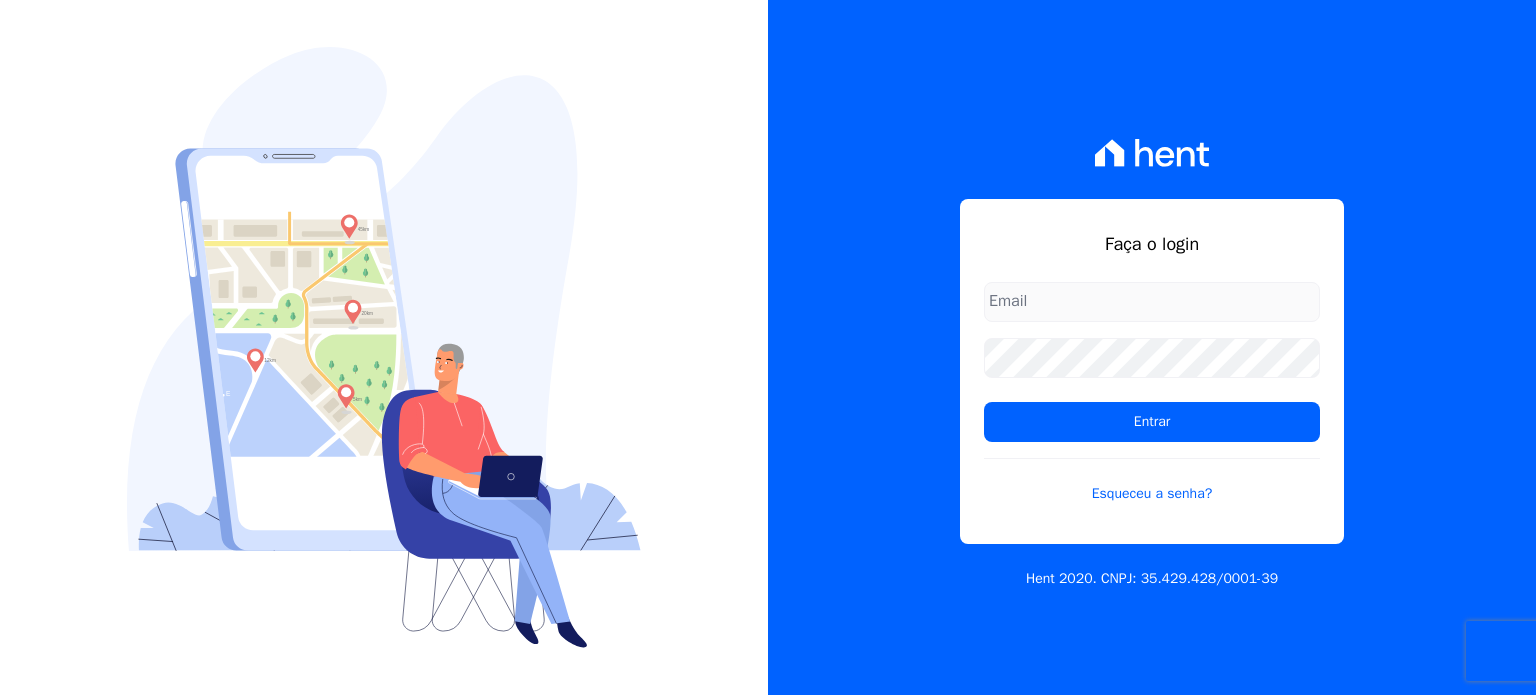 scroll, scrollTop: 0, scrollLeft: 0, axis: both 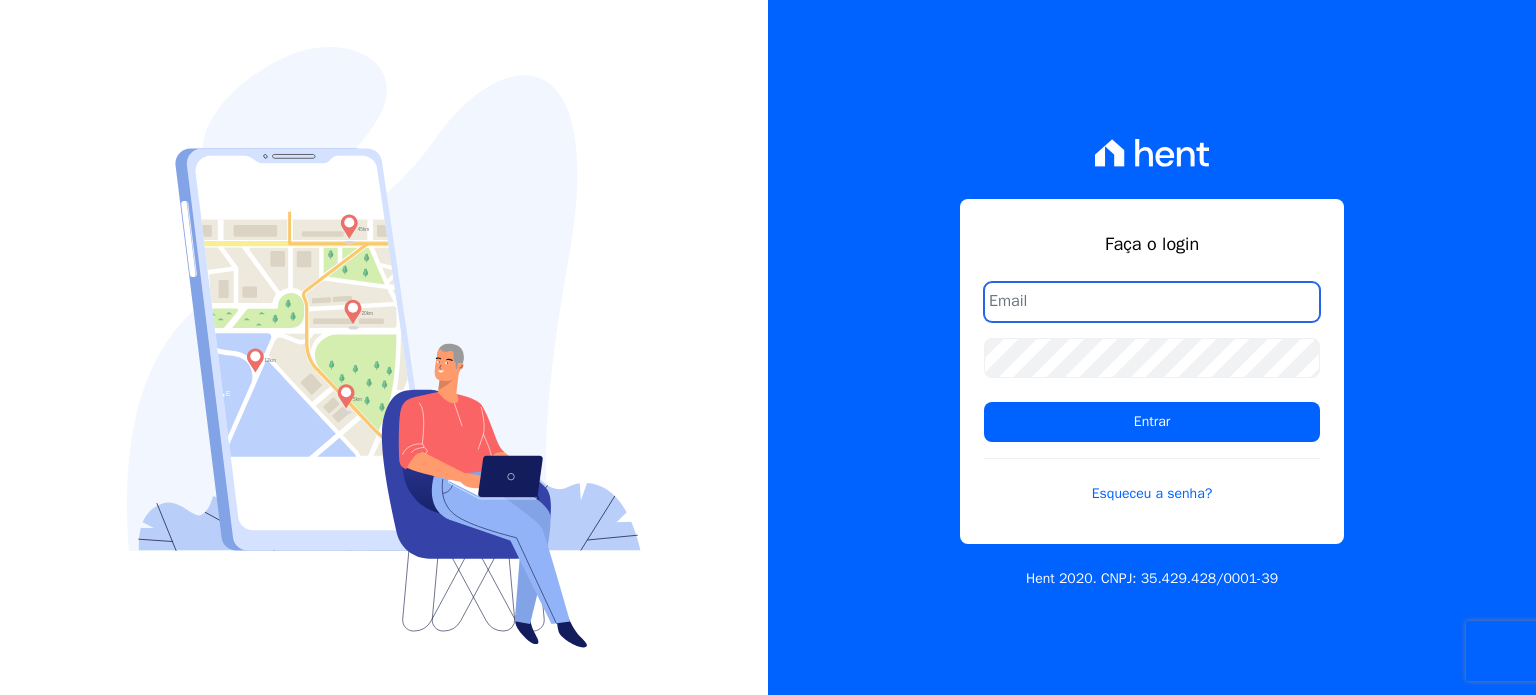click at bounding box center (1152, 302) 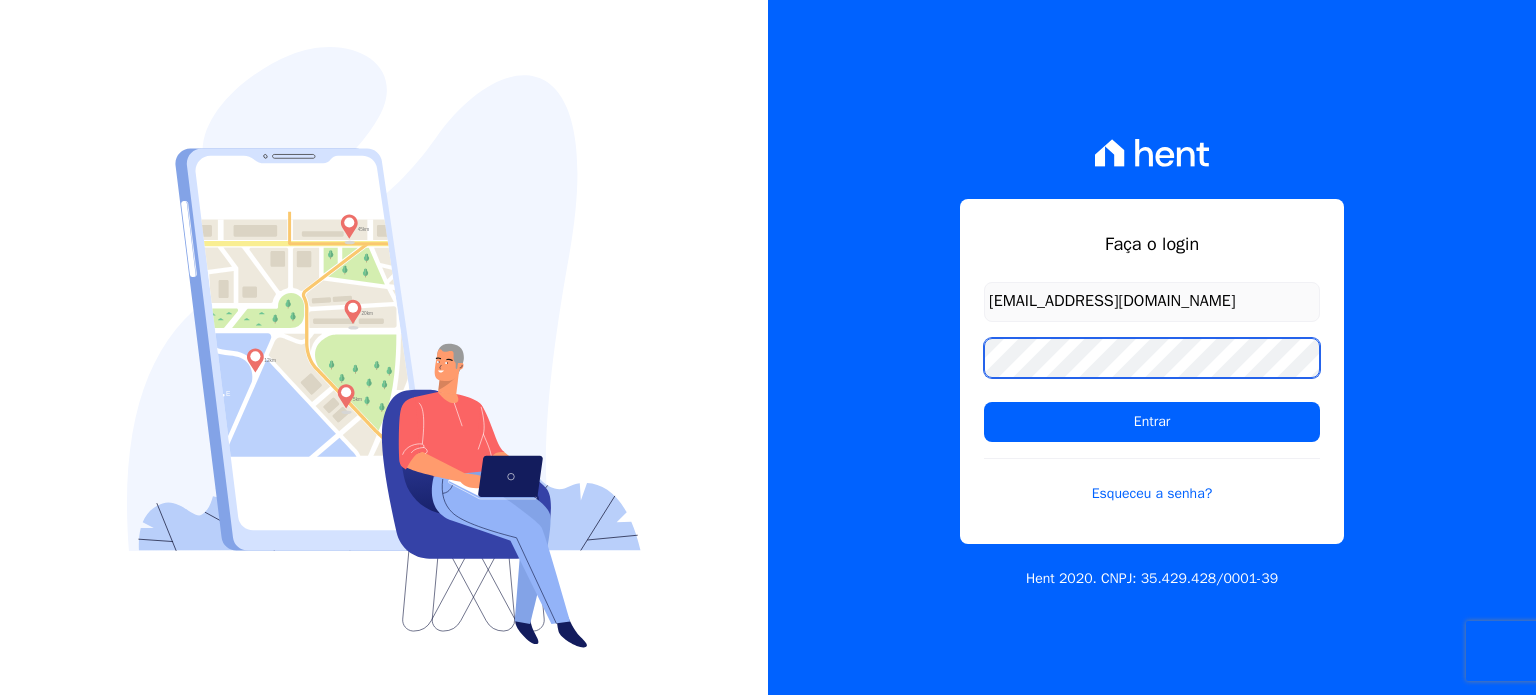 click on "Entrar" at bounding box center [1152, 422] 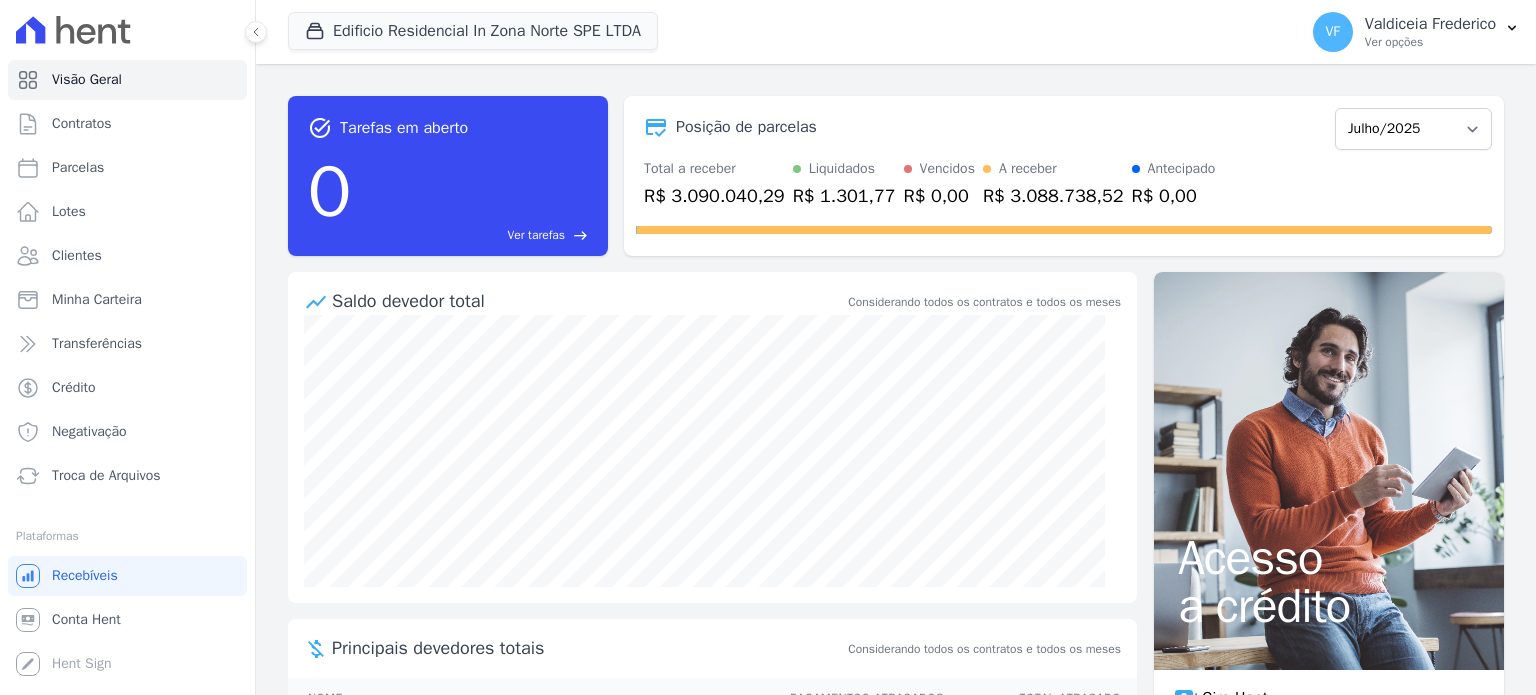 scroll, scrollTop: 0, scrollLeft: 0, axis: both 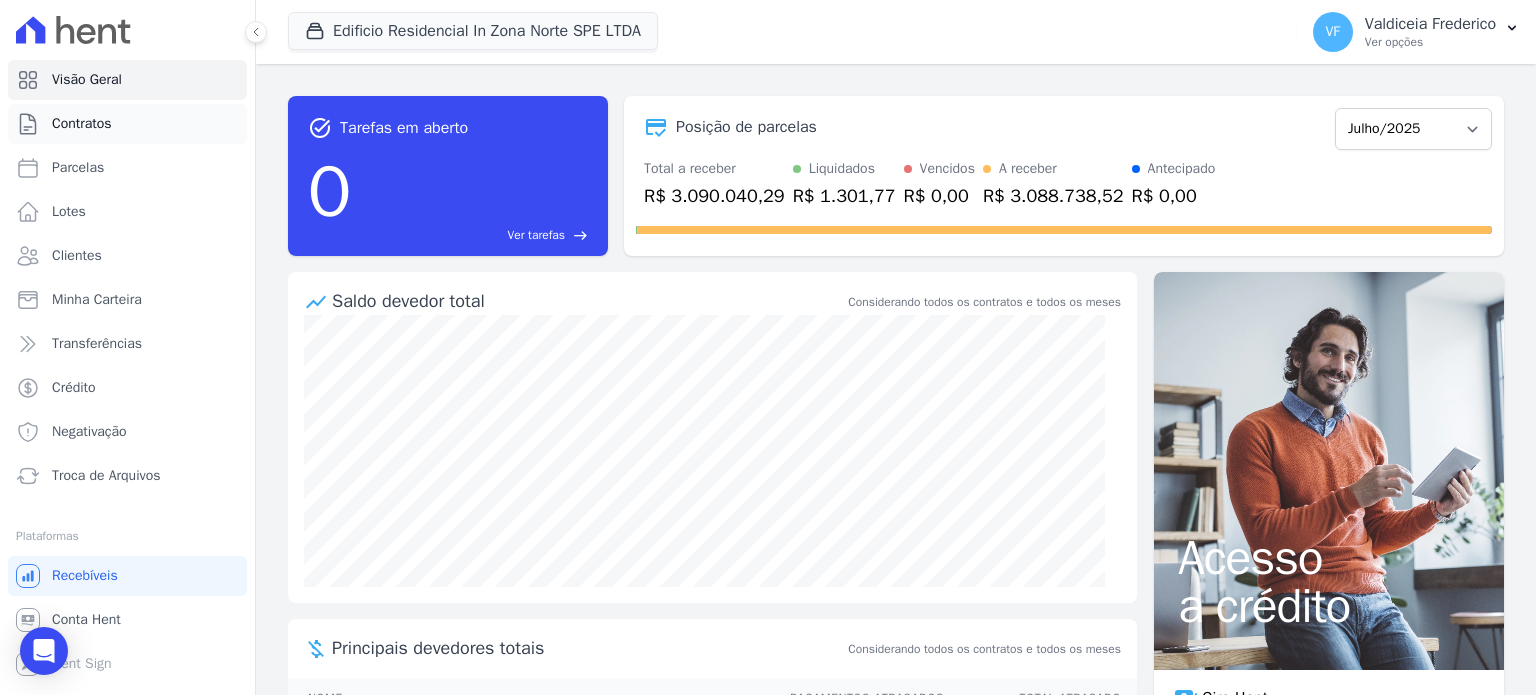 click on "Contratos" at bounding box center (127, 124) 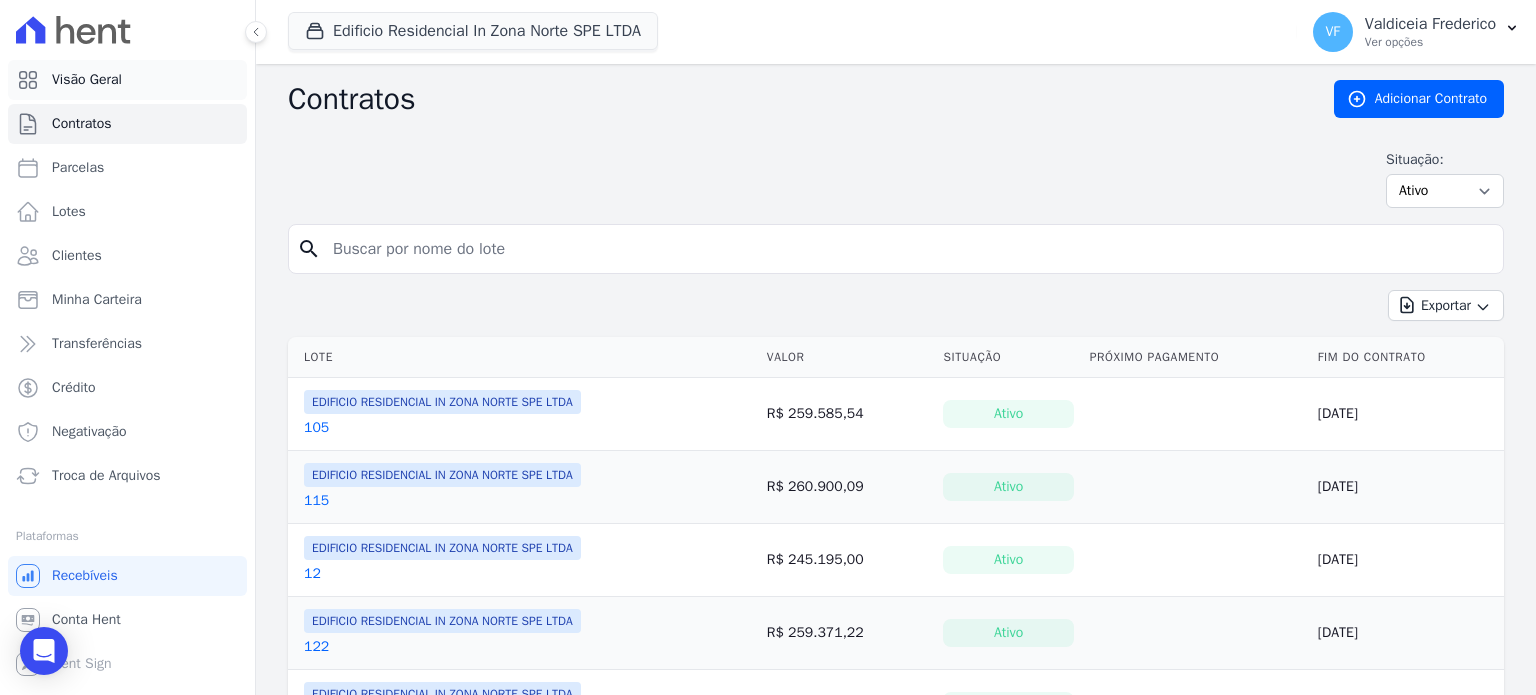 click on "Visão Geral" at bounding box center [87, 80] 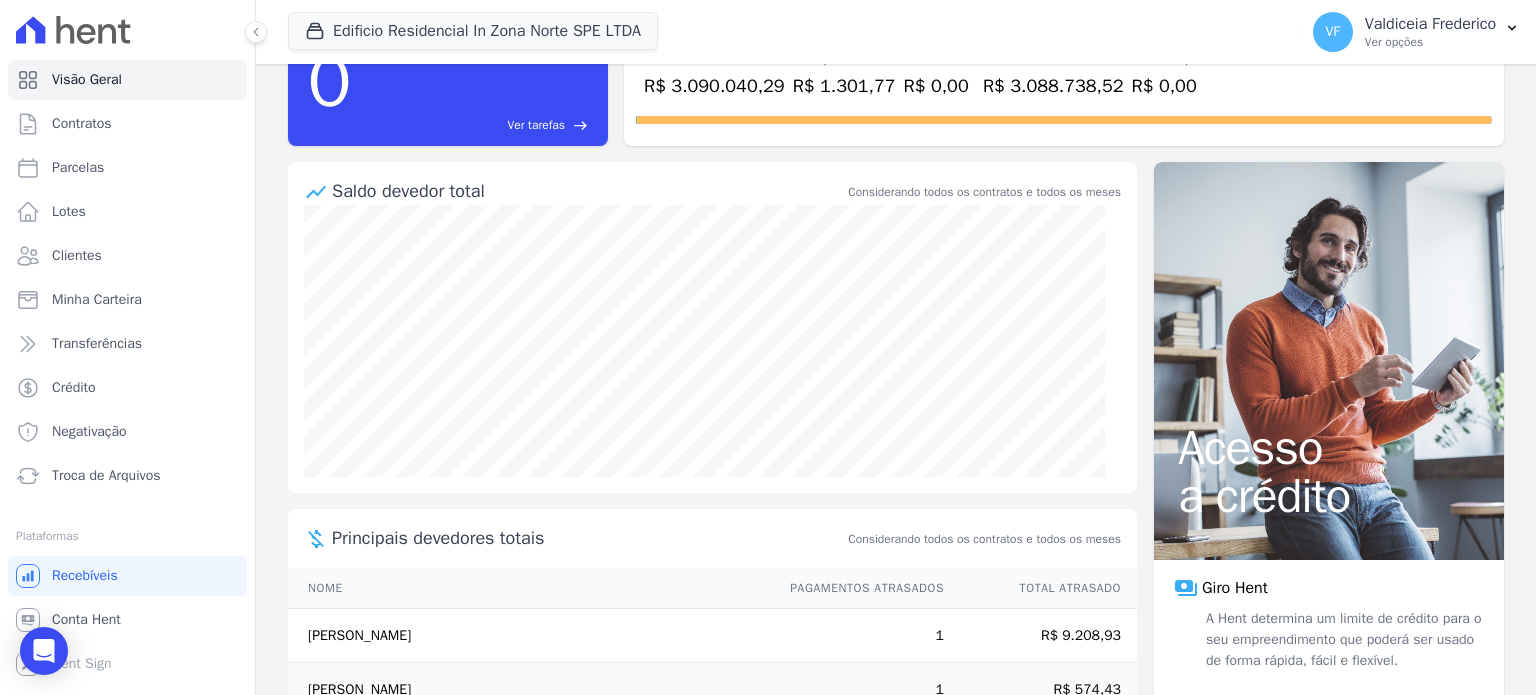 scroll, scrollTop: 271, scrollLeft: 0, axis: vertical 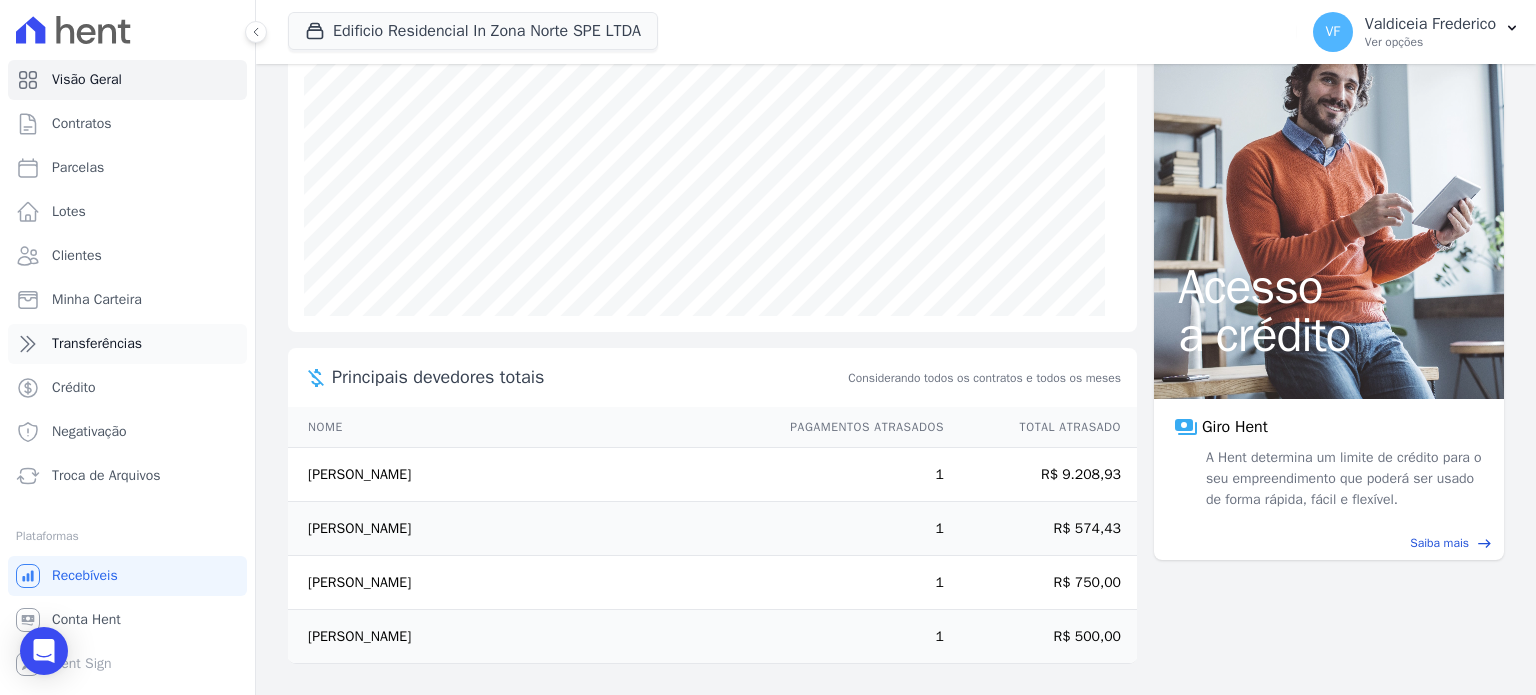 click on "Transferências" at bounding box center [97, 344] 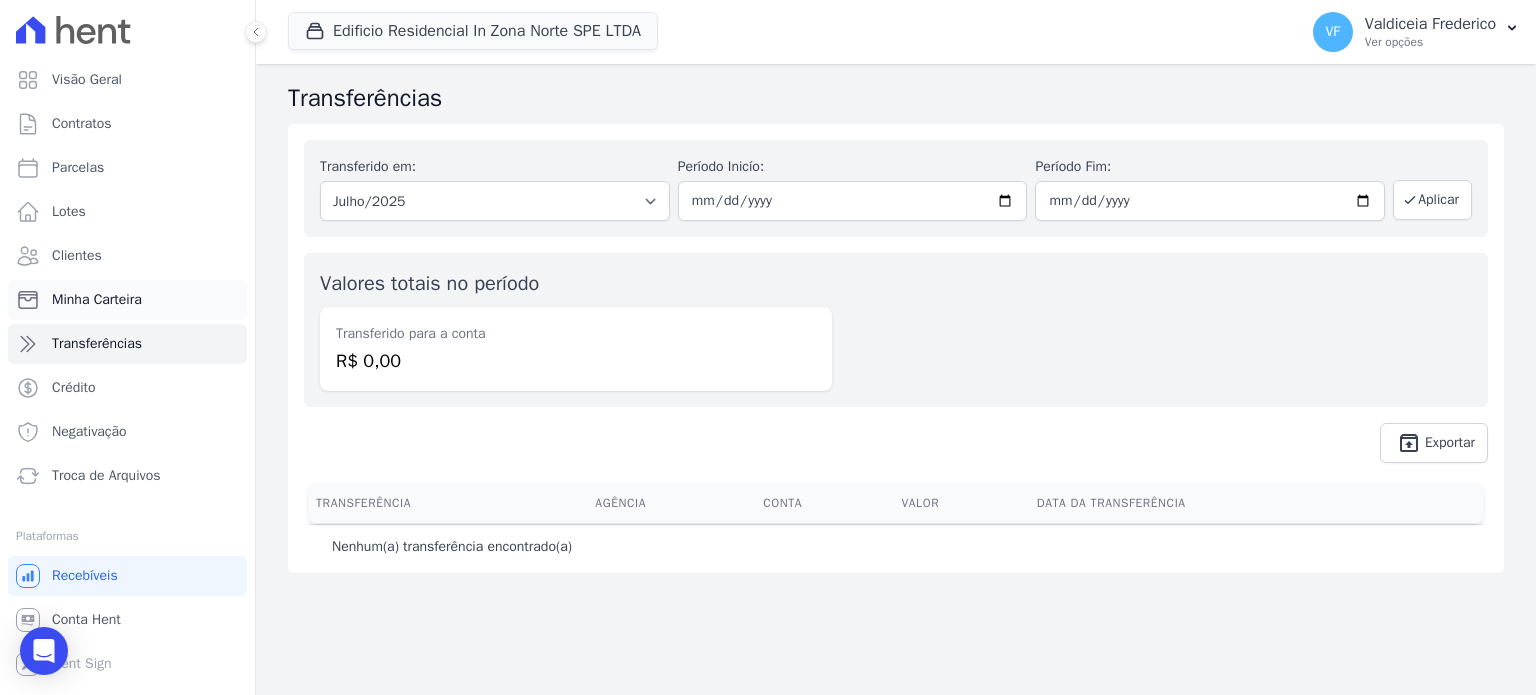 click on "Minha Carteira" at bounding box center [97, 300] 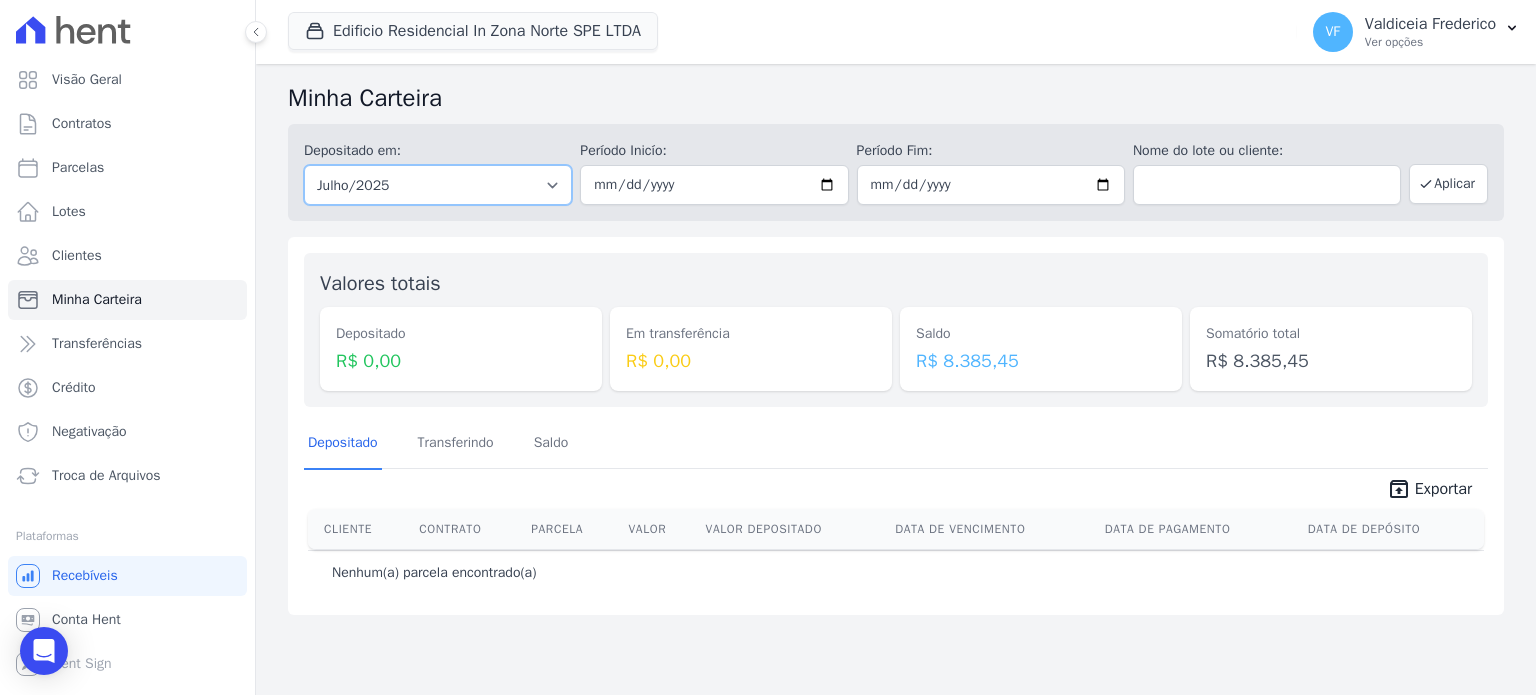 click on "Todos os meses
Maio/2025
Junho/2025
Julho/2025
Agosto/2025
Setembro/2025
Outubro/2025
Novembro/2025
Dezembro/2025
Janeiro/2026
Fevereiro/2026
Março/2026
Abril/2026
Maio/2026
Junho/2026
Julho/2026
Agosto/2026
Setembro/2026
Outubro/2026
Novembro/2026
Dezembro/2026
Janeiro/2027
Fevereiro/2027
Março/2027
Abril/2027
Maio/2027
Junho/2027
Julho/2027
Agosto/2027
Setembro/2027
Outubro/2027
Novembro/2027
Dezembro/2027
Janeiro/2028
Fevereiro/2028
Março/2028
Abril/2028
Maio/2028
Junho/2028
Julho/2028
Agosto/2028
Setembro/2028
Outubro/2028
Novembro/2028
Dezembro/2028
Janeiro/2029
Fevereiro/2029
Março/2029
Abril/2029
Maio/2029
Junho/2029
Julho/2029
Agosto/2029
Setembro/2029
Outubro/2029
Novembro/2029
Dezembro/2029
Janeiro/2030
Fevereiro/2030
Março/2030
Abril/2030
Maio/2030
Junho/2030" at bounding box center [438, 185] 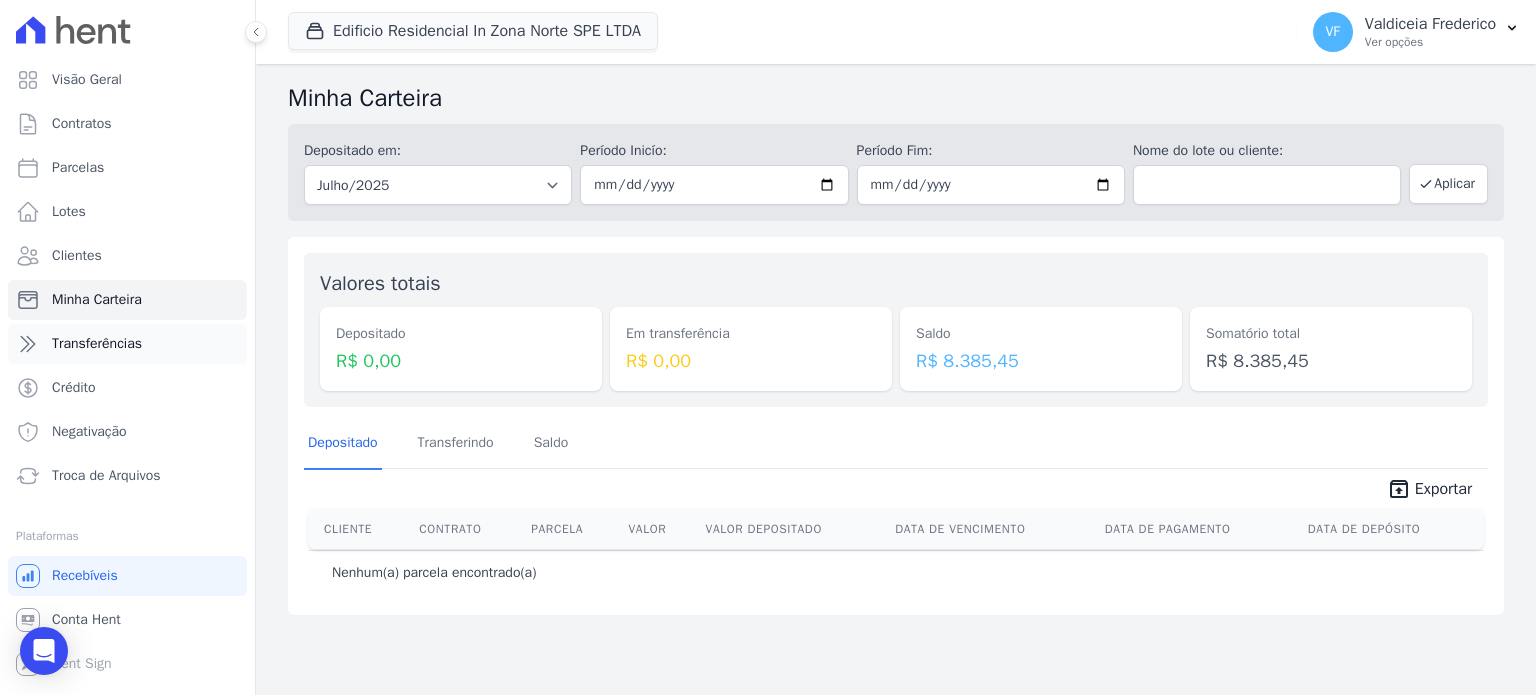click on "Transferências" at bounding box center (97, 344) 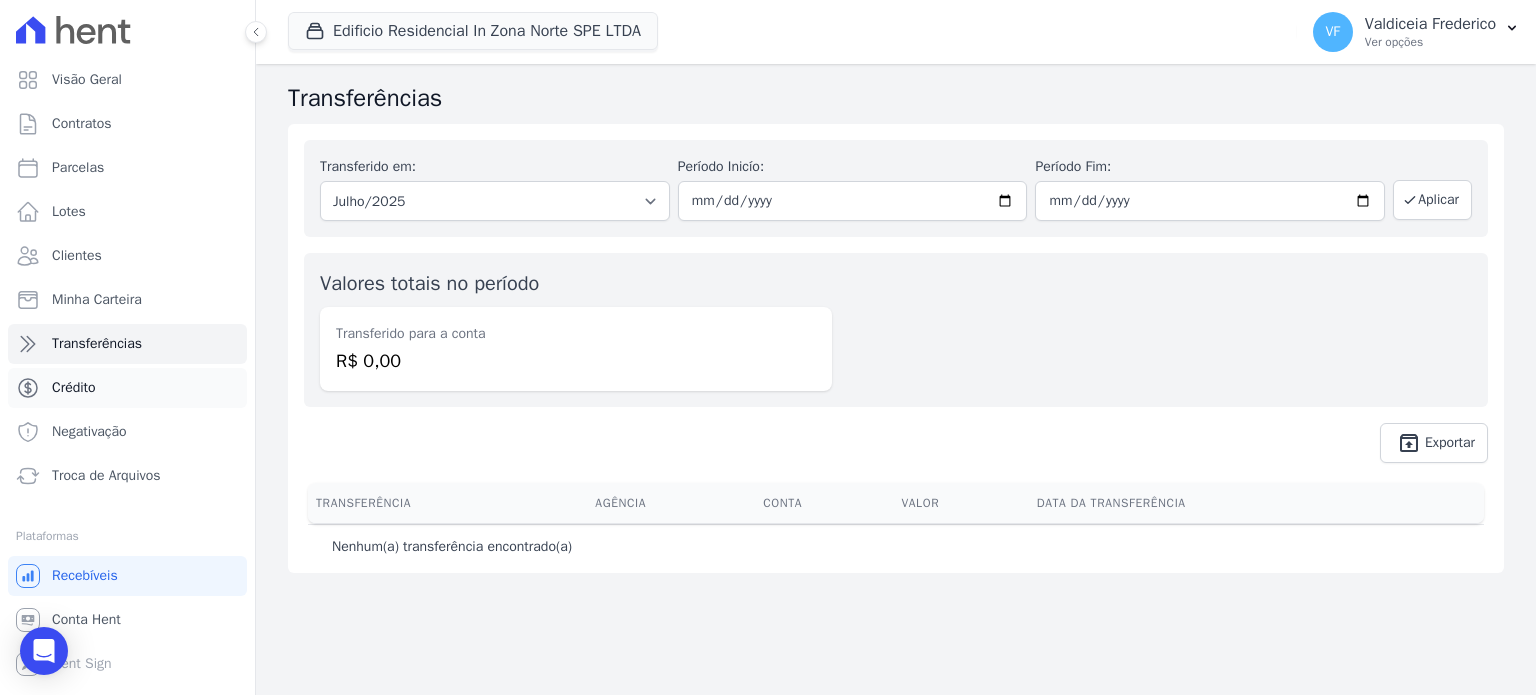 click on "Crédito" at bounding box center [127, 388] 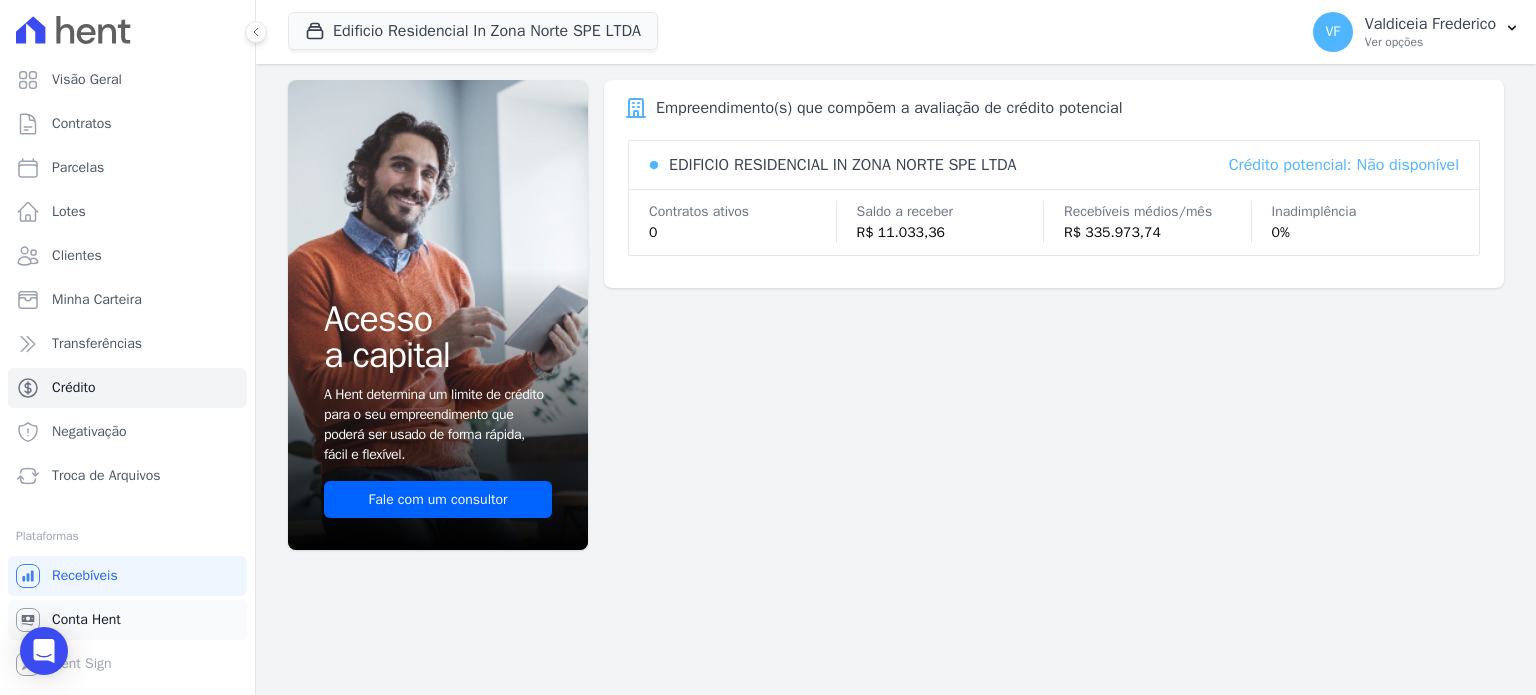 click on "Conta Hent" at bounding box center (86, 620) 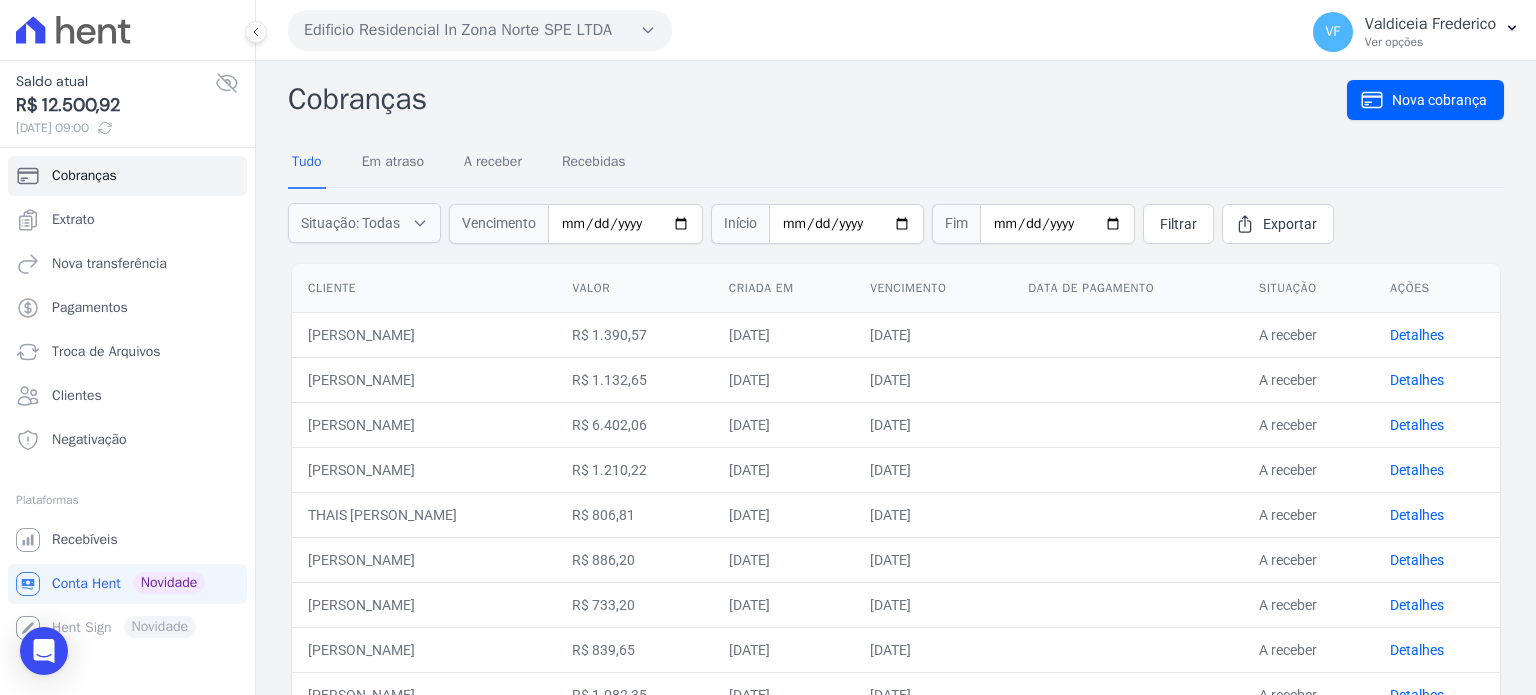 click on "Vencimento" at bounding box center (933, 288) 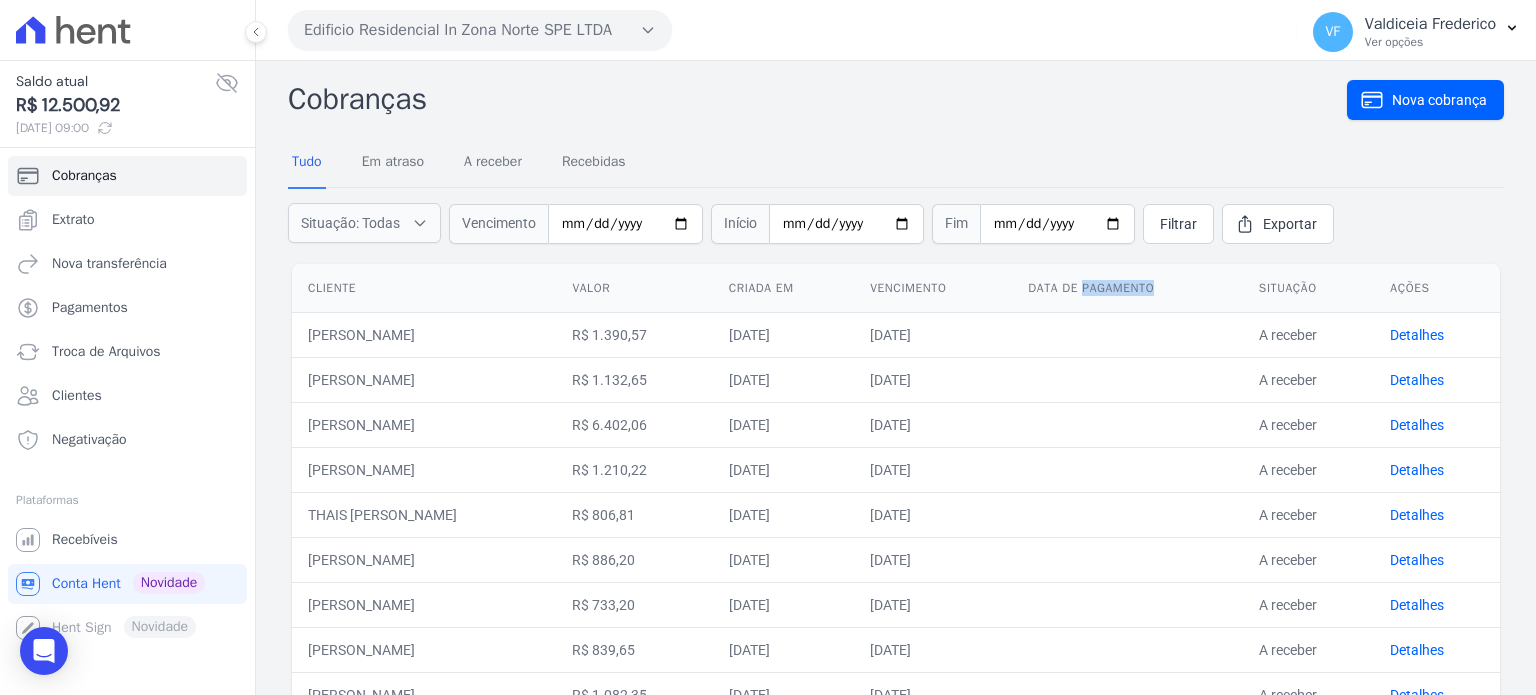 click on "Data de pagamento" at bounding box center (1127, 288) 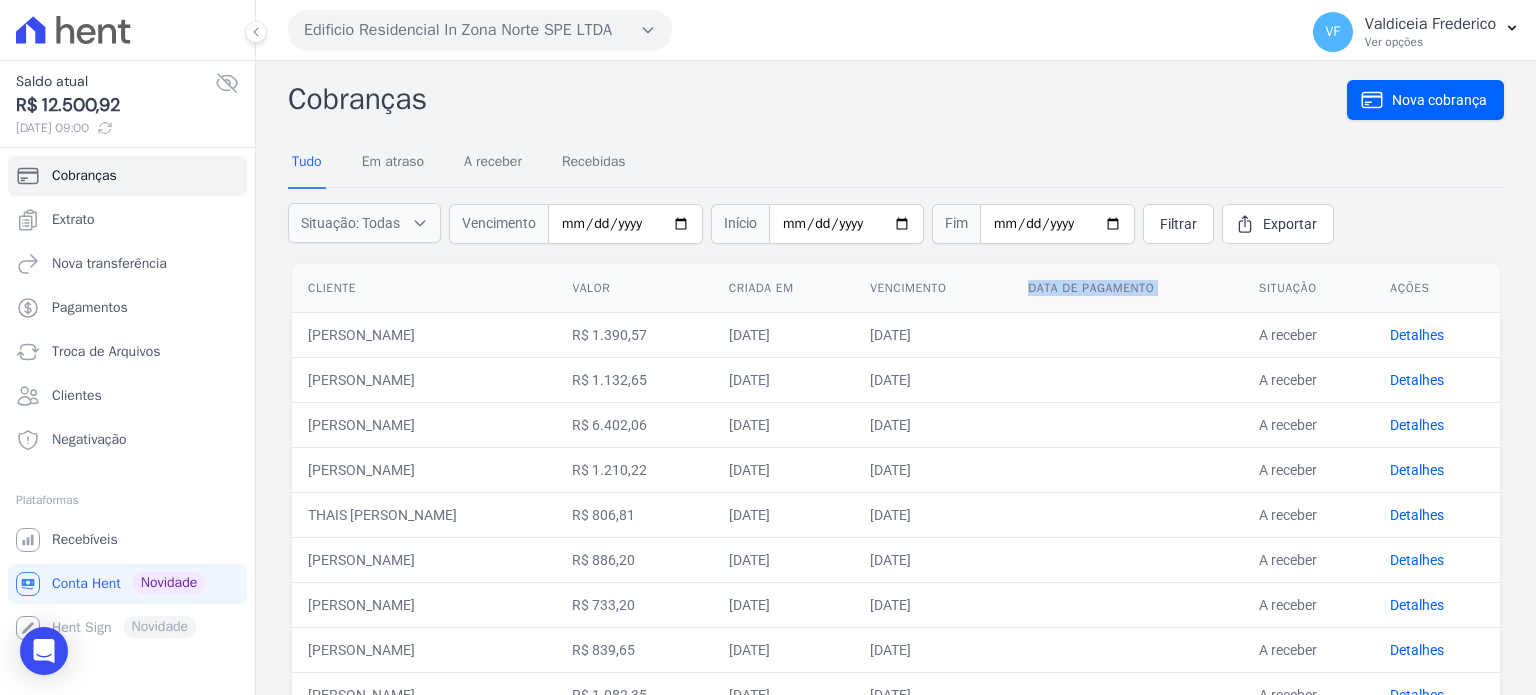 click on "Data de pagamento" at bounding box center [1127, 288] 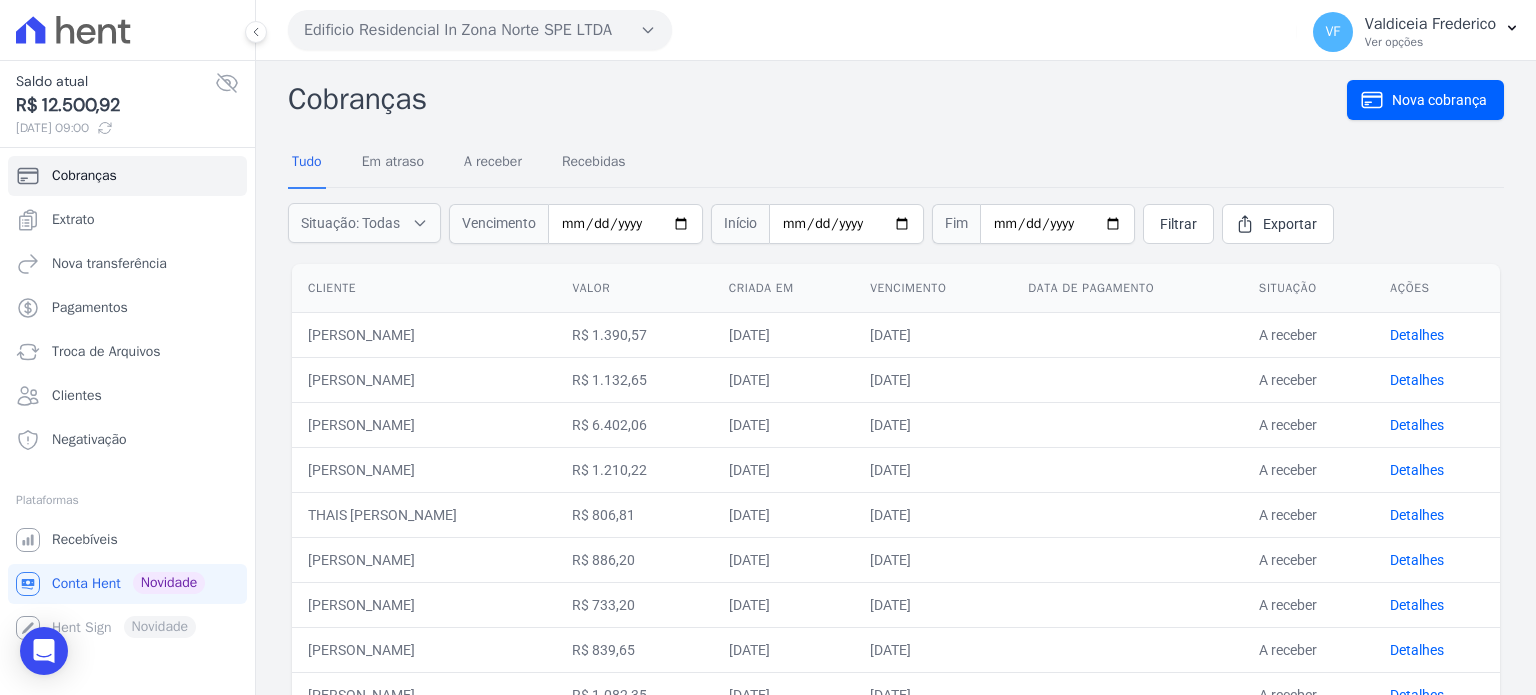 click on "Valor" at bounding box center (634, 288) 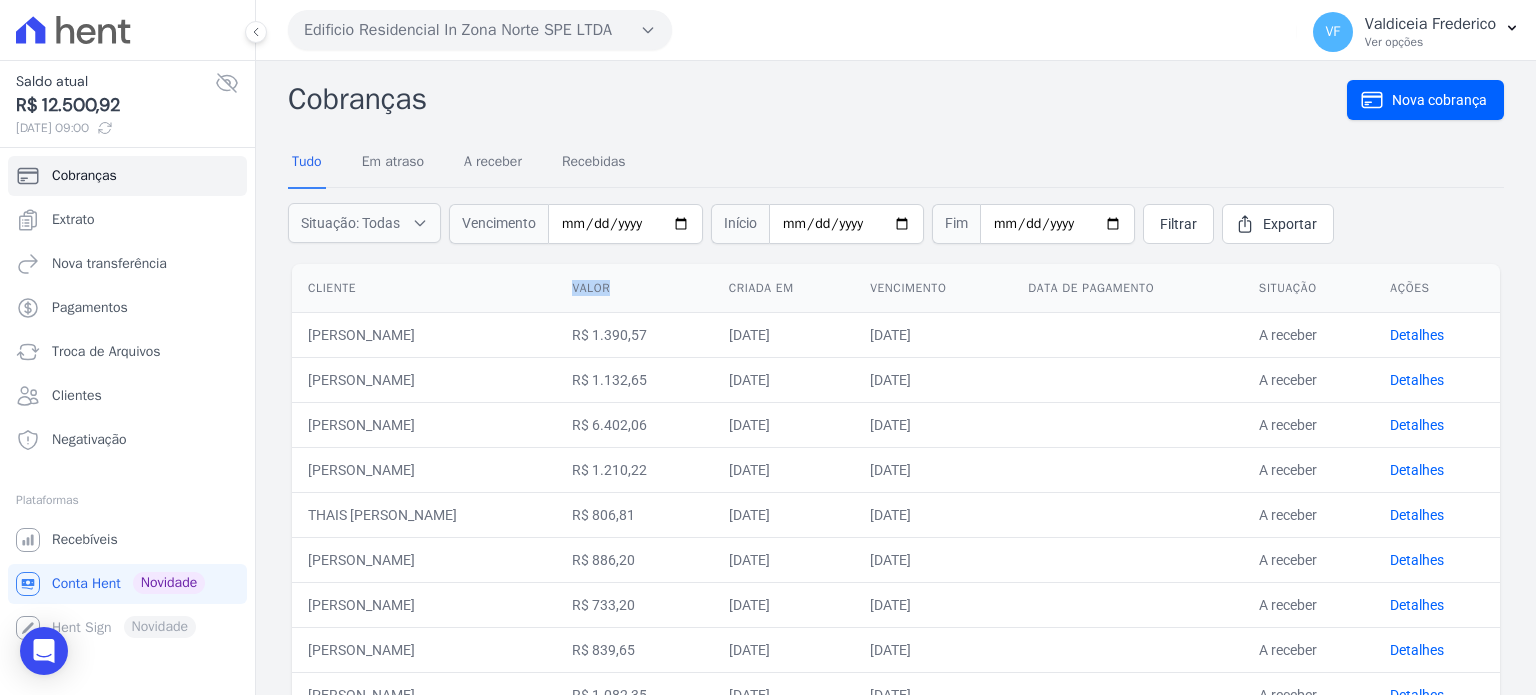 click on "Valor" at bounding box center [634, 288] 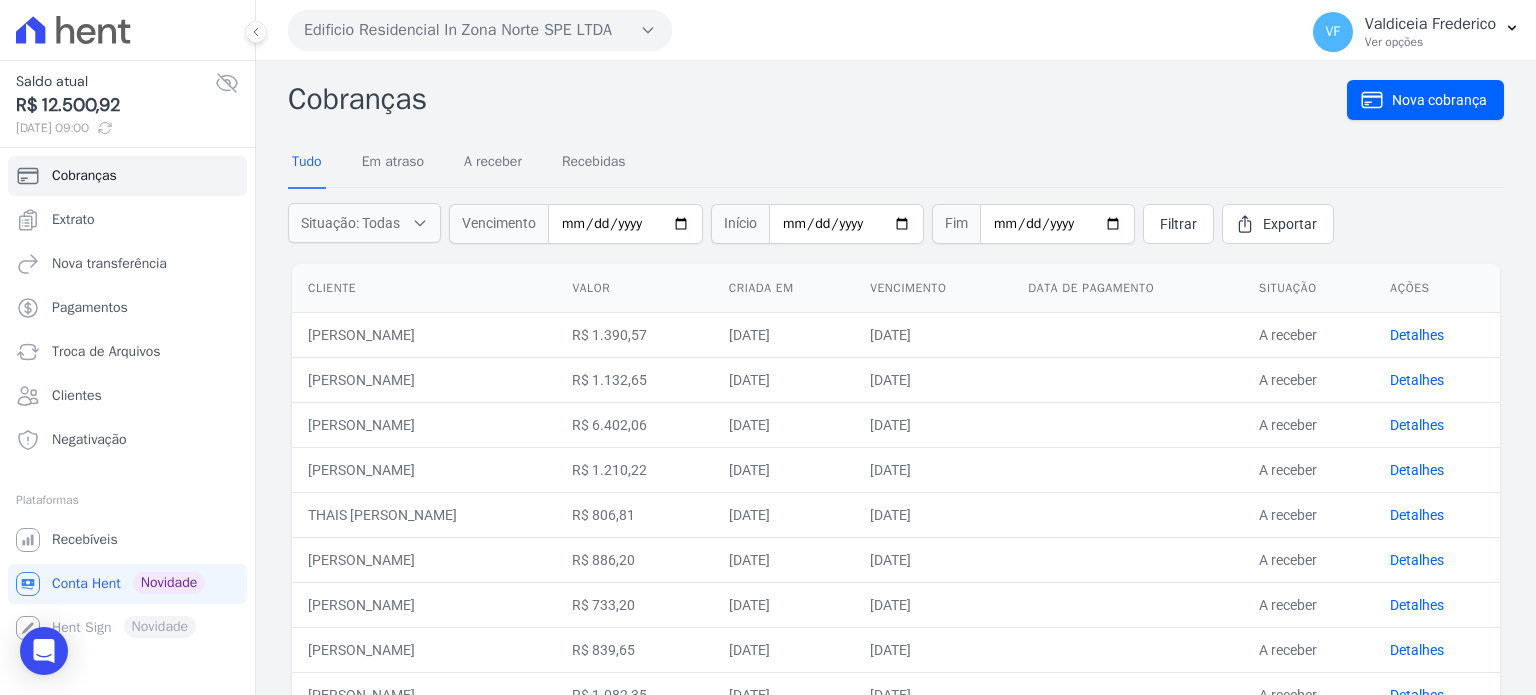 click on "Criada em" at bounding box center (784, 288) 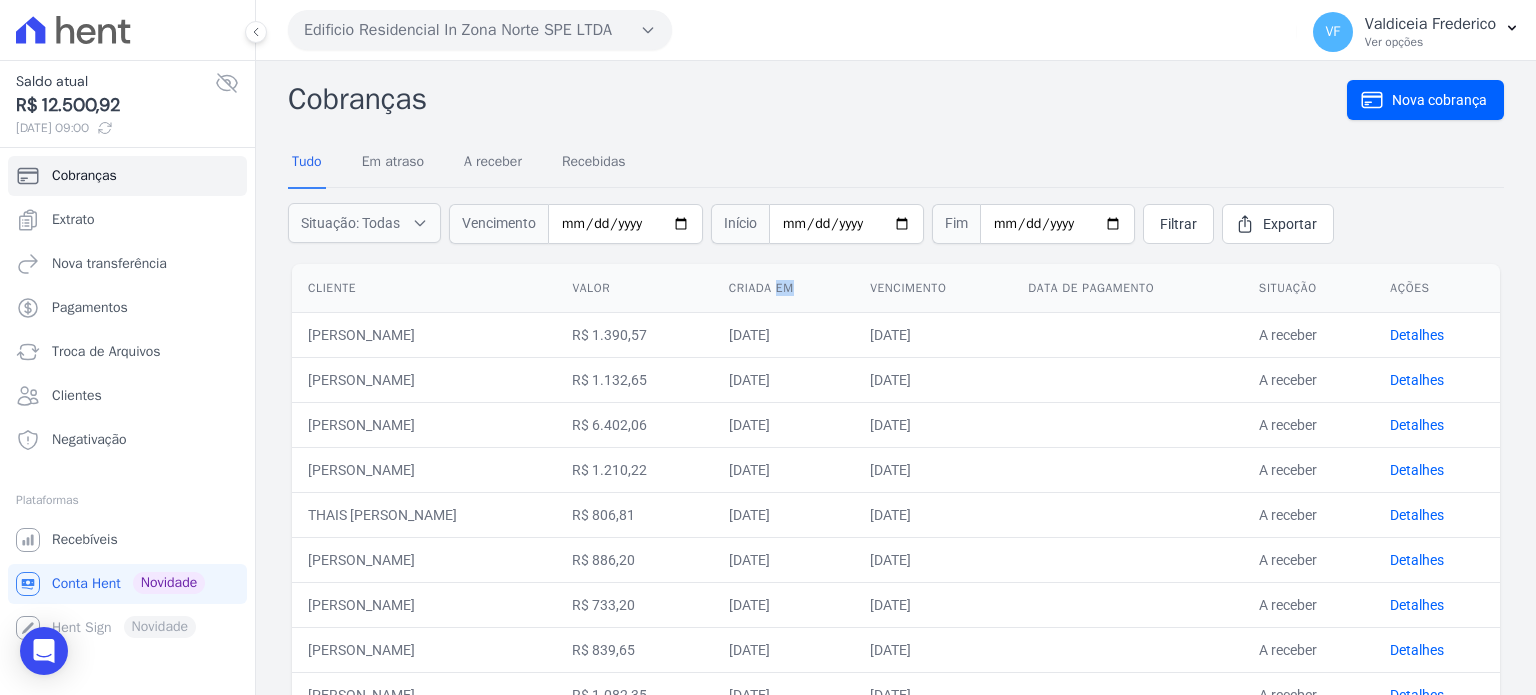 click on "Criada em" at bounding box center (784, 288) 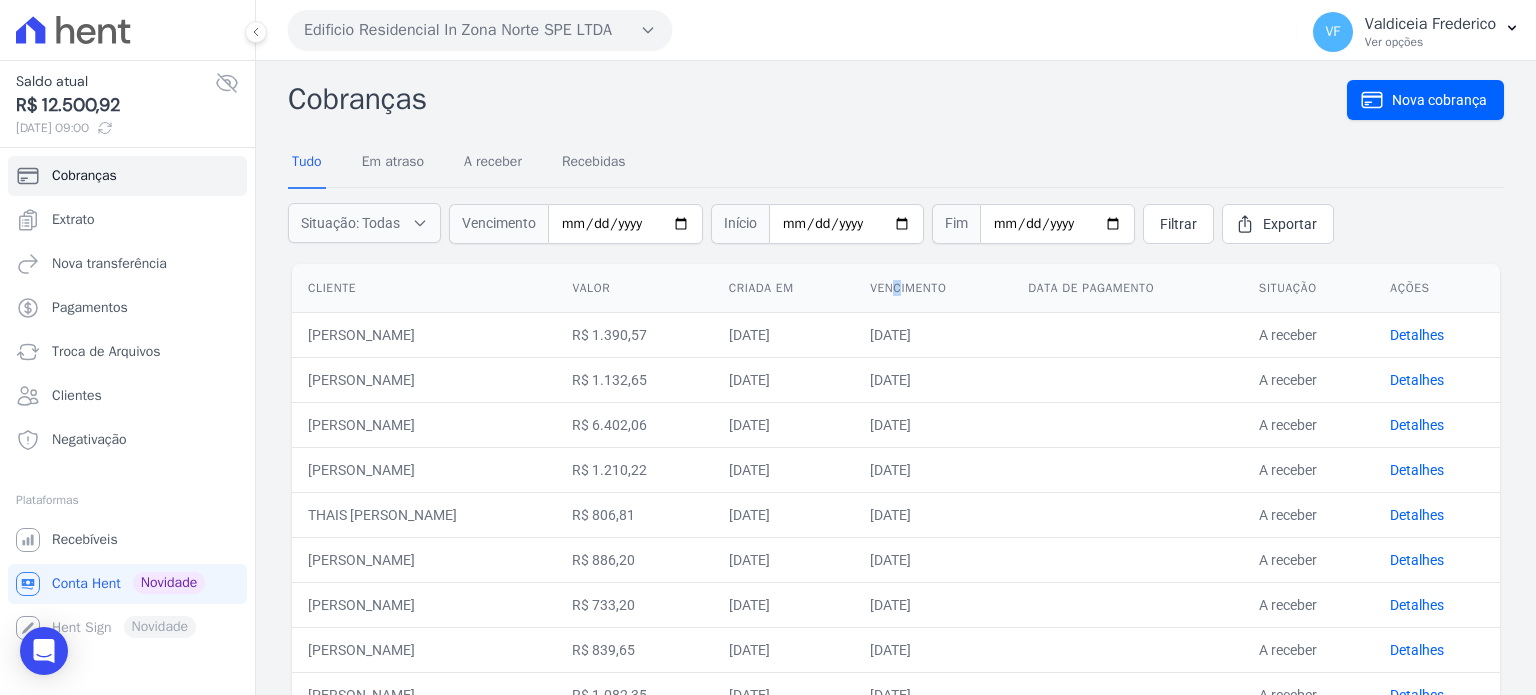 click on "Vencimento" at bounding box center (933, 288) 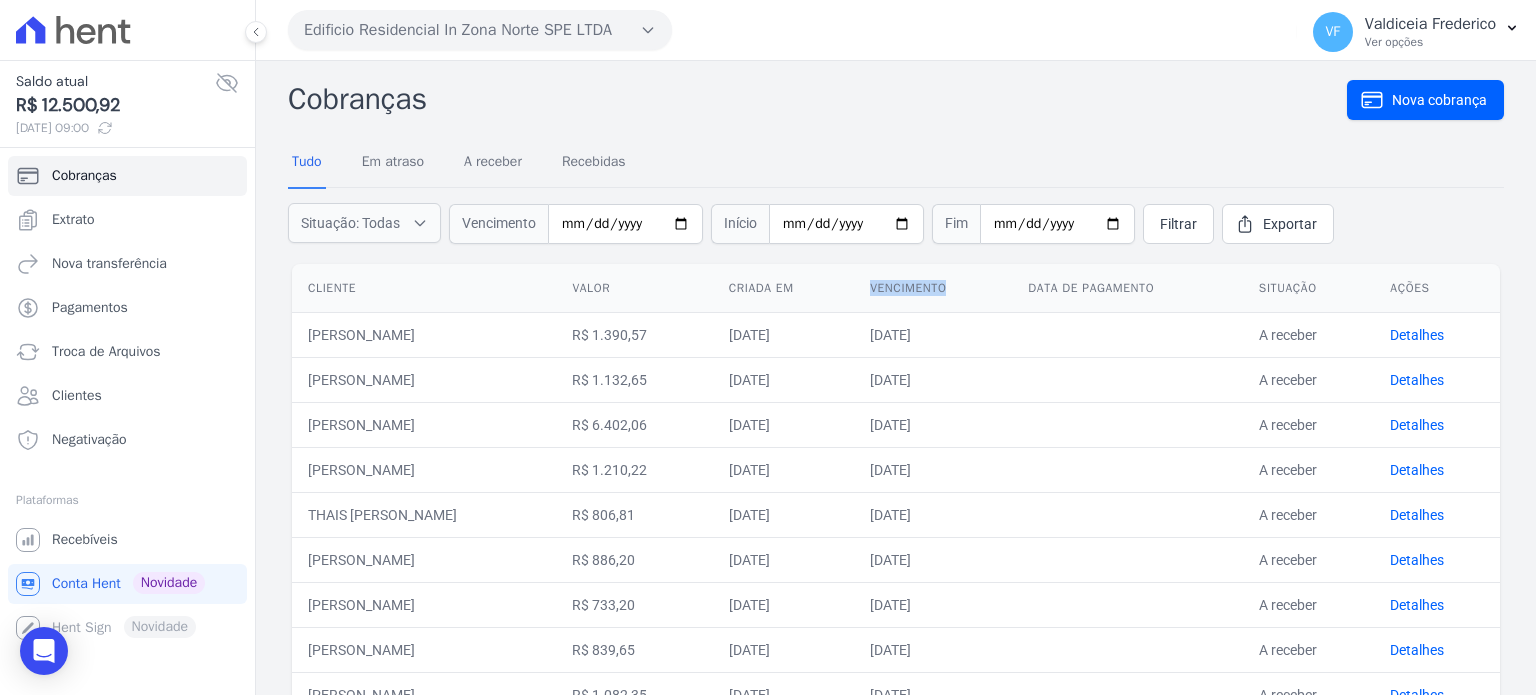 click on "Vencimento" at bounding box center (933, 288) 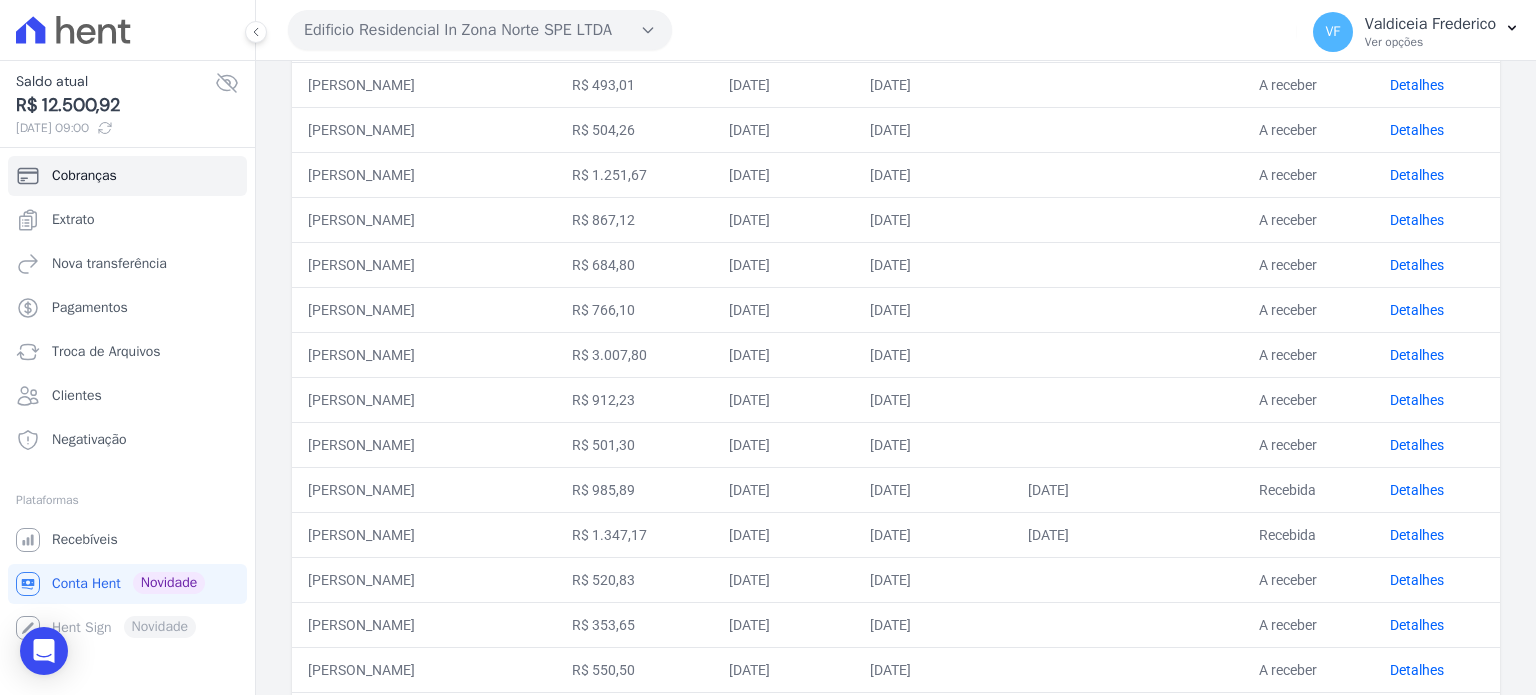 scroll, scrollTop: 800, scrollLeft: 0, axis: vertical 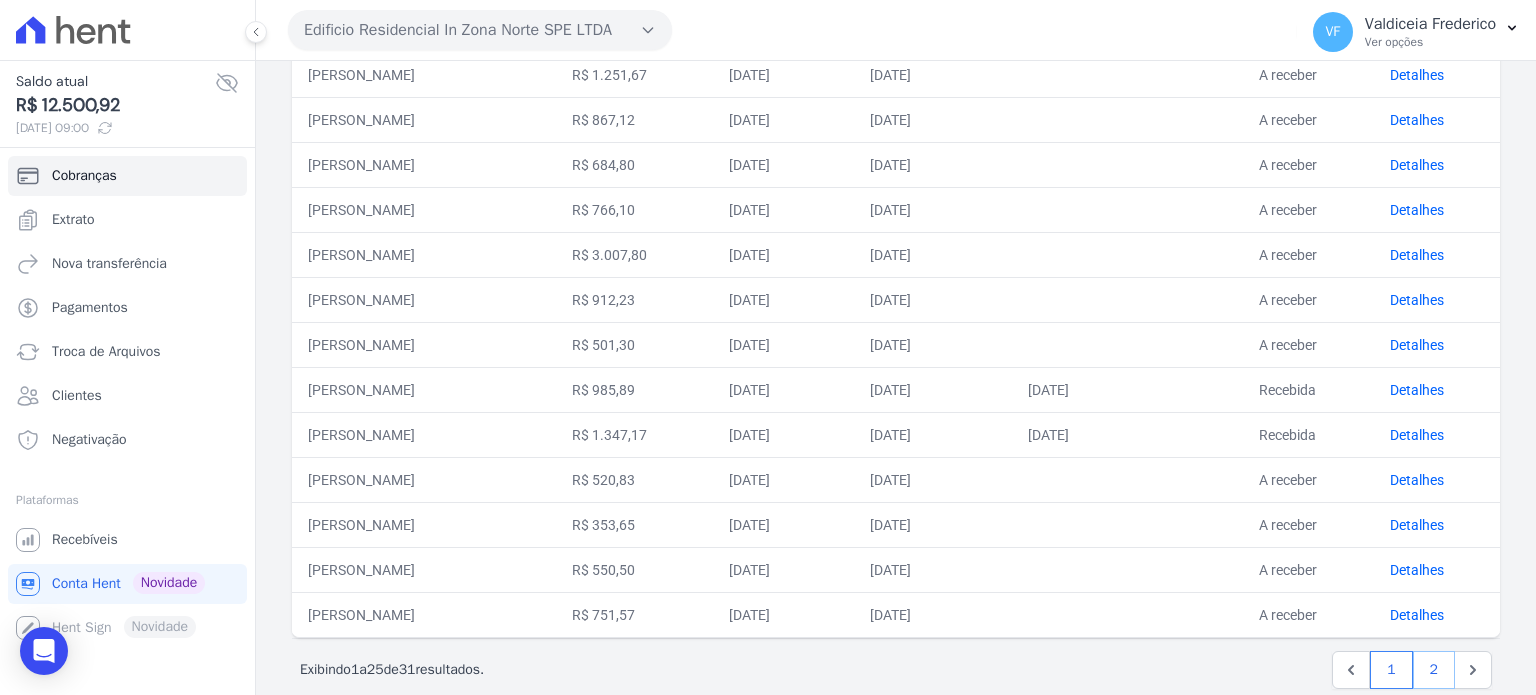click on "2" at bounding box center (1434, 670) 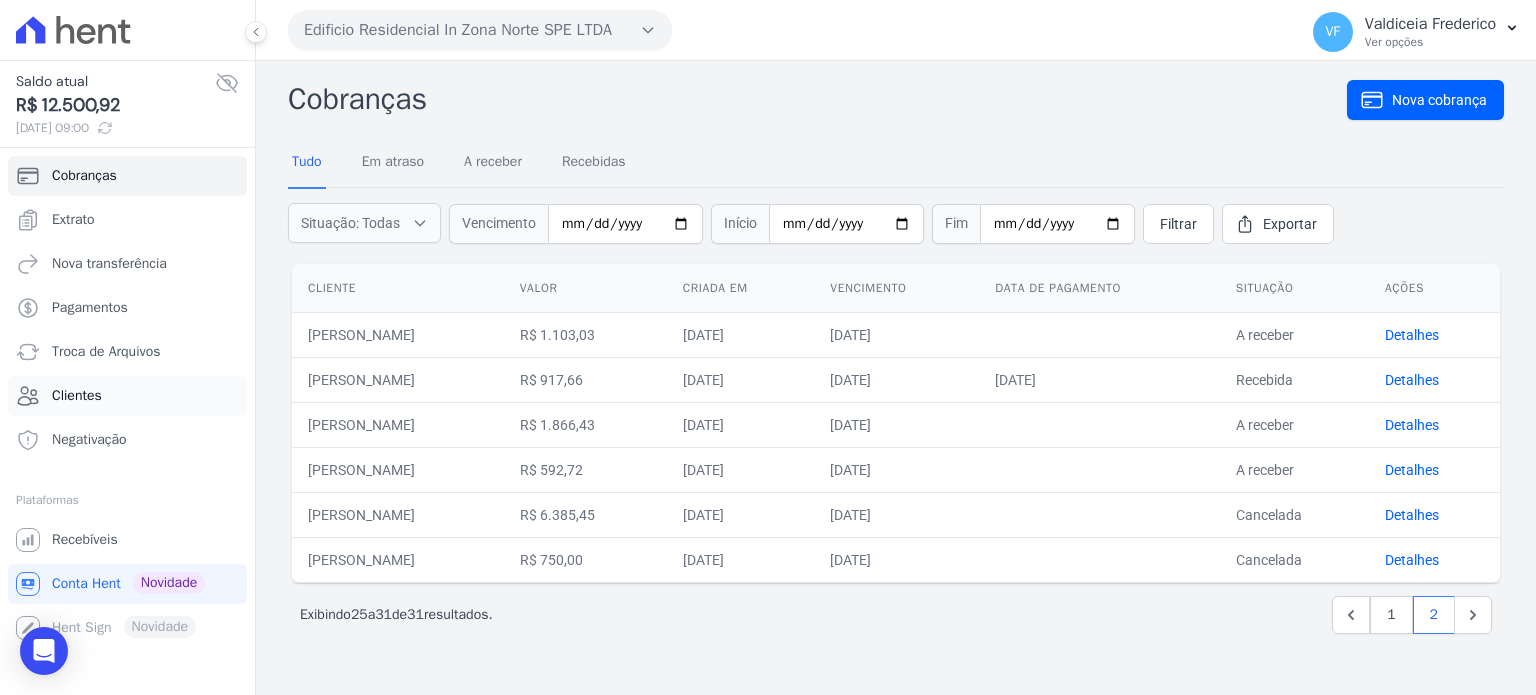 click on "Clientes" at bounding box center [127, 396] 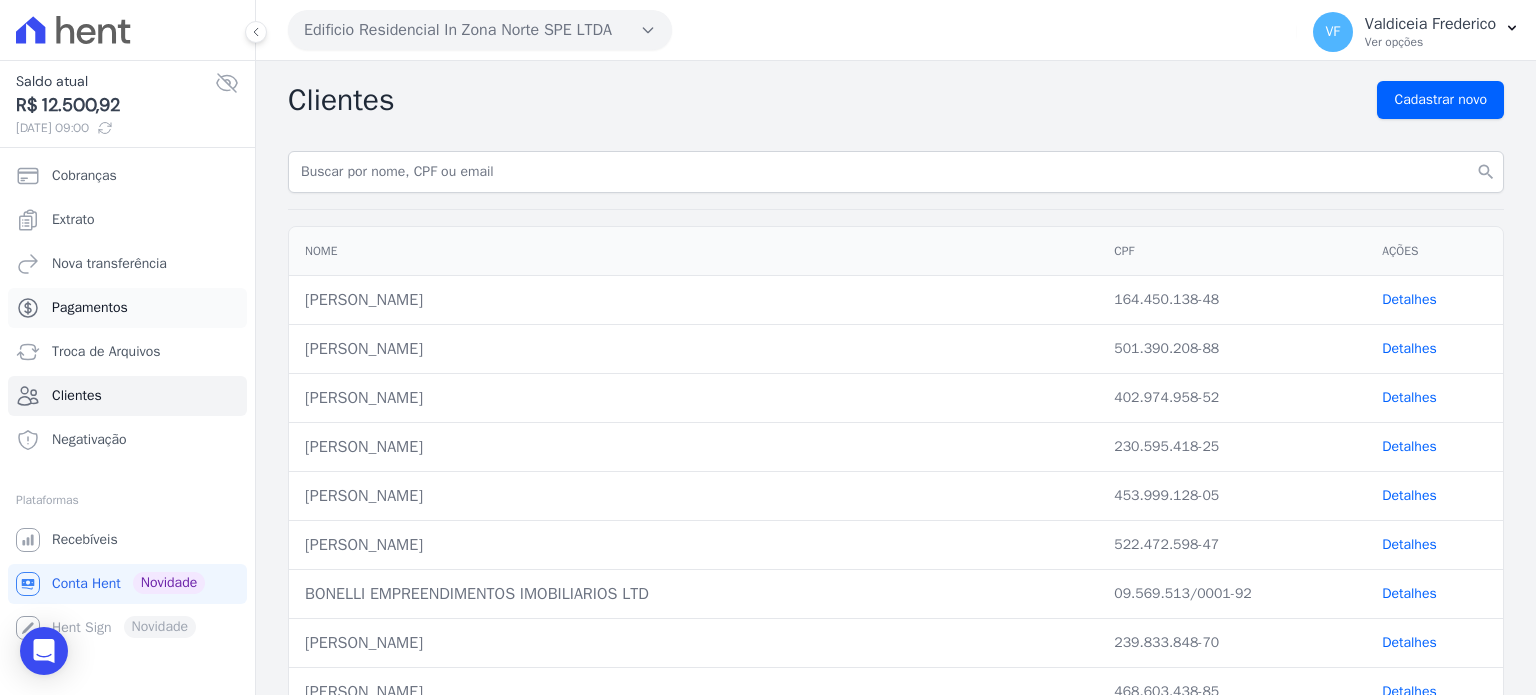 click on "Pagamentos" at bounding box center (90, 308) 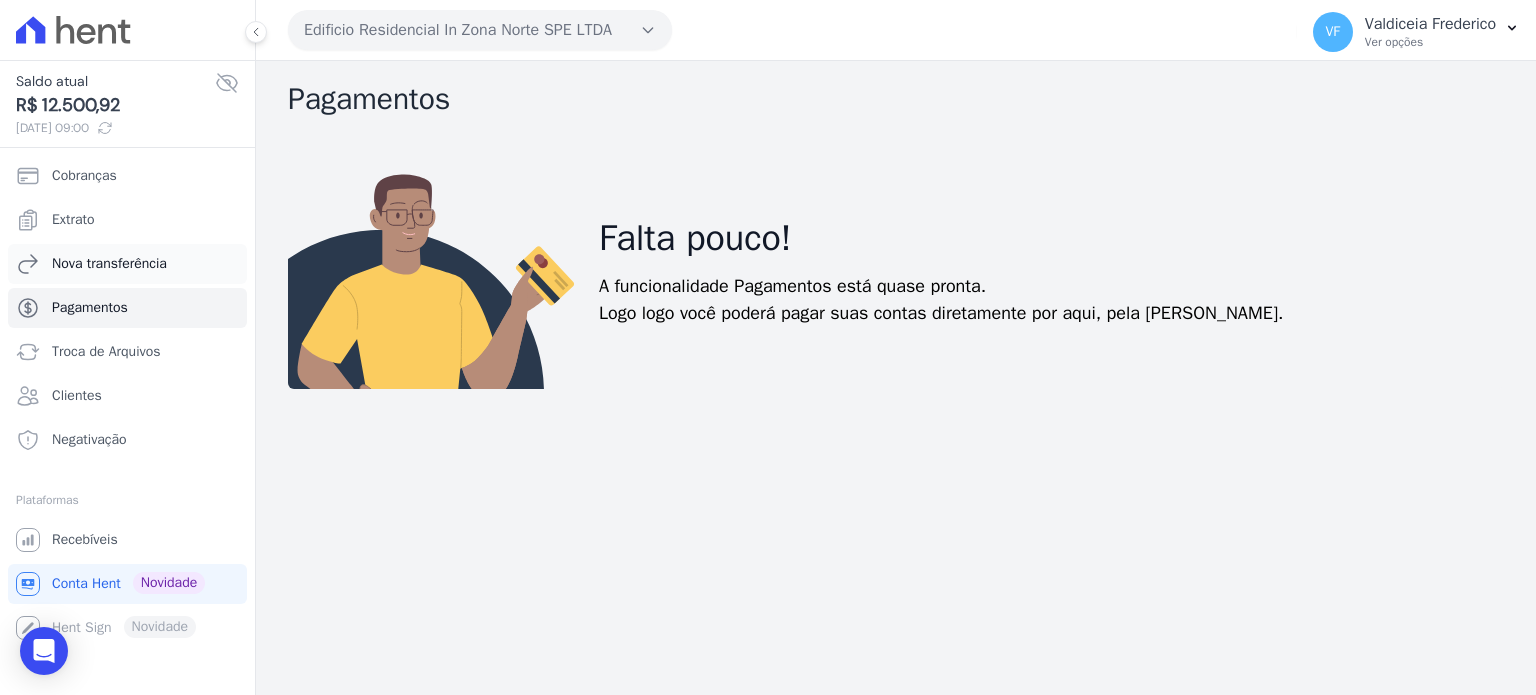 click on "Nova transferência" at bounding box center (109, 264) 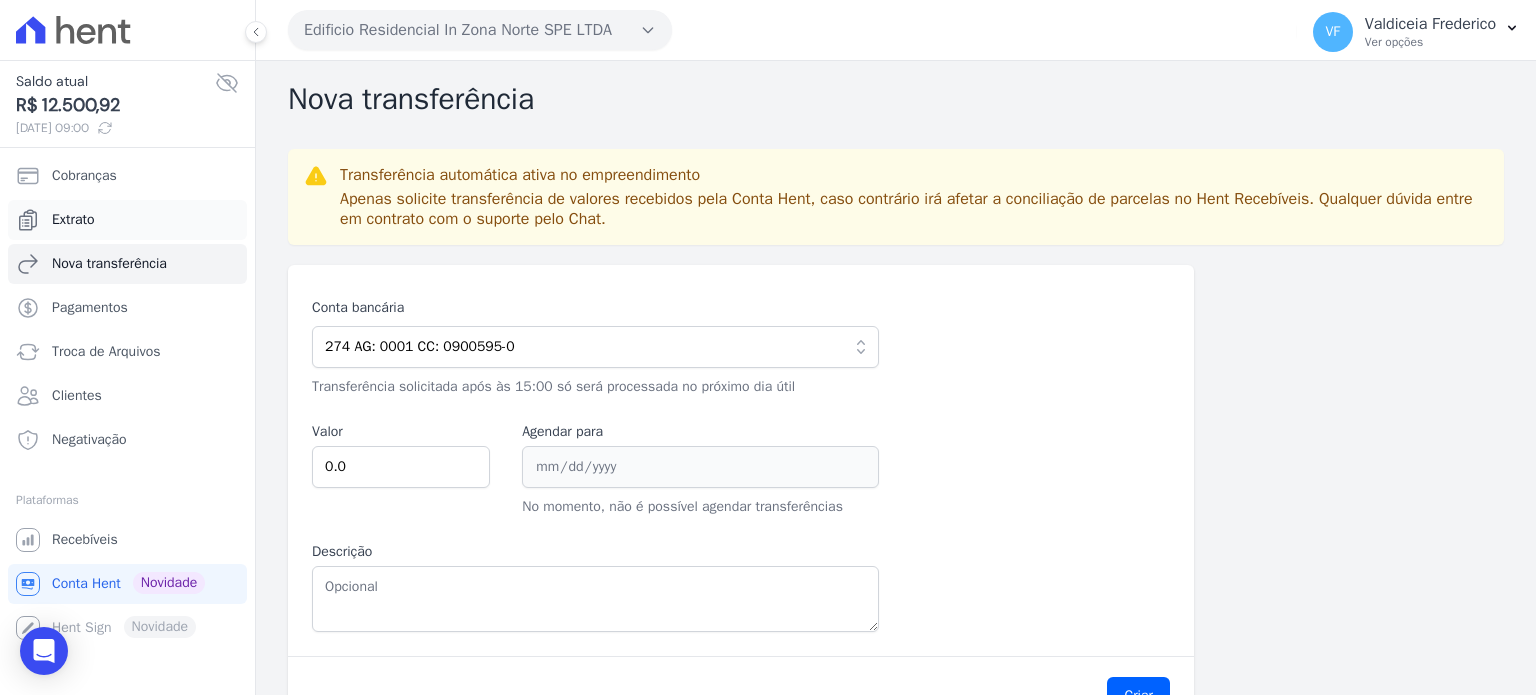 click on "Extrato" at bounding box center [73, 220] 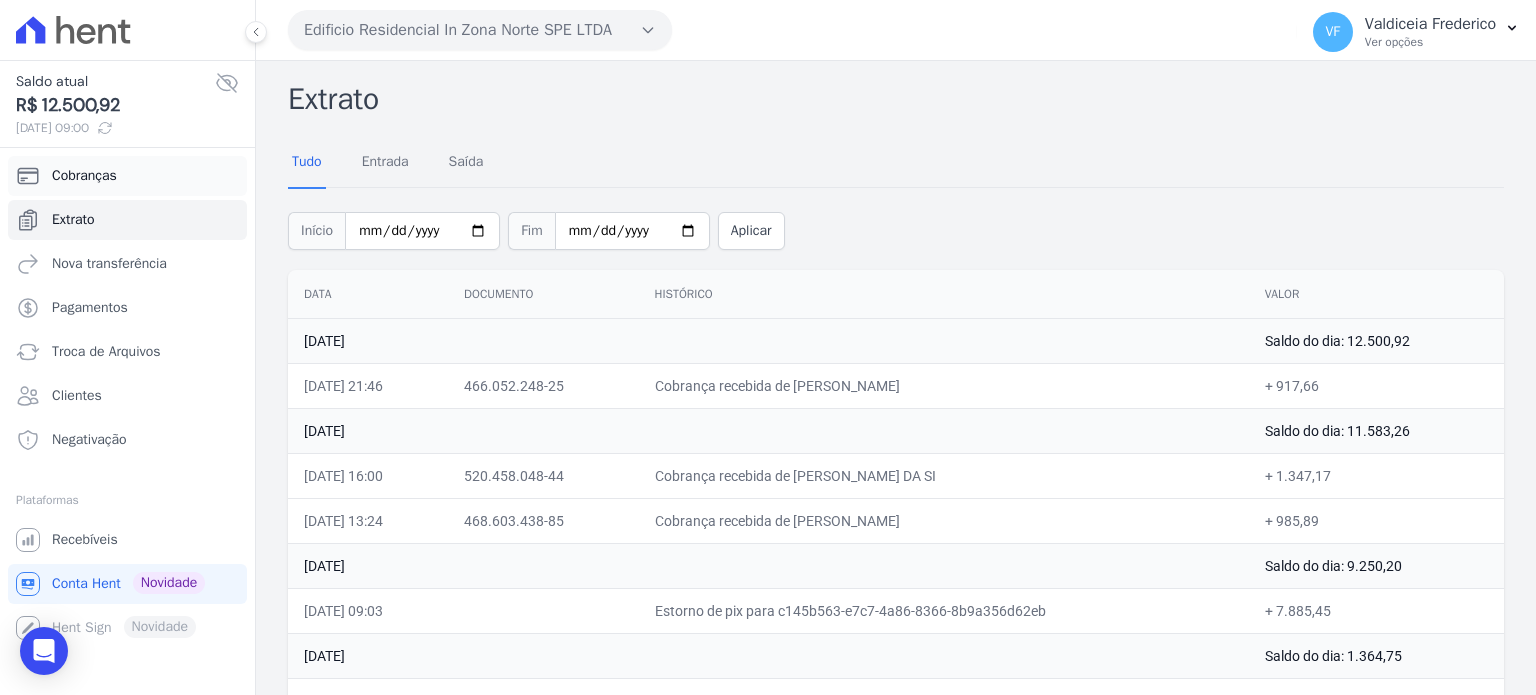 click on "Cobranças" at bounding box center [84, 176] 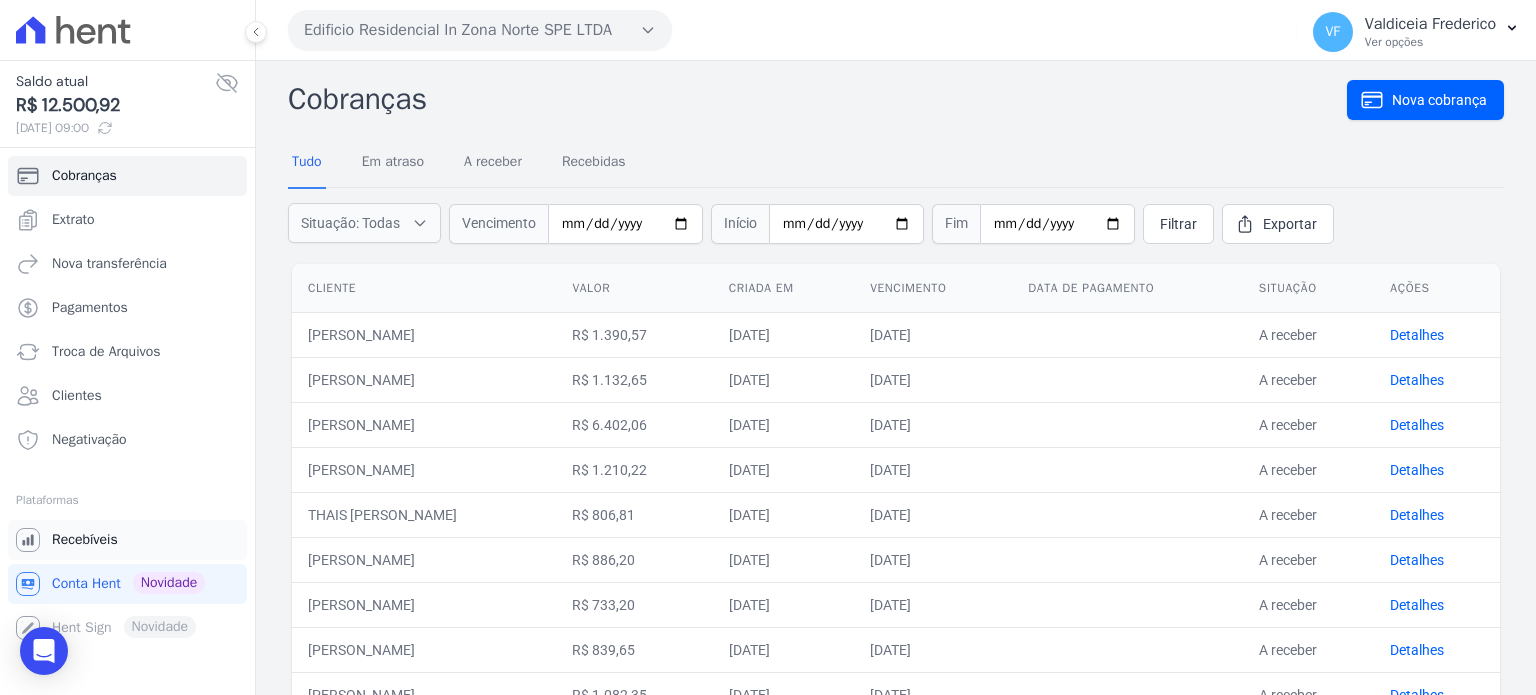 click on "Recebíveis" at bounding box center [85, 540] 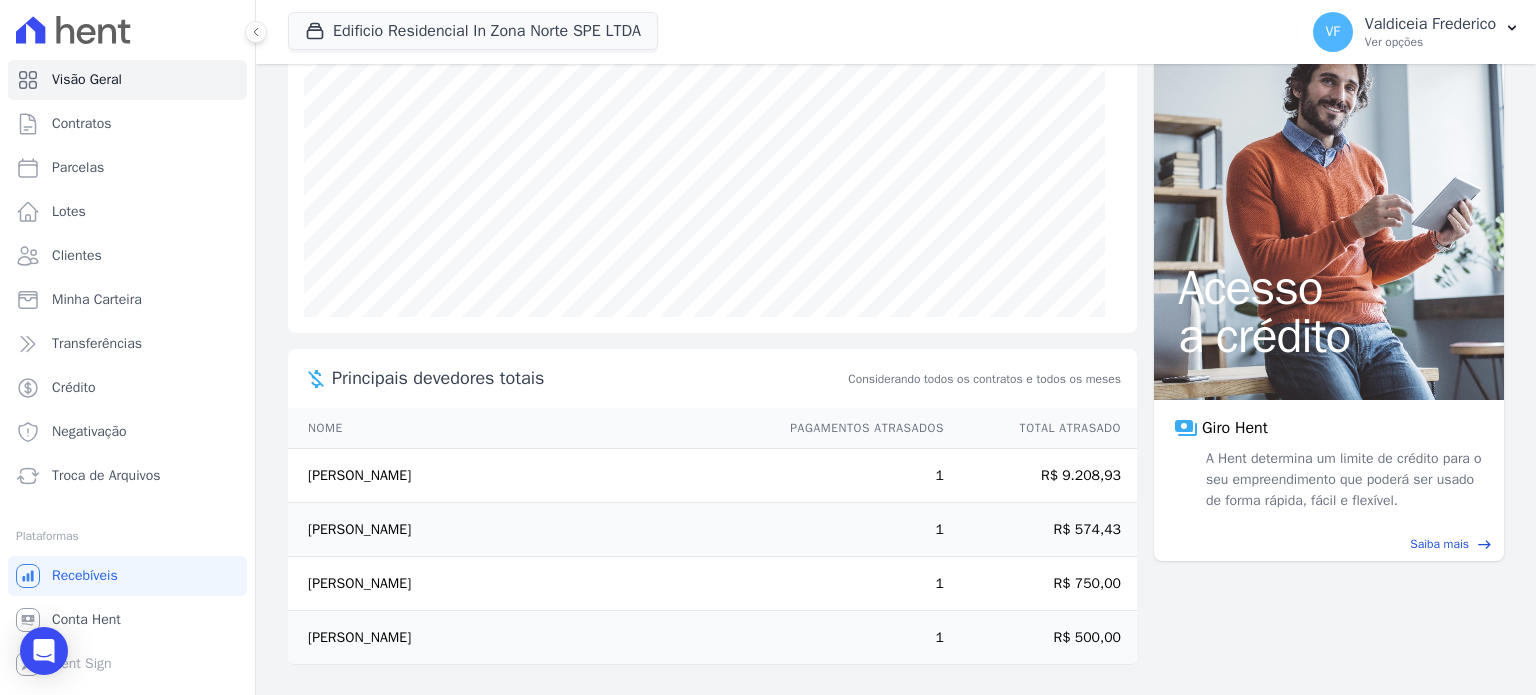scroll, scrollTop: 271, scrollLeft: 0, axis: vertical 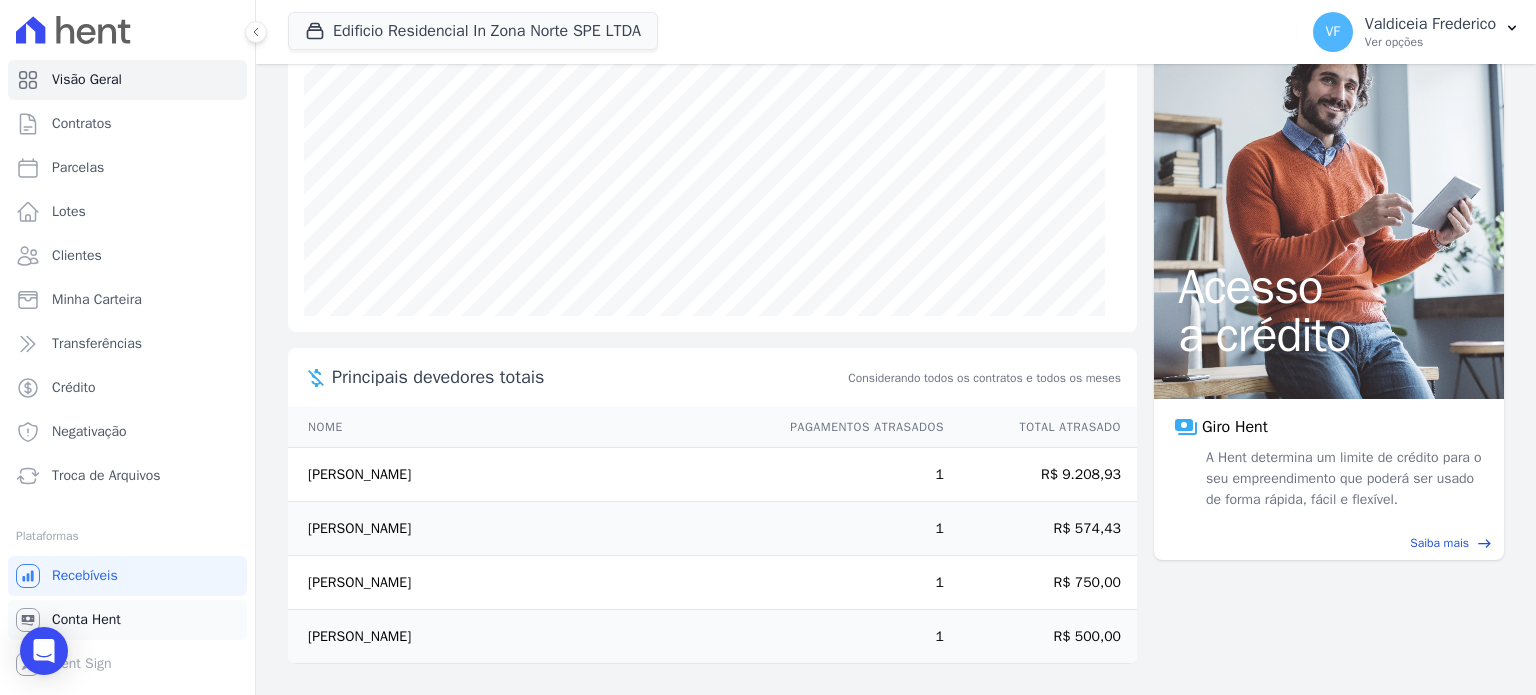 click on "Conta Hent" at bounding box center (127, 620) 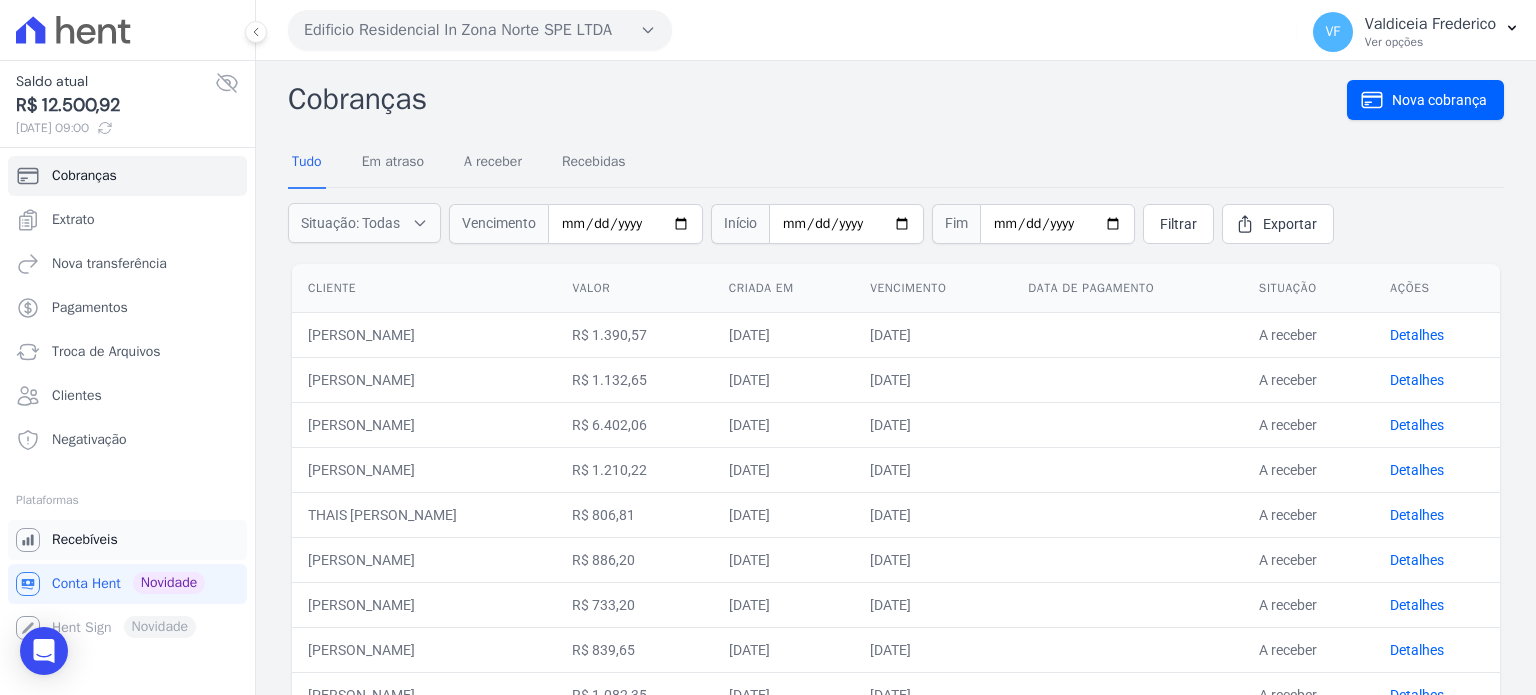 click on "Recebíveis" at bounding box center [85, 540] 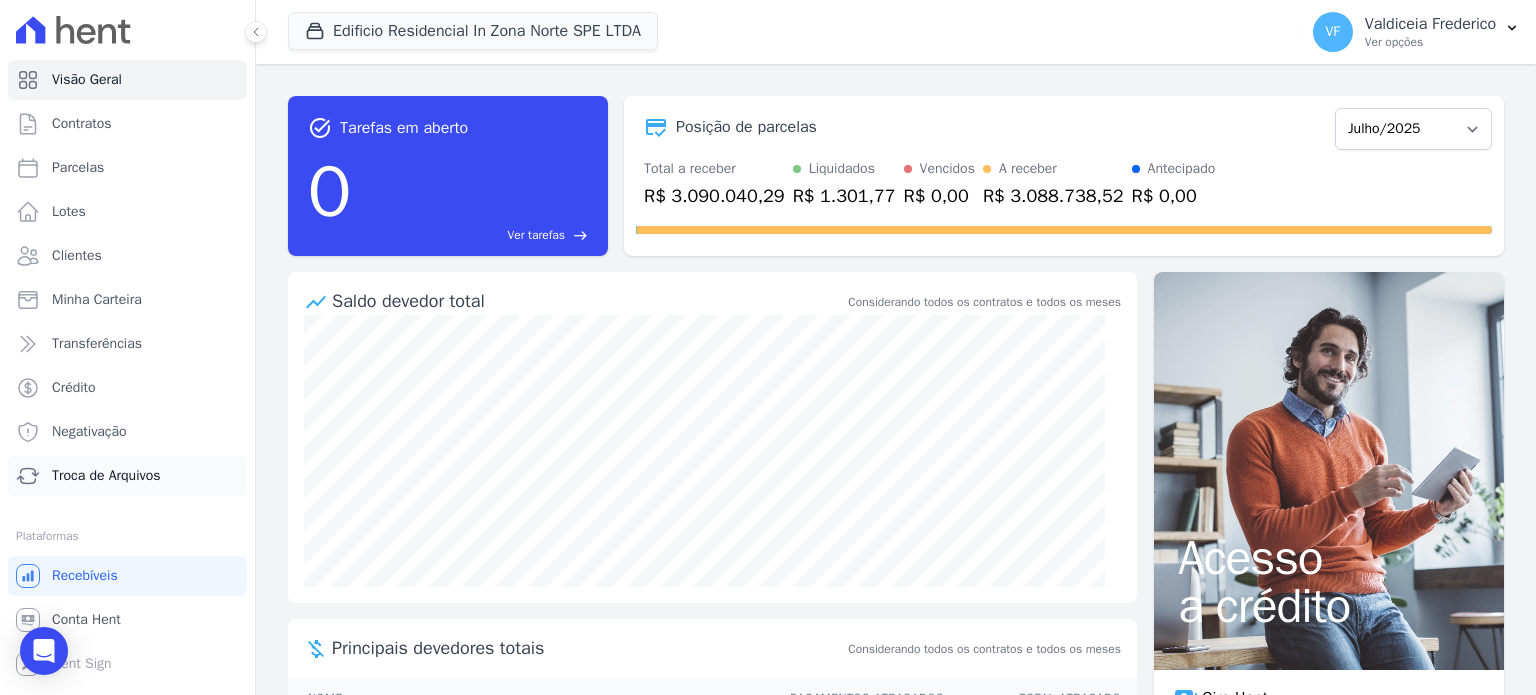 click on "Troca de Arquivos" at bounding box center [106, 476] 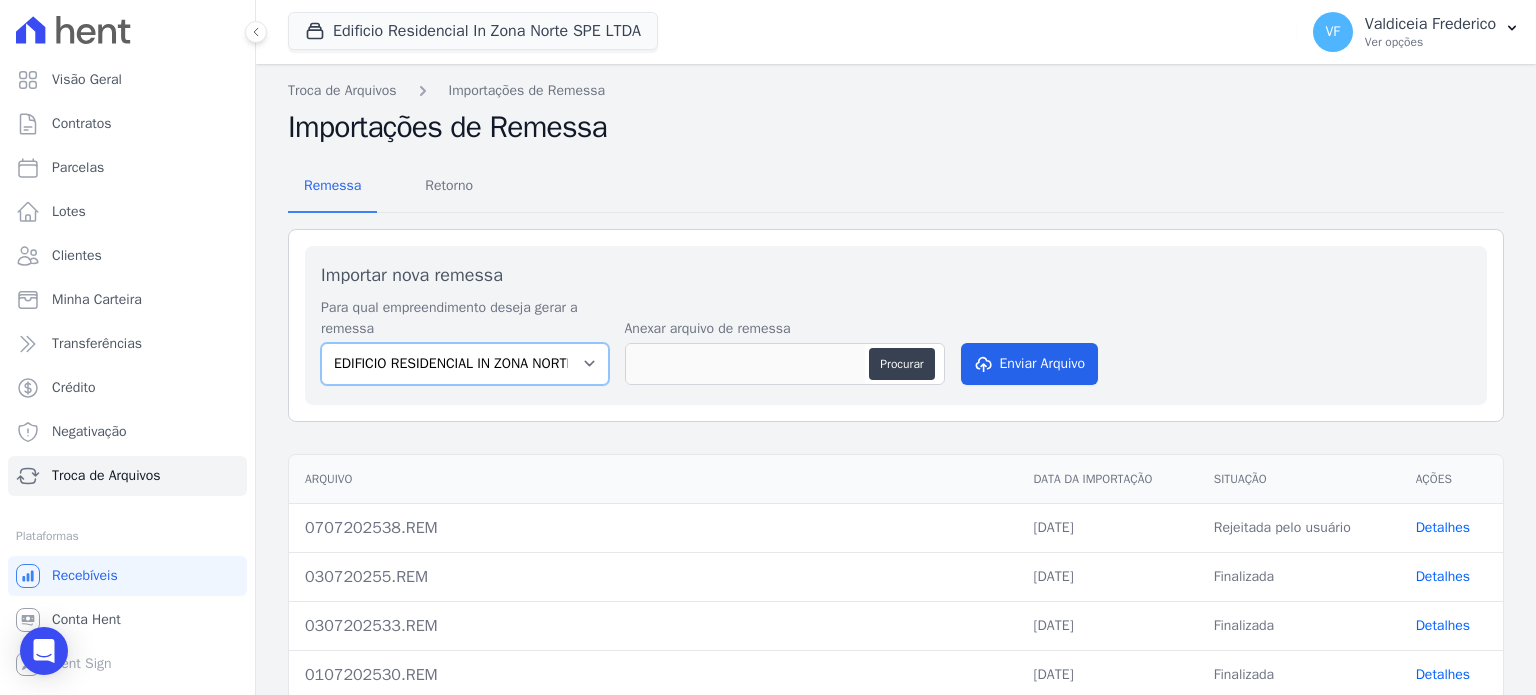click on "EDIFICIO RESIDENCIAL IN ZONA NORTE SPE LTDA
IN RESIDENCIAL CLUBE VOTORANTIM SPE LTDA" at bounding box center (465, 364) 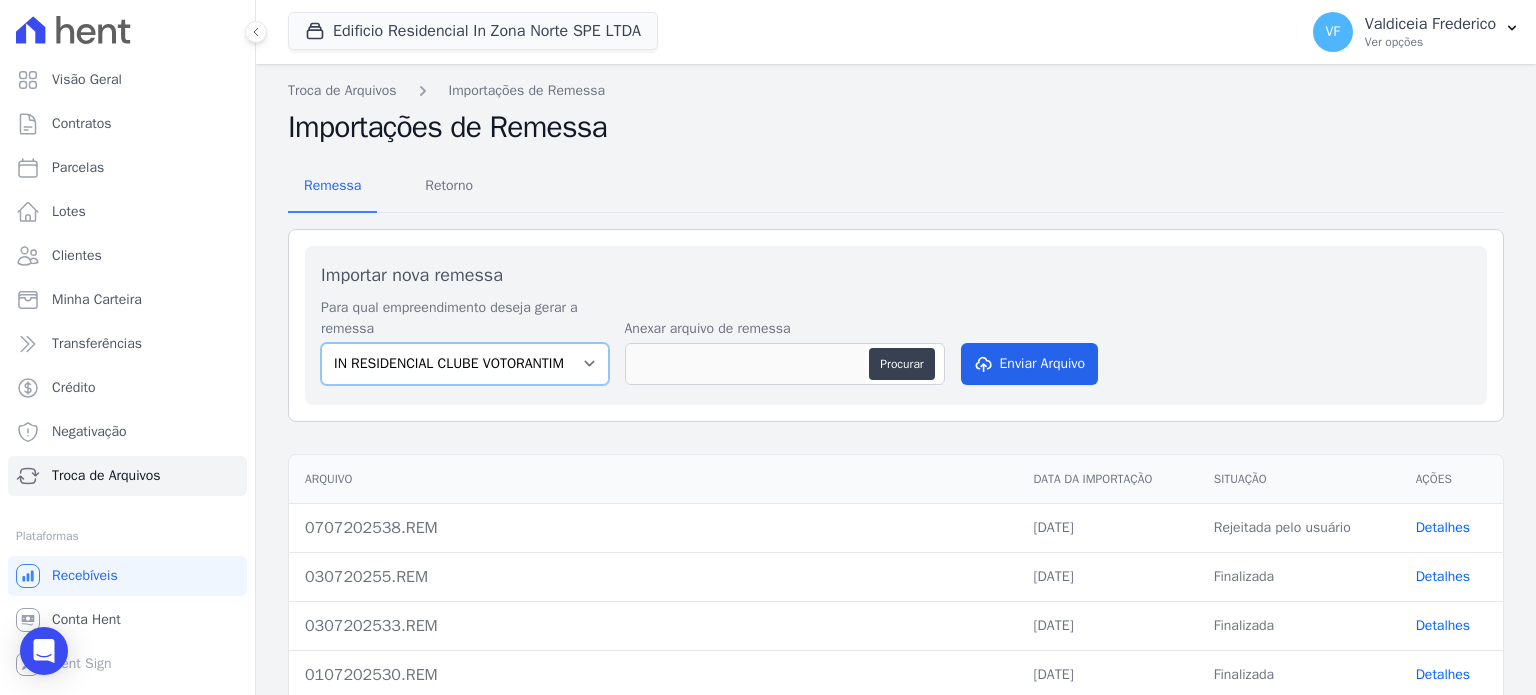 click on "EDIFICIO RESIDENCIAL IN ZONA NORTE SPE LTDA
IN RESIDENCIAL CLUBE VOTORANTIM SPE LTDA" at bounding box center [465, 364] 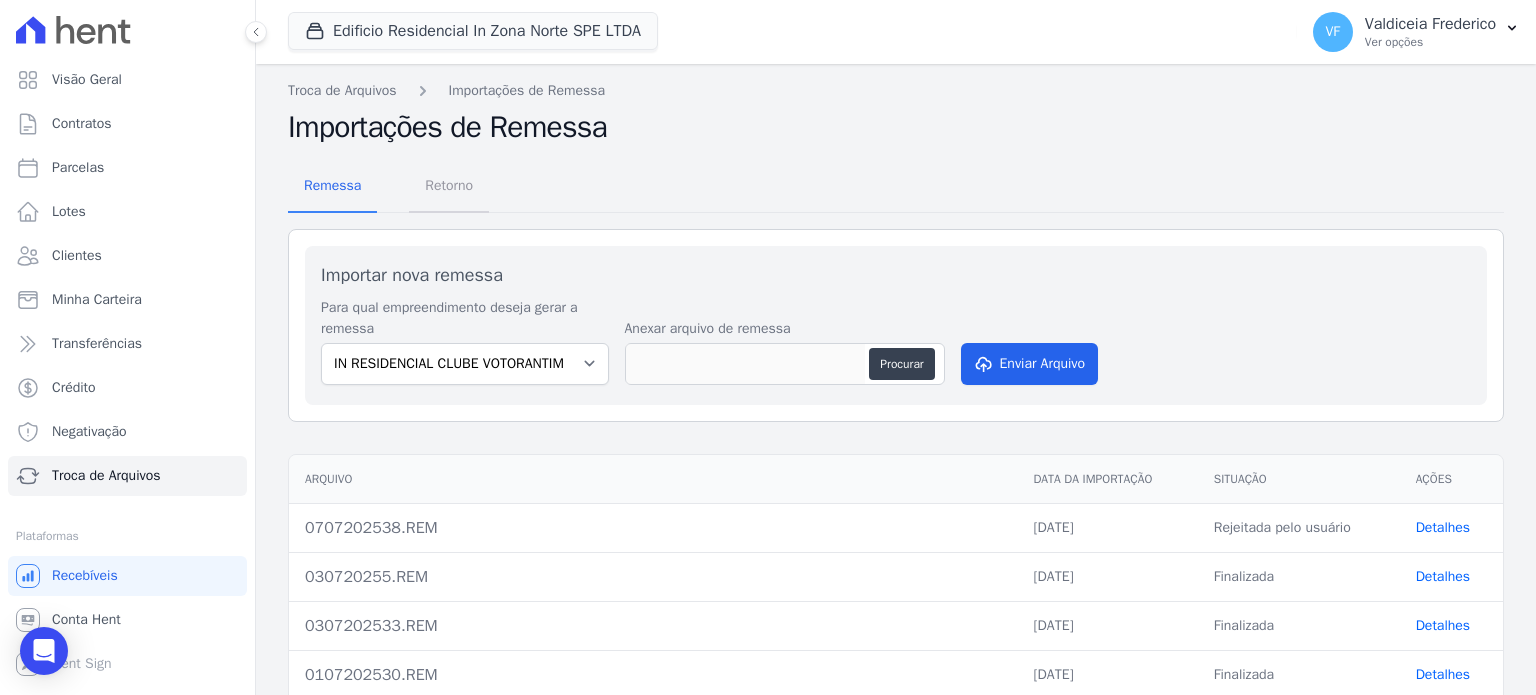 click on "Retorno" at bounding box center [449, 185] 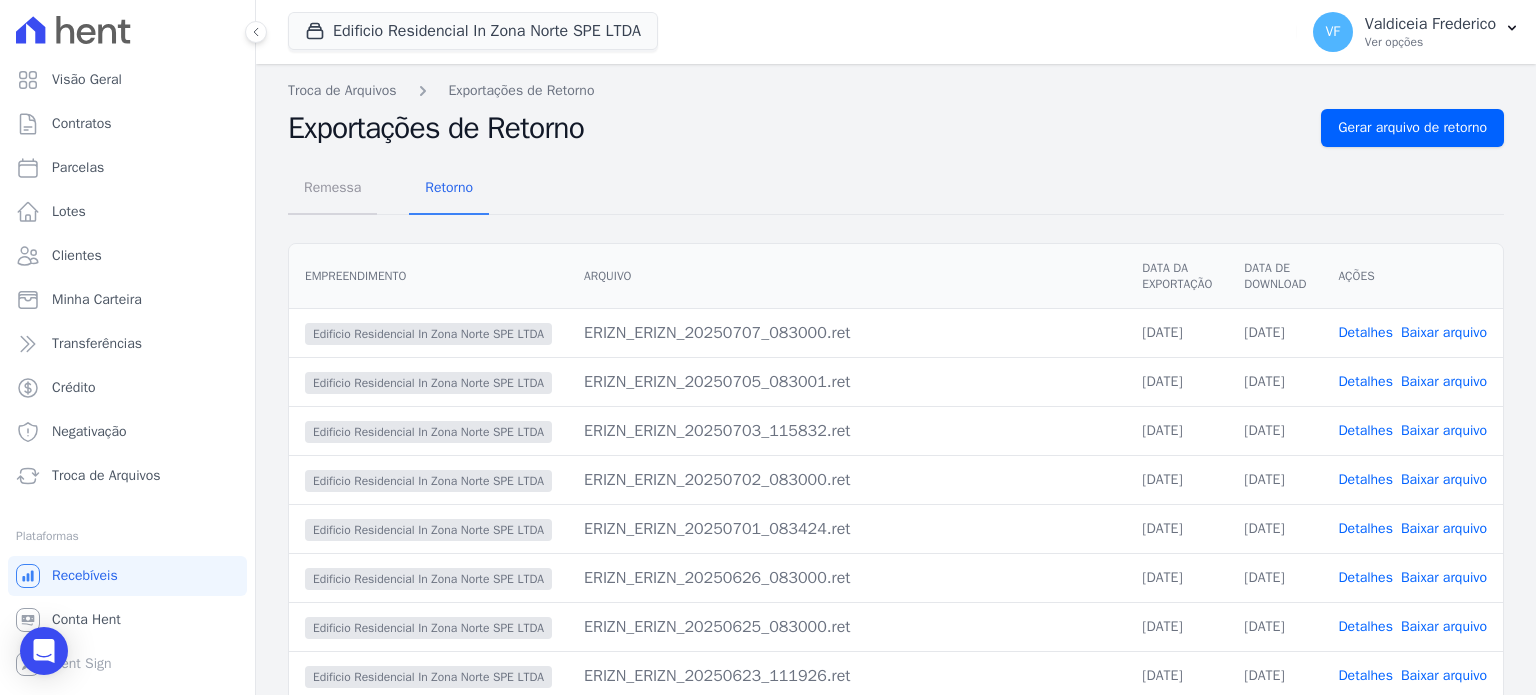 click on "Remessa" at bounding box center [332, 187] 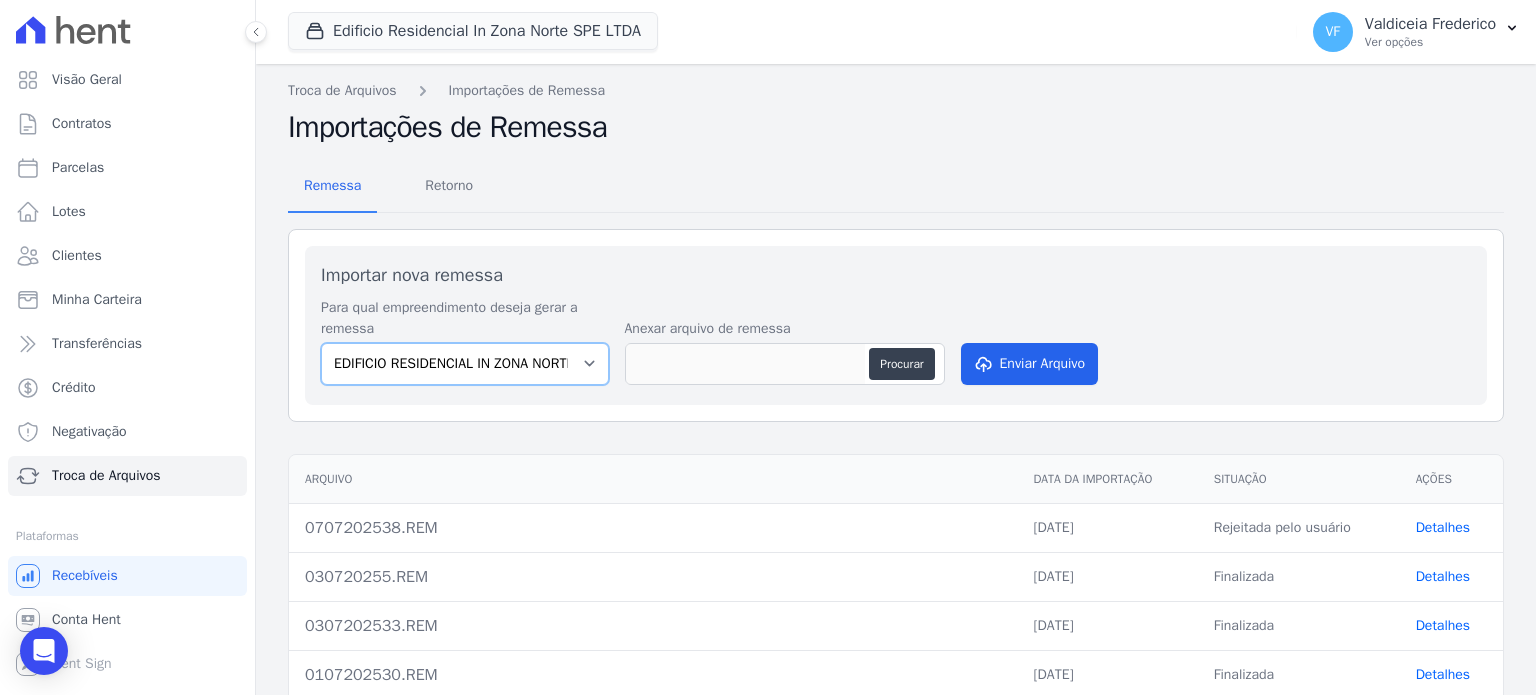 click on "EDIFICIO RESIDENCIAL IN ZONA NORTE SPE LTDA
IN RESIDENCIAL CLUBE VOTORANTIM SPE LTDA" at bounding box center (465, 364) 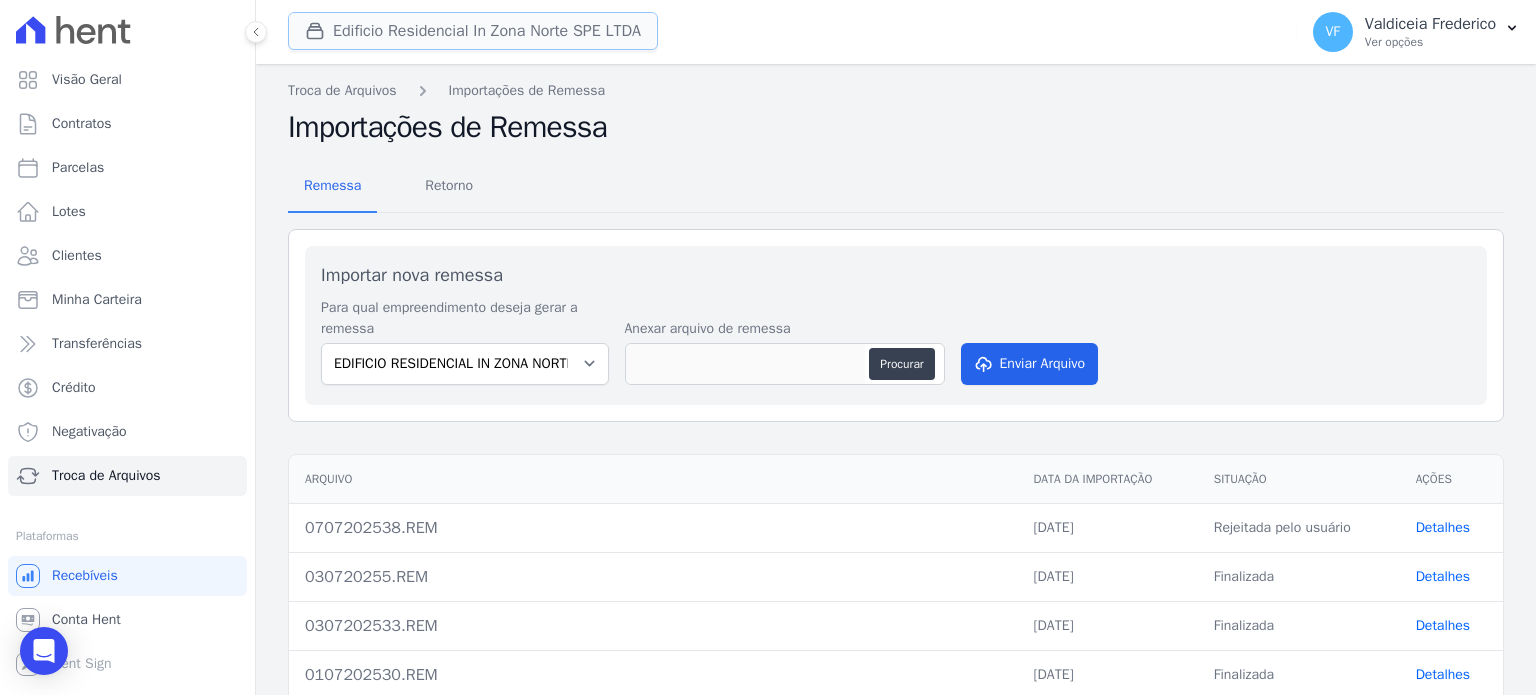 click on "Edificio Residencial In Zona Norte SPE LTDA" at bounding box center (473, 31) 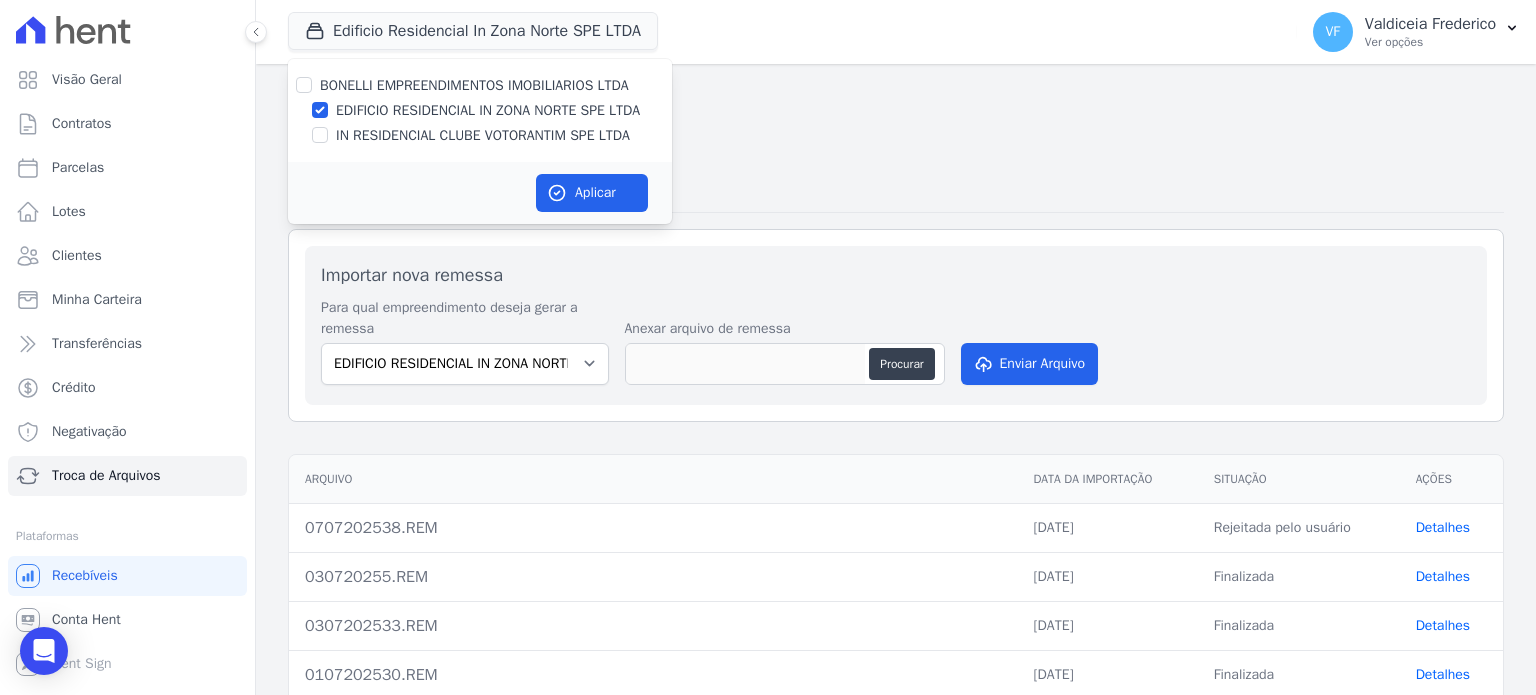 click on "IN RESIDENCIAL CLUBE VOTORANTIM SPE LTDA" at bounding box center [483, 135] 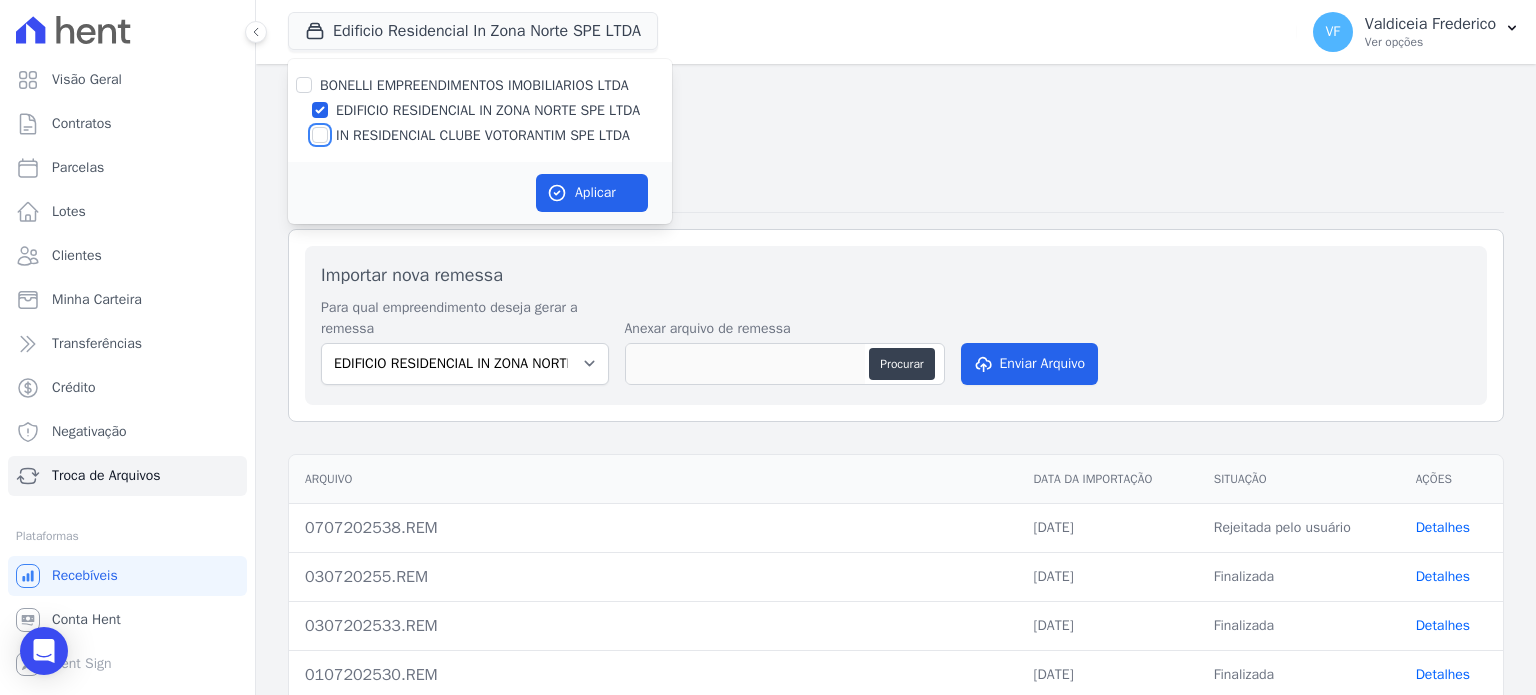 checkbox on "true" 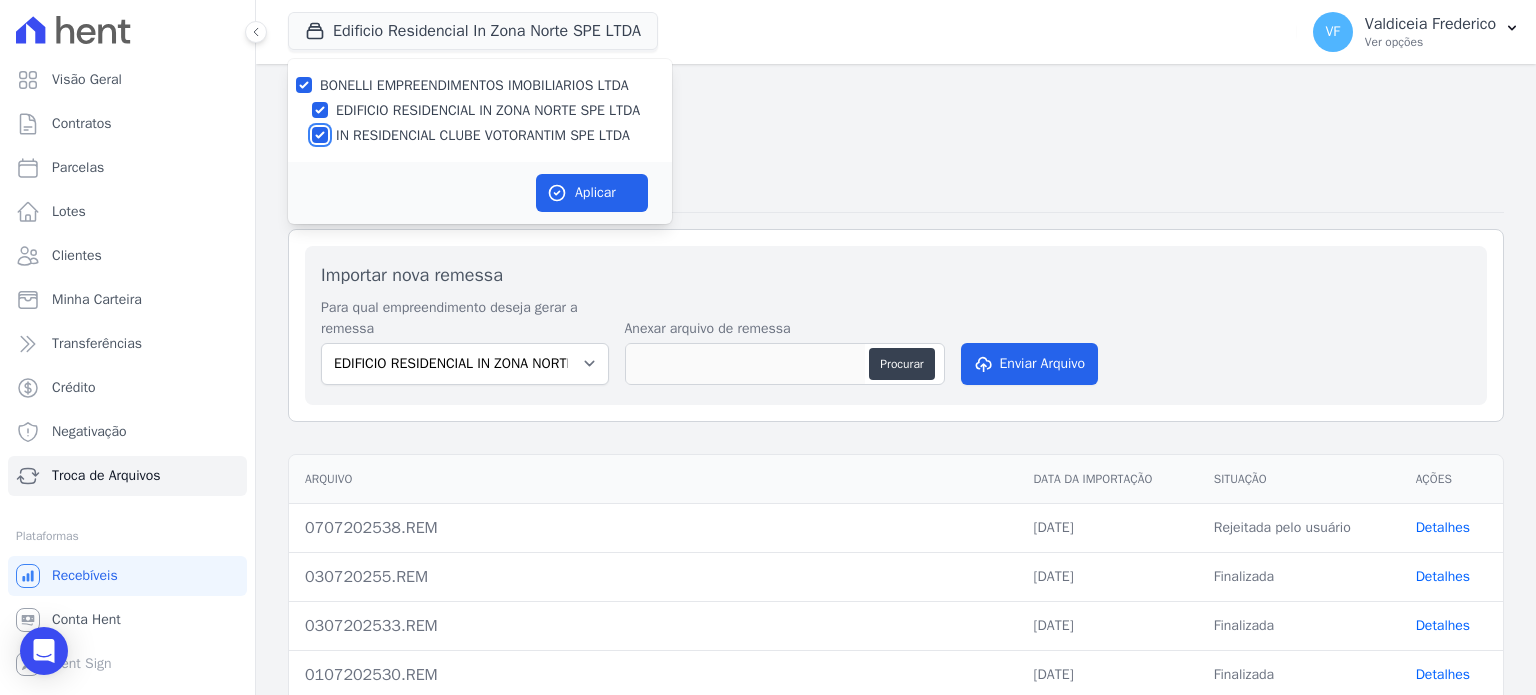 checkbox on "true" 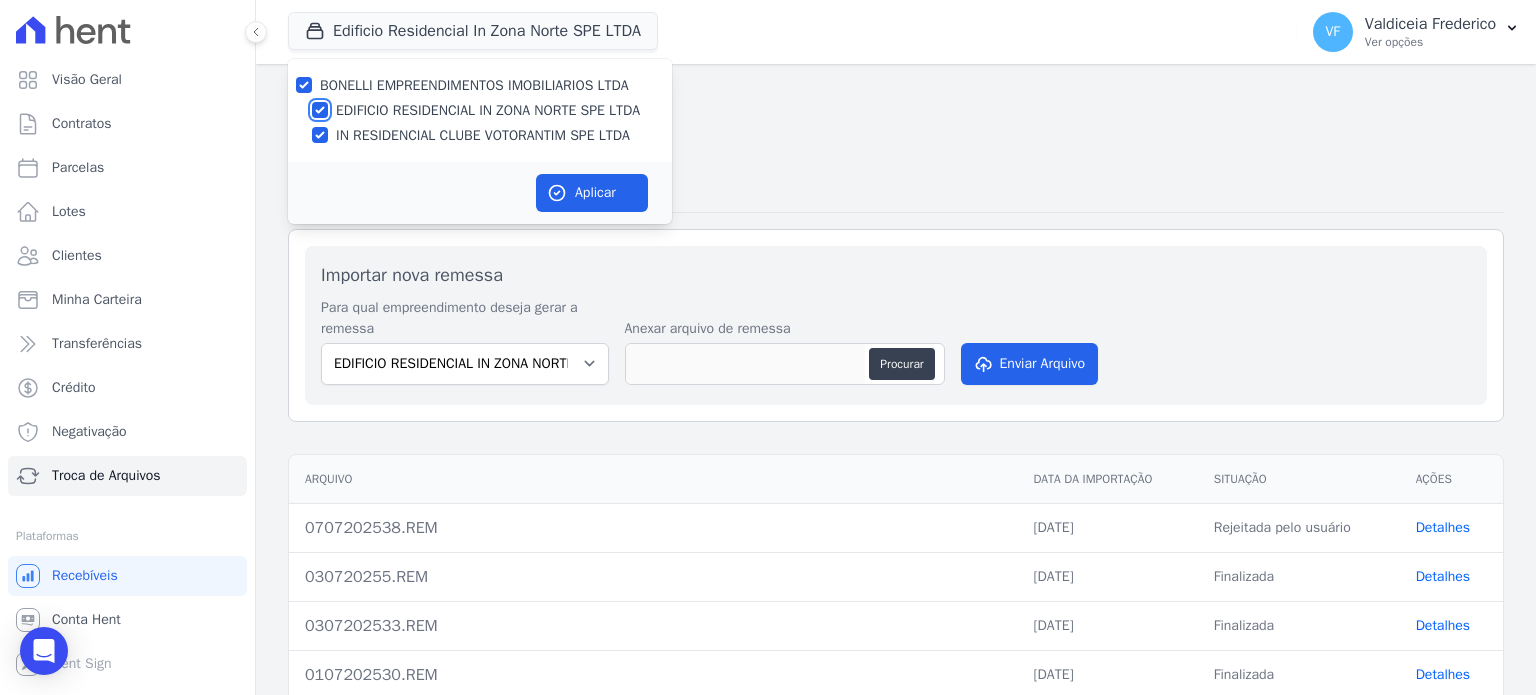 click on "EDIFICIO RESIDENCIAL IN ZONA NORTE SPE LTDA" at bounding box center (320, 110) 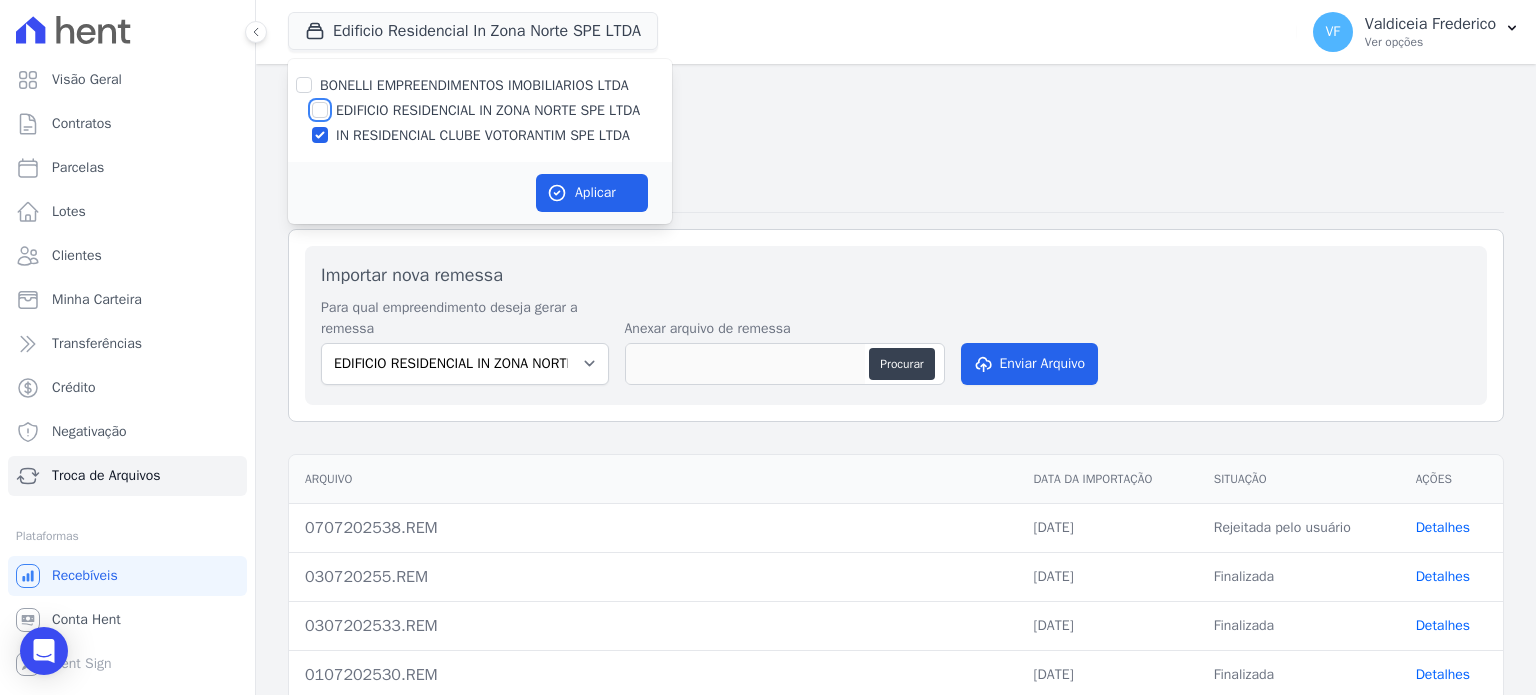 checkbox on "false" 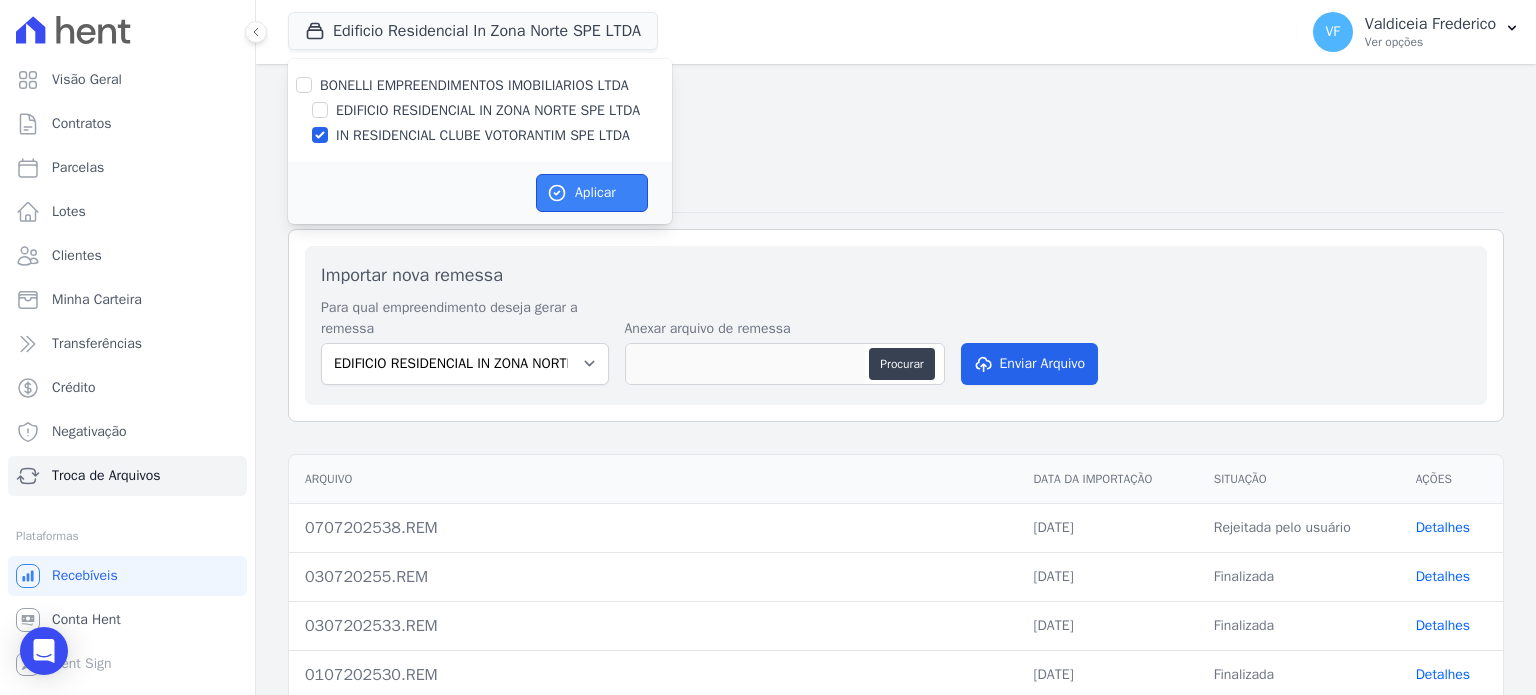 click on "Aplicar" at bounding box center [592, 193] 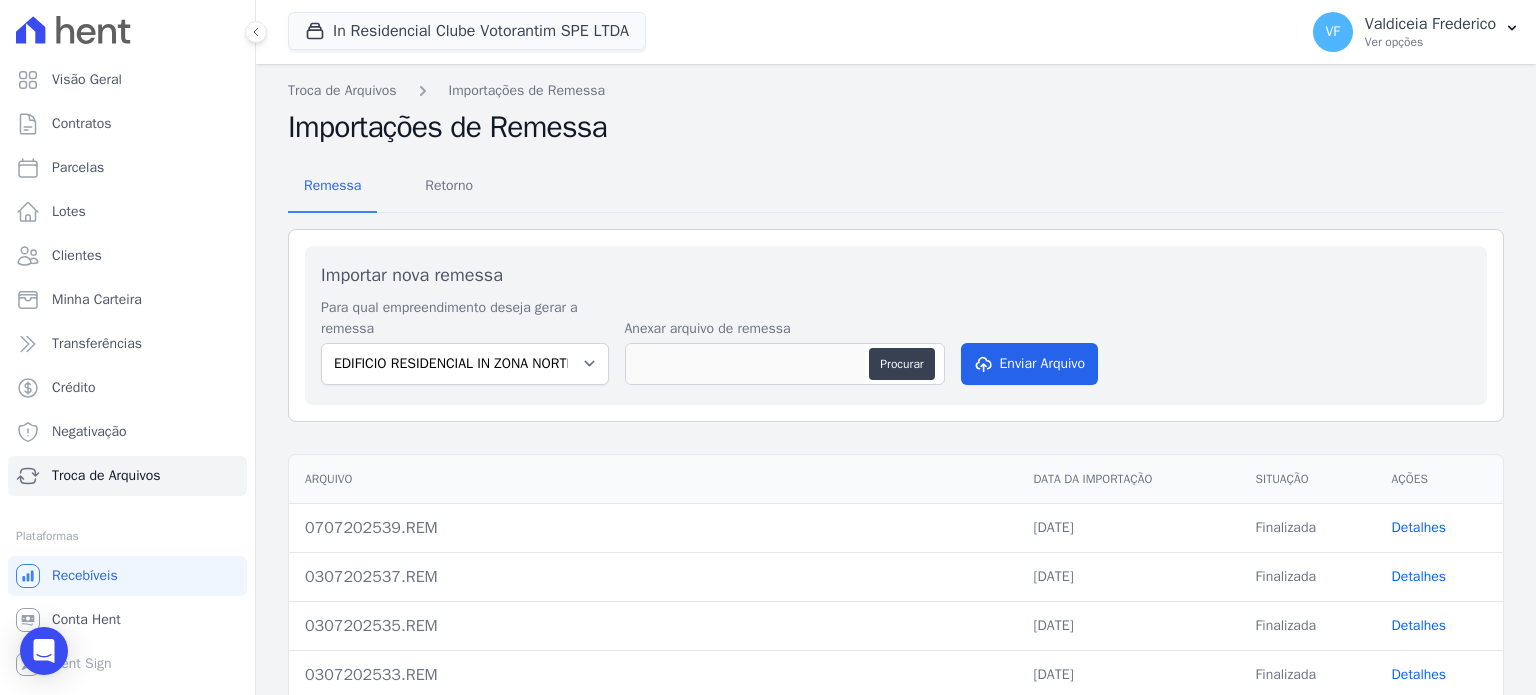 scroll, scrollTop: 100, scrollLeft: 0, axis: vertical 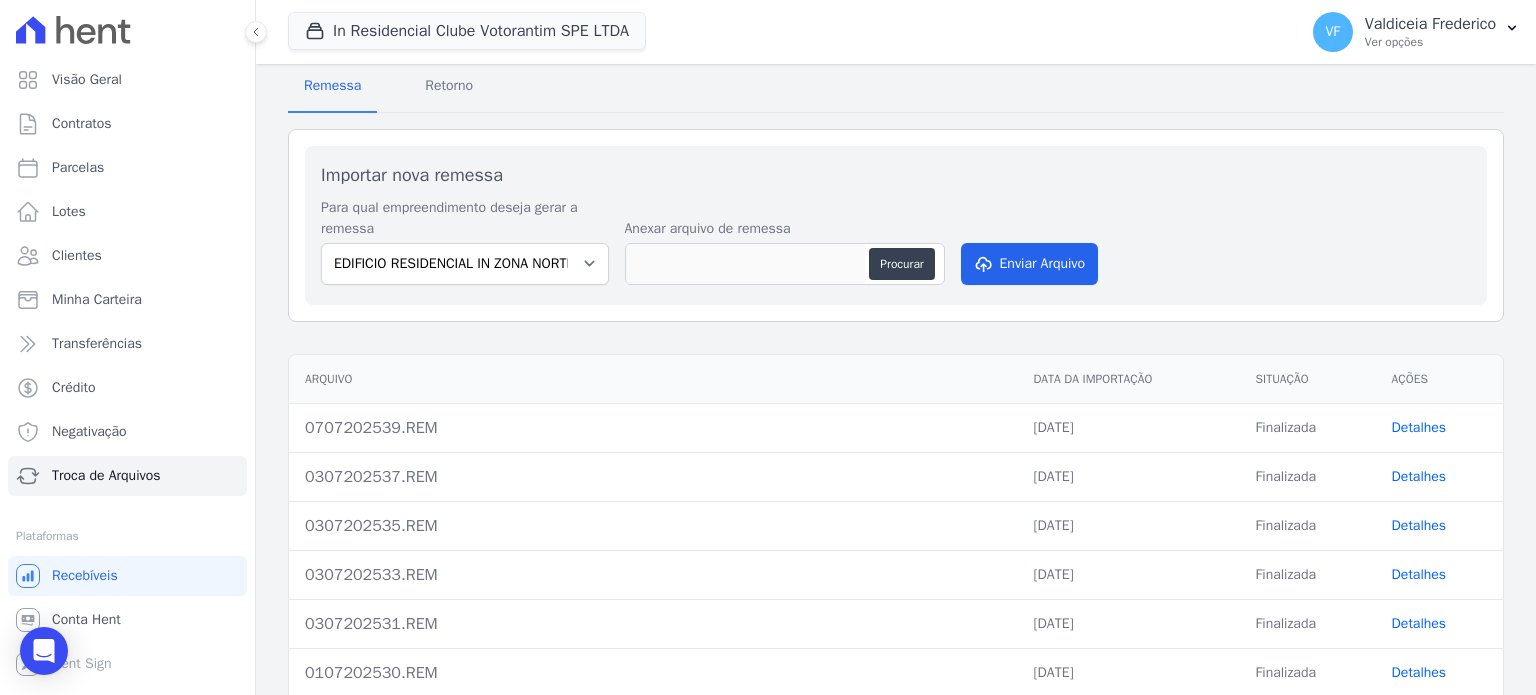 click on "Detalhes" at bounding box center [1419, 427] 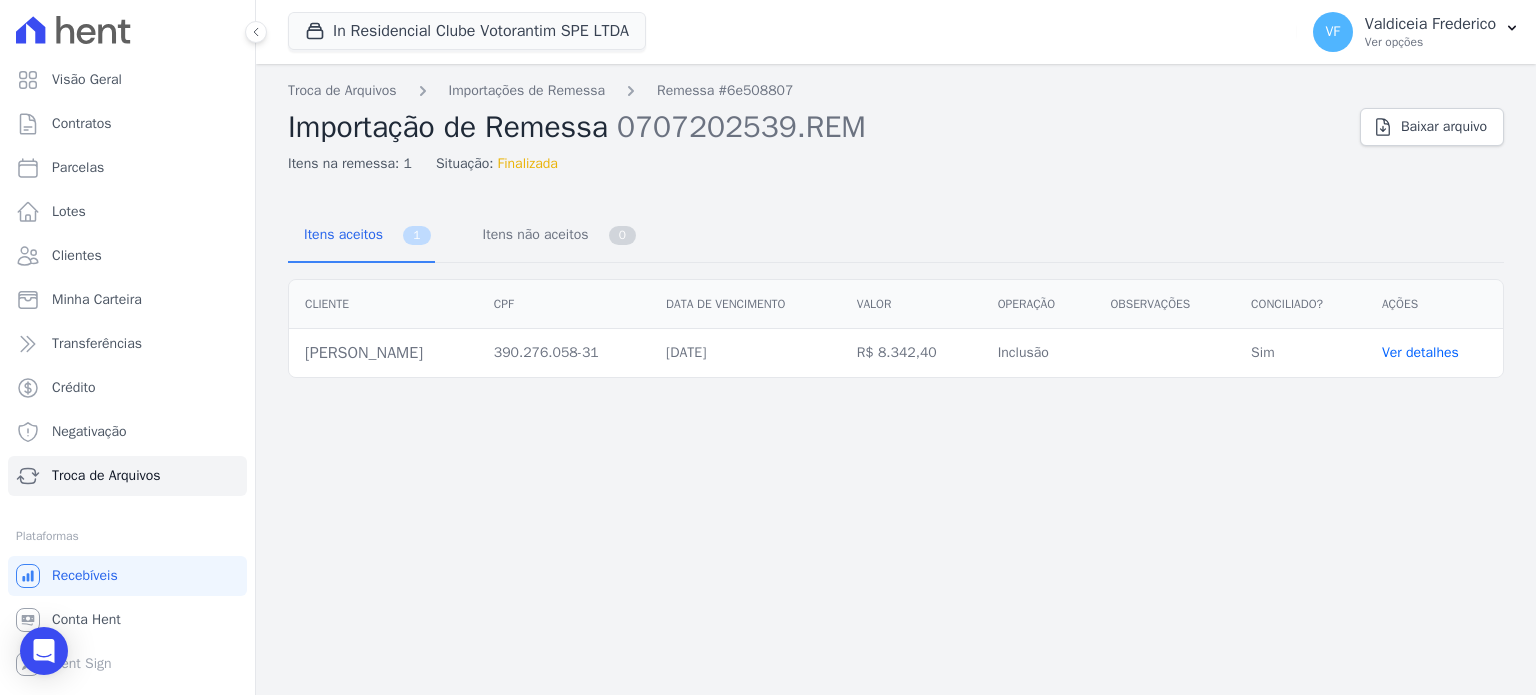 click on "Ver detalhes" at bounding box center [1420, 352] 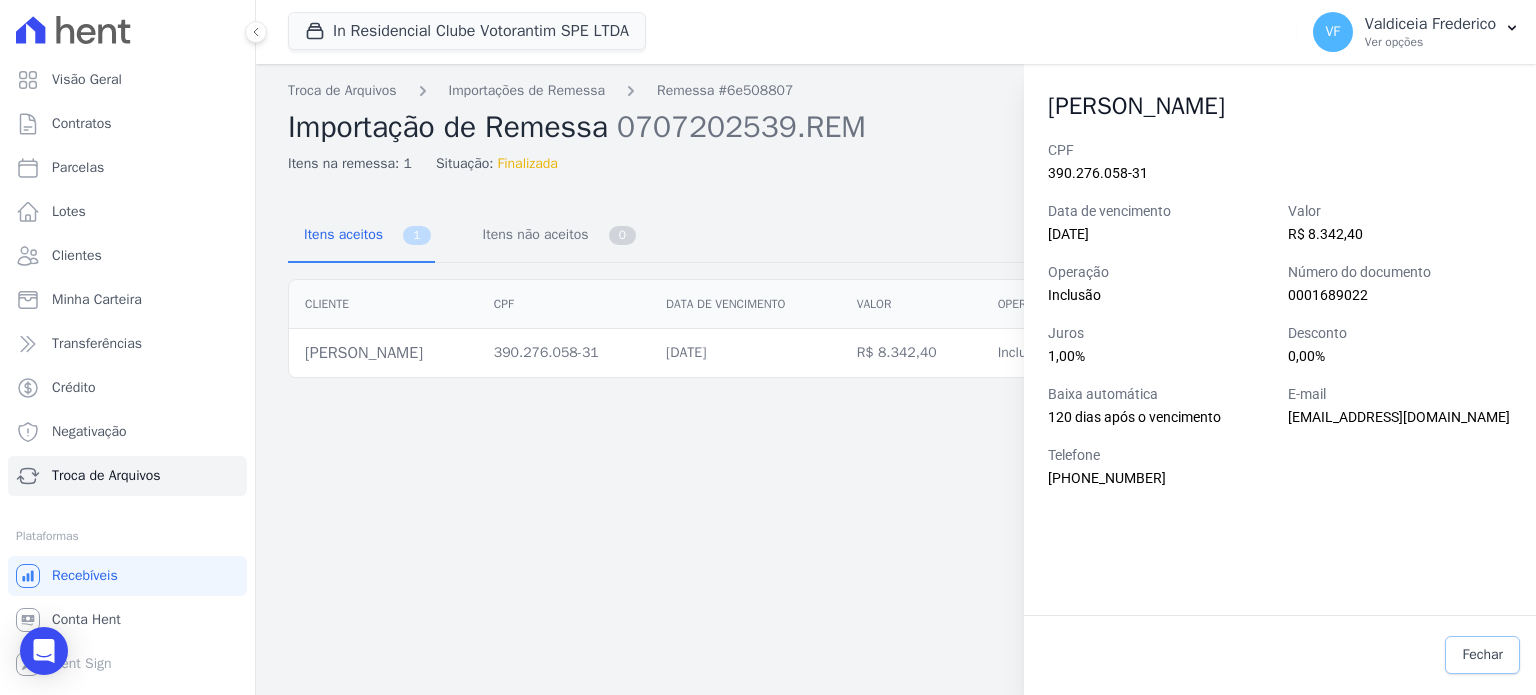 click on "Fechar" at bounding box center [1482, 655] 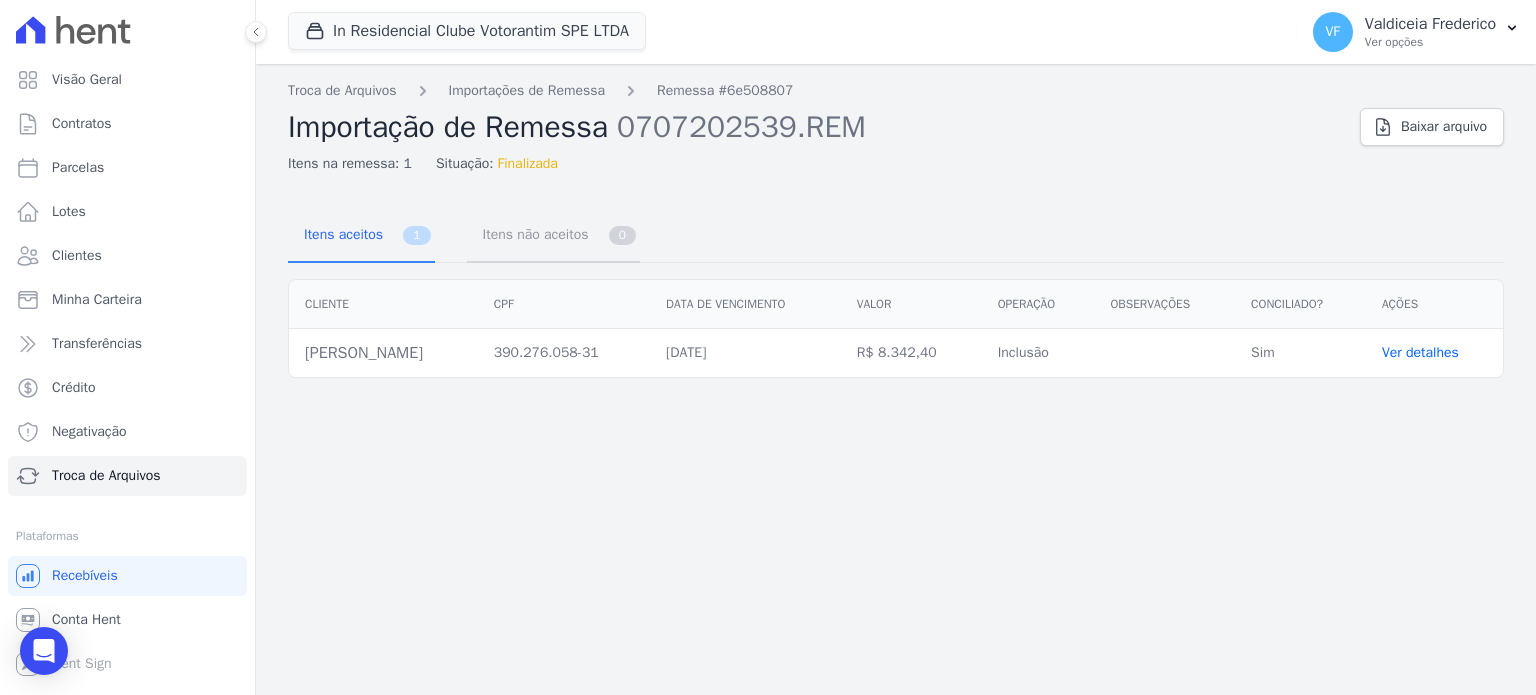 click on "Itens não aceitos" at bounding box center (532, 234) 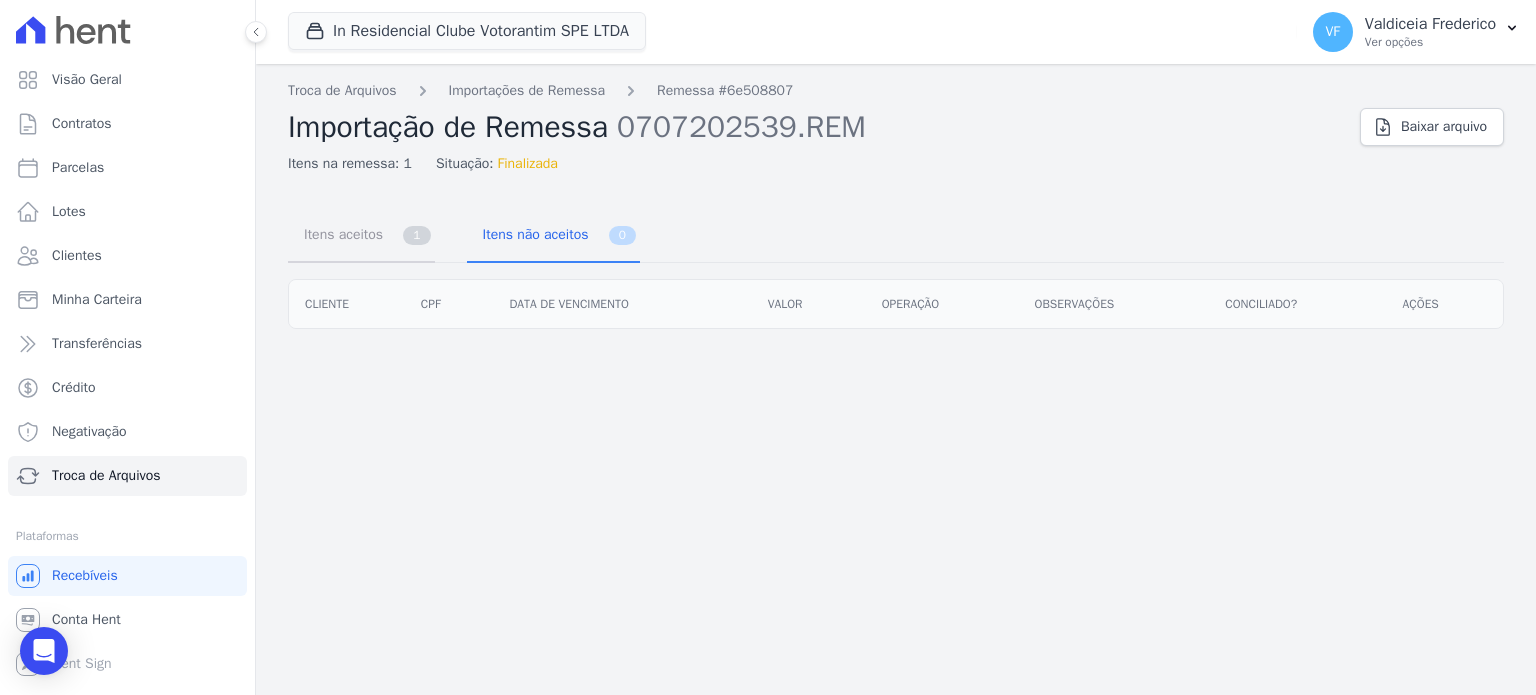 click on "Itens aceitos" at bounding box center (339, 234) 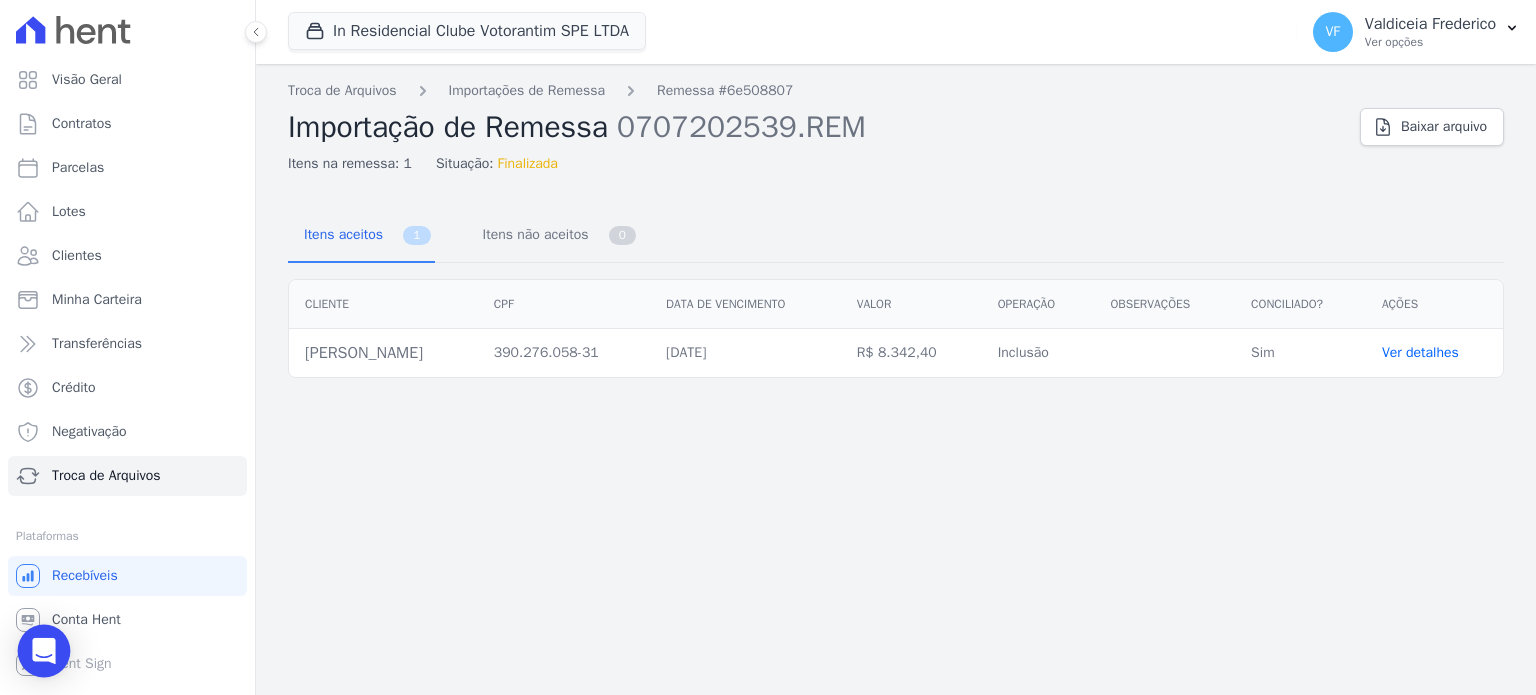 click at bounding box center (44, 651) 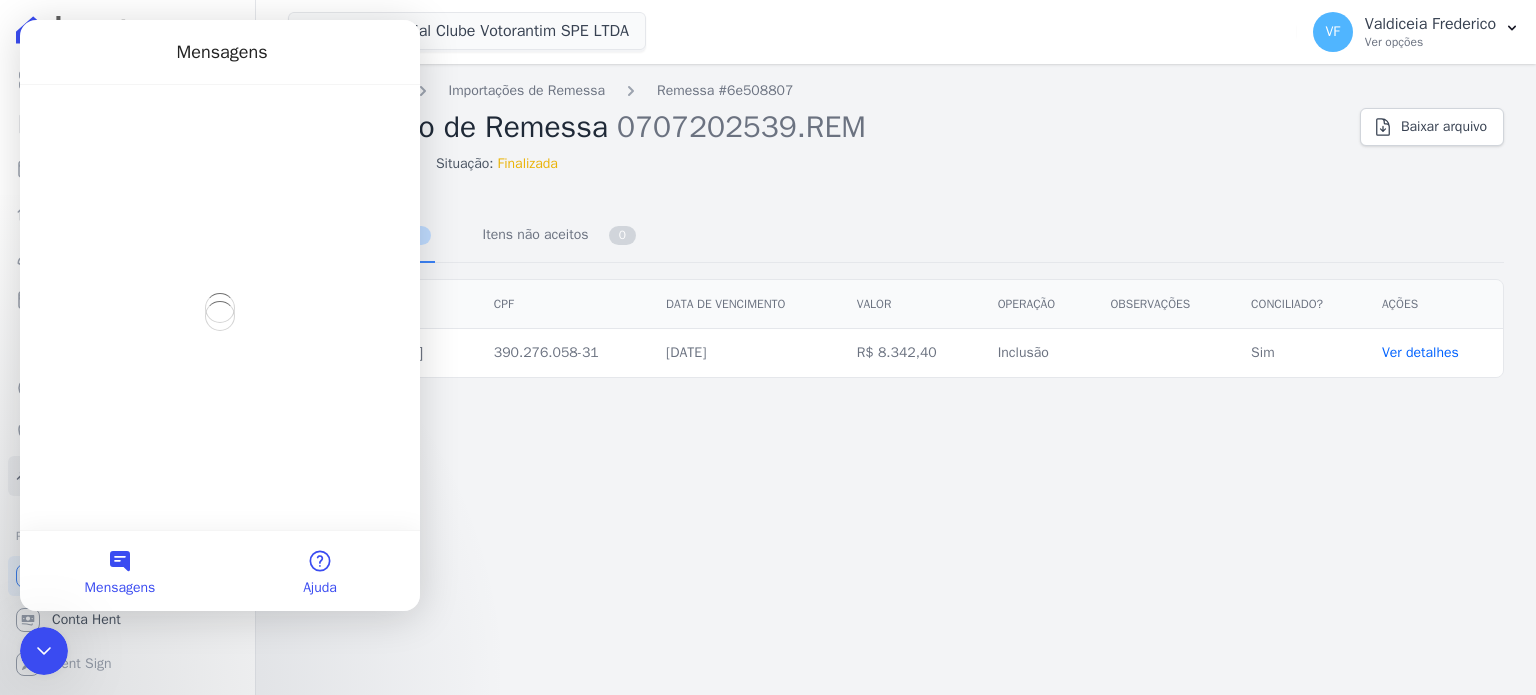 scroll, scrollTop: 0, scrollLeft: 0, axis: both 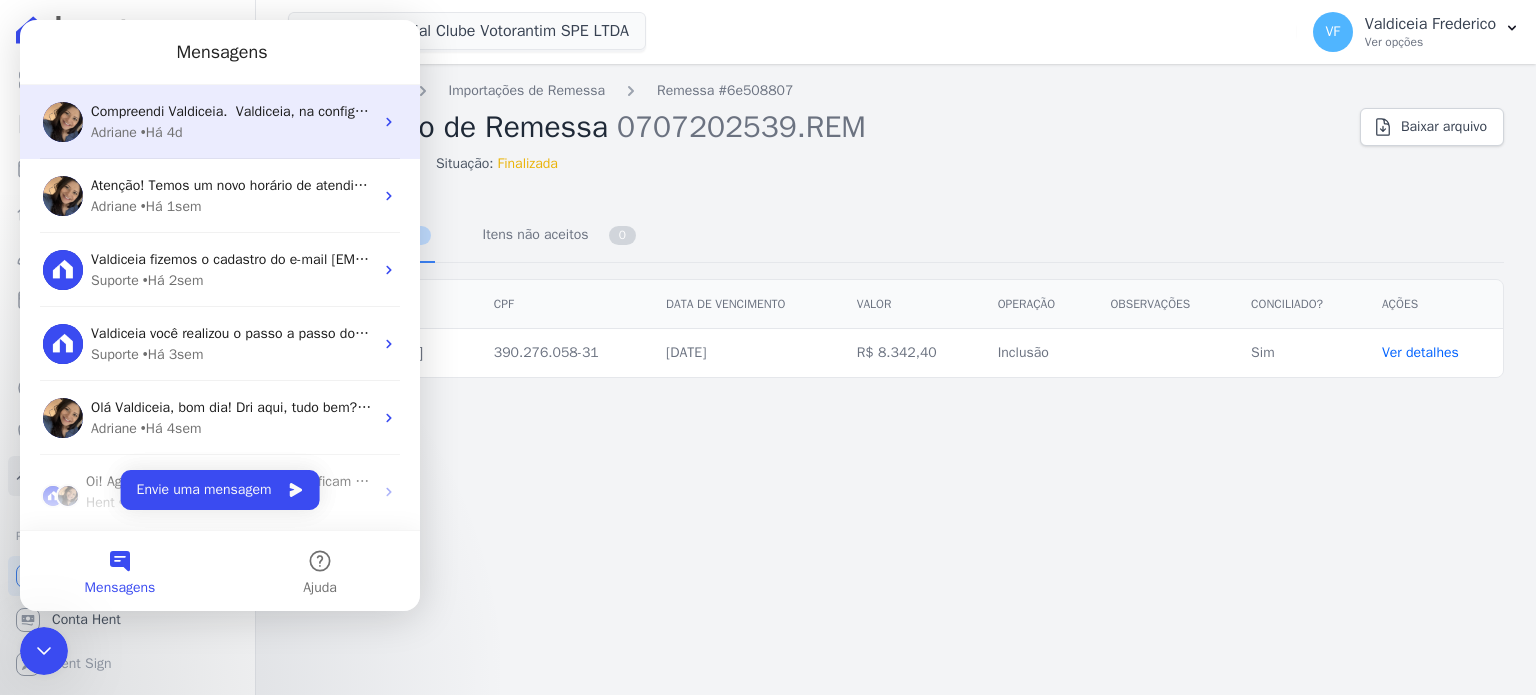 click on "Compreendi Valdiceia.  ​ Valdiceia, na configuração do Sienge, o campo sobre o numero do documento "nosso numero" deverá estar com a opção para ser fornecida pelo banco, nesse caso, a Hent. ​ No arquivo, esse campo precisa estar zerado no momento da importação. Iremos registrar a cobrança, emitir o arquivo retorno com esta sequência numérica, para que seja inserido no seu erp e atualizada as informações." at bounding box center (1380, 111) 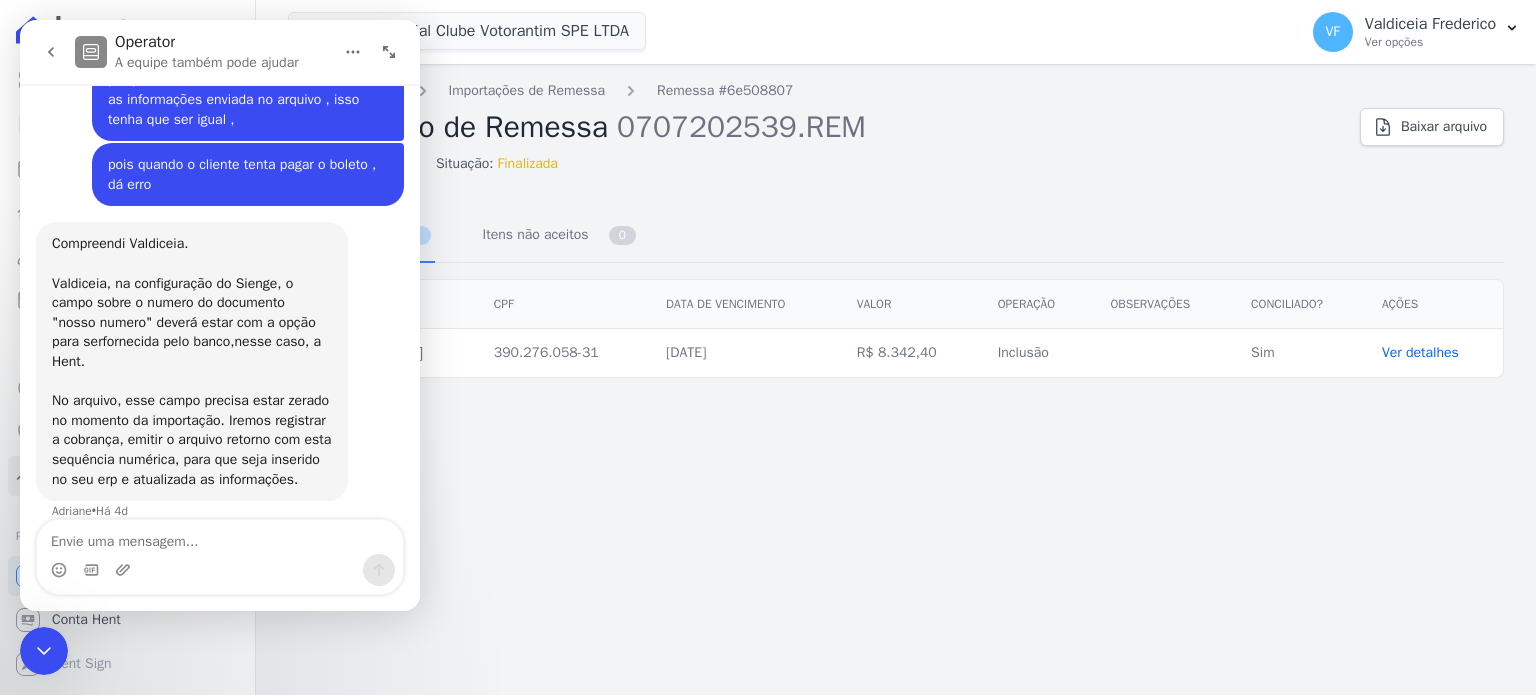 scroll, scrollTop: 1000, scrollLeft: 0, axis: vertical 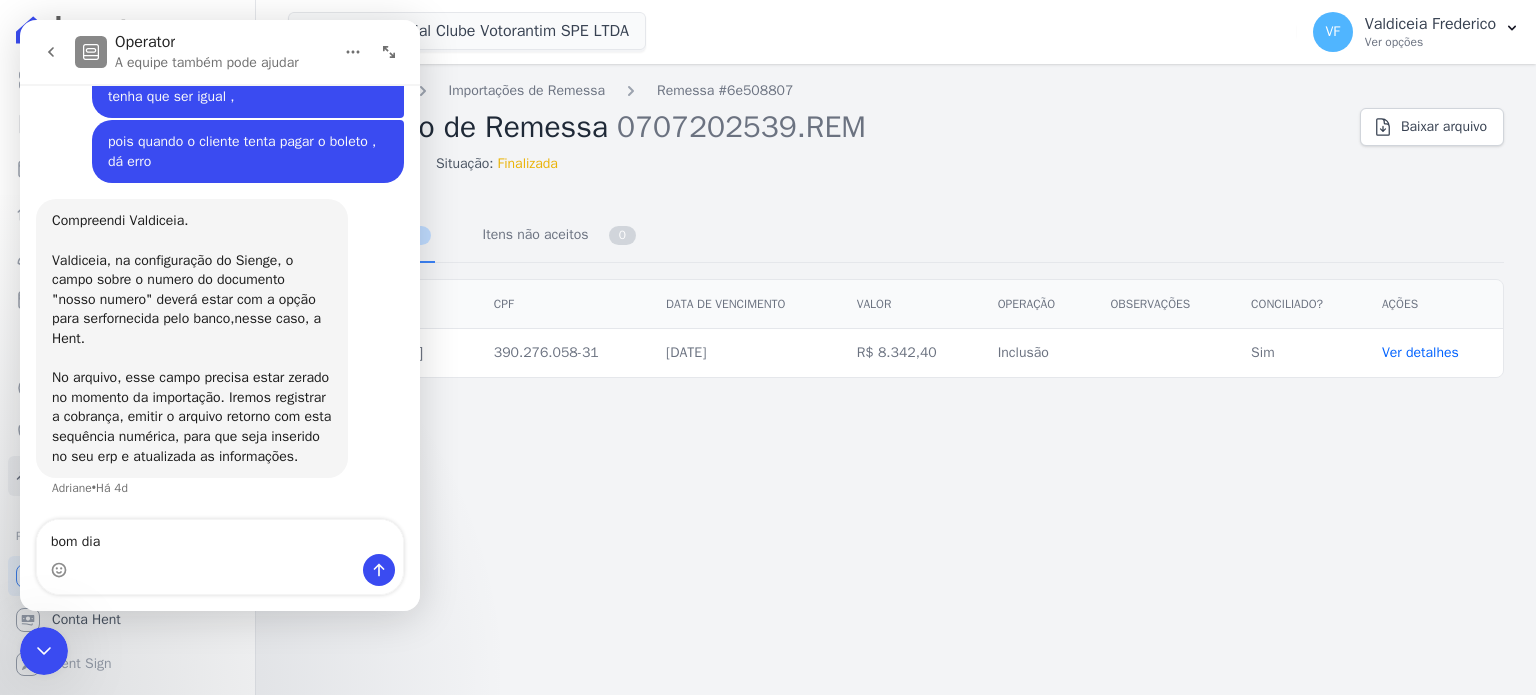 type on "bom dia" 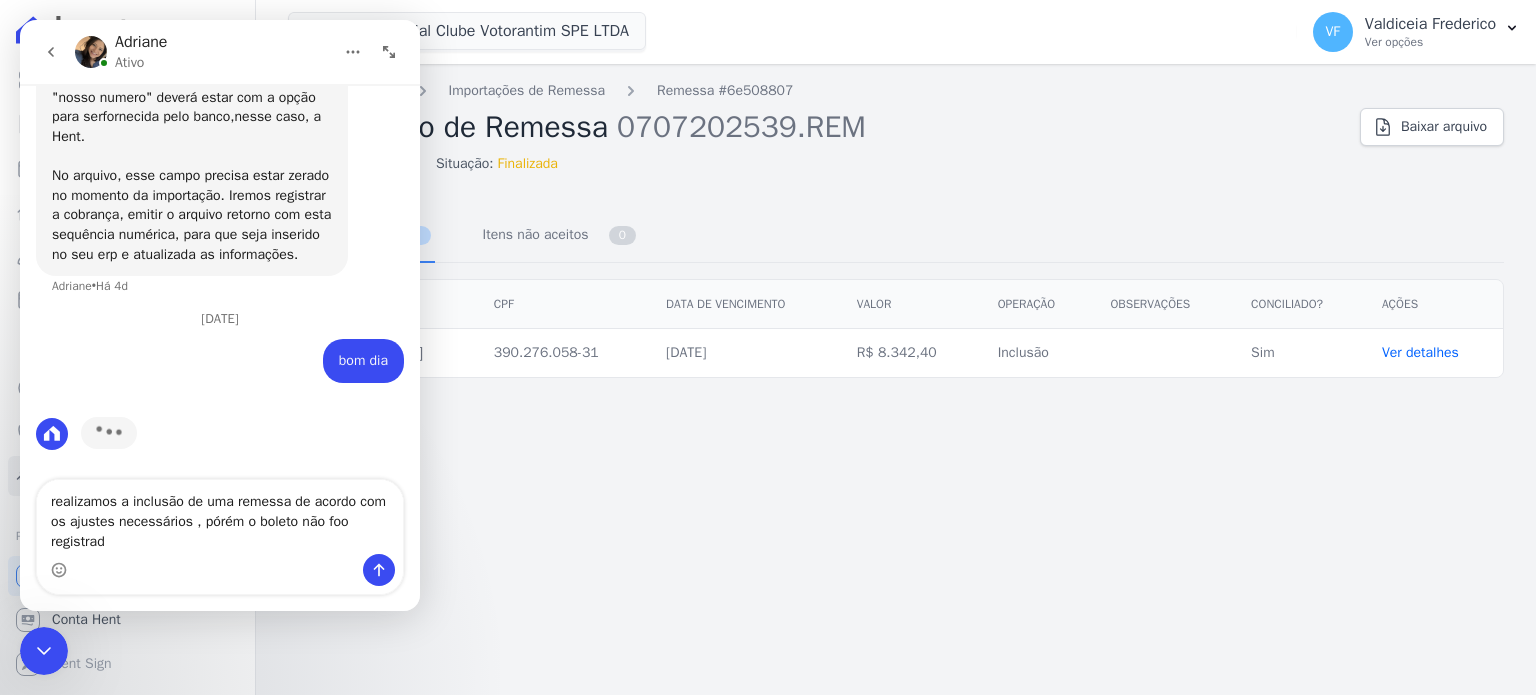 scroll, scrollTop: 1230, scrollLeft: 0, axis: vertical 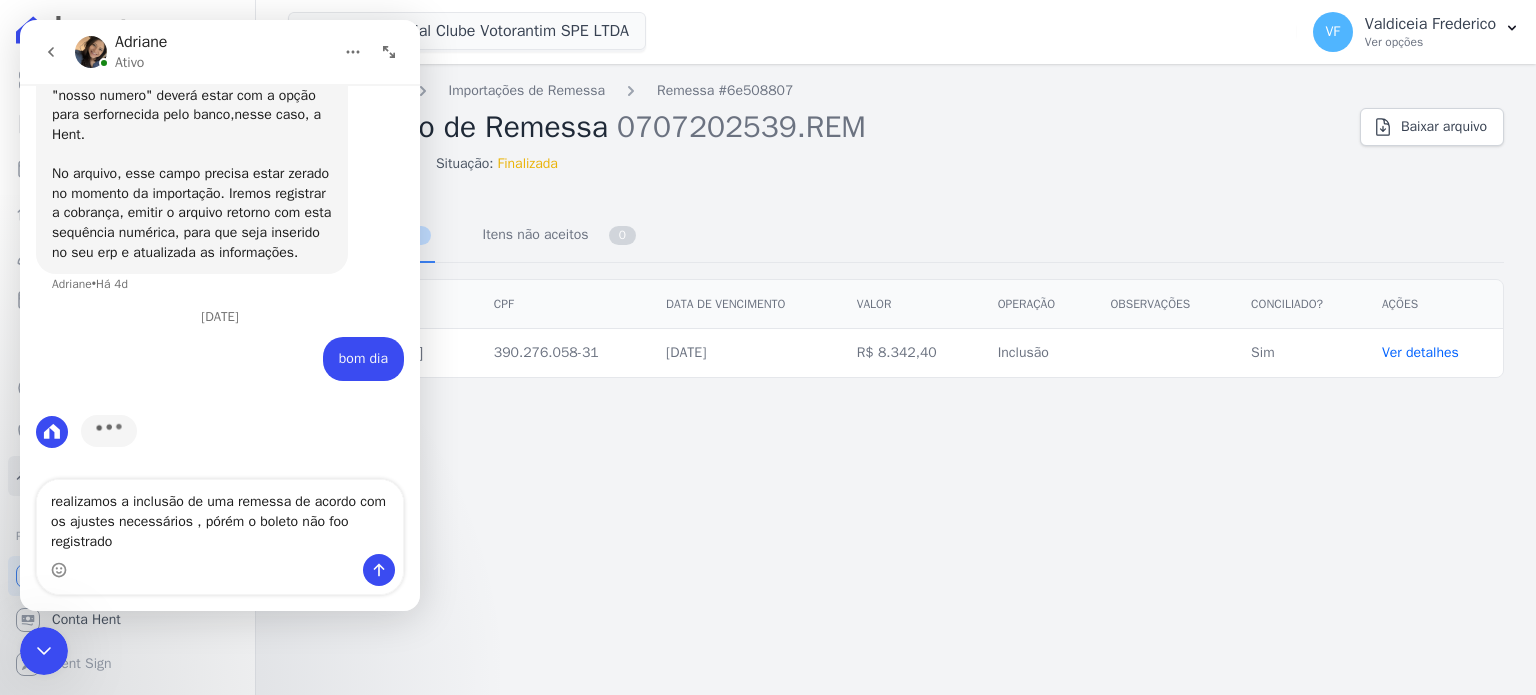 type on "realizamos a inclusão de uma remessa de acordo com os ajustes necessários , pórém o boleto não foo registrado" 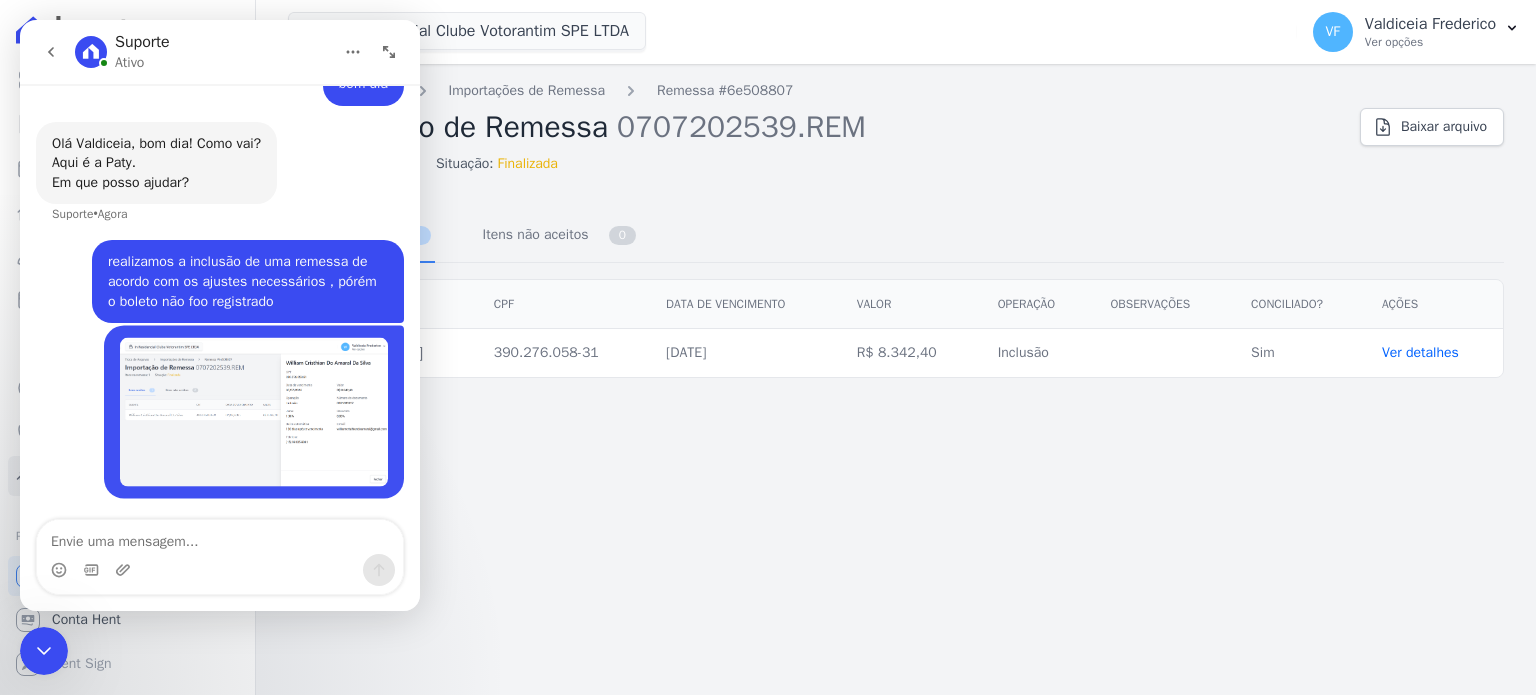 scroll, scrollTop: 1485, scrollLeft: 0, axis: vertical 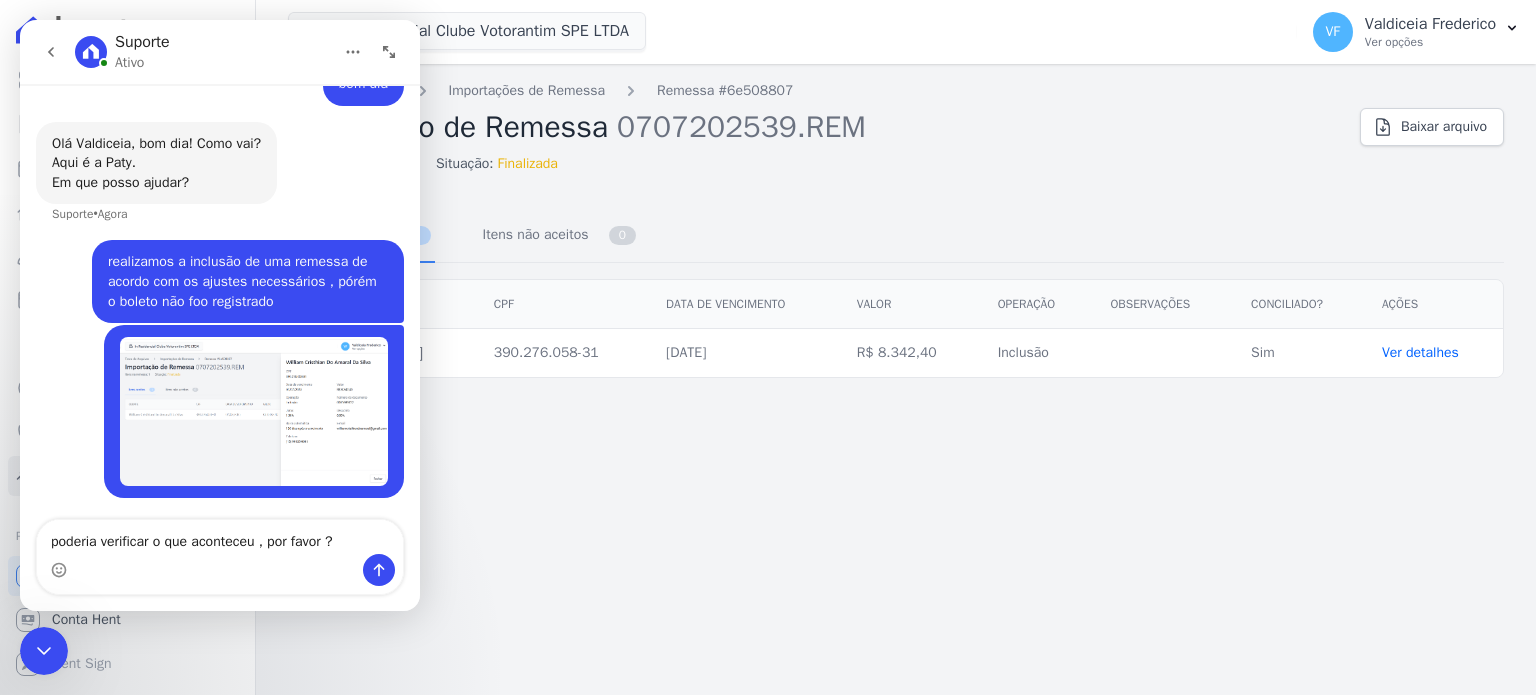 type on "poderia verificar o que aconteceu , por favor ?" 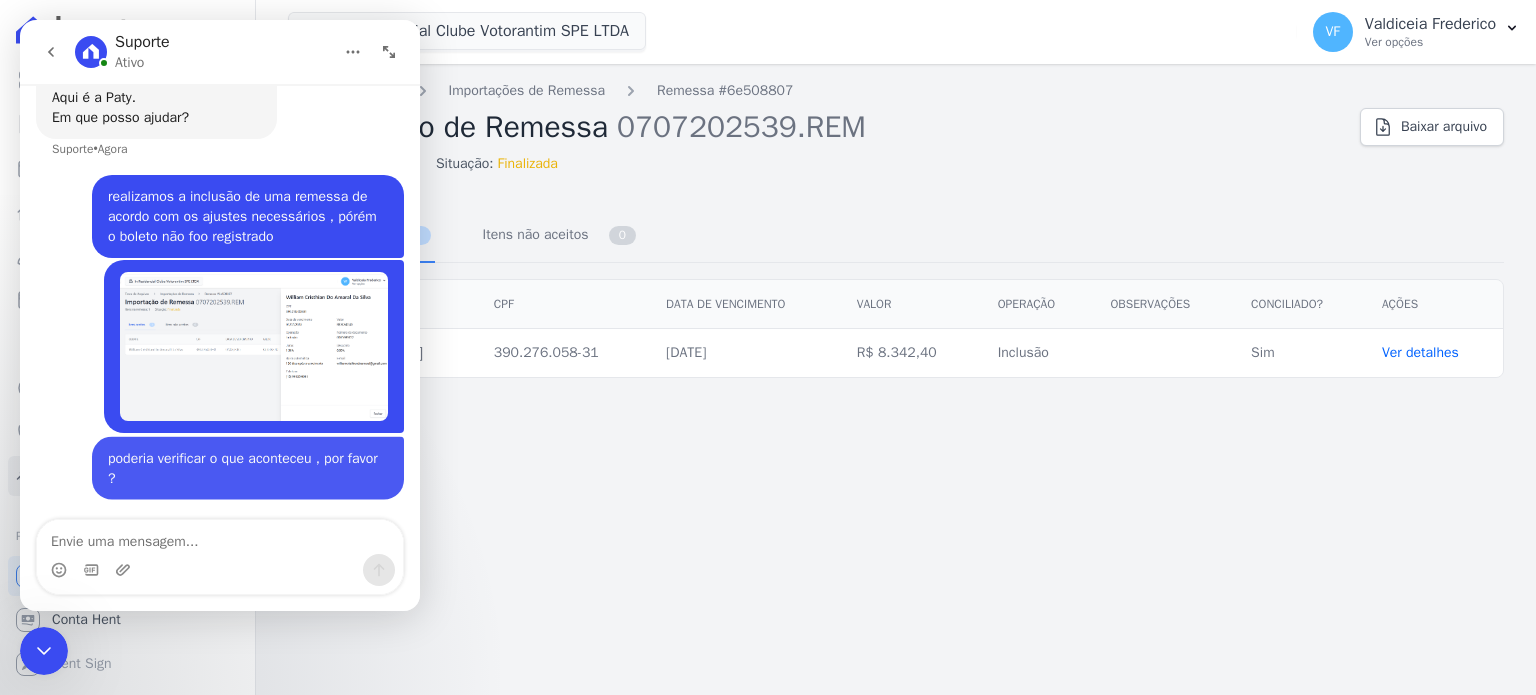 scroll, scrollTop: 1551, scrollLeft: 0, axis: vertical 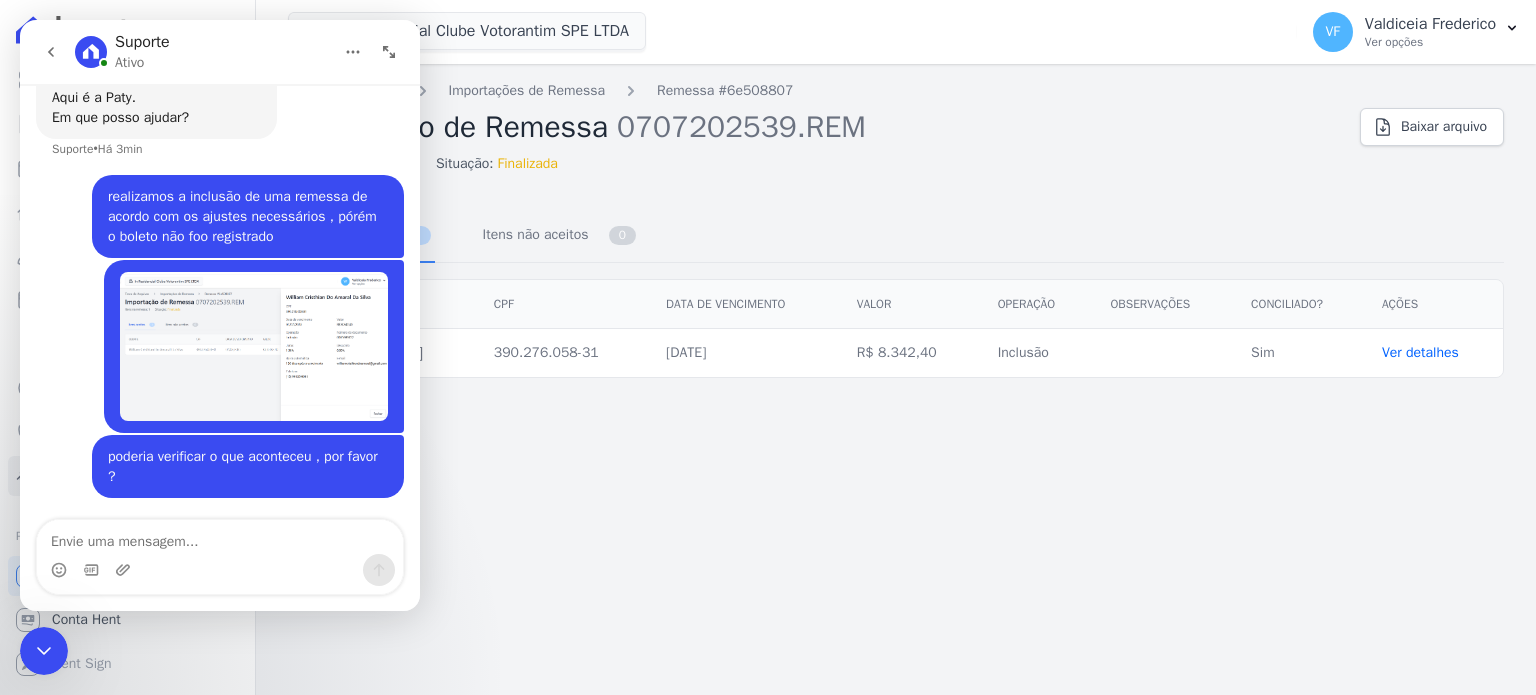 click 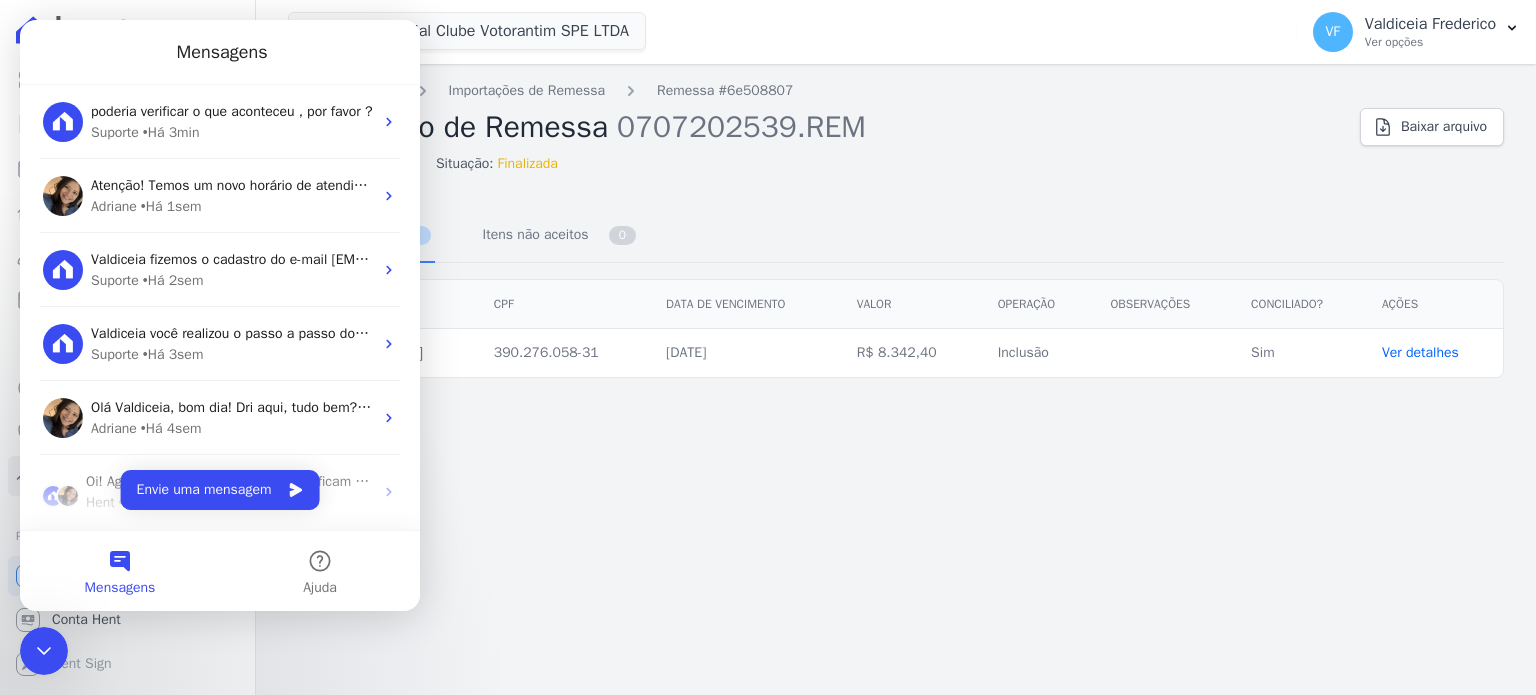 drag, startPoint x: 580, startPoint y: 515, endPoint x: 576, endPoint y: 503, distance: 12.649111 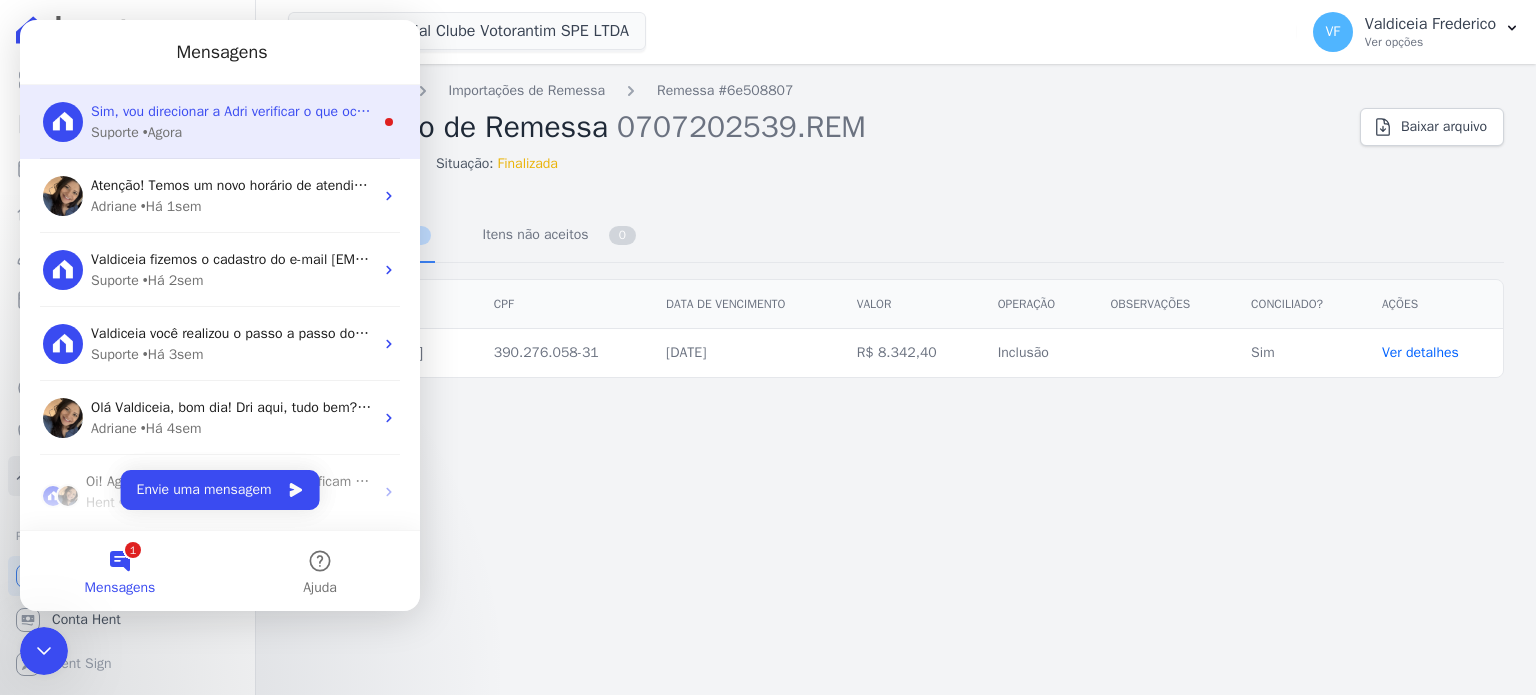click on "Sim, vou direcionar a Adri verificar o que ocorreu." at bounding box center [241, 111] 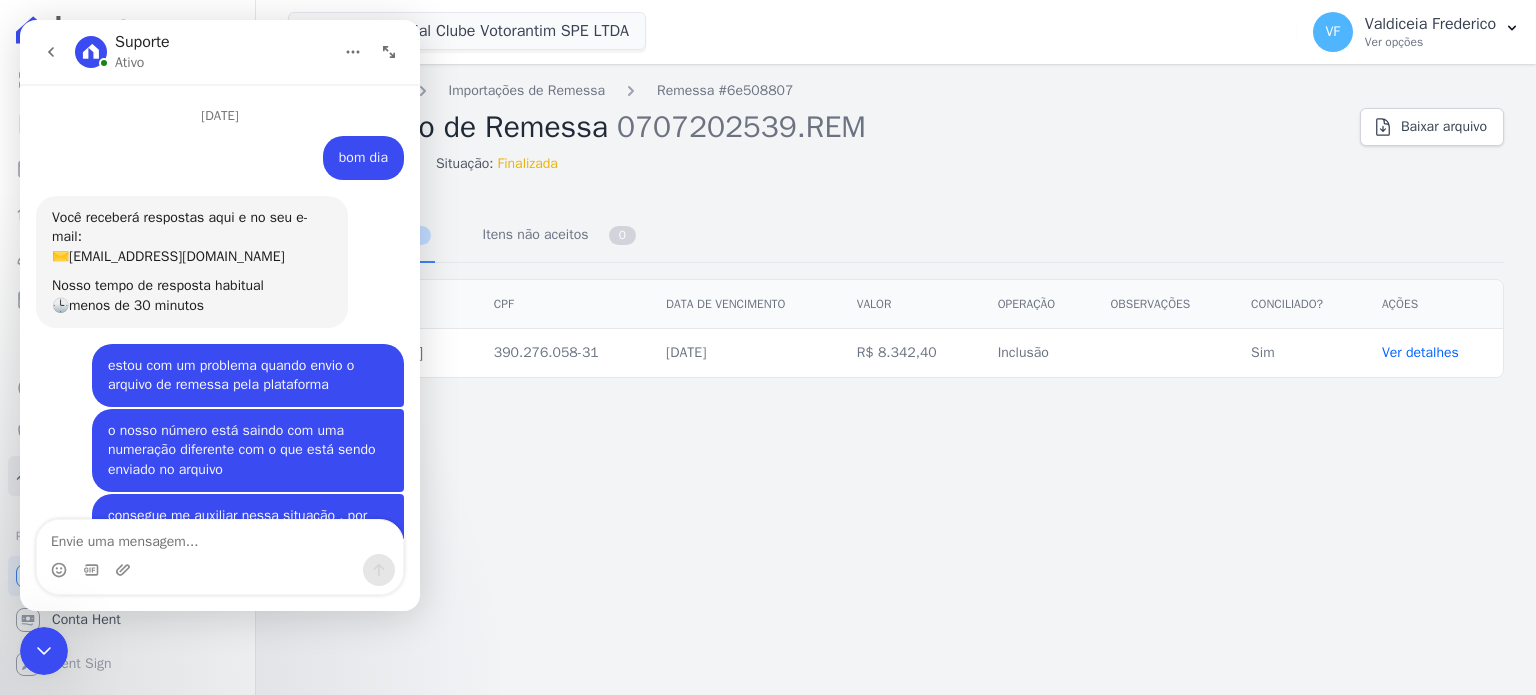 scroll, scrollTop: 3, scrollLeft: 0, axis: vertical 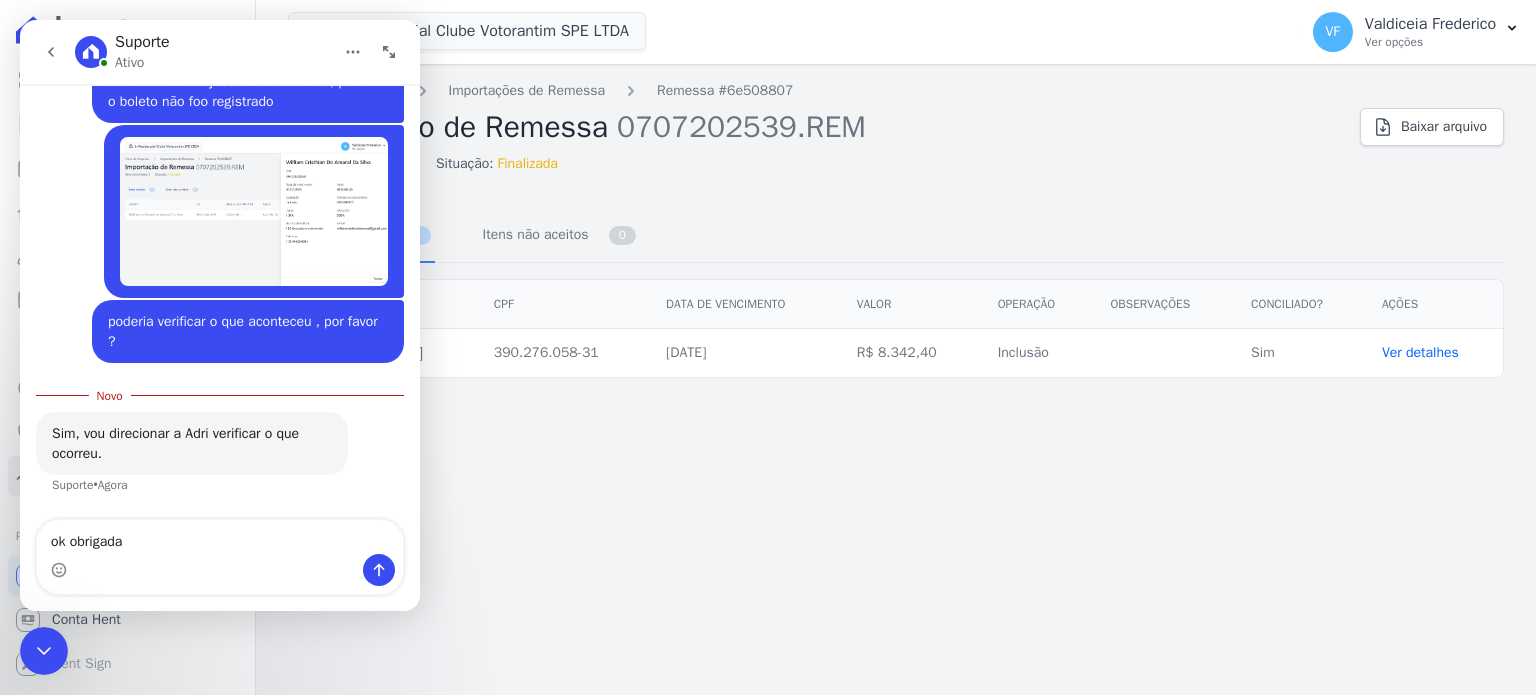 type on "ok obrigada" 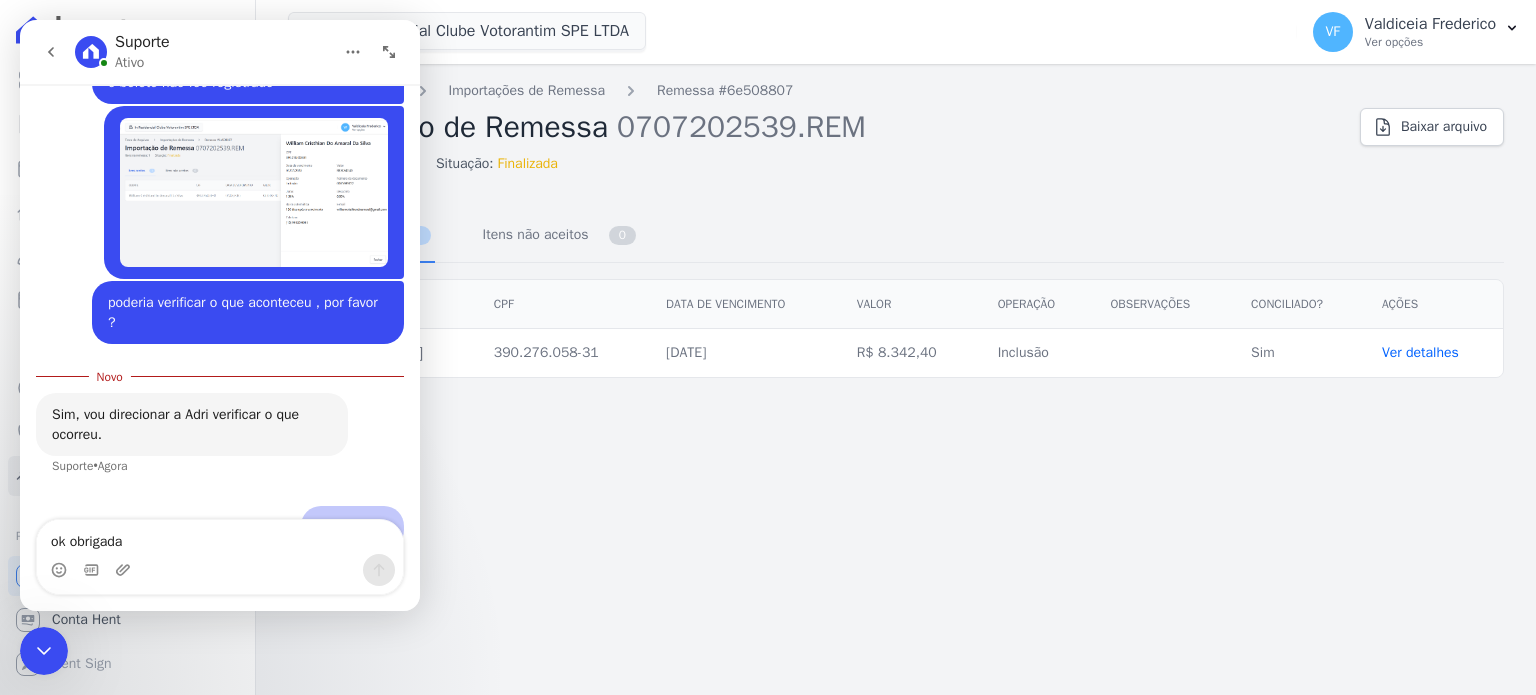 type 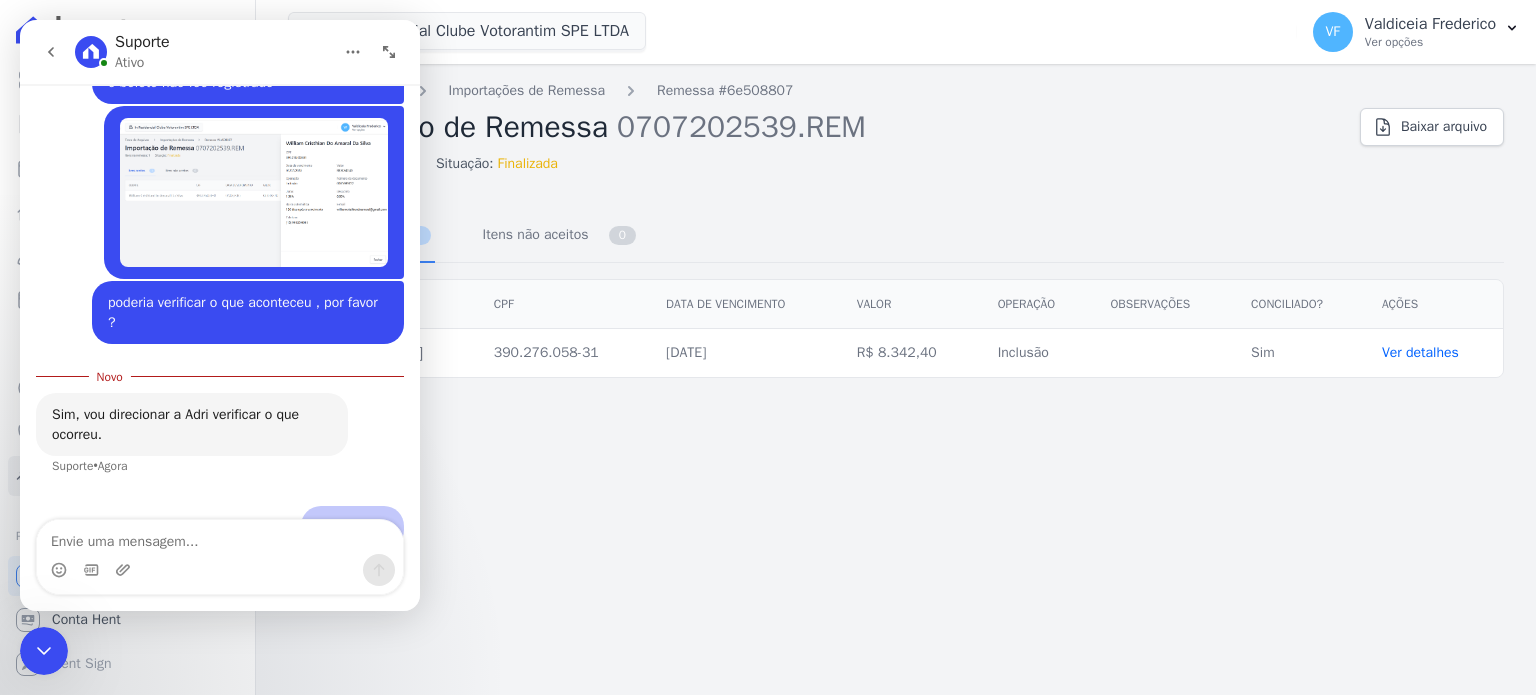 scroll, scrollTop: 1689, scrollLeft: 0, axis: vertical 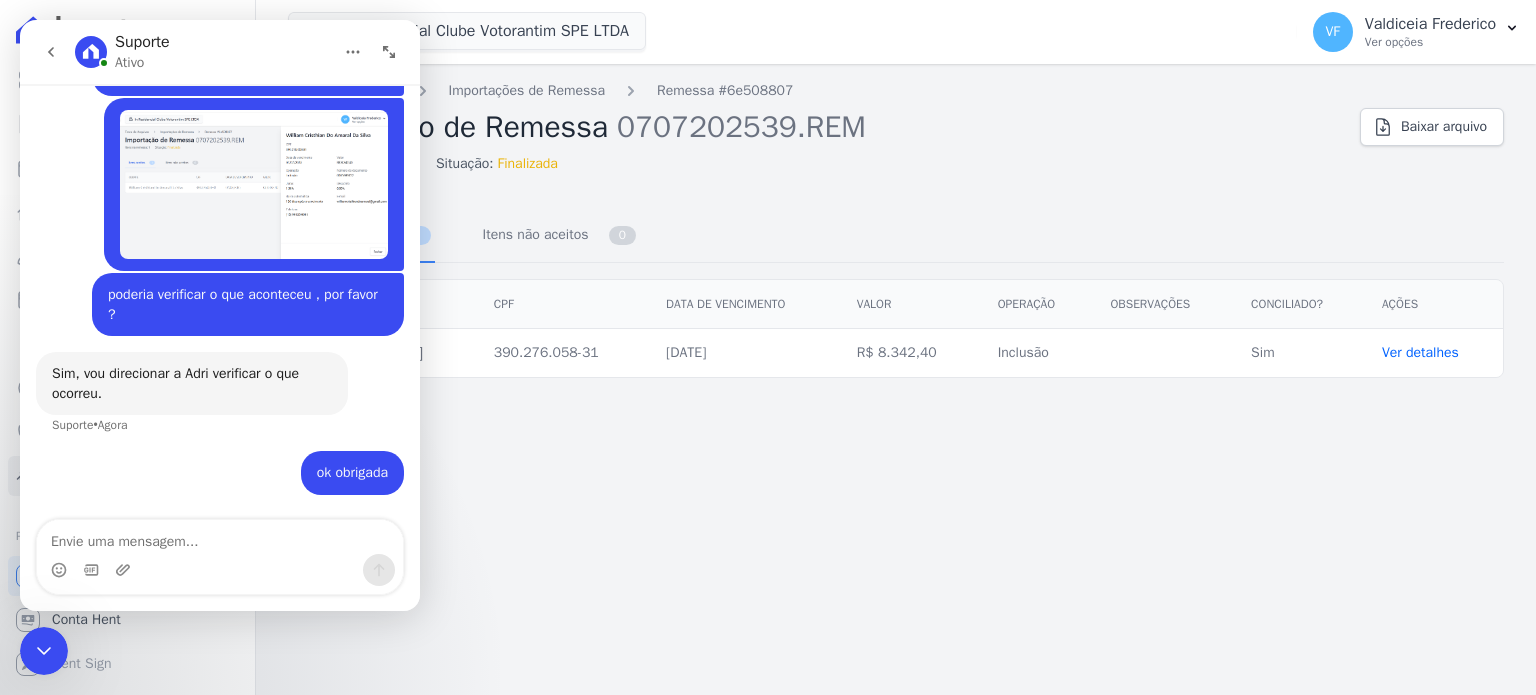 click on "ok obrigada  Valdiceia  •  Agora" at bounding box center [220, 485] 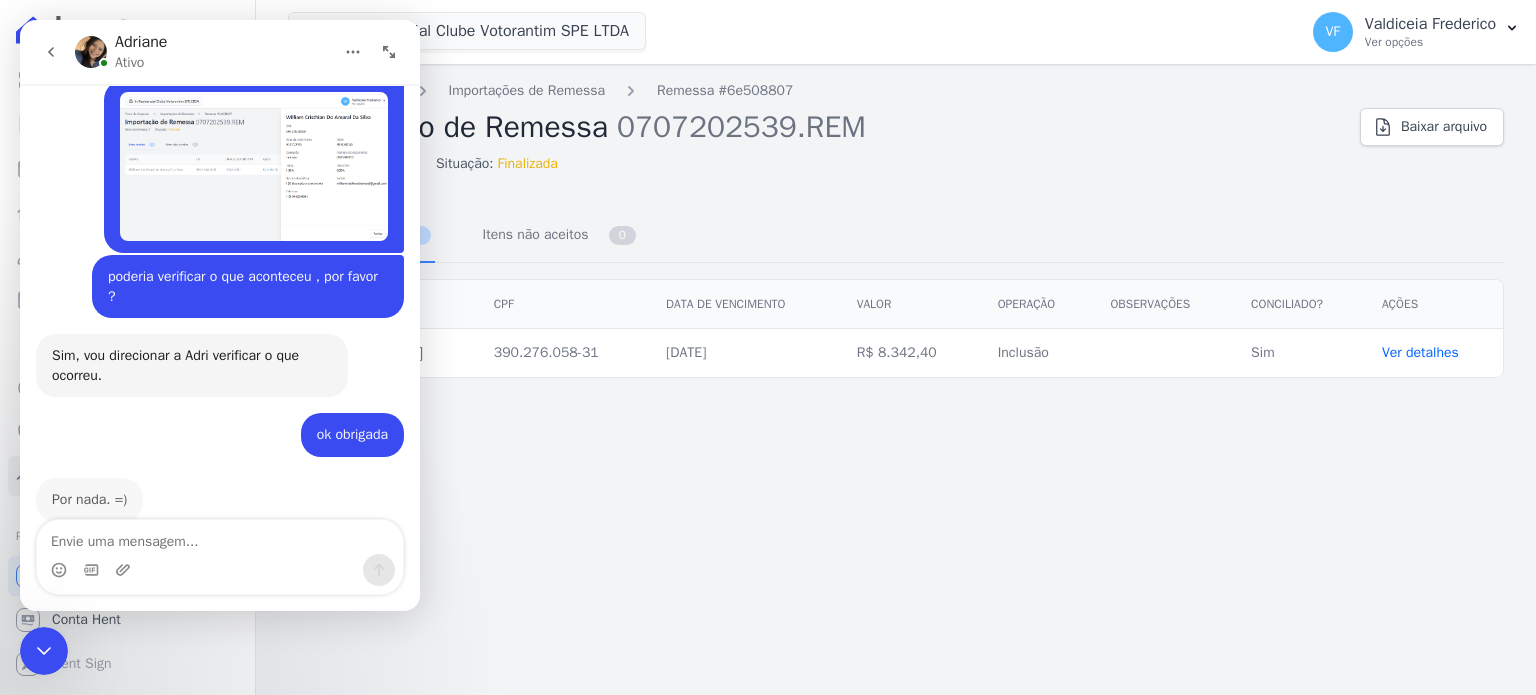 scroll, scrollTop: 2, scrollLeft: 0, axis: vertical 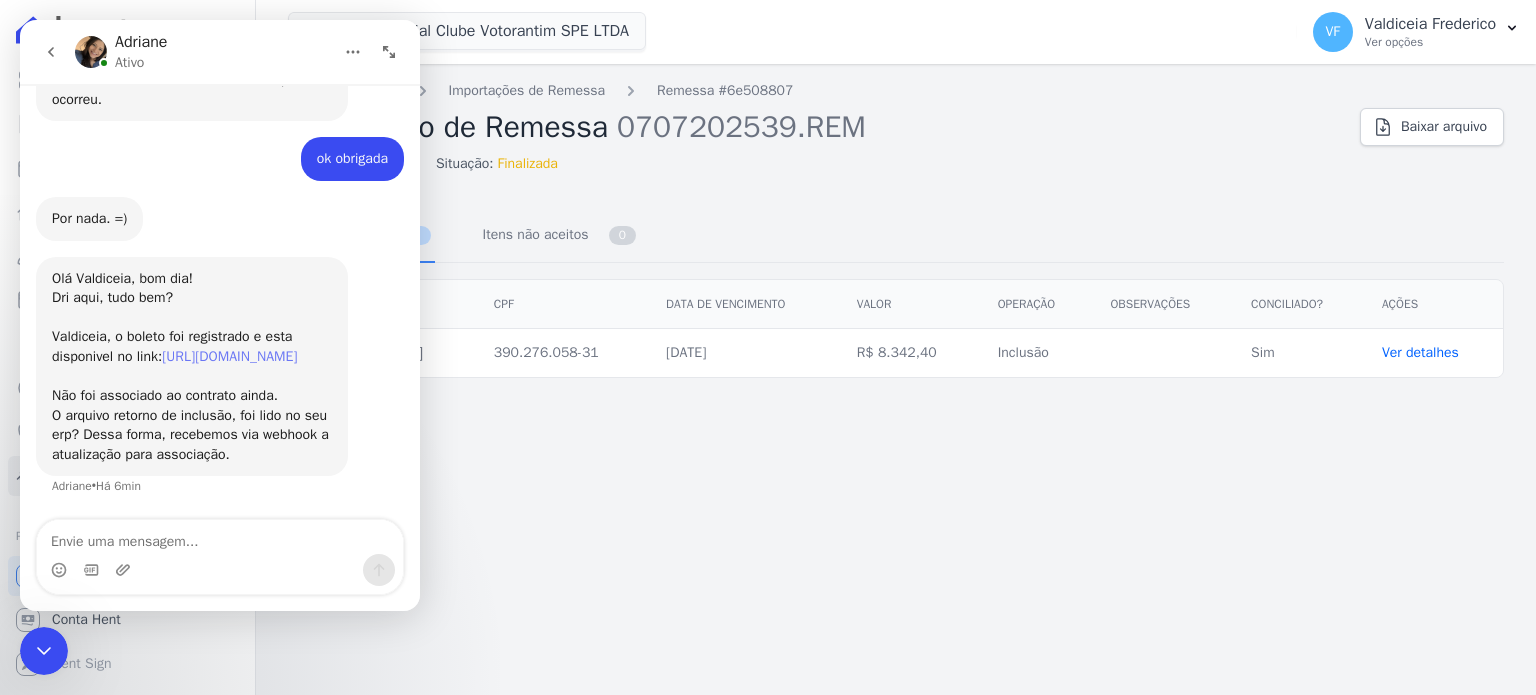 click on "https://app.hent.com.br/banking/charges/bc4c5612-5998-42ef-a0a9-32bb934708f0" at bounding box center (229, 356) 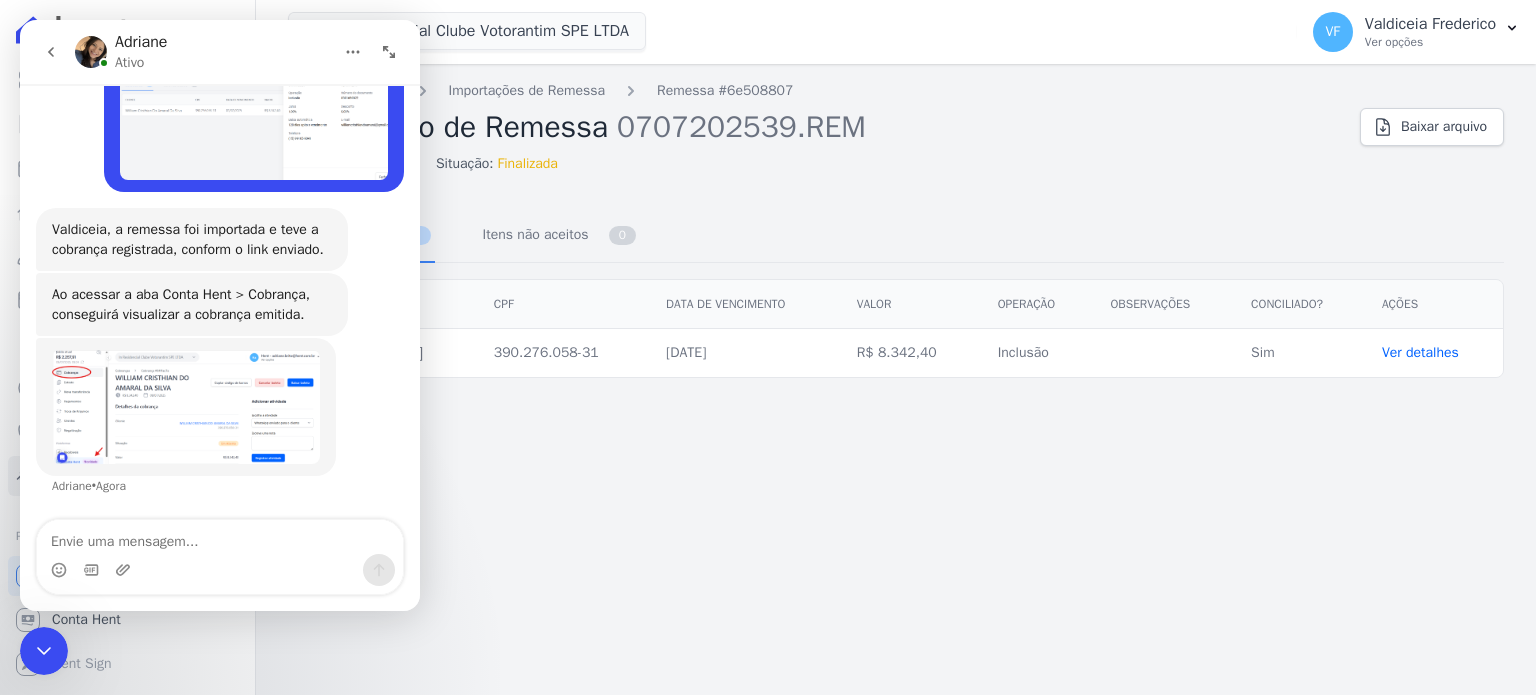 scroll, scrollTop: 2597, scrollLeft: 0, axis: vertical 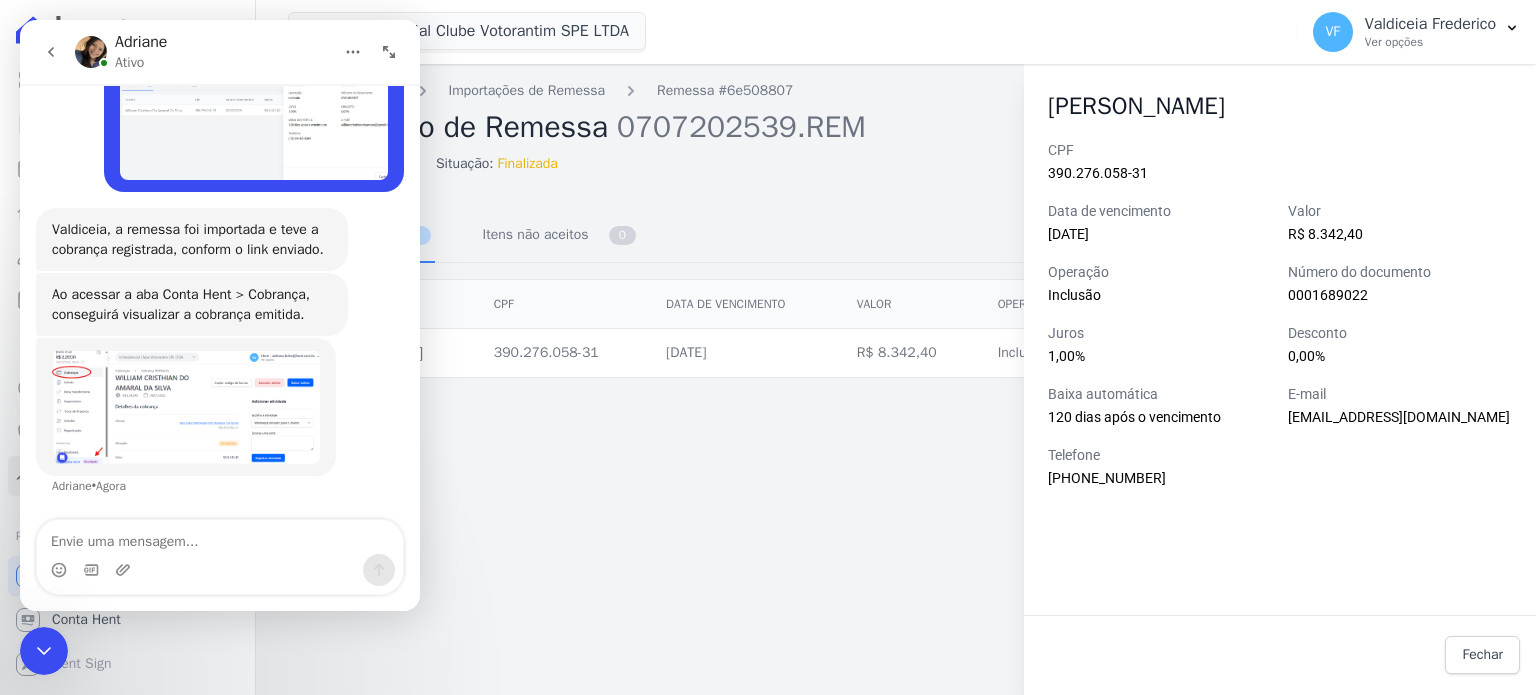 click on "[DATE]" at bounding box center (745, 353) 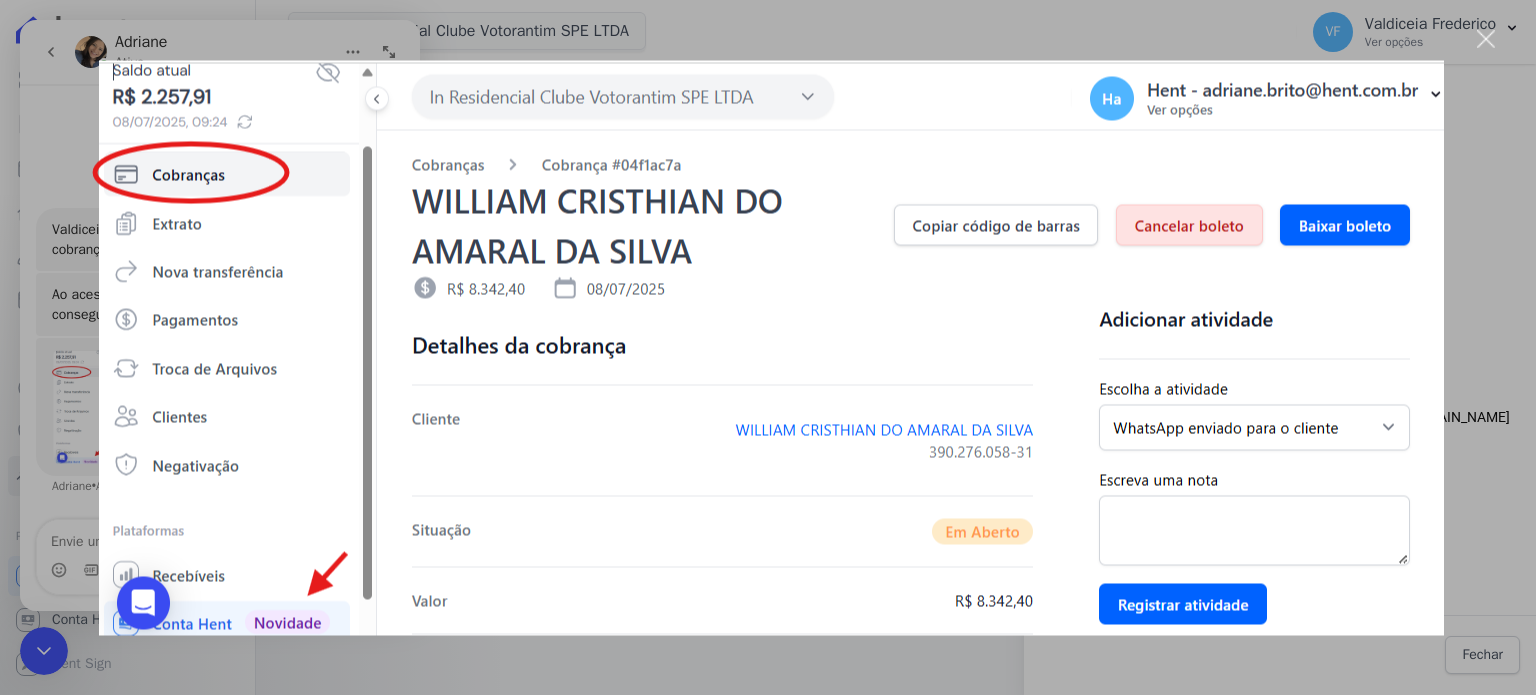 scroll, scrollTop: 0, scrollLeft: 0, axis: both 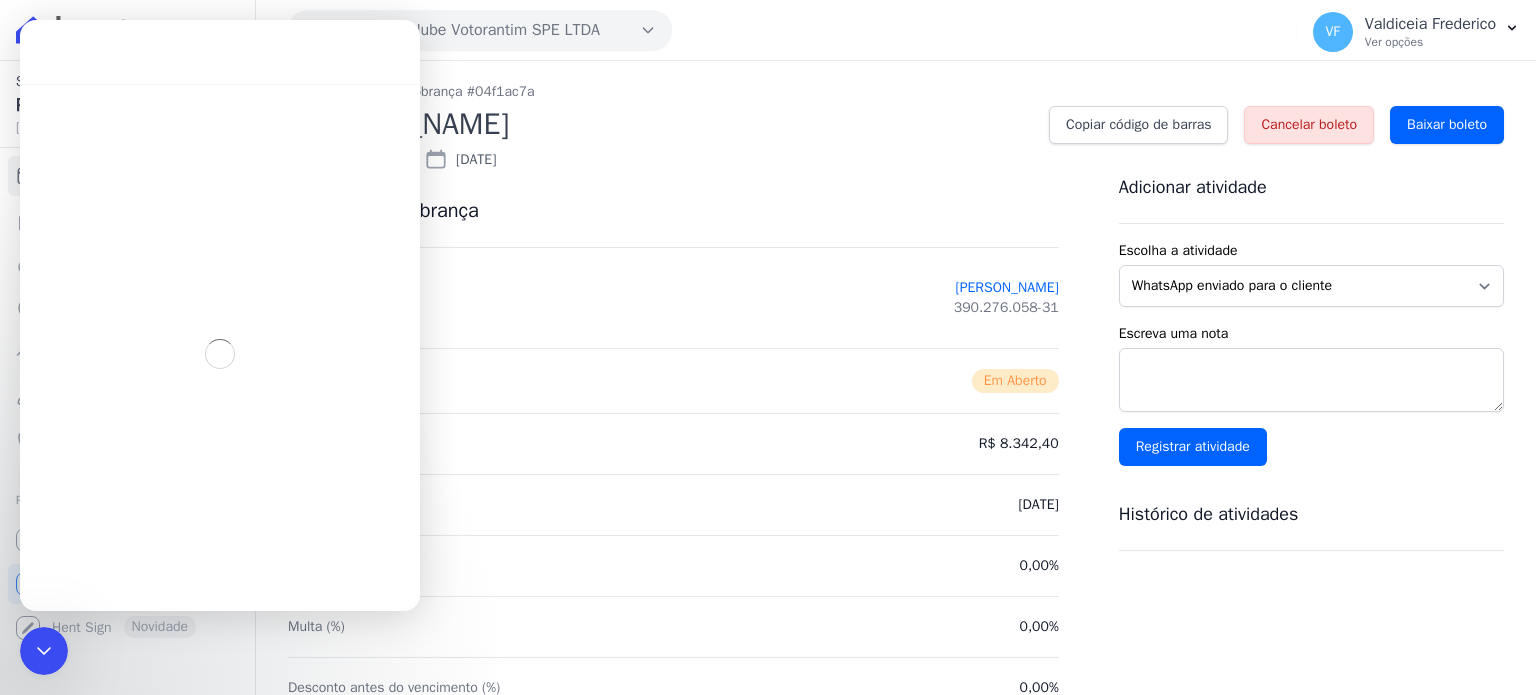 click on "Situação
Em [GEOGRAPHIC_DATA]" at bounding box center [673, 380] 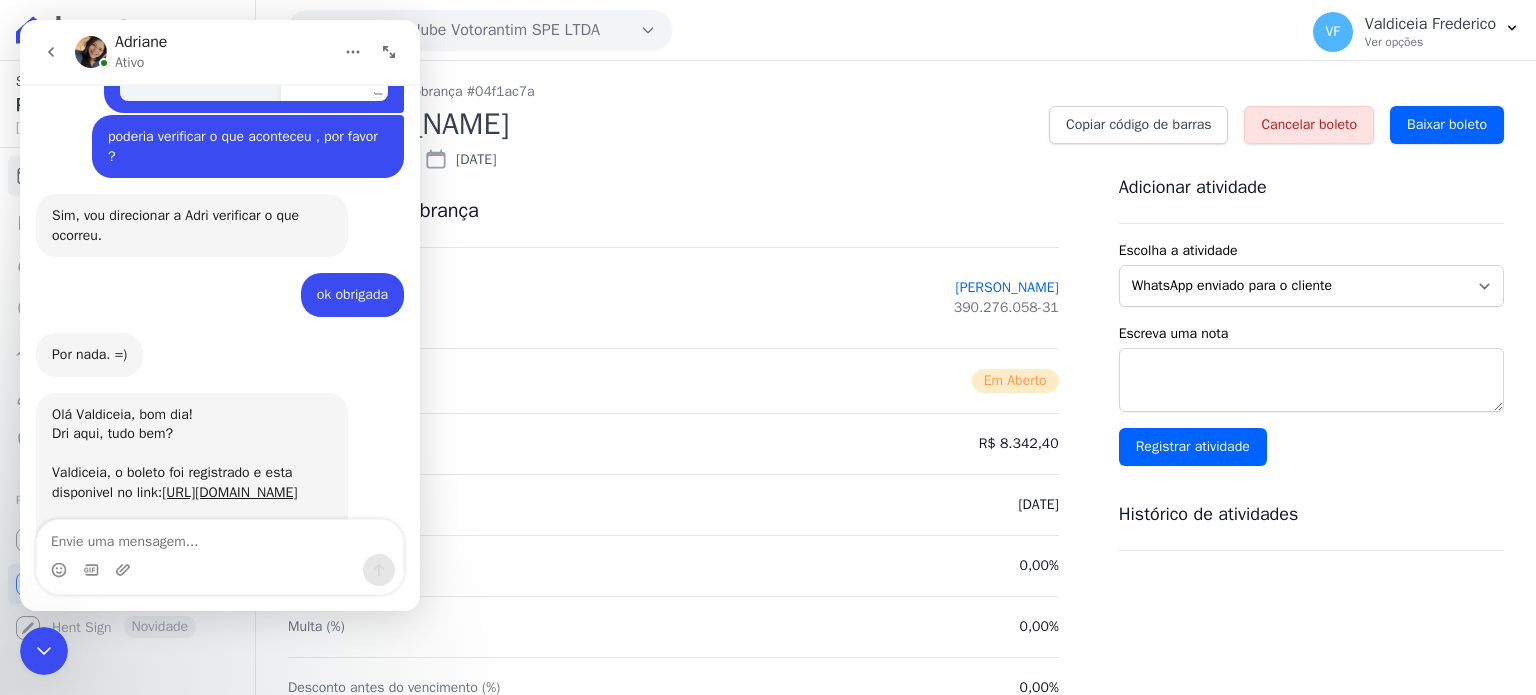 scroll, scrollTop: 2024, scrollLeft: 0, axis: vertical 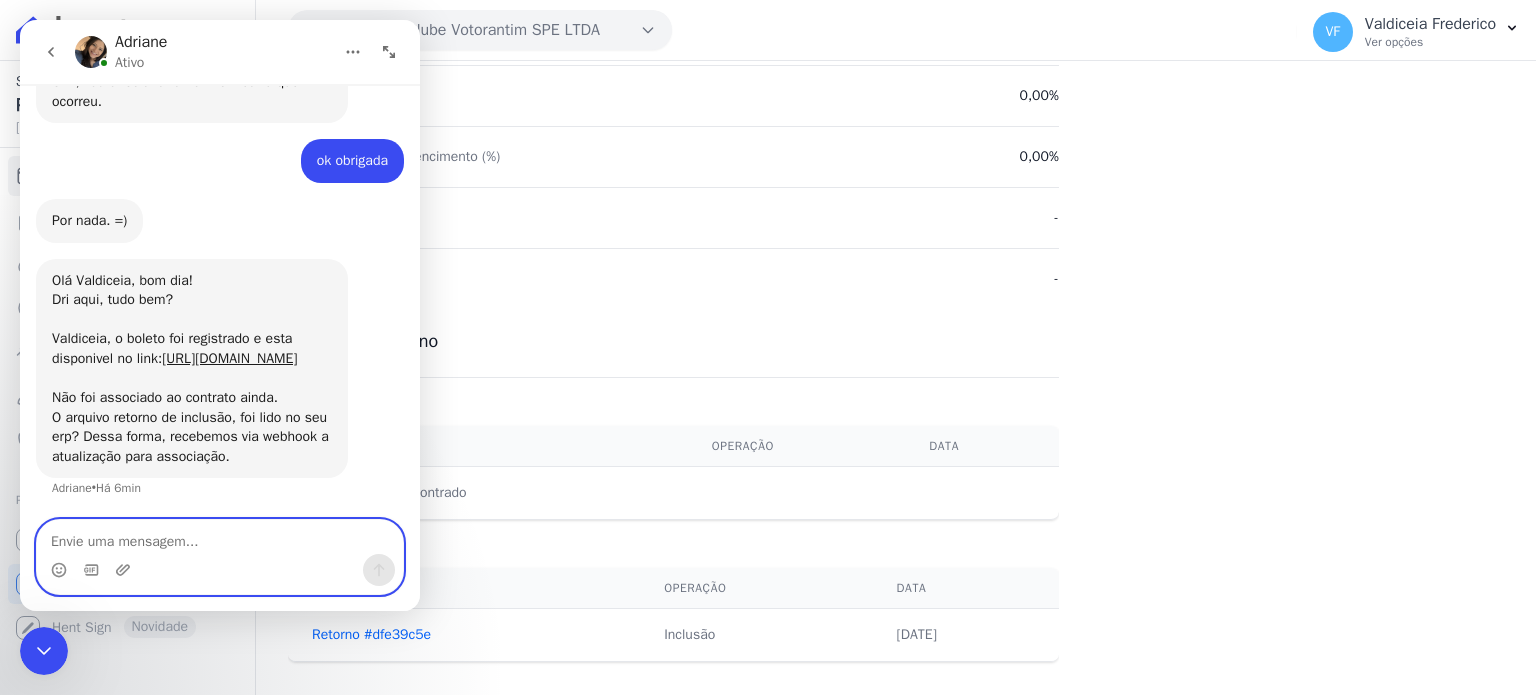 click at bounding box center [220, 537] 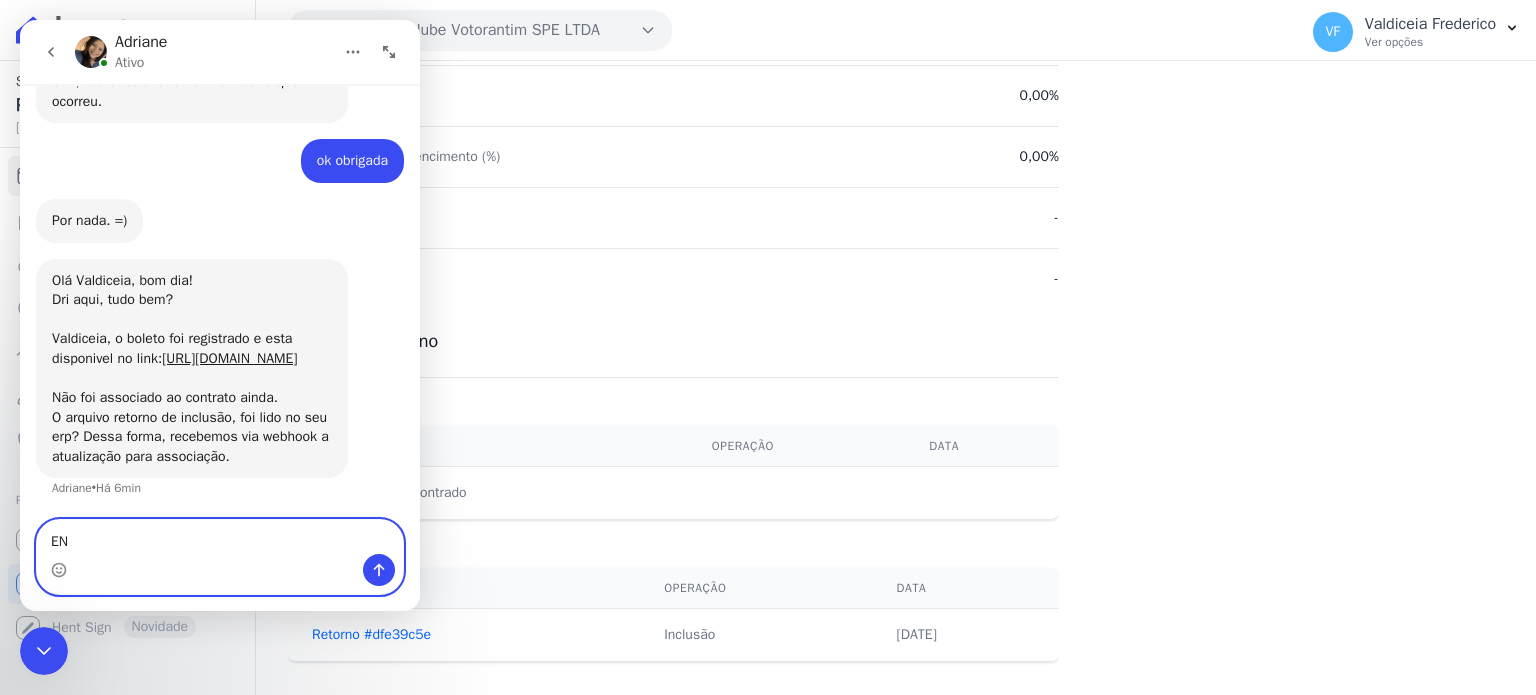 type on "E" 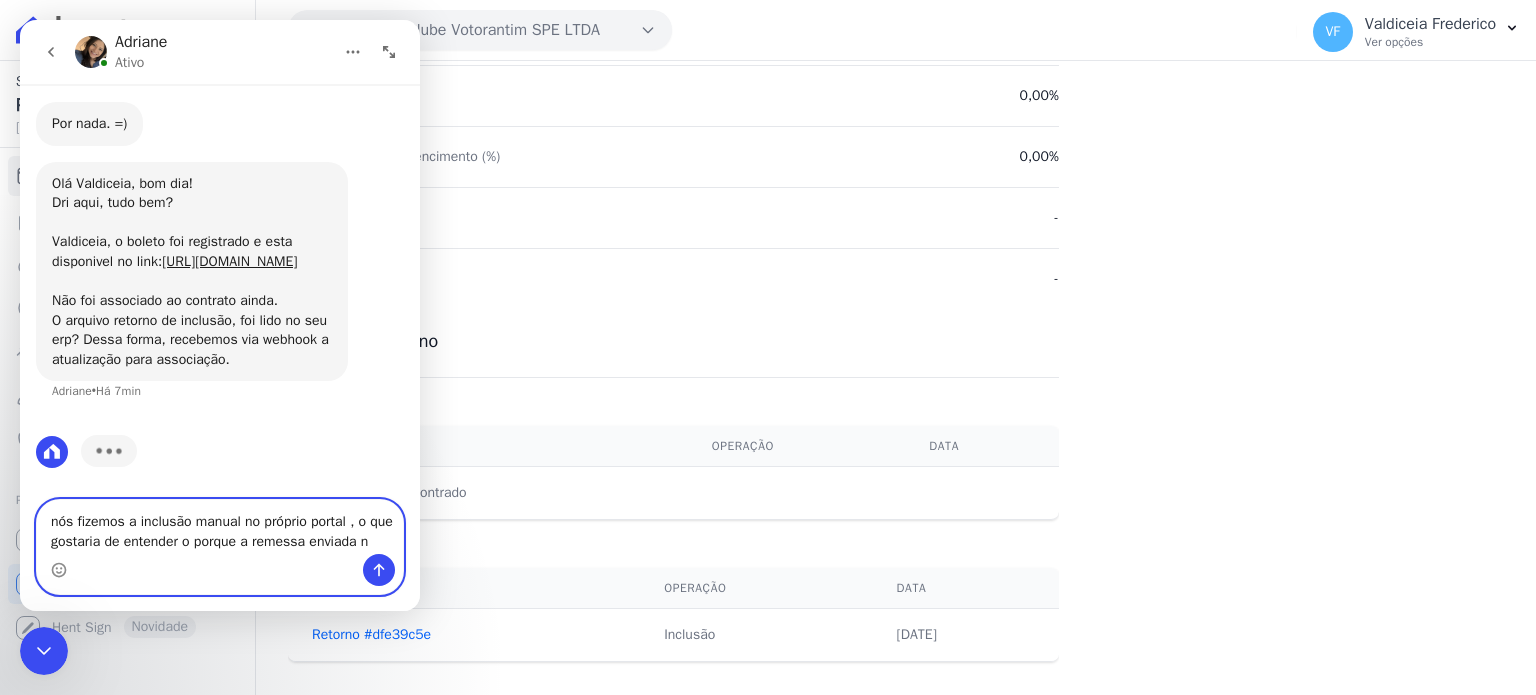 scroll, scrollTop: 2141, scrollLeft: 0, axis: vertical 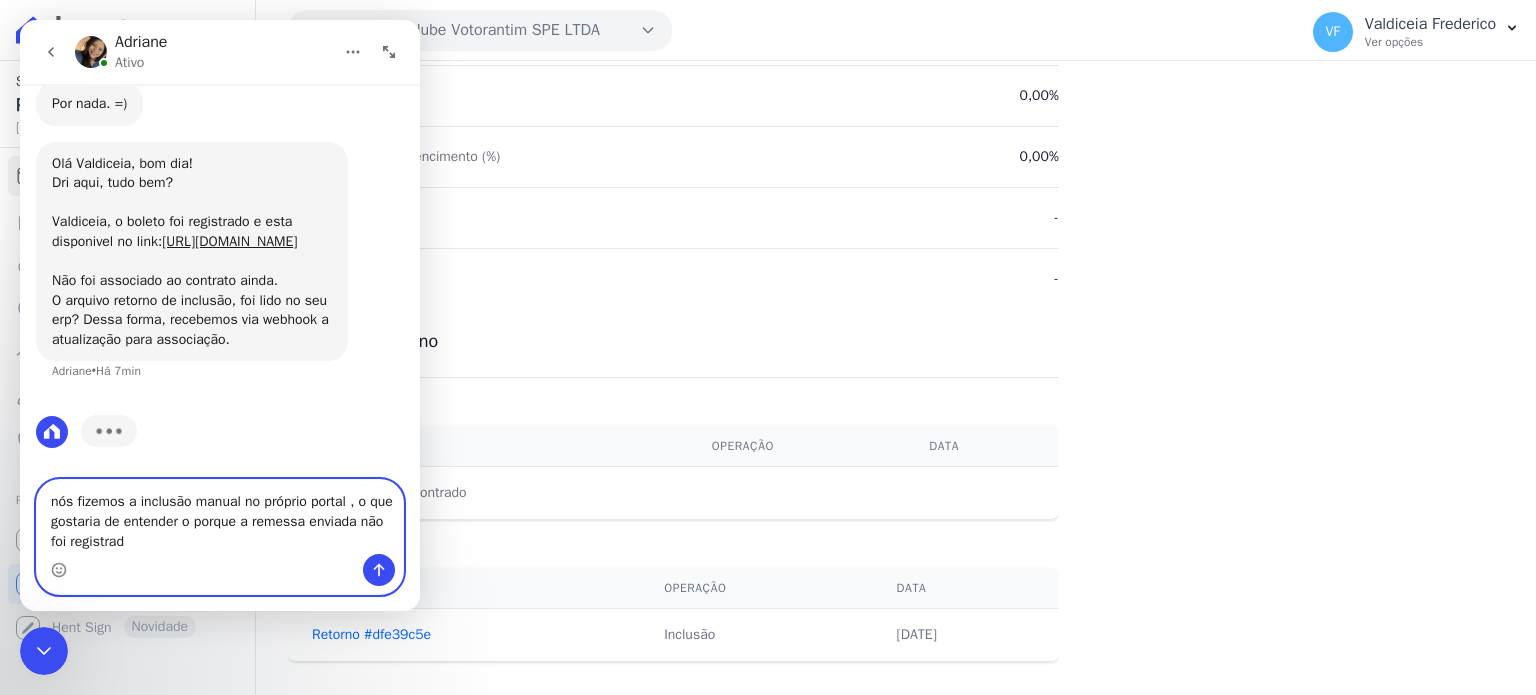 type on "nós fizemos a inclusão manual no próprio portal , o que gostaria de entender o porque a remessa enviada não foi registrada" 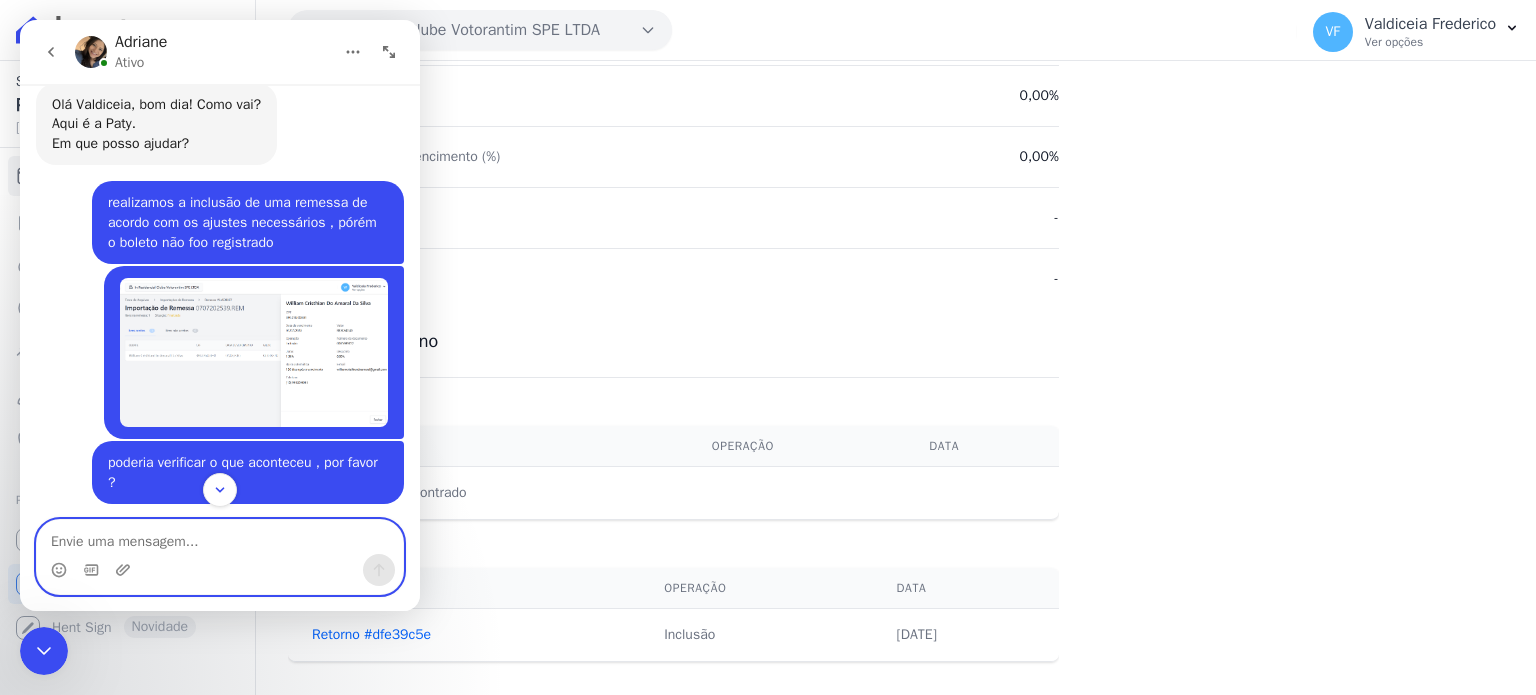 scroll, scrollTop: 1500, scrollLeft: 0, axis: vertical 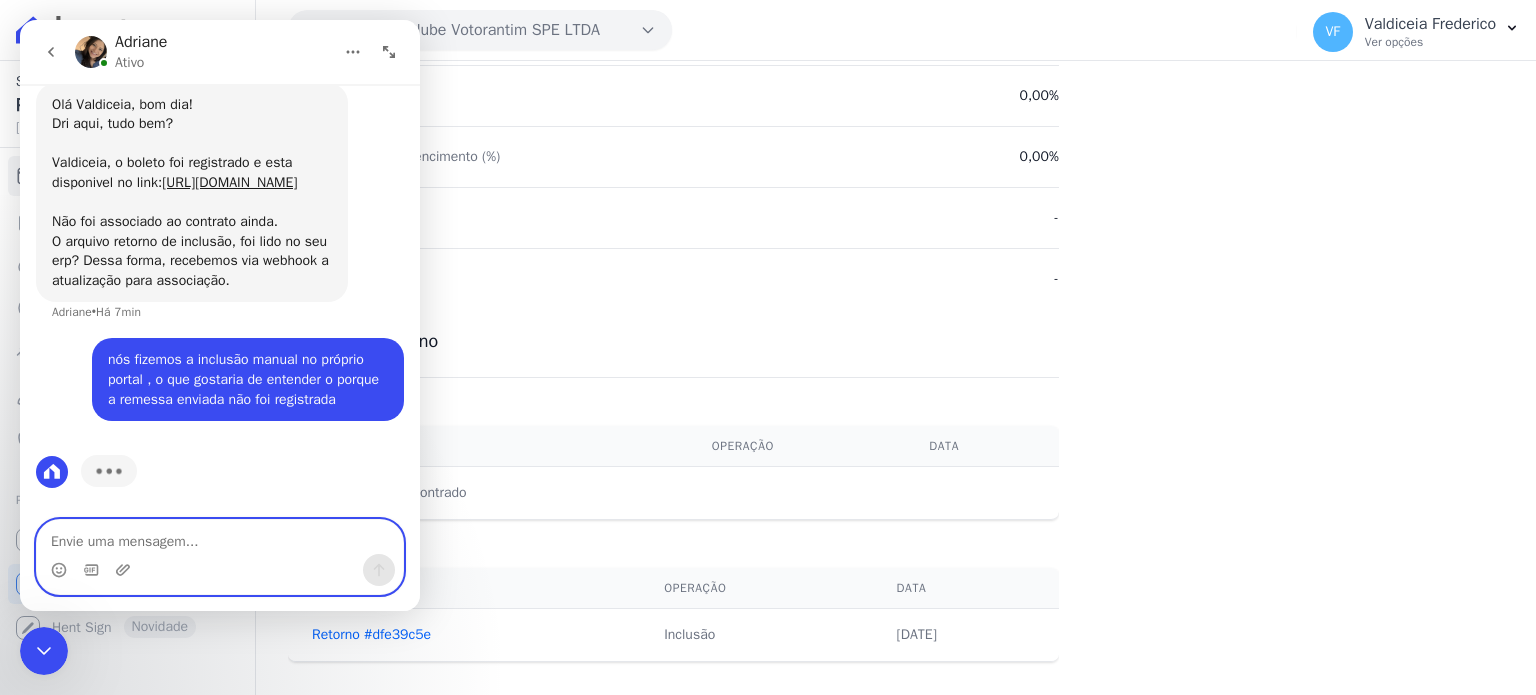 click at bounding box center (220, 537) 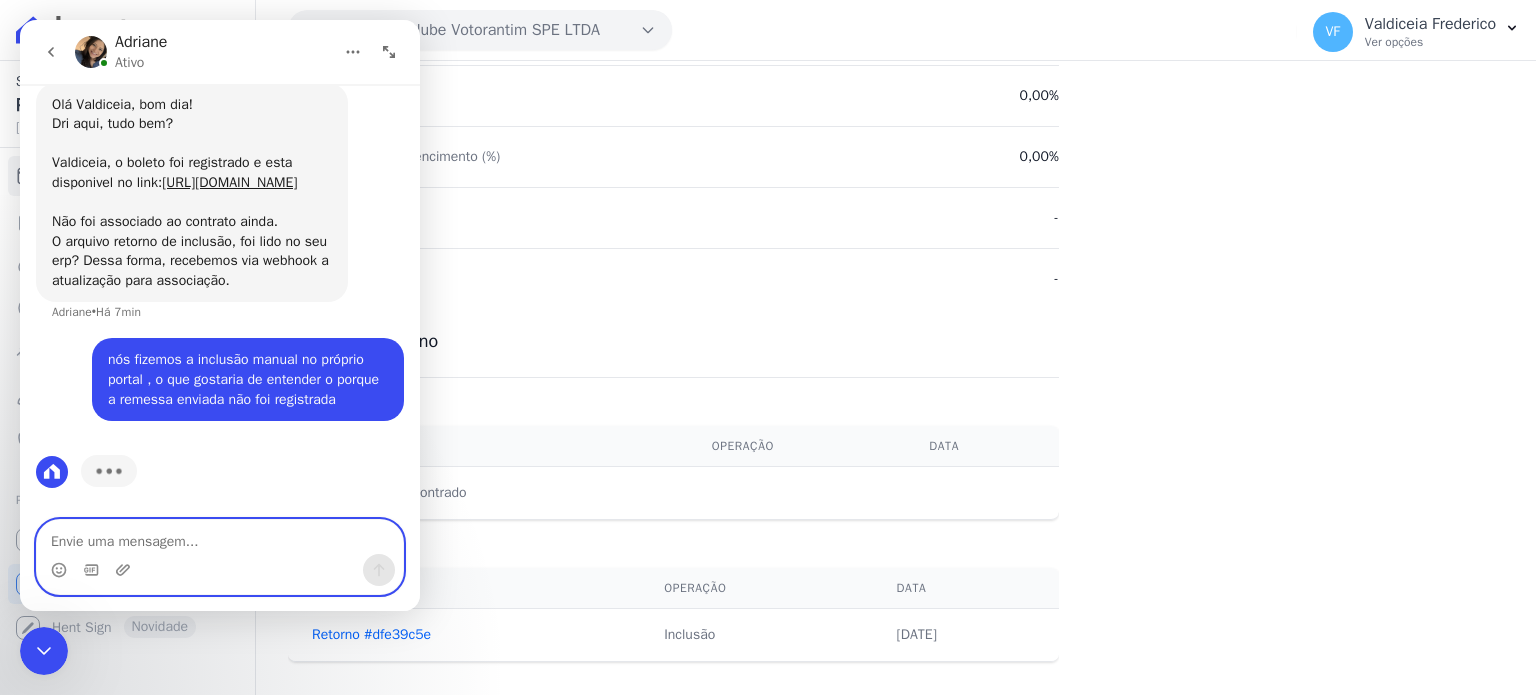 type on "v" 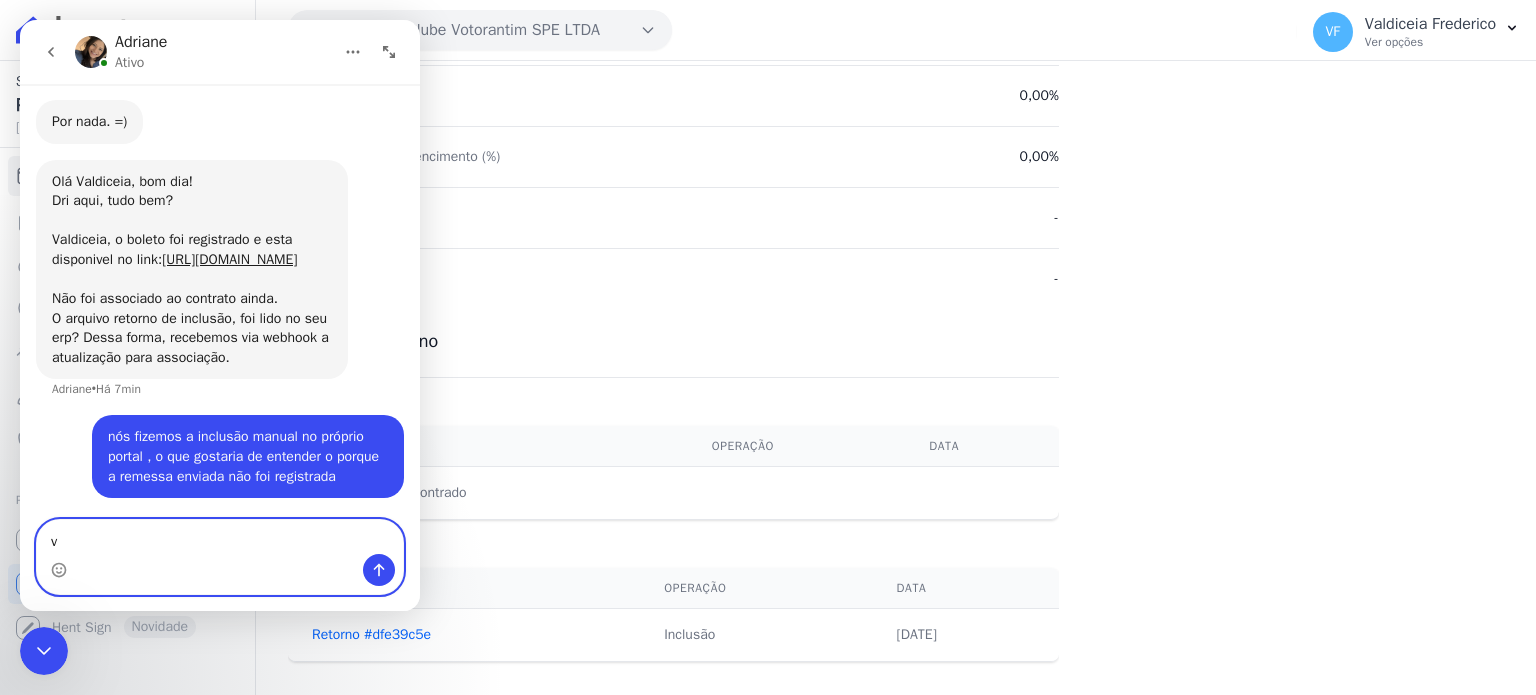 scroll, scrollTop: 2123, scrollLeft: 0, axis: vertical 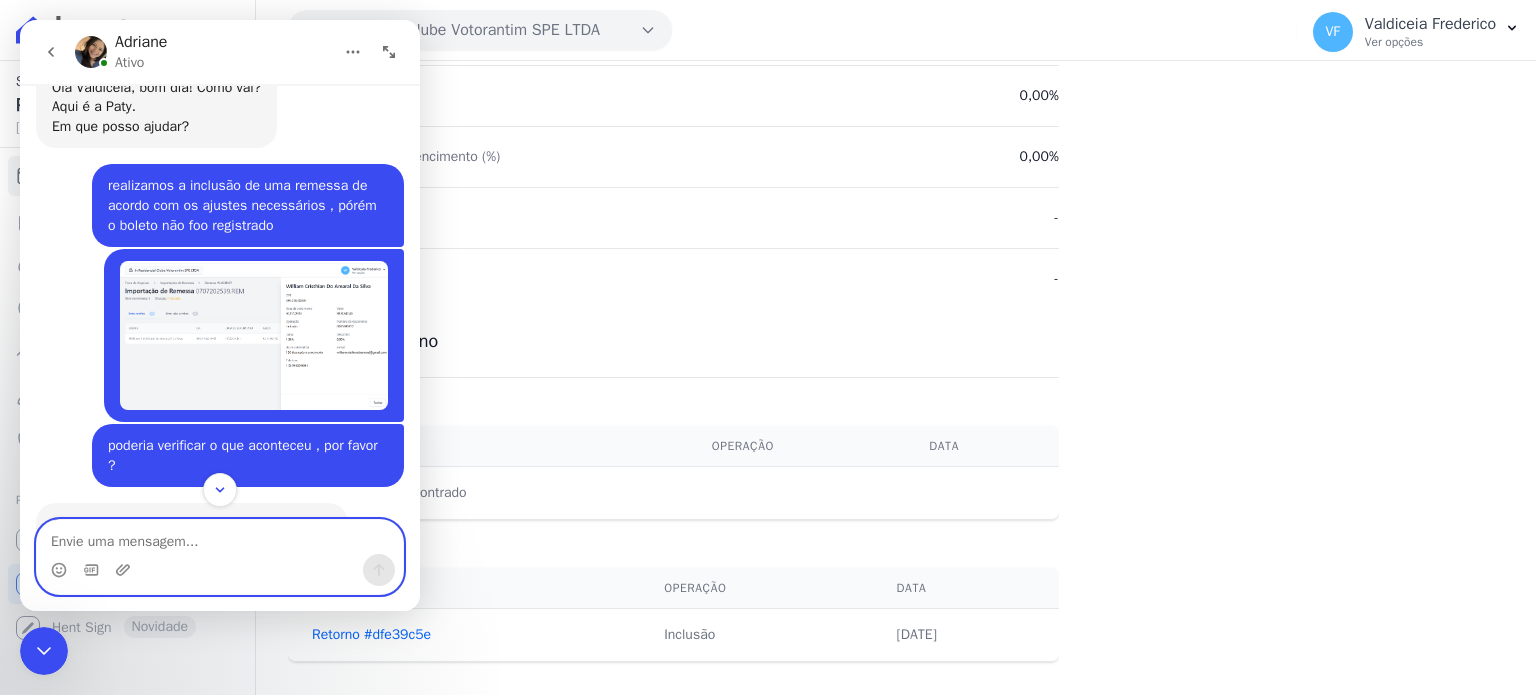 click at bounding box center (220, 537) 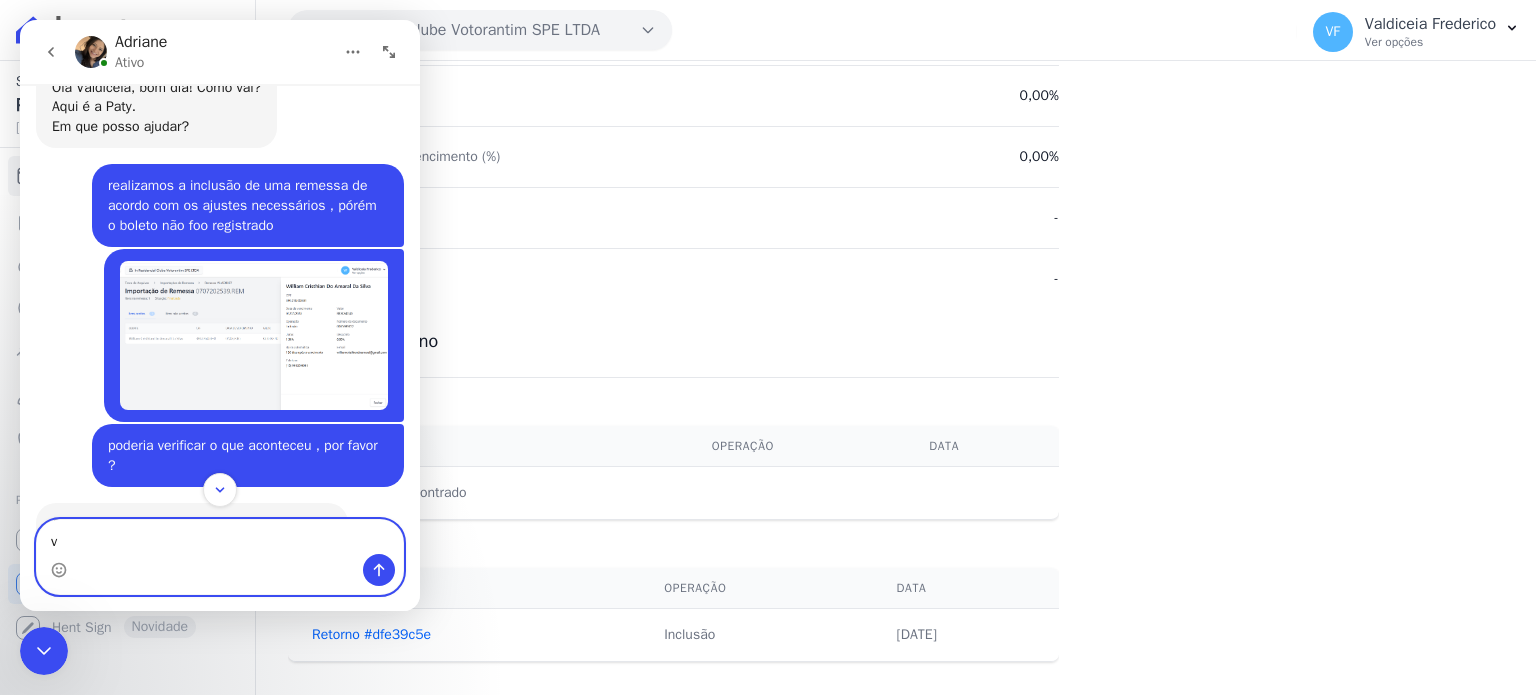 type 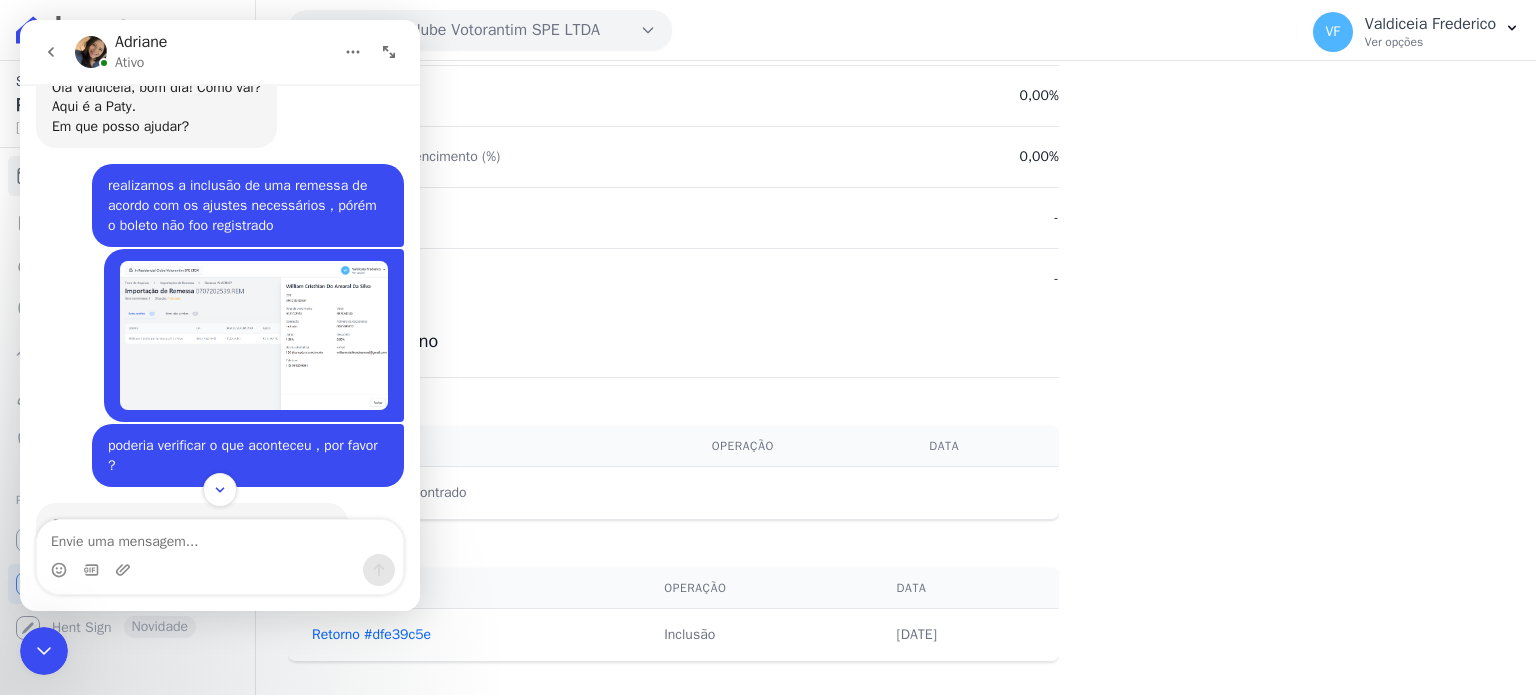 click at bounding box center (254, 335) 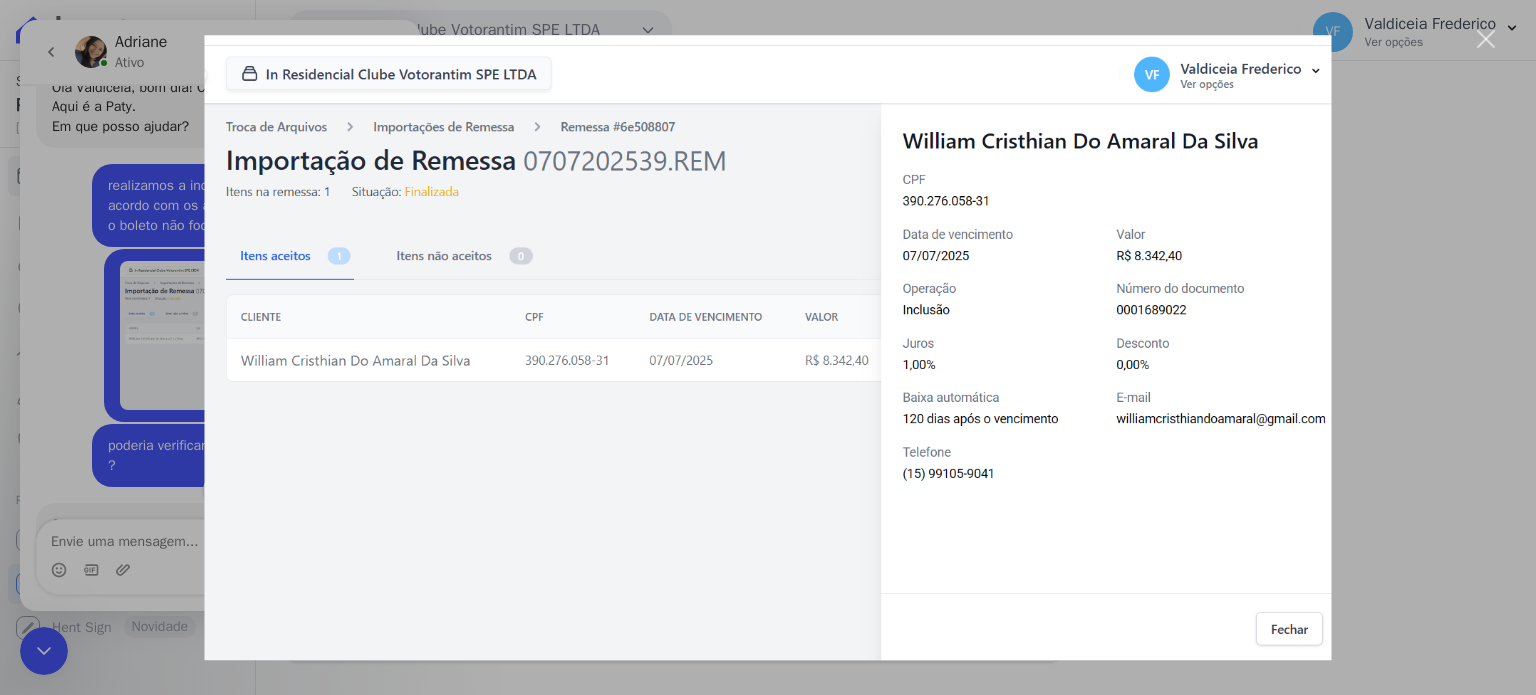 scroll, scrollTop: 0, scrollLeft: 0, axis: both 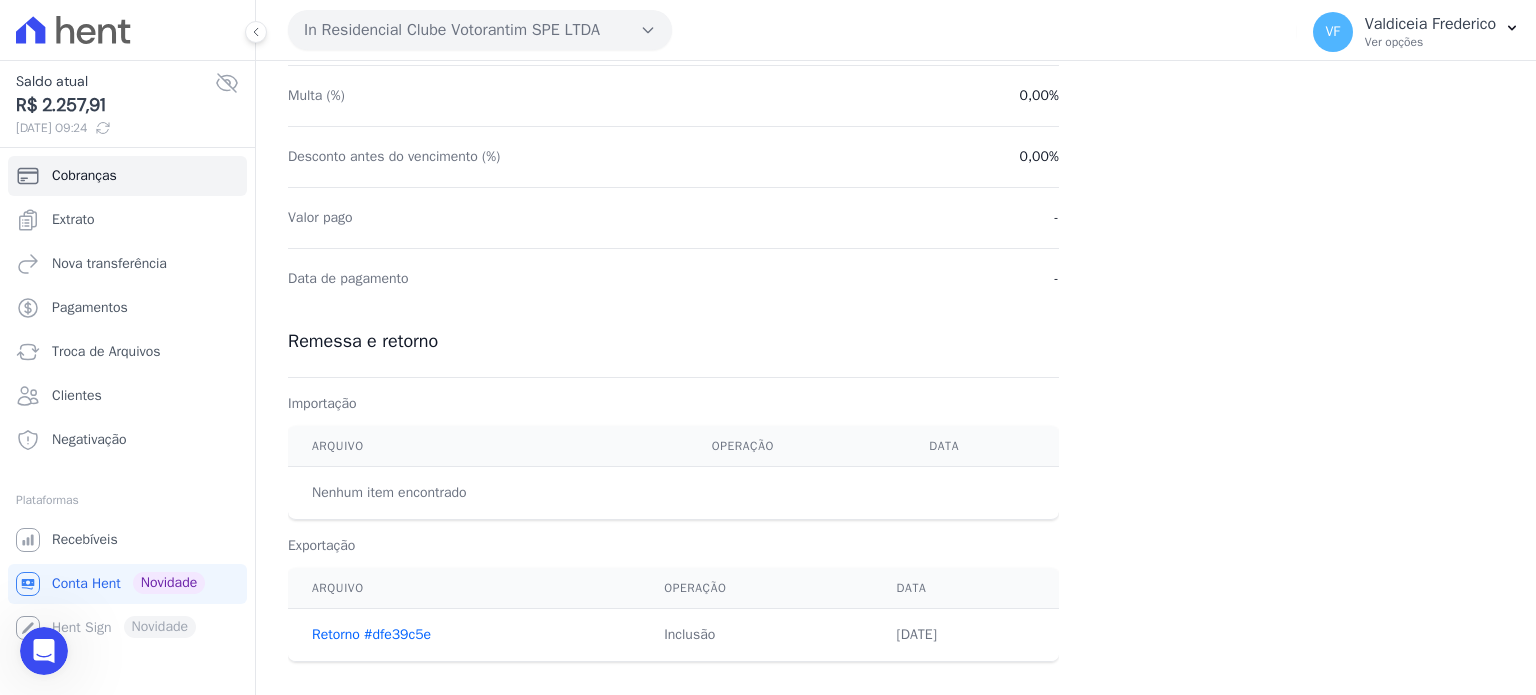 click at bounding box center [44, 651] 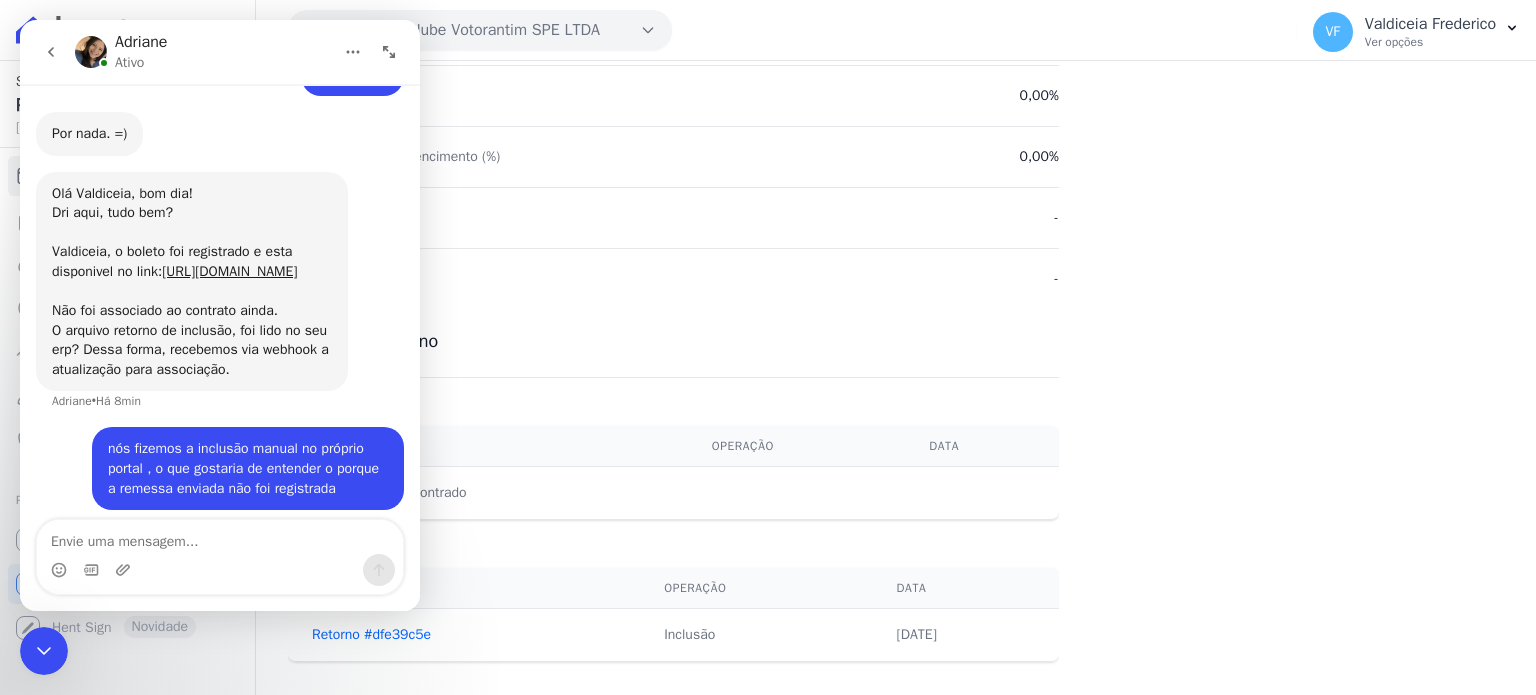 scroll, scrollTop: 2123, scrollLeft: 0, axis: vertical 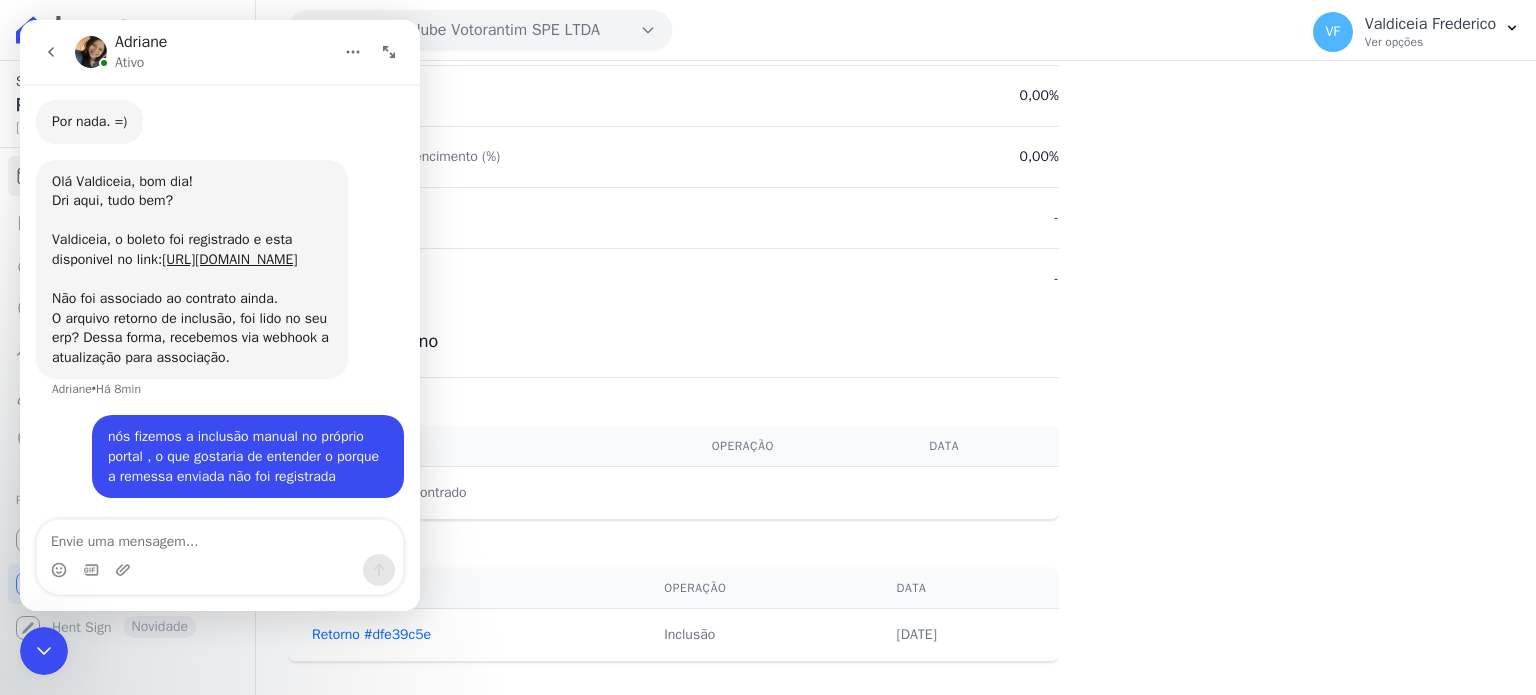 click at bounding box center [220, 570] 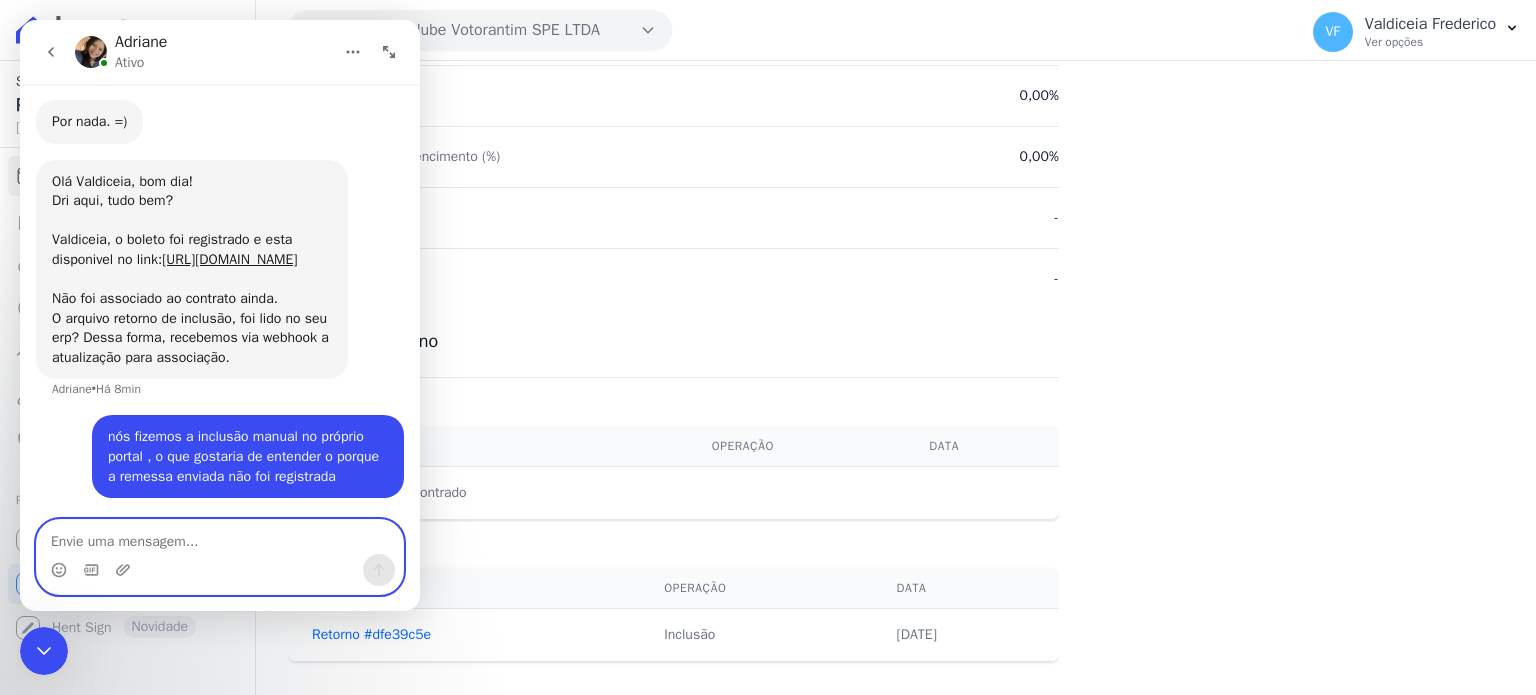 click at bounding box center [220, 537] 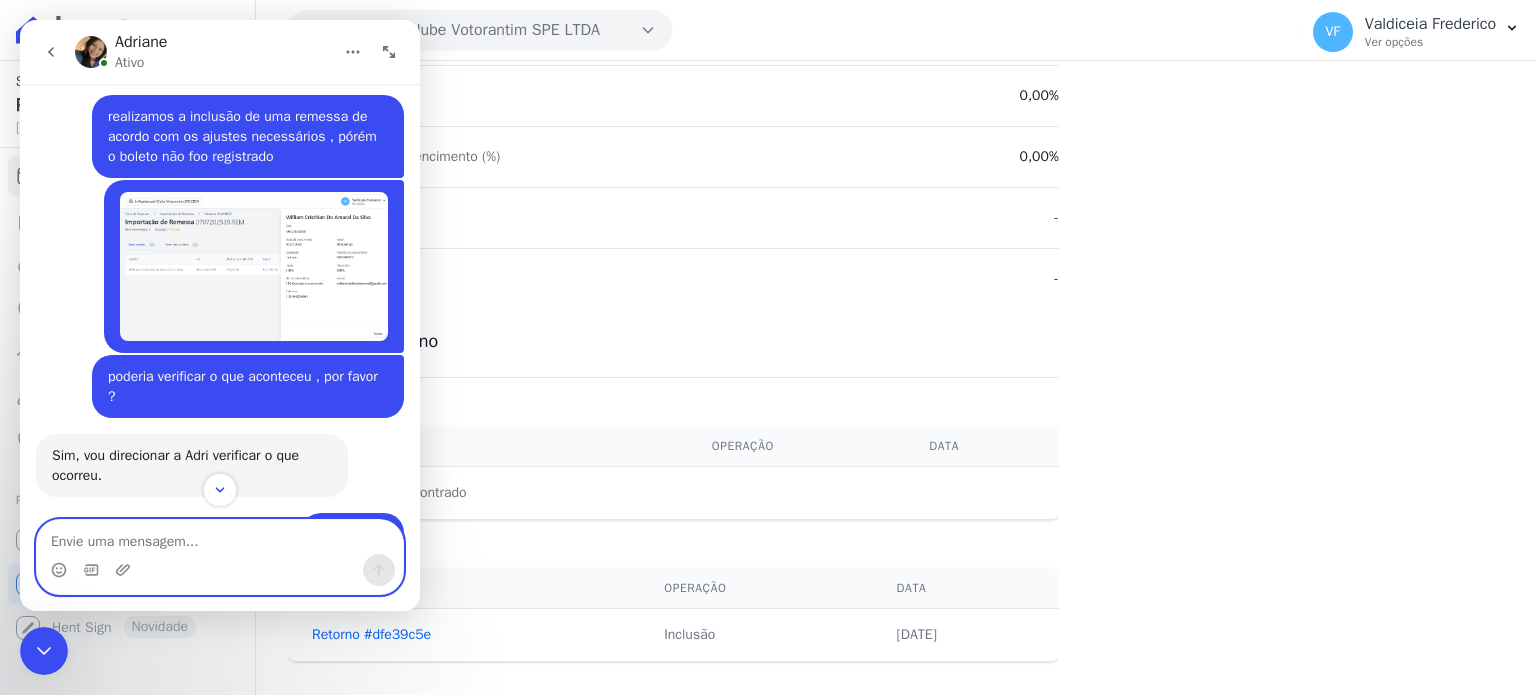 scroll, scrollTop: 1523, scrollLeft: 0, axis: vertical 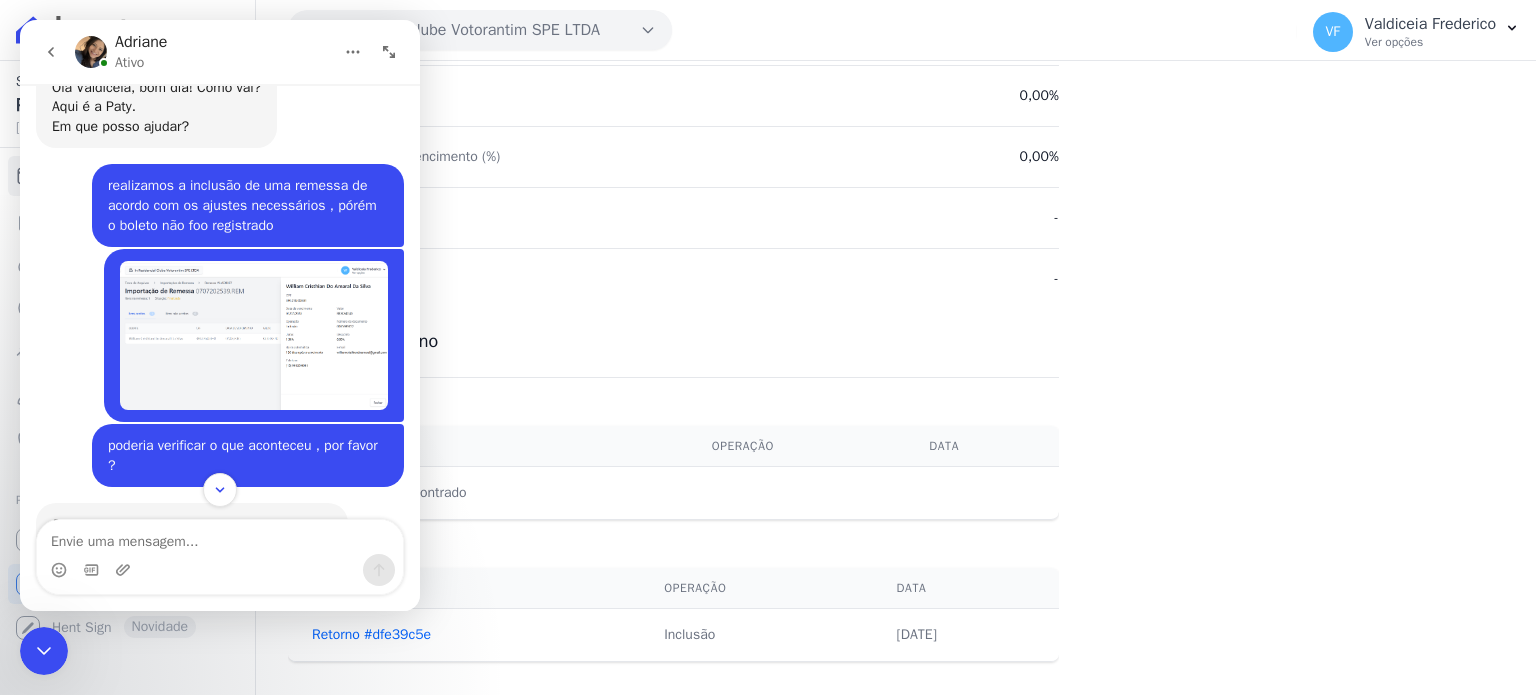 click at bounding box center (254, 335) 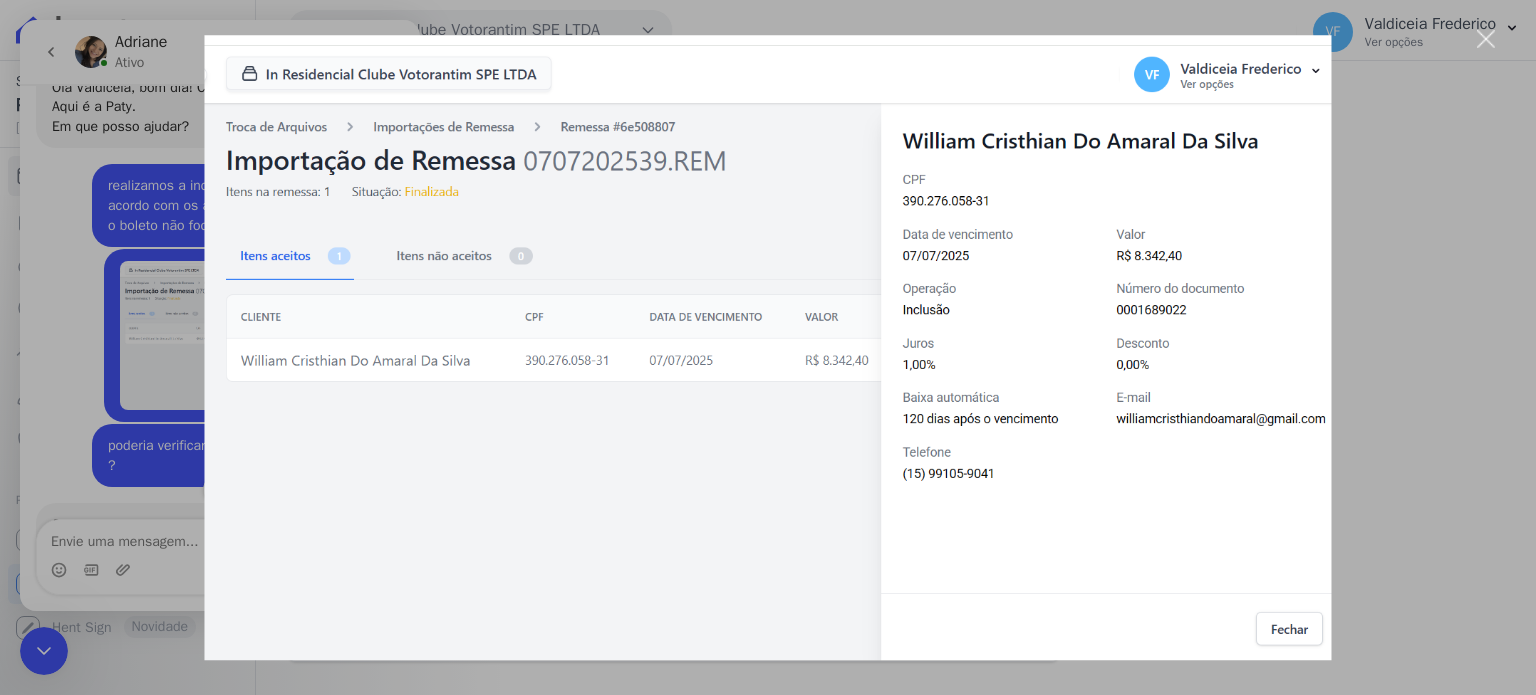 scroll, scrollTop: 0, scrollLeft: 0, axis: both 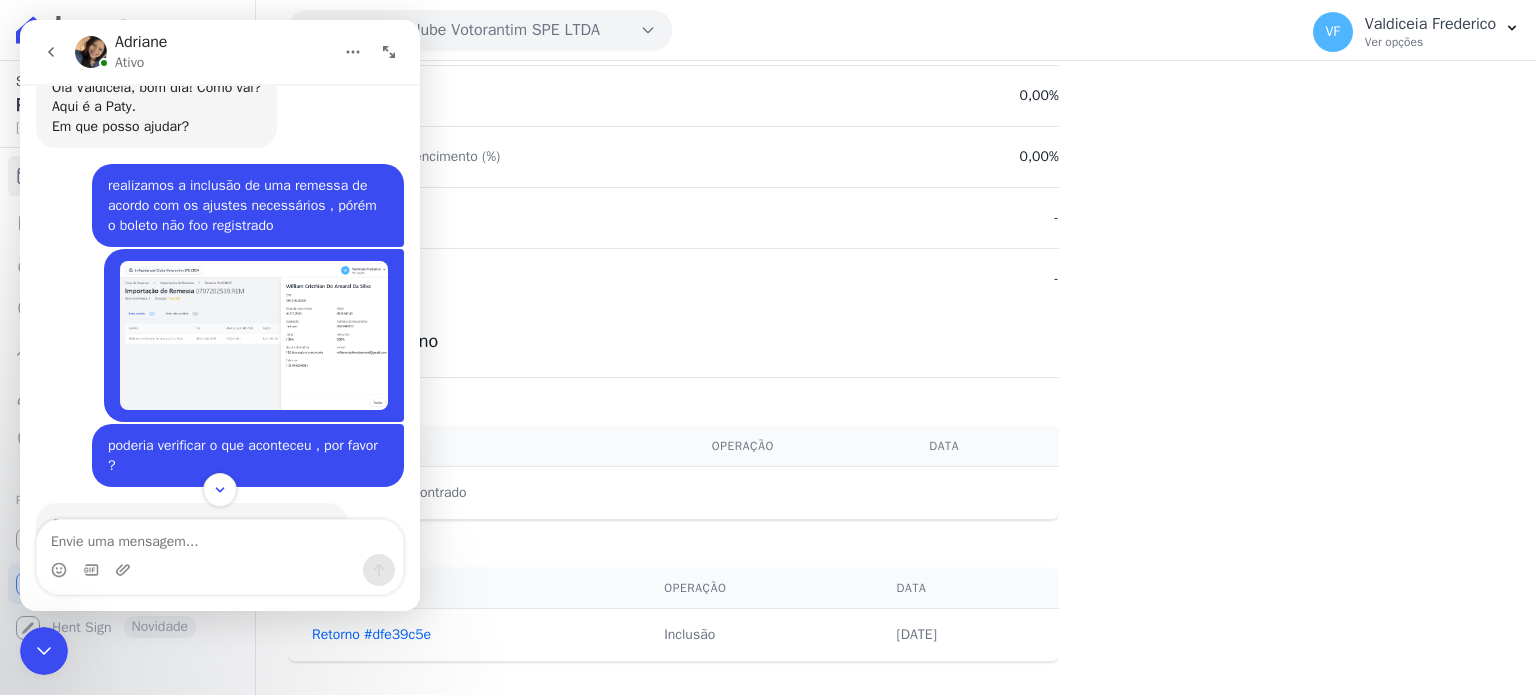 click at bounding box center (254, 335) 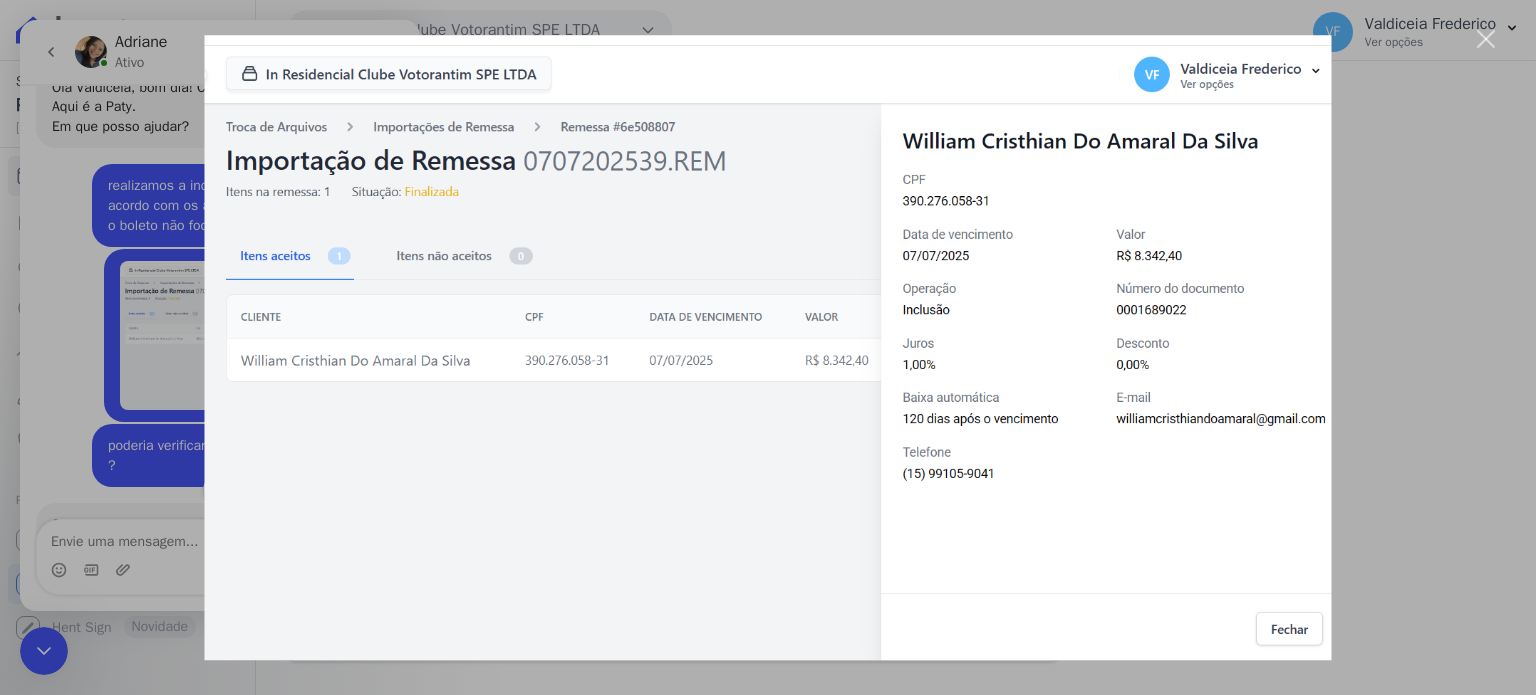 click at bounding box center (1486, 39) 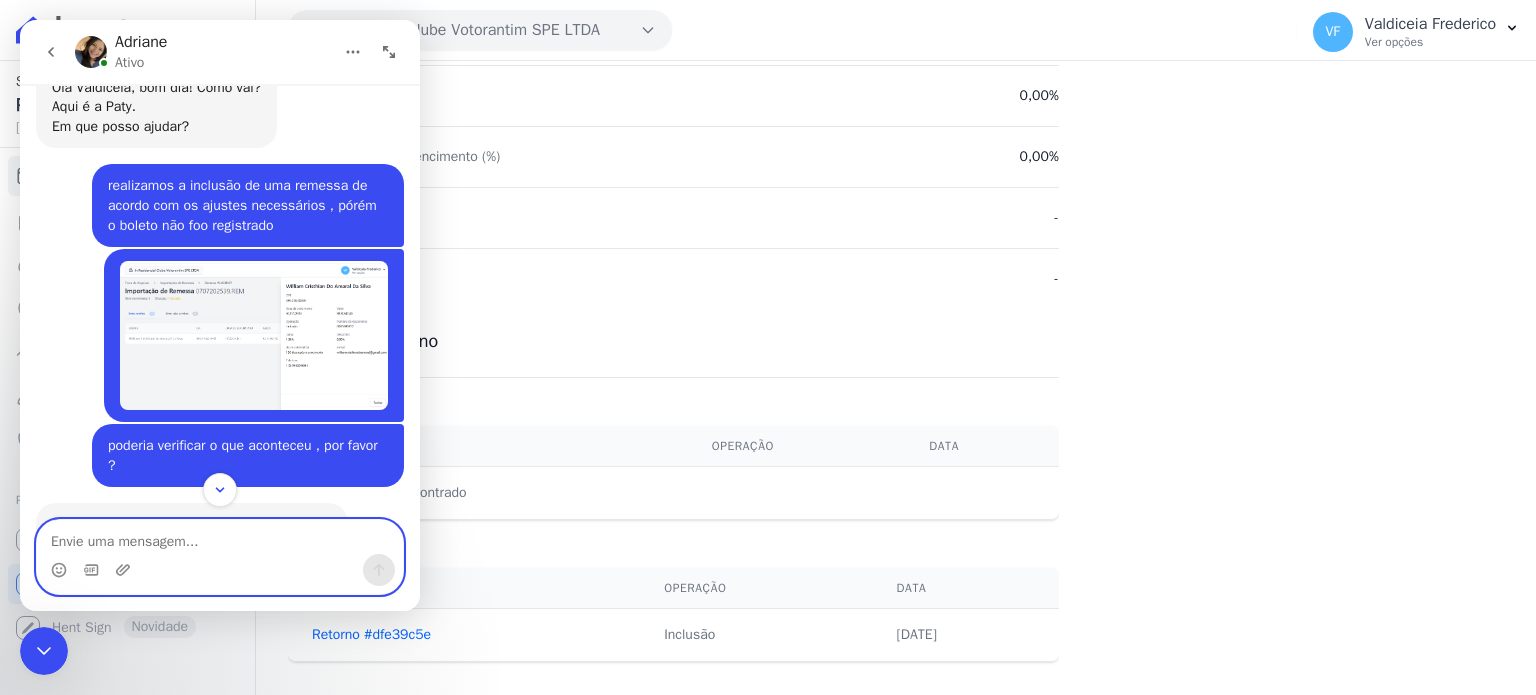 click at bounding box center [220, 537] 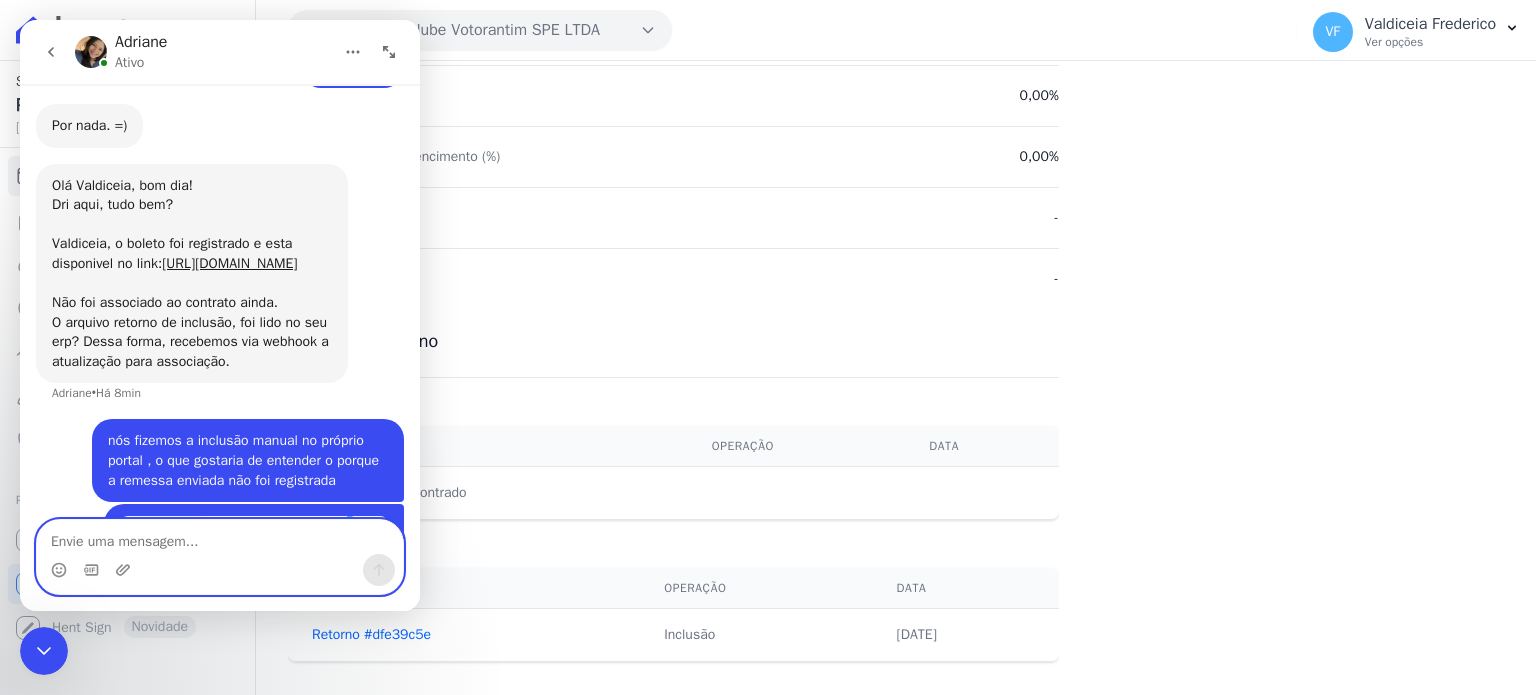 scroll, scrollTop: 2292, scrollLeft: 0, axis: vertical 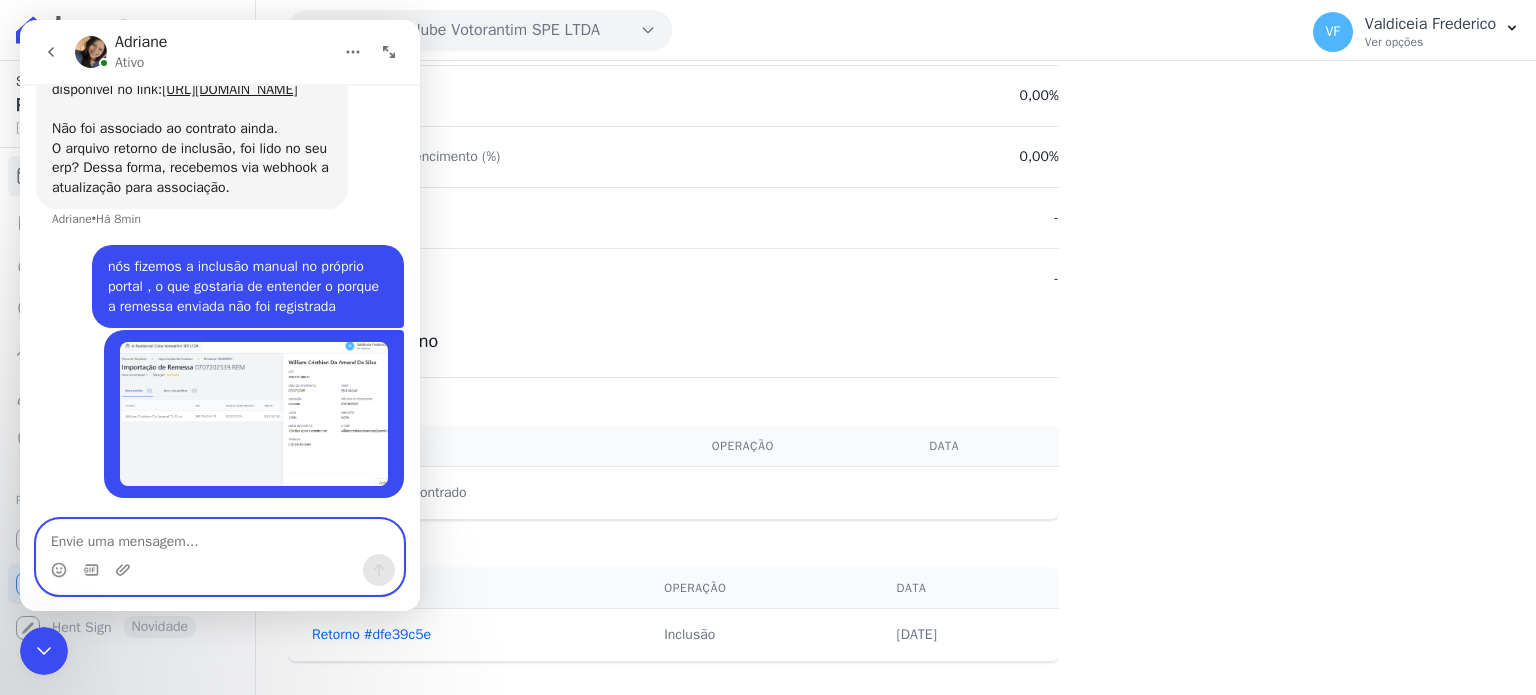 click at bounding box center (220, 537) 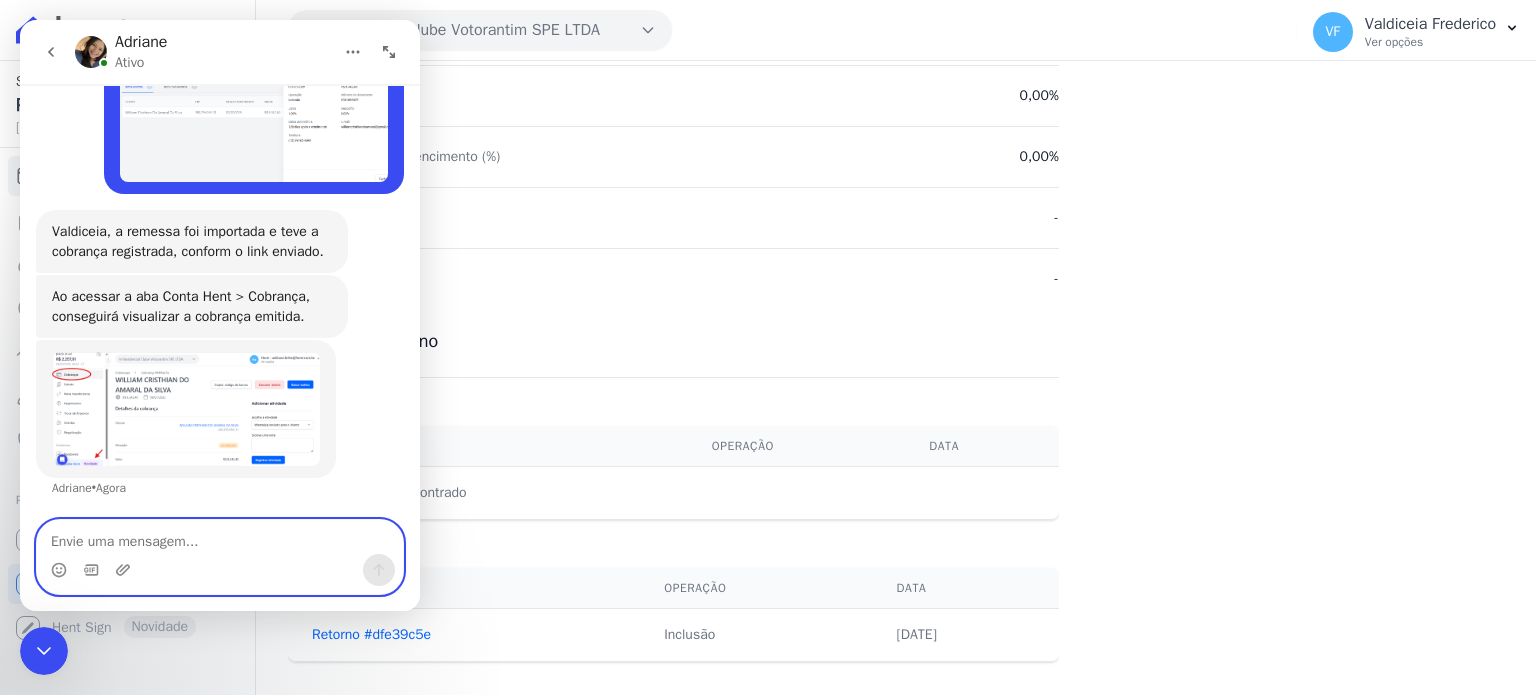 scroll, scrollTop: 2577, scrollLeft: 0, axis: vertical 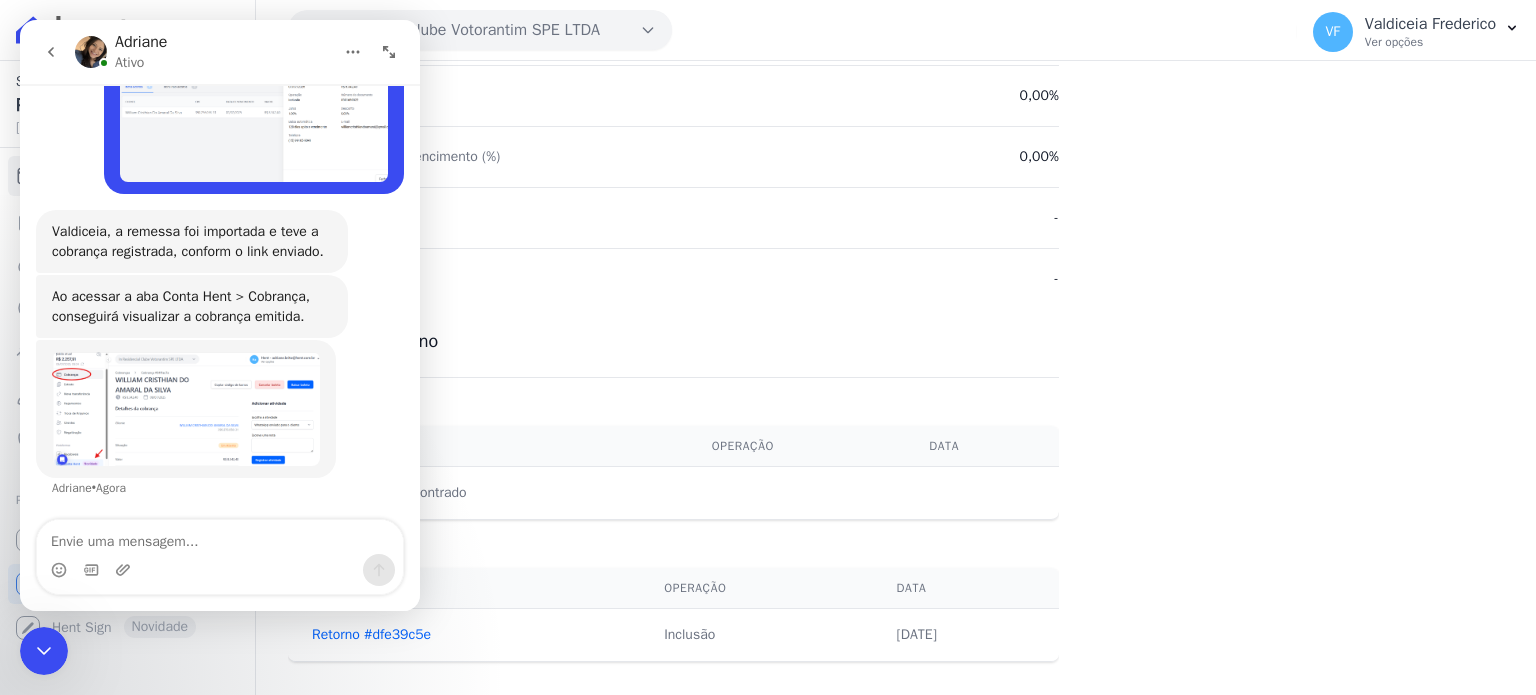 click at bounding box center [186, 409] 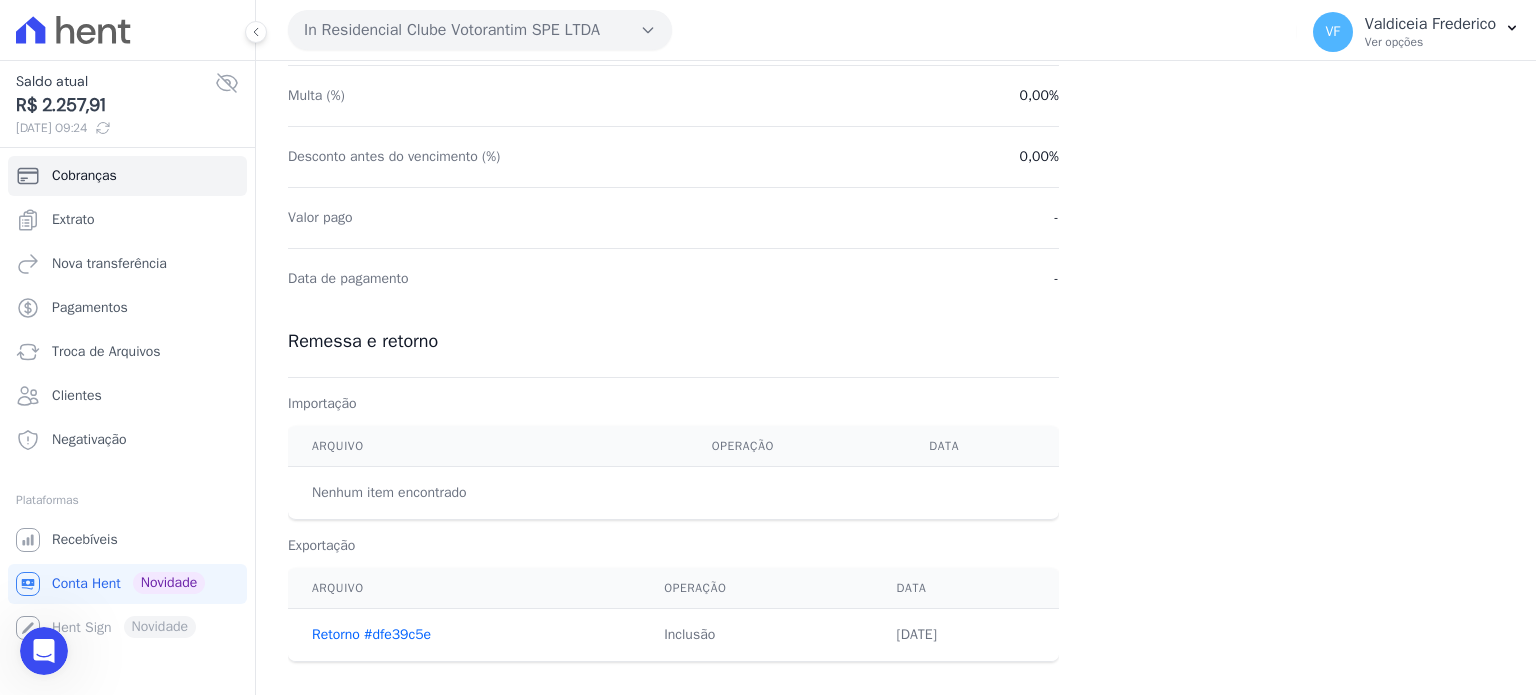 click 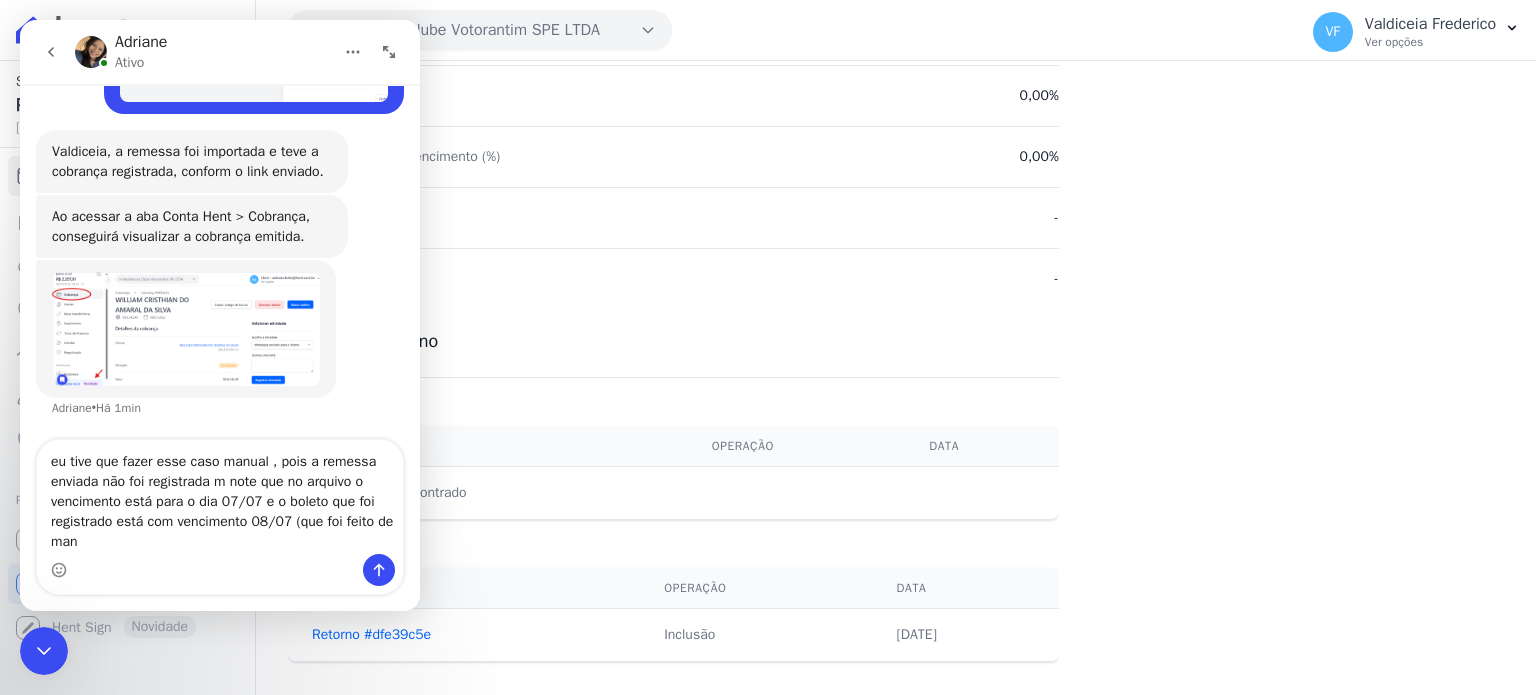 scroll, scrollTop: 2657, scrollLeft: 0, axis: vertical 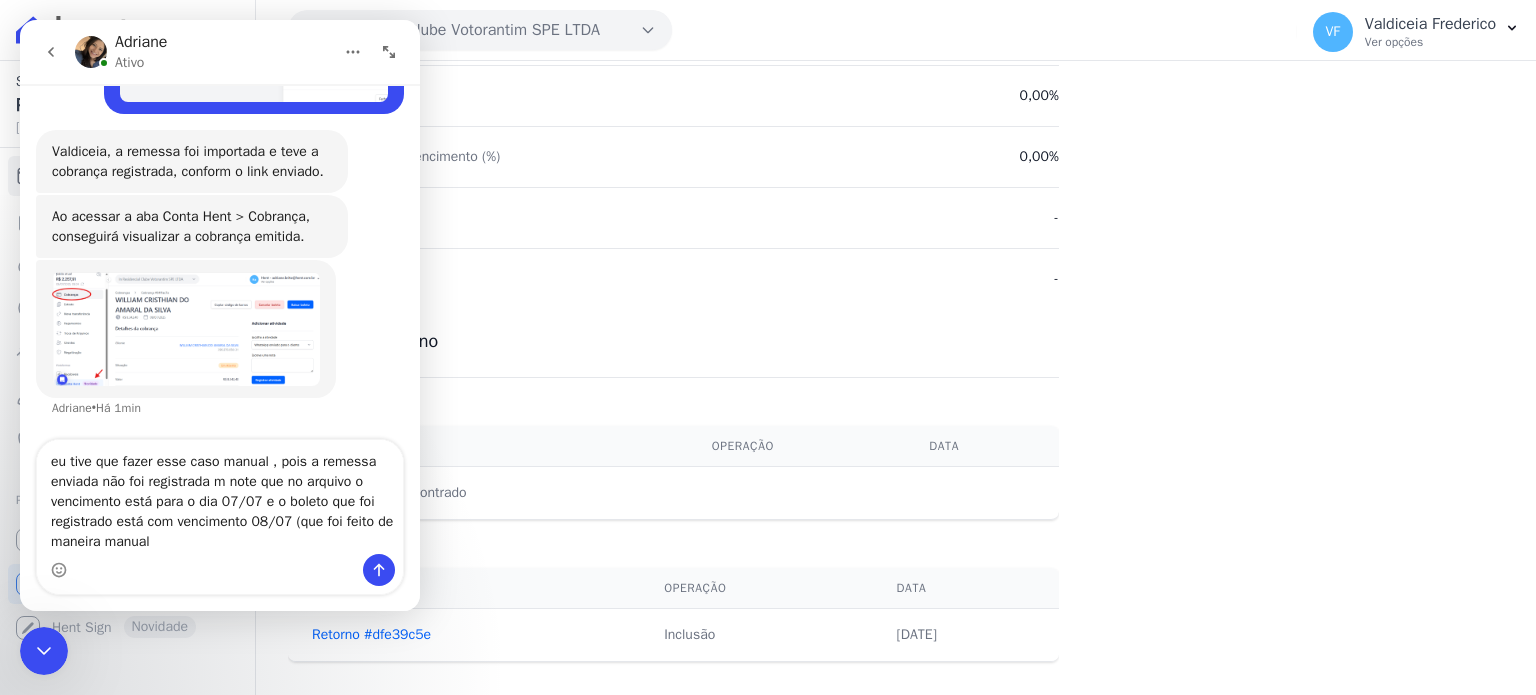 type on "eu tive que fazer esse caso manual , pois a remessa enviada não foi registrada m note que no arquivo o vencimento está para o dia 07/07 e o boleto que foi registrado está com vencimento 08/07 (que foi feito de maneira manual)" 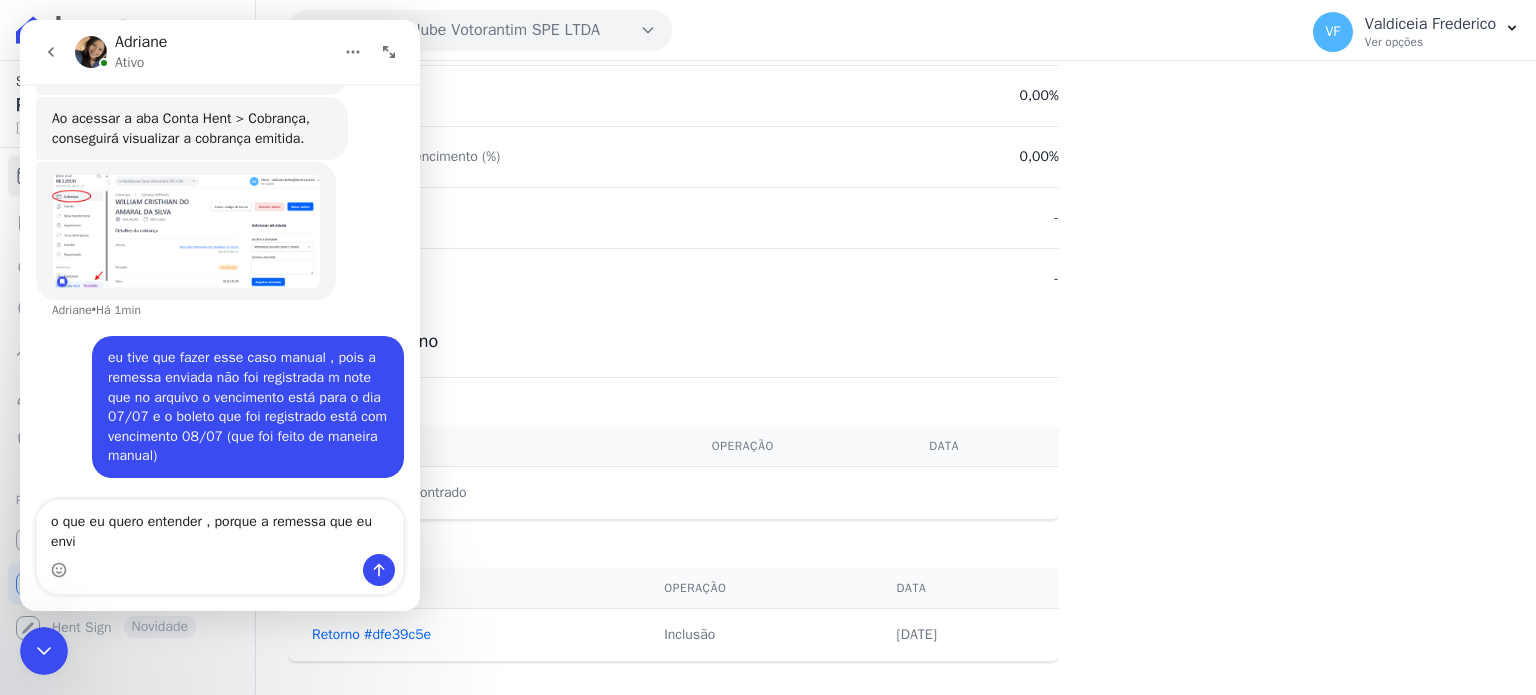 scroll, scrollTop: 2755, scrollLeft: 0, axis: vertical 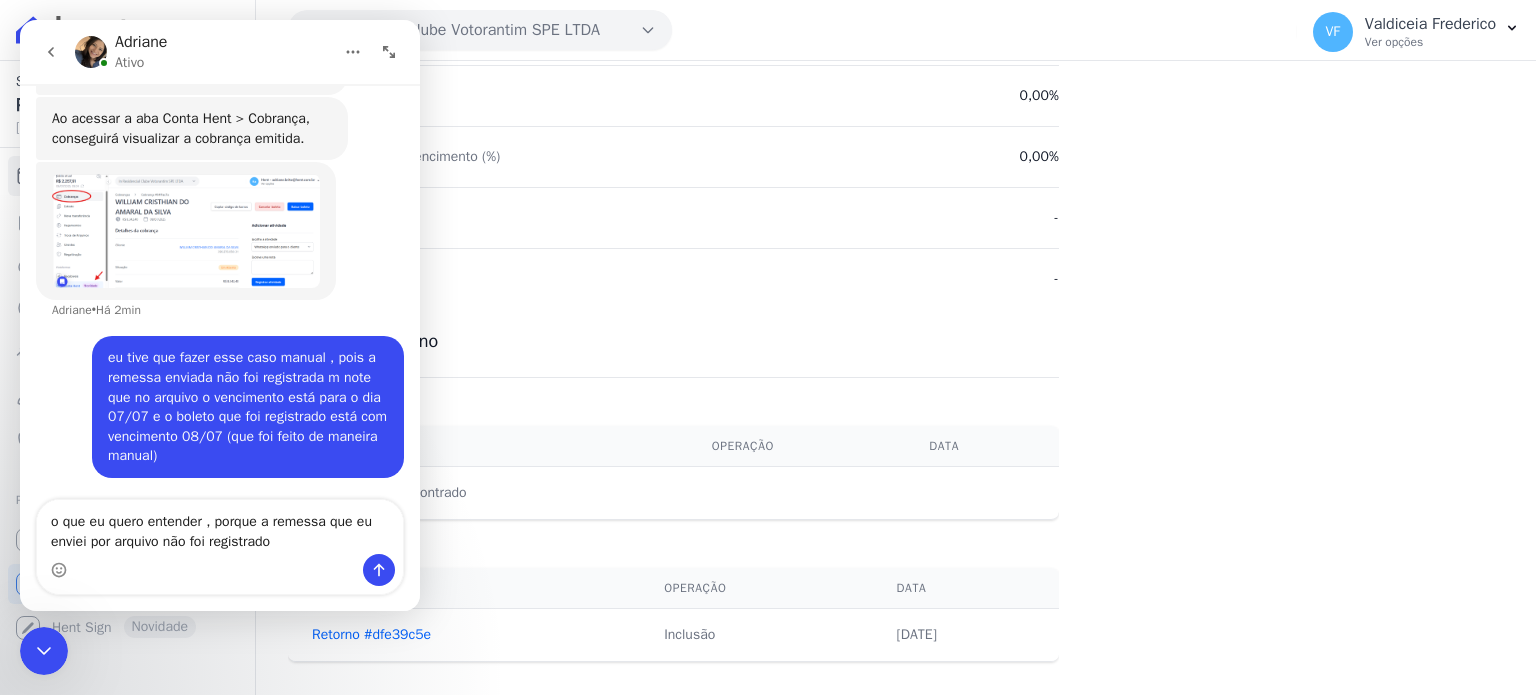 type on "o que eu quero entender , porque a remessa que eu enviei por arquivo não foi registrado" 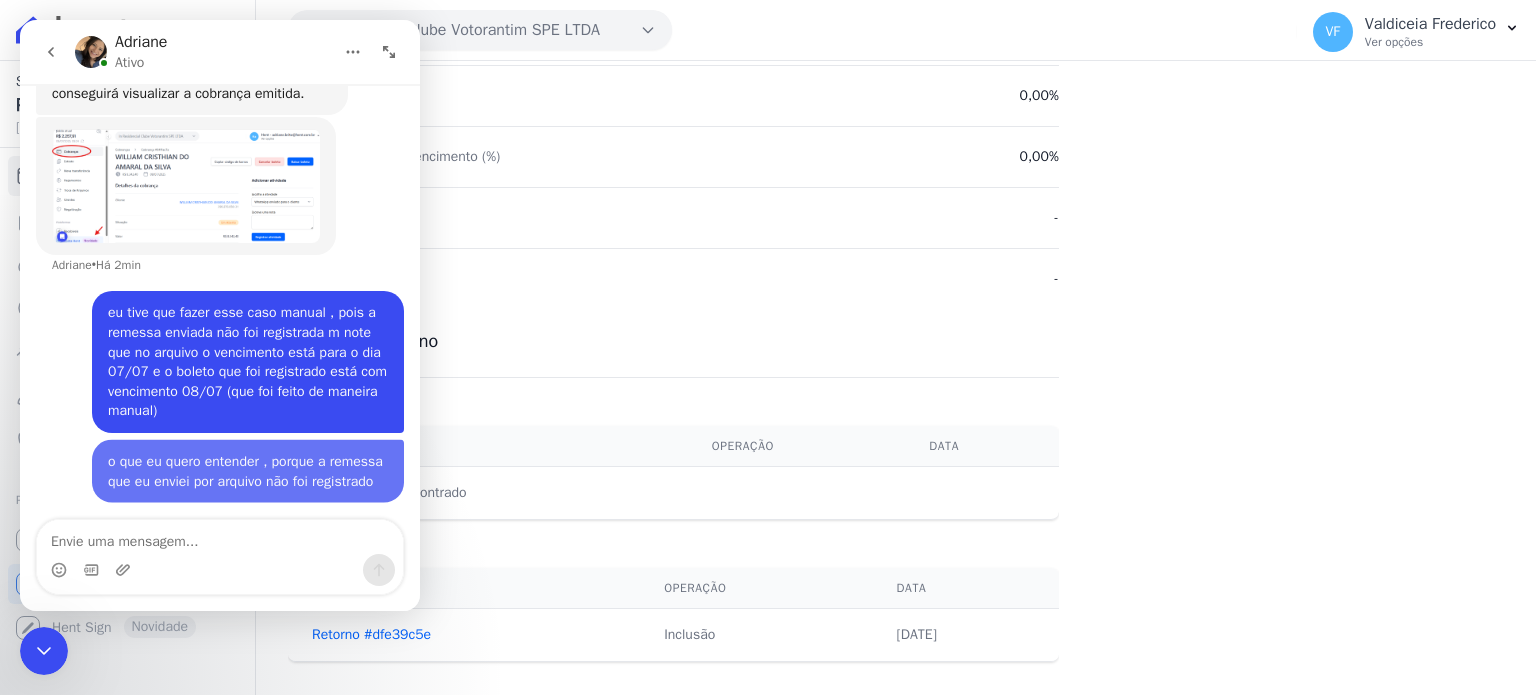 scroll, scrollTop: 2800, scrollLeft: 0, axis: vertical 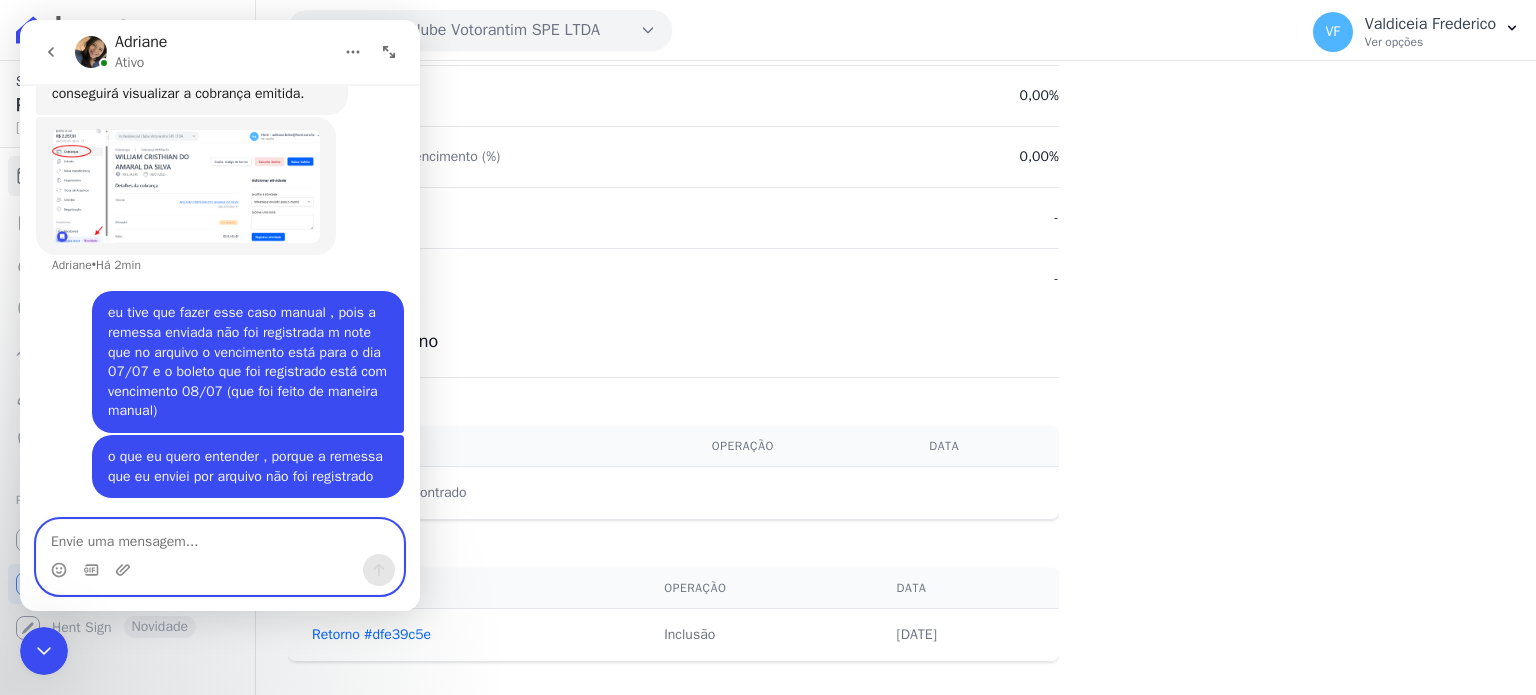 click at bounding box center (220, 537) 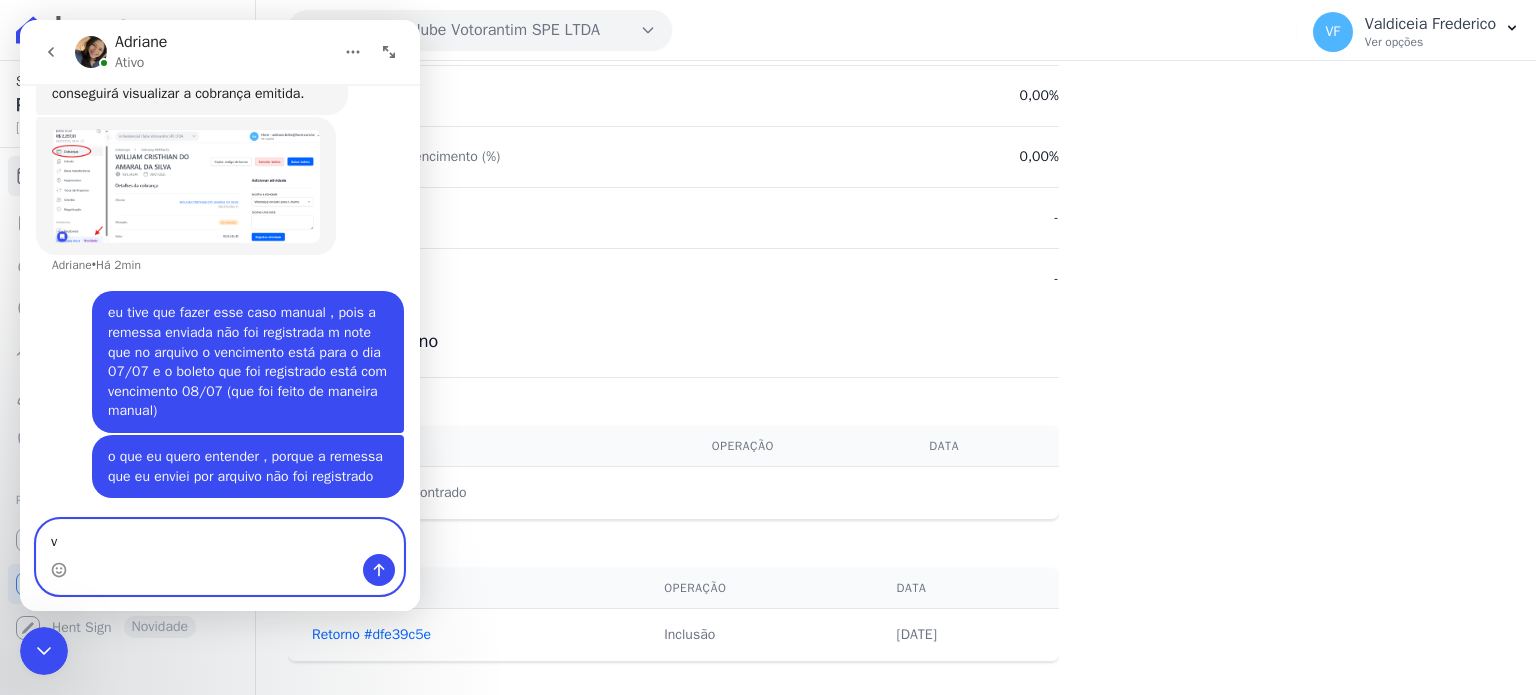 click on "v" at bounding box center (220, 537) 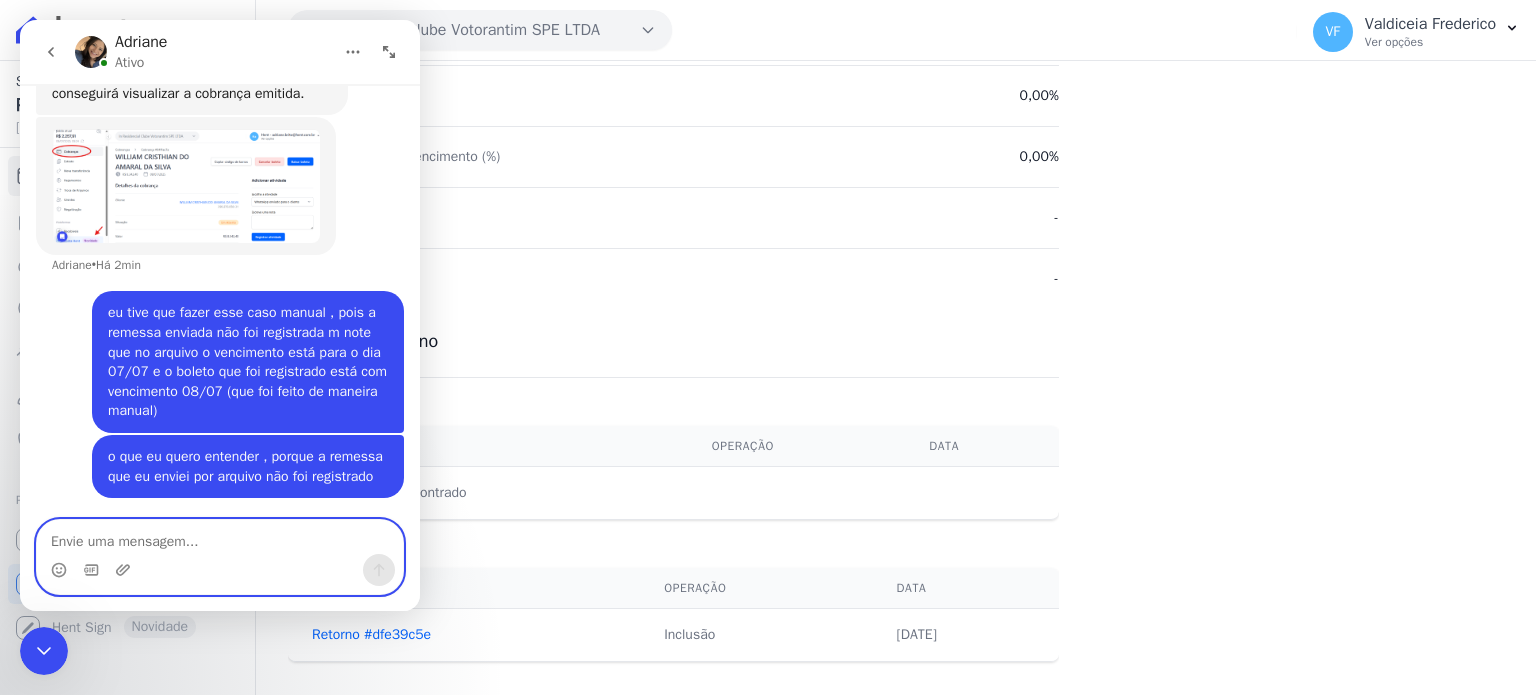 click at bounding box center (220, 537) 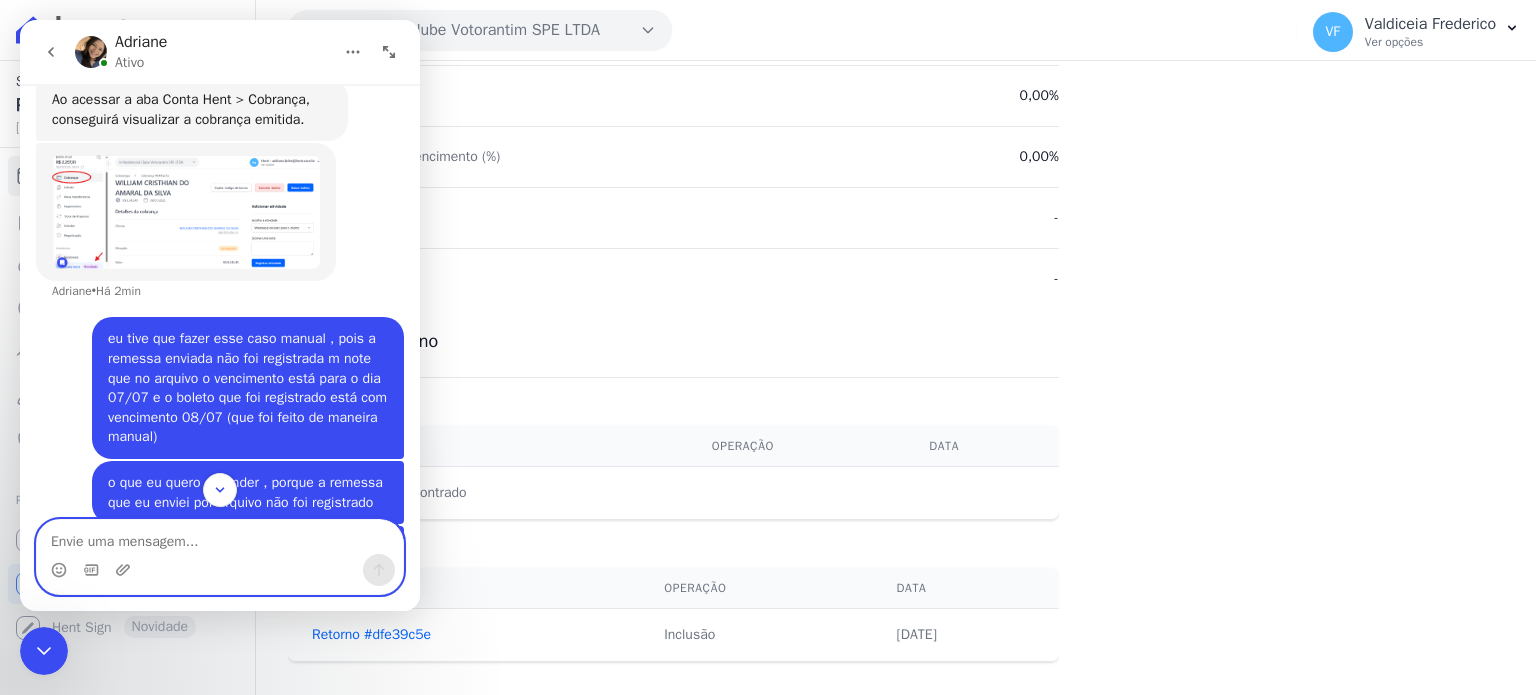 scroll, scrollTop: 2669, scrollLeft: 0, axis: vertical 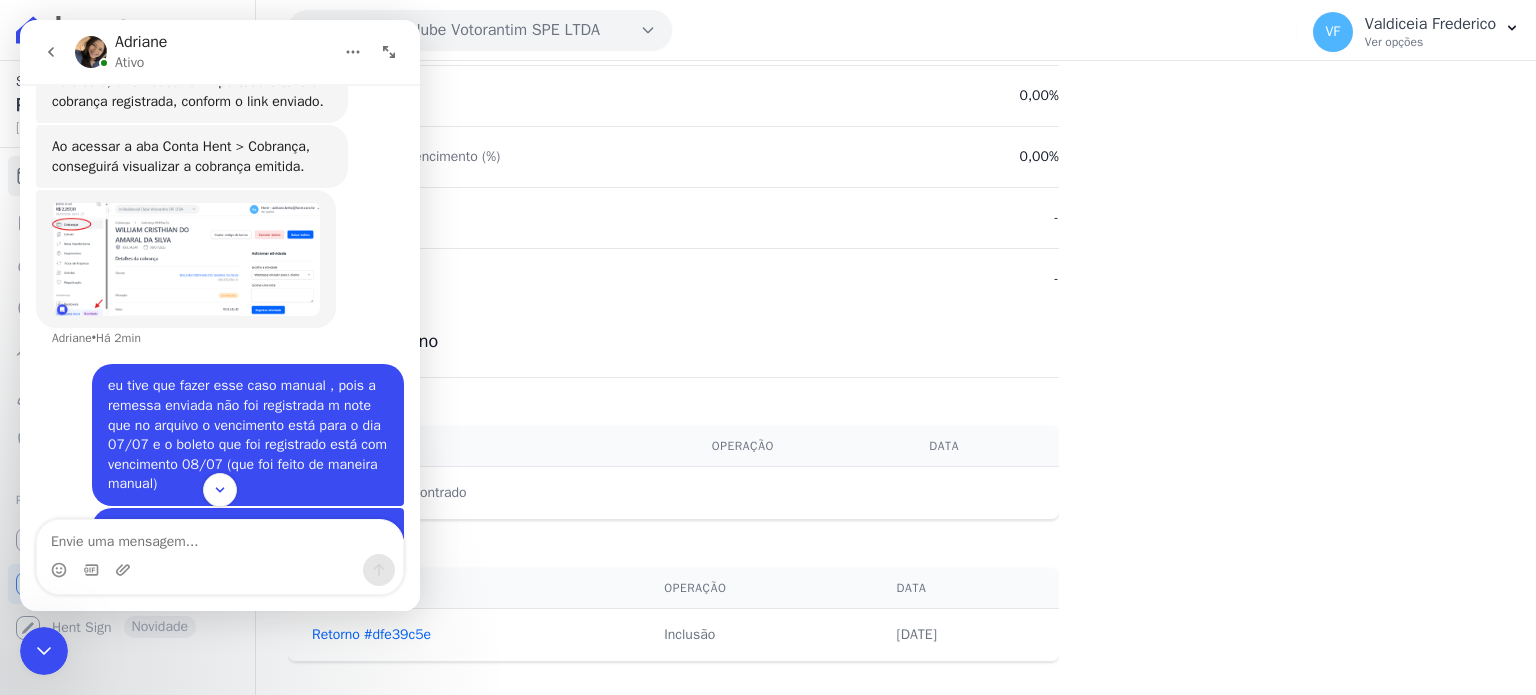 click at bounding box center (186, 259) 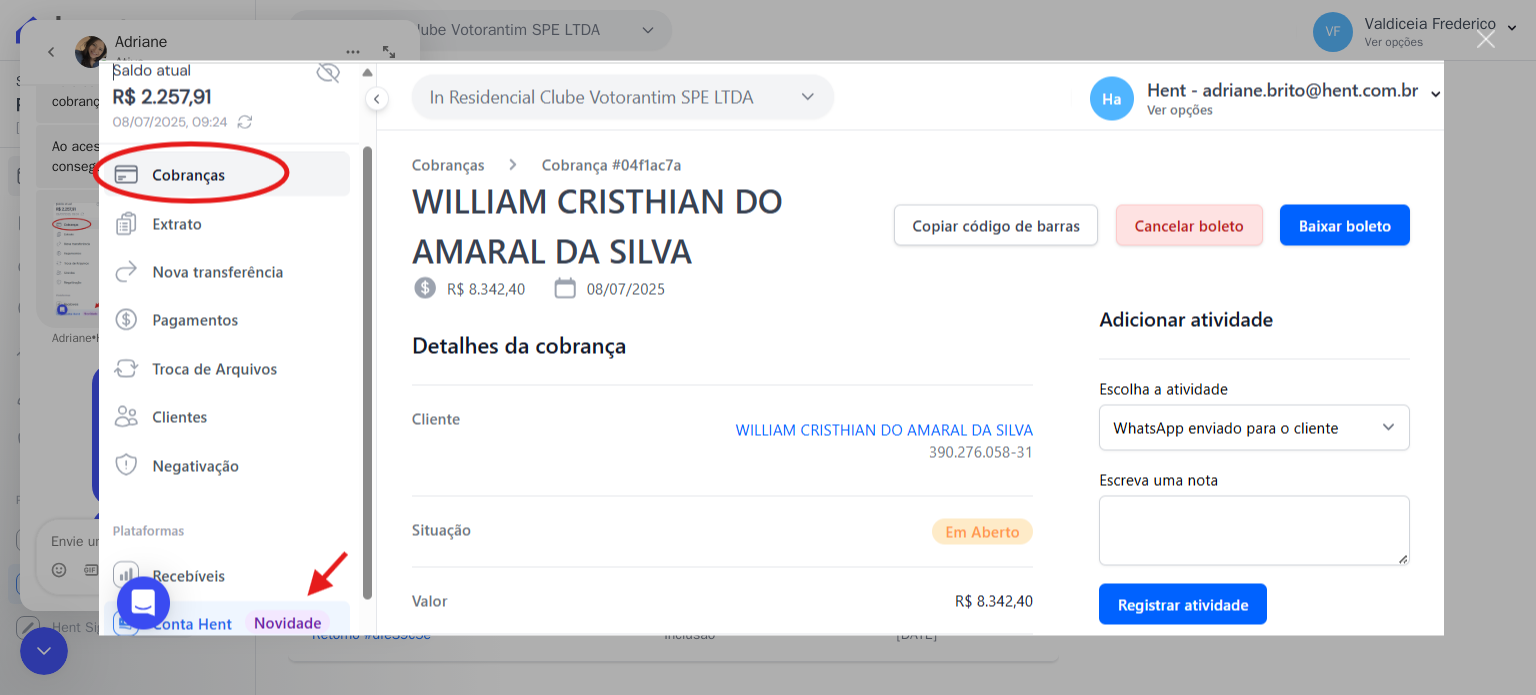 scroll, scrollTop: 0, scrollLeft: 0, axis: both 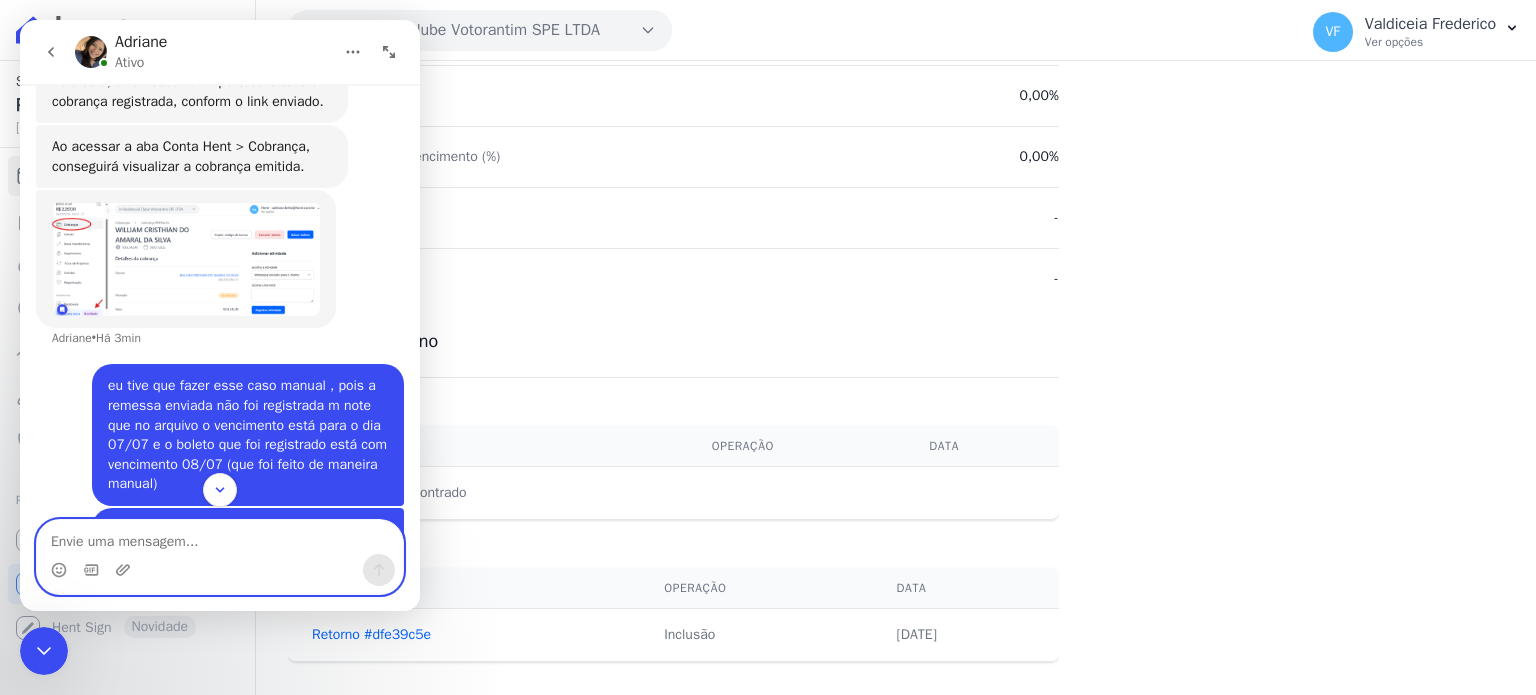 click at bounding box center (220, 537) 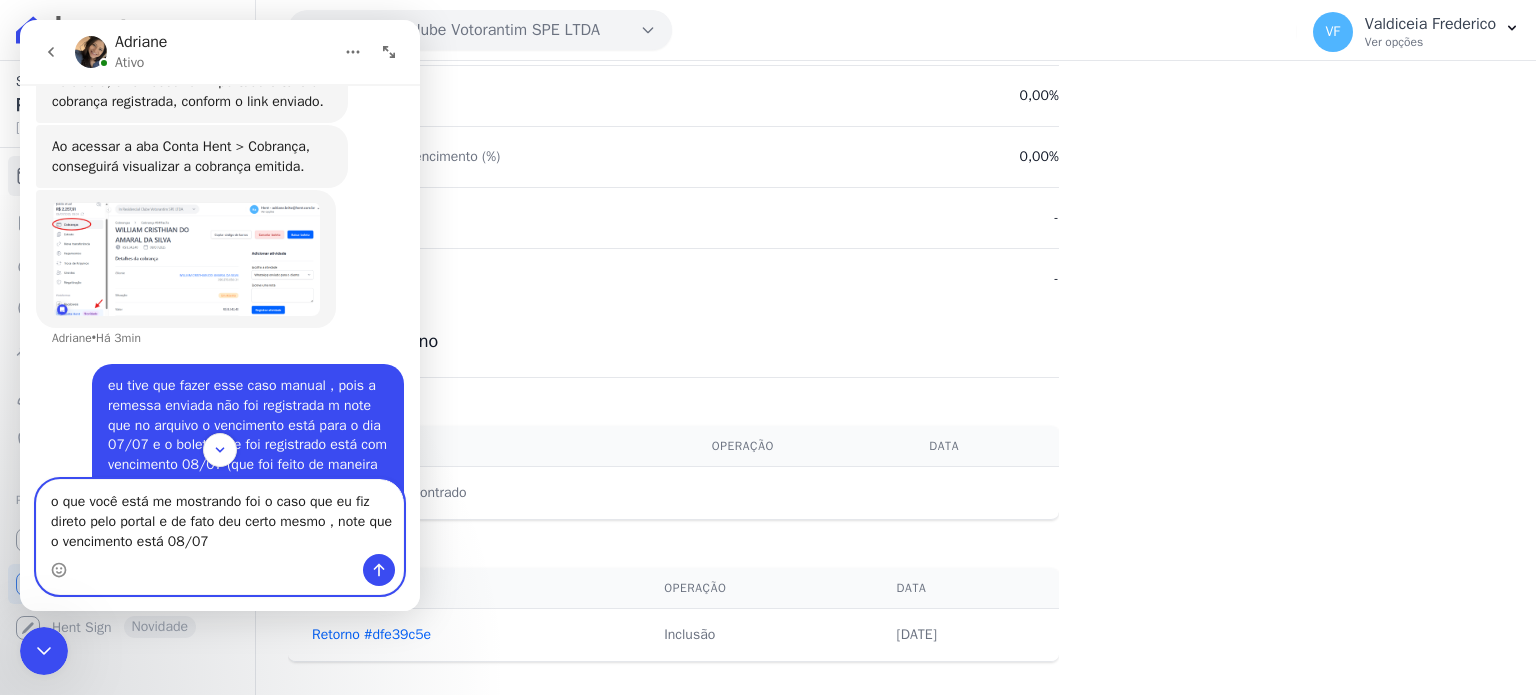 type on "o que você está me mostrando foi o caso que eu fiz direto pelo portal e de fato deu certo mesmo , note que o vencimento está 08/07" 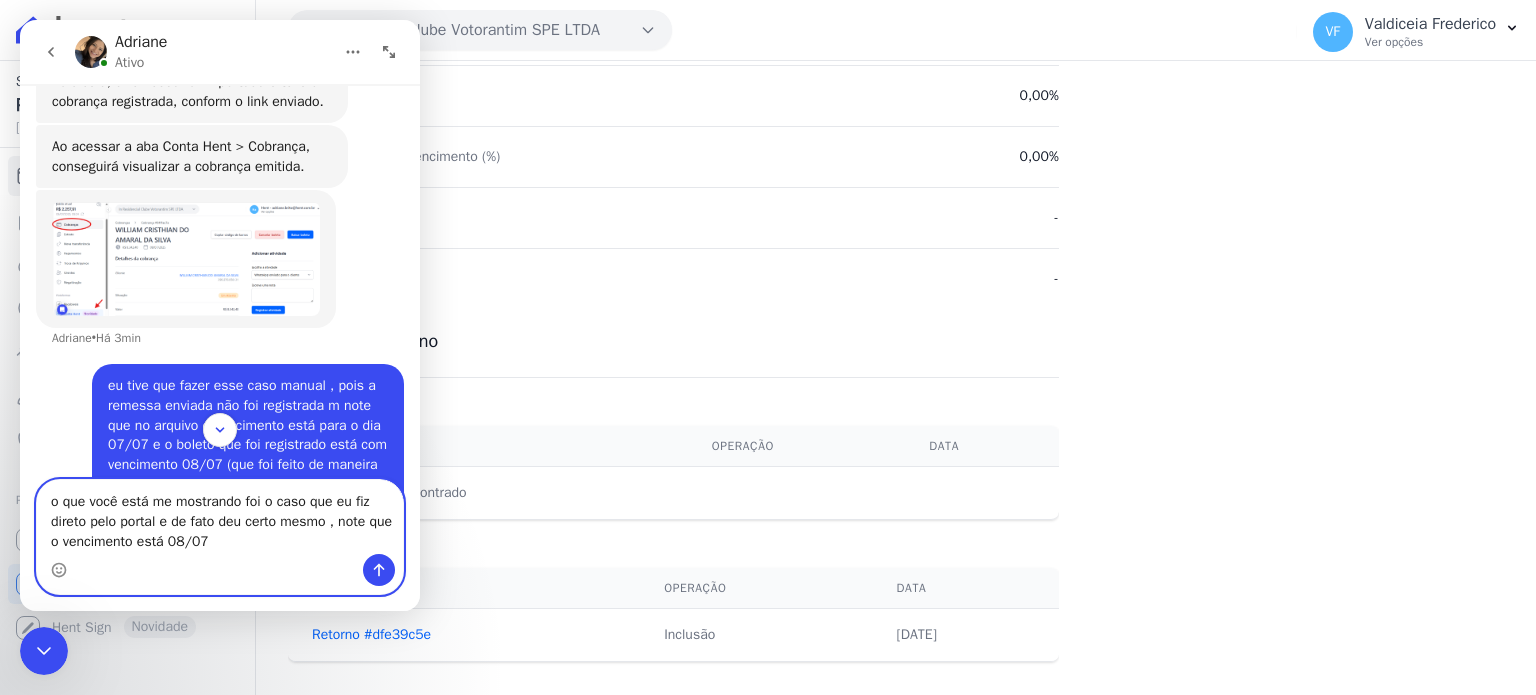 paste 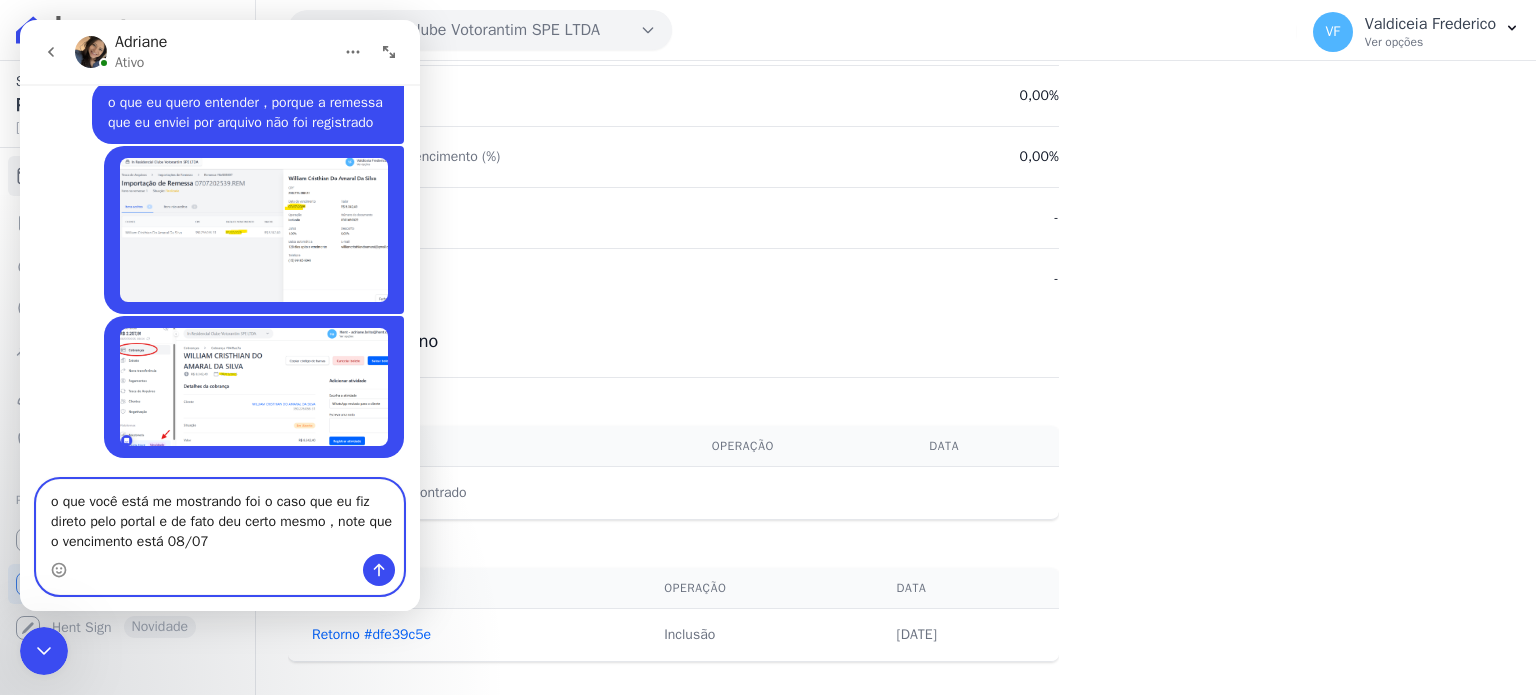 scroll, scrollTop: 3174, scrollLeft: 0, axis: vertical 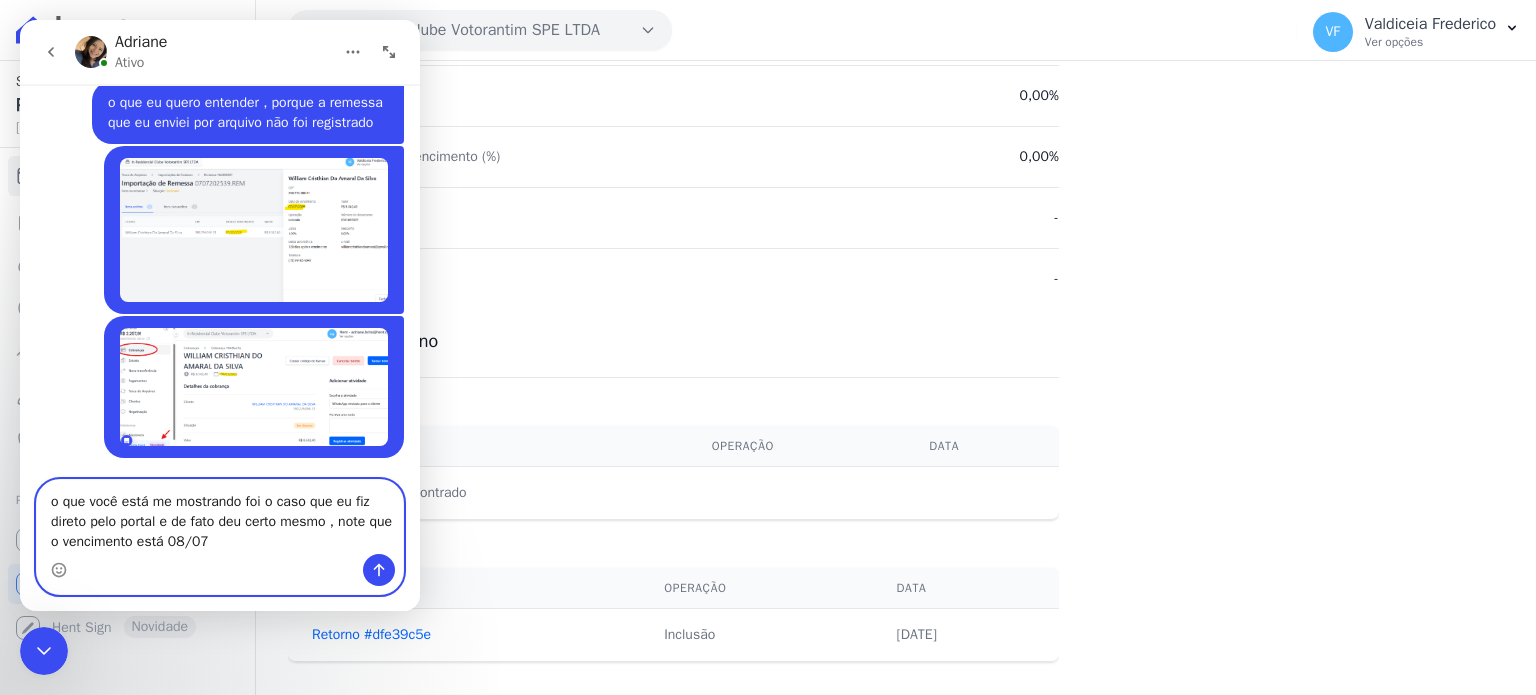 type 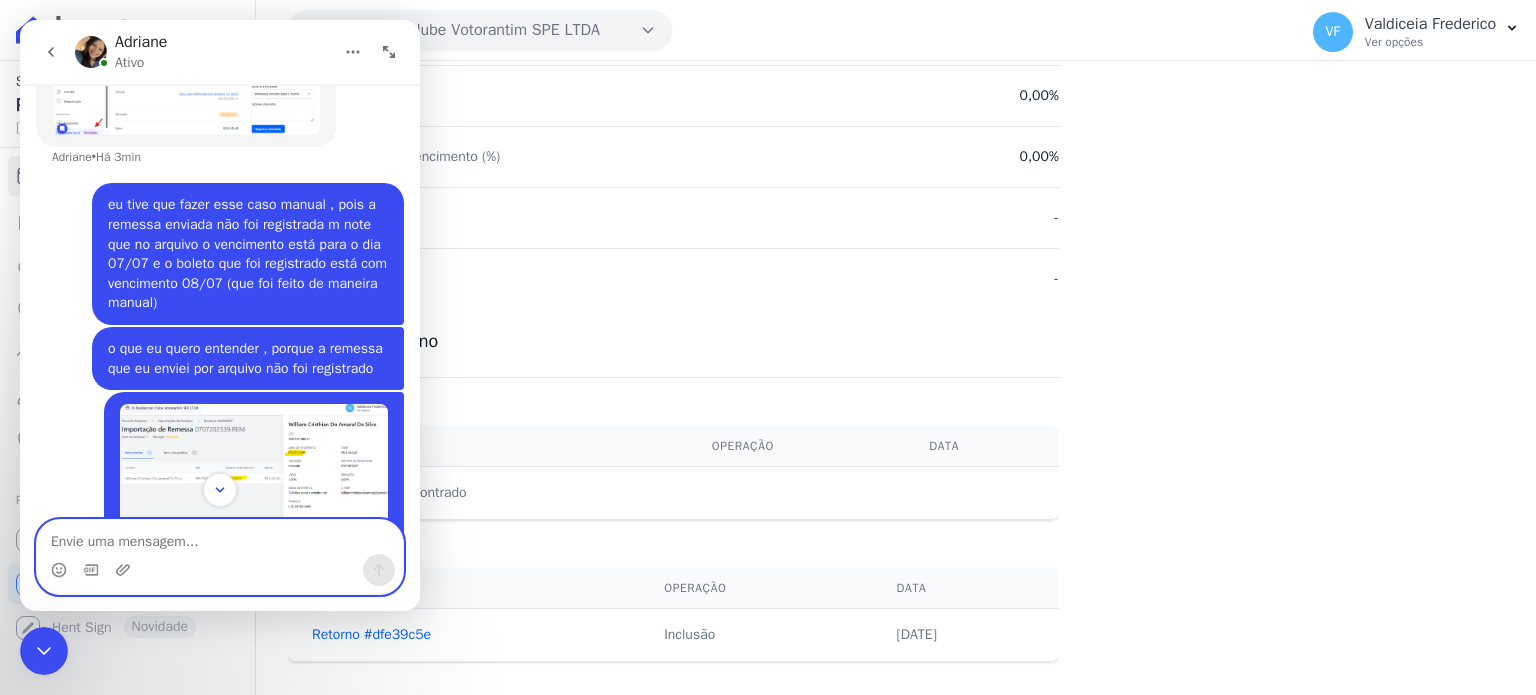 scroll, scrollTop: 2838, scrollLeft: 0, axis: vertical 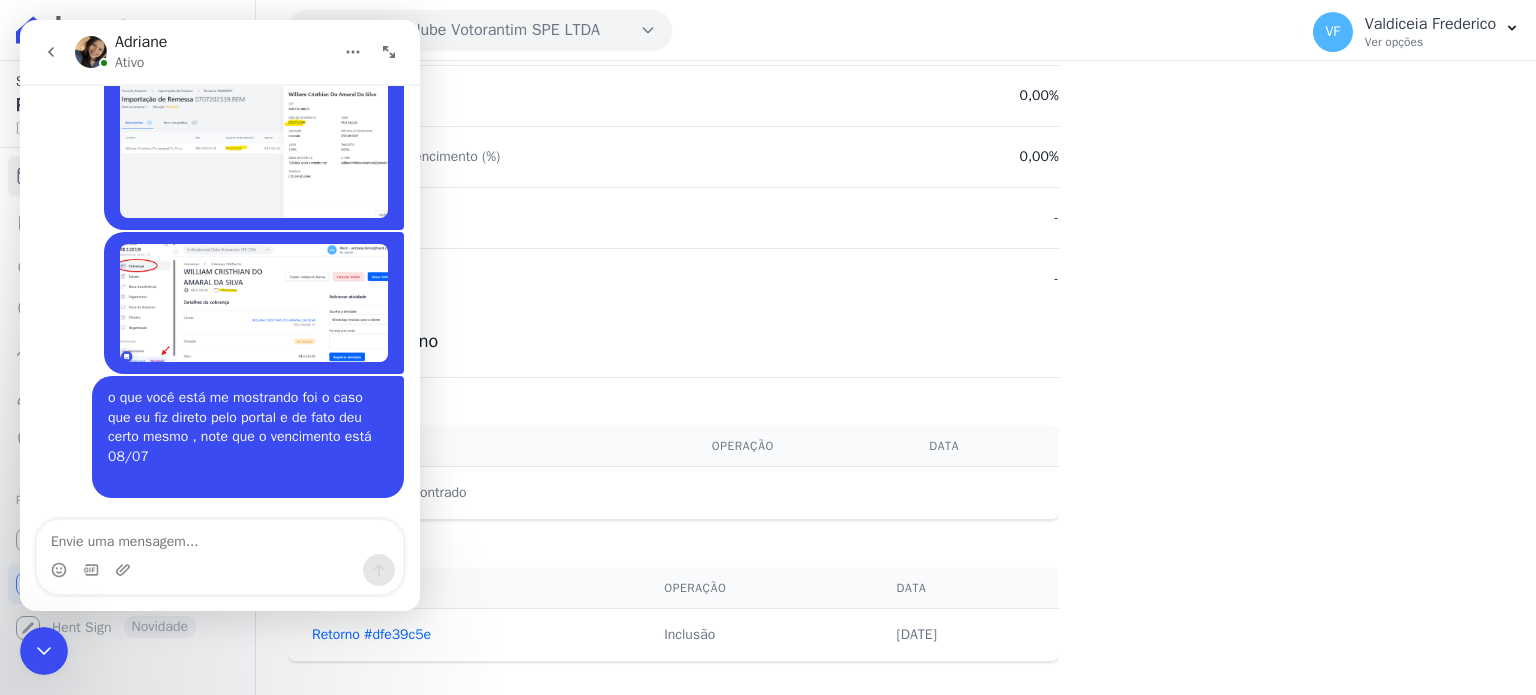 click at bounding box center [254, 146] 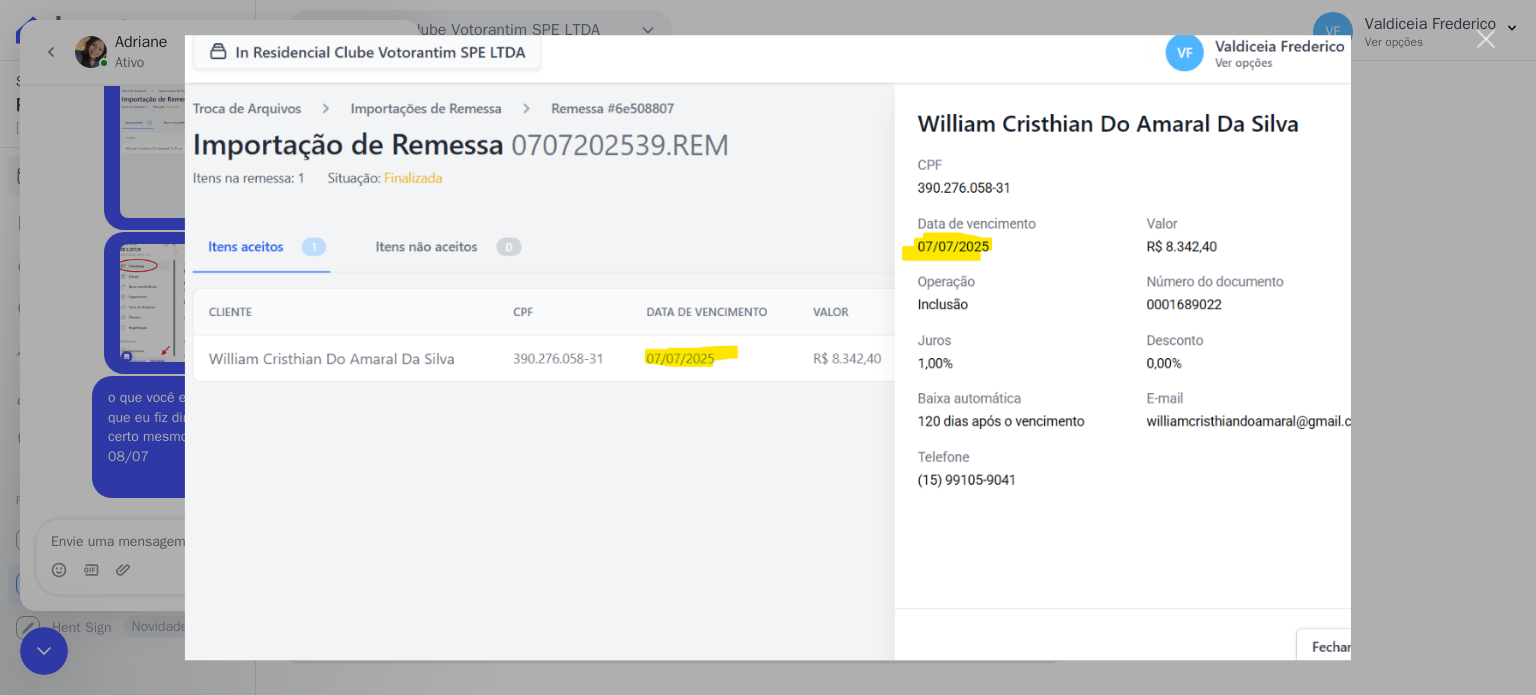 scroll, scrollTop: 0, scrollLeft: 0, axis: both 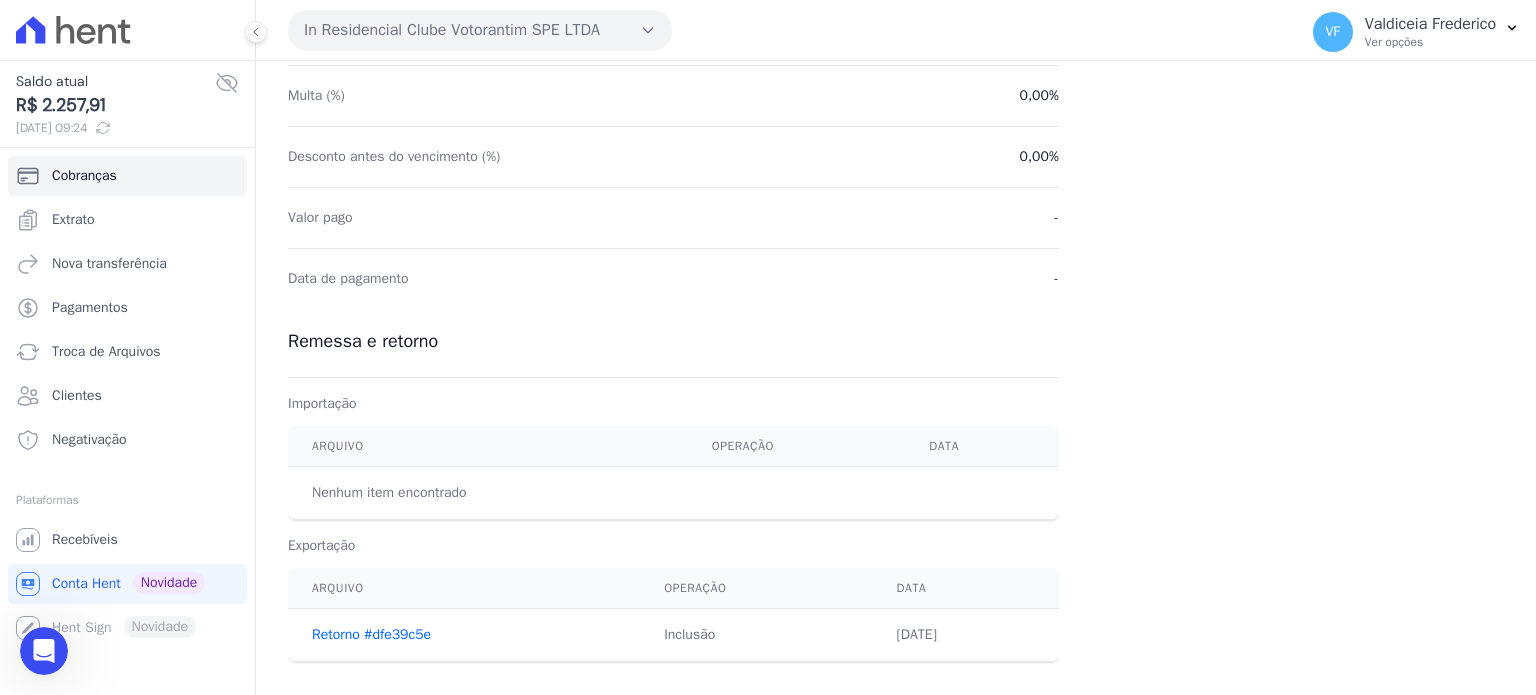 click 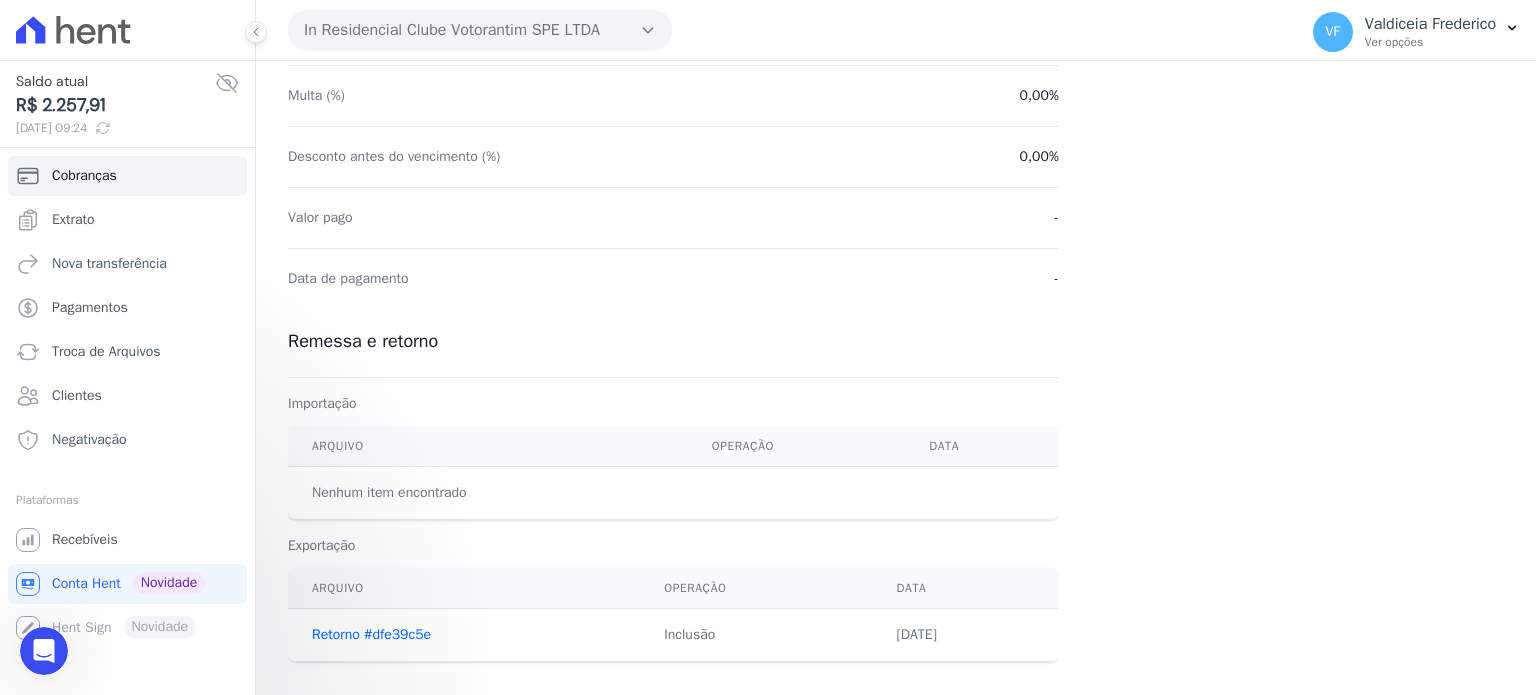scroll, scrollTop: 0, scrollLeft: 0, axis: both 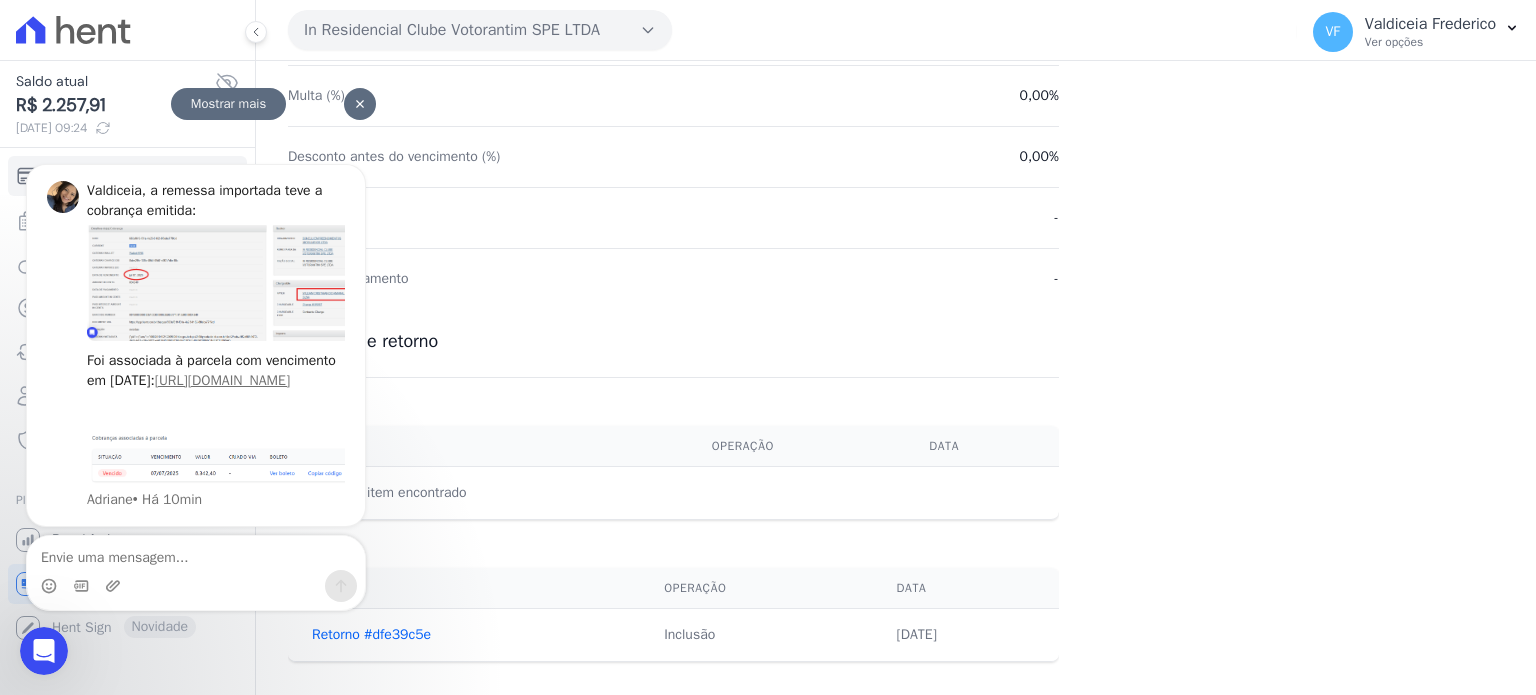 click on "Valdiceia, a remessa importada teve a cobrança emitida:" at bounding box center (216, 200) 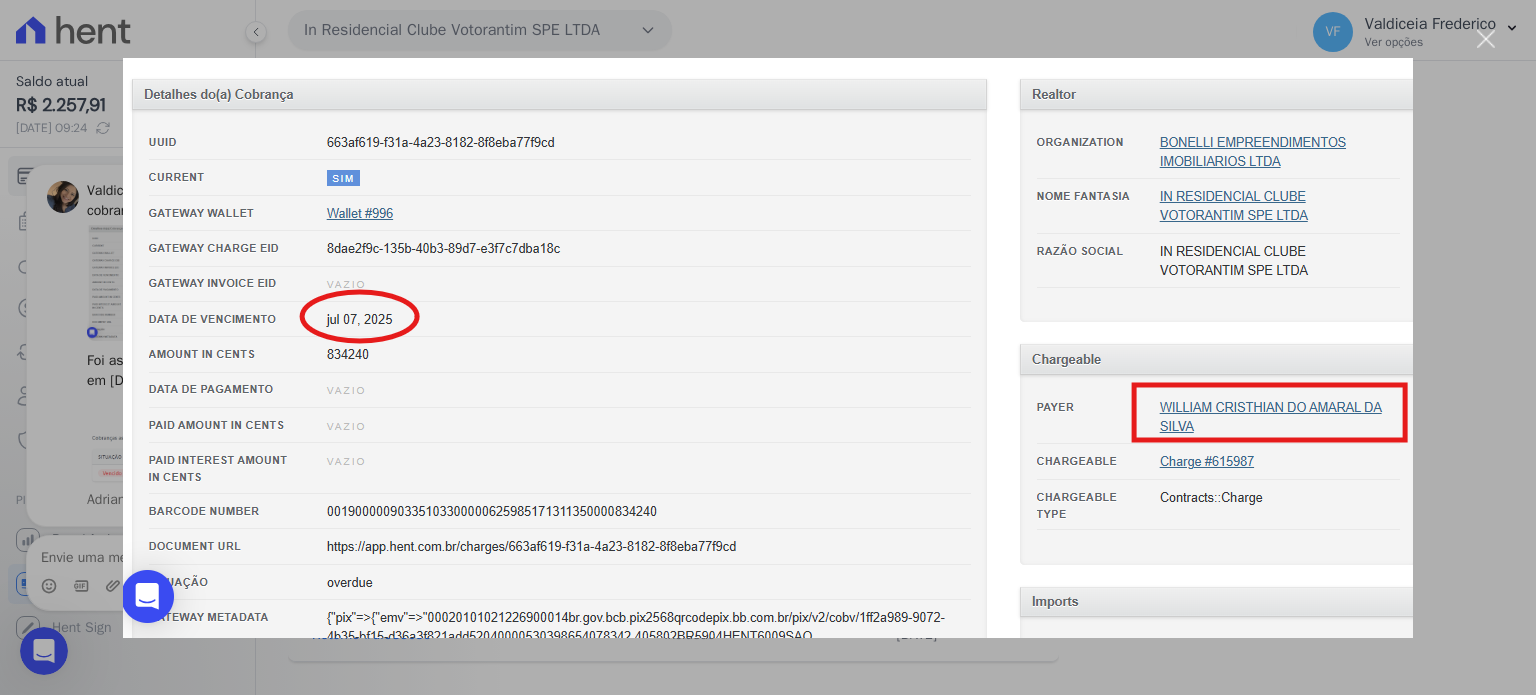 scroll, scrollTop: 0, scrollLeft: 0, axis: both 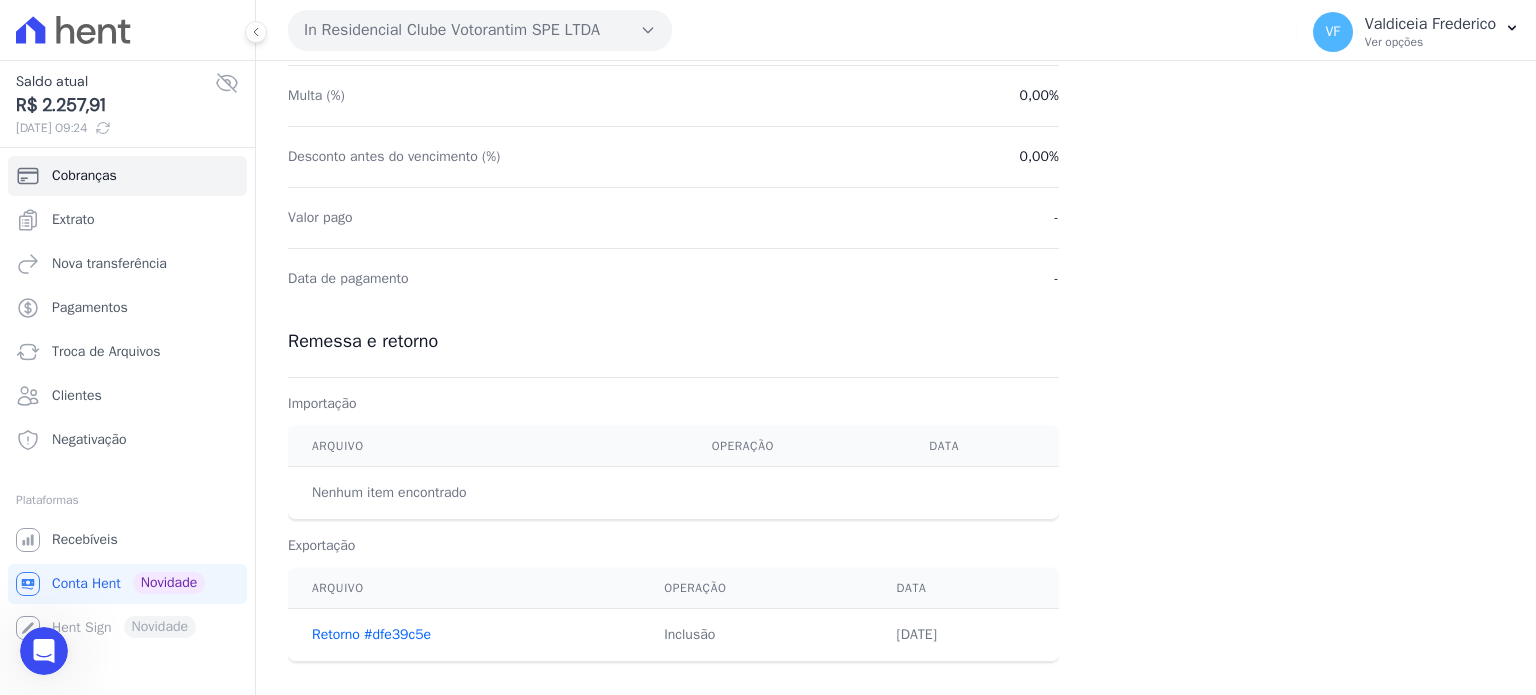 click at bounding box center [44, 651] 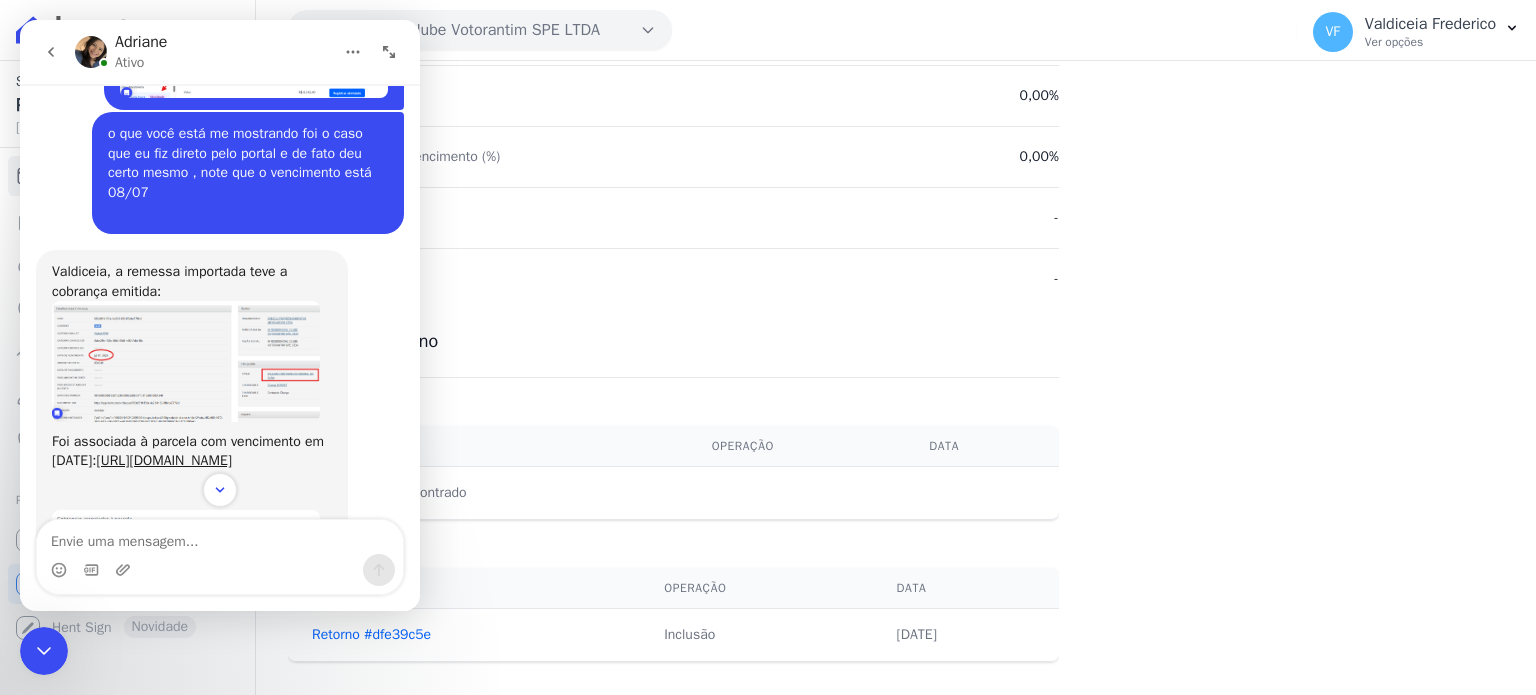 scroll, scrollTop: 3624, scrollLeft: 0, axis: vertical 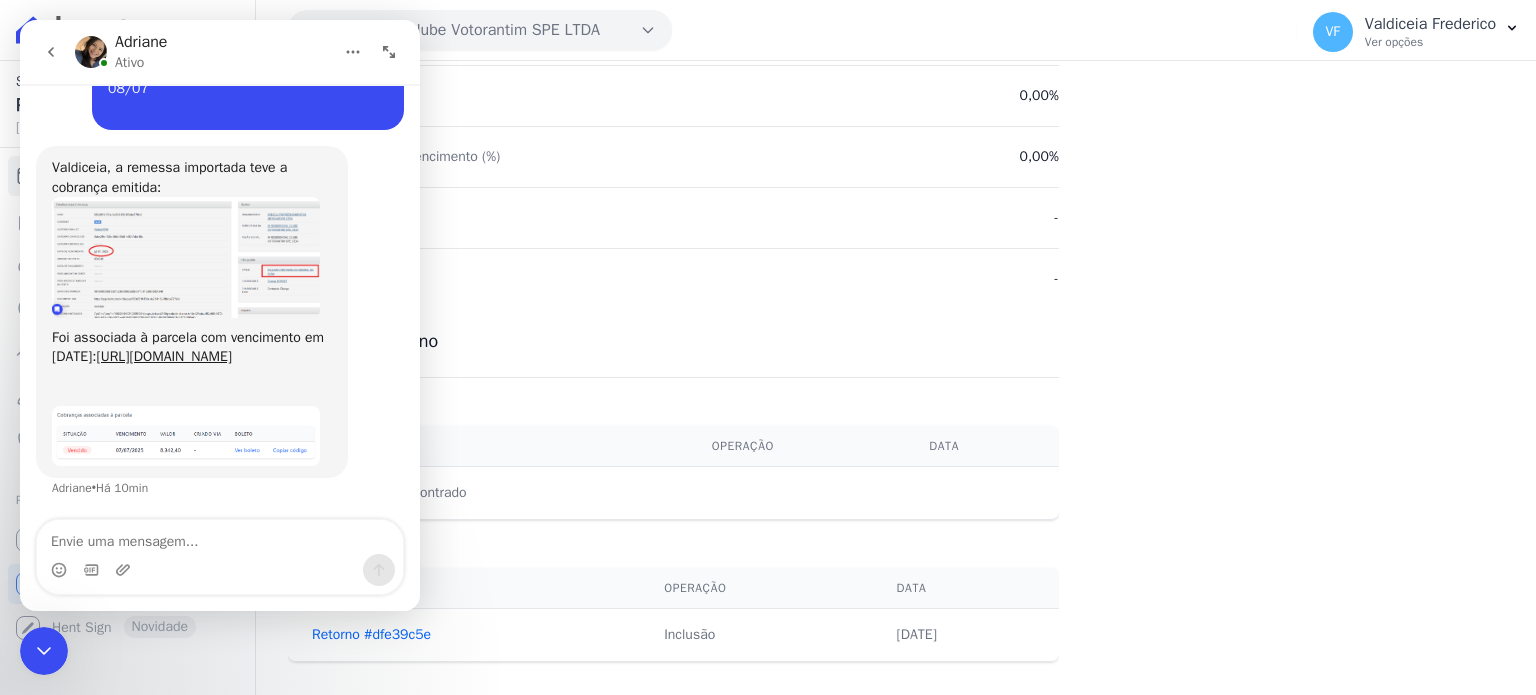 click at bounding box center (186, 257) 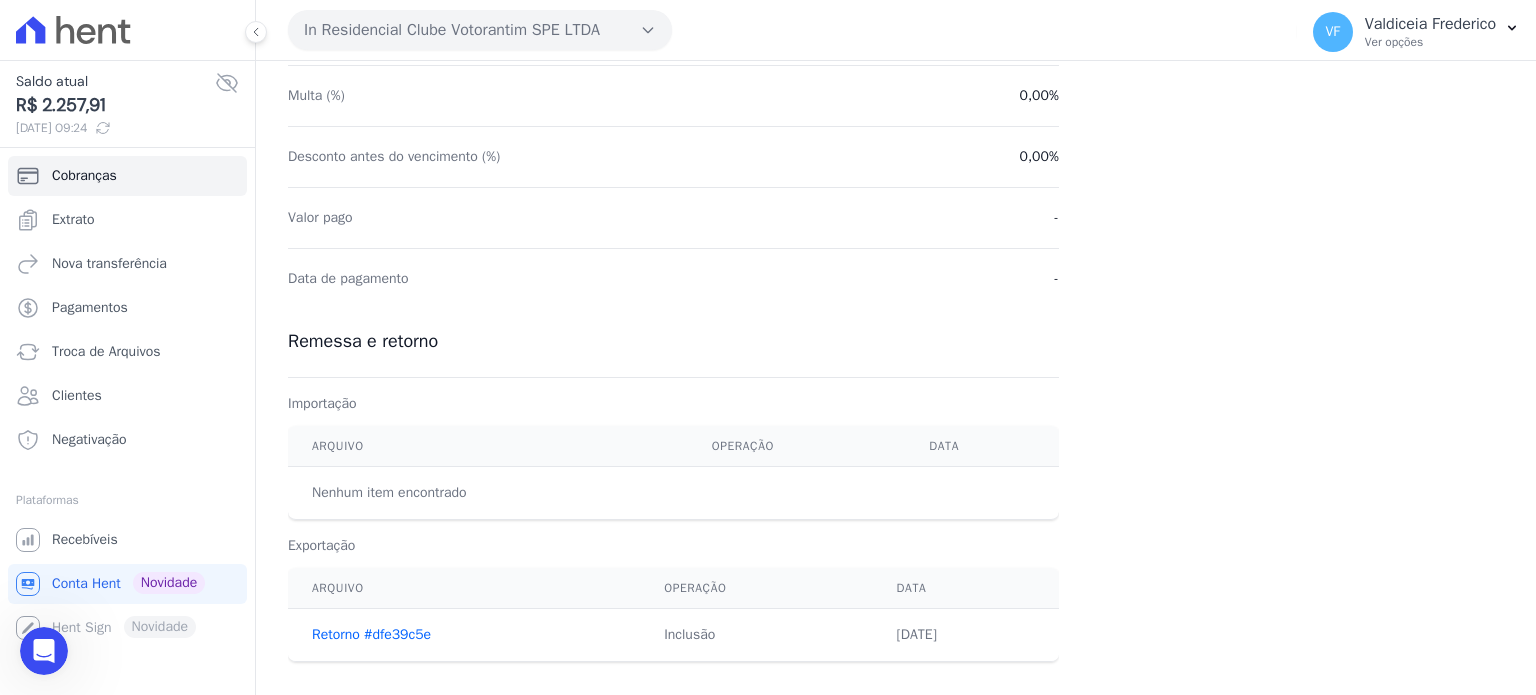 click 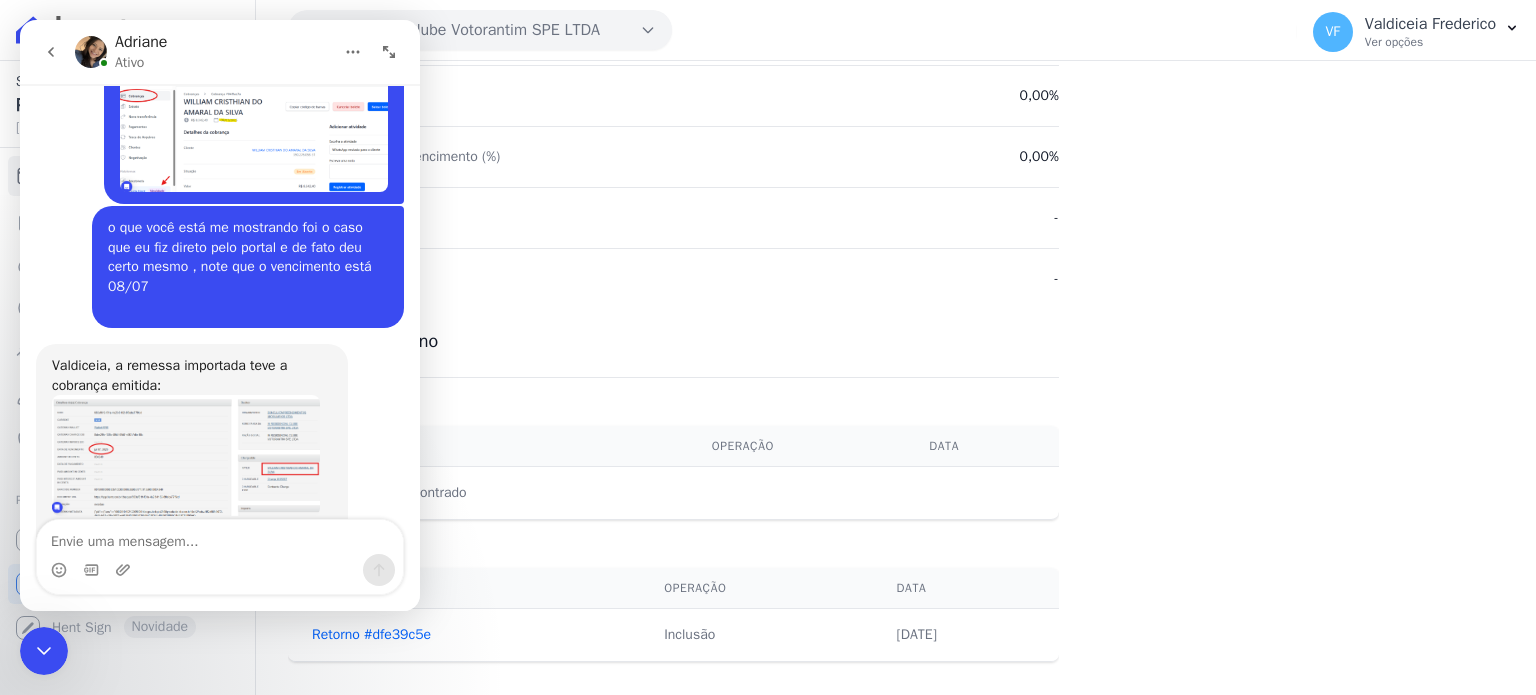 scroll, scrollTop: 3624, scrollLeft: 0, axis: vertical 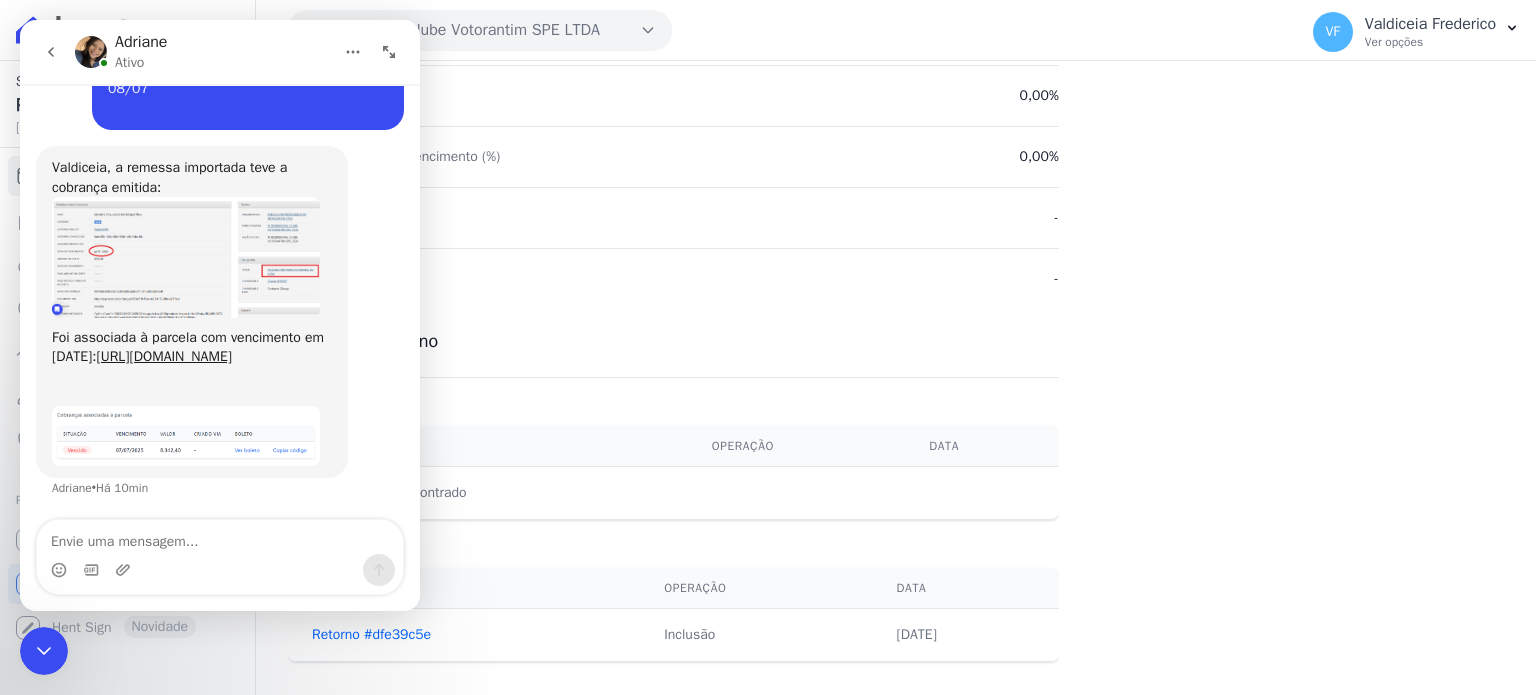 click at bounding box center [186, 436] 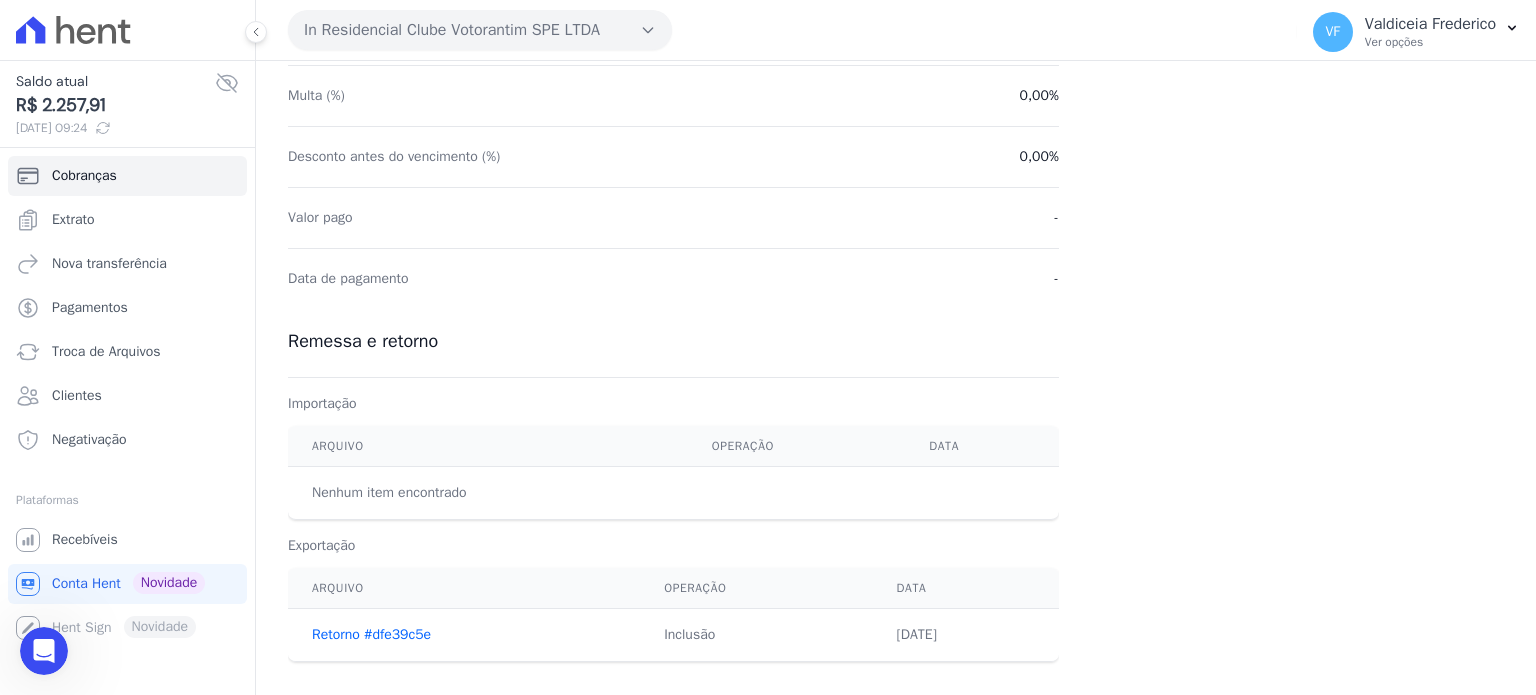 click at bounding box center [44, 651] 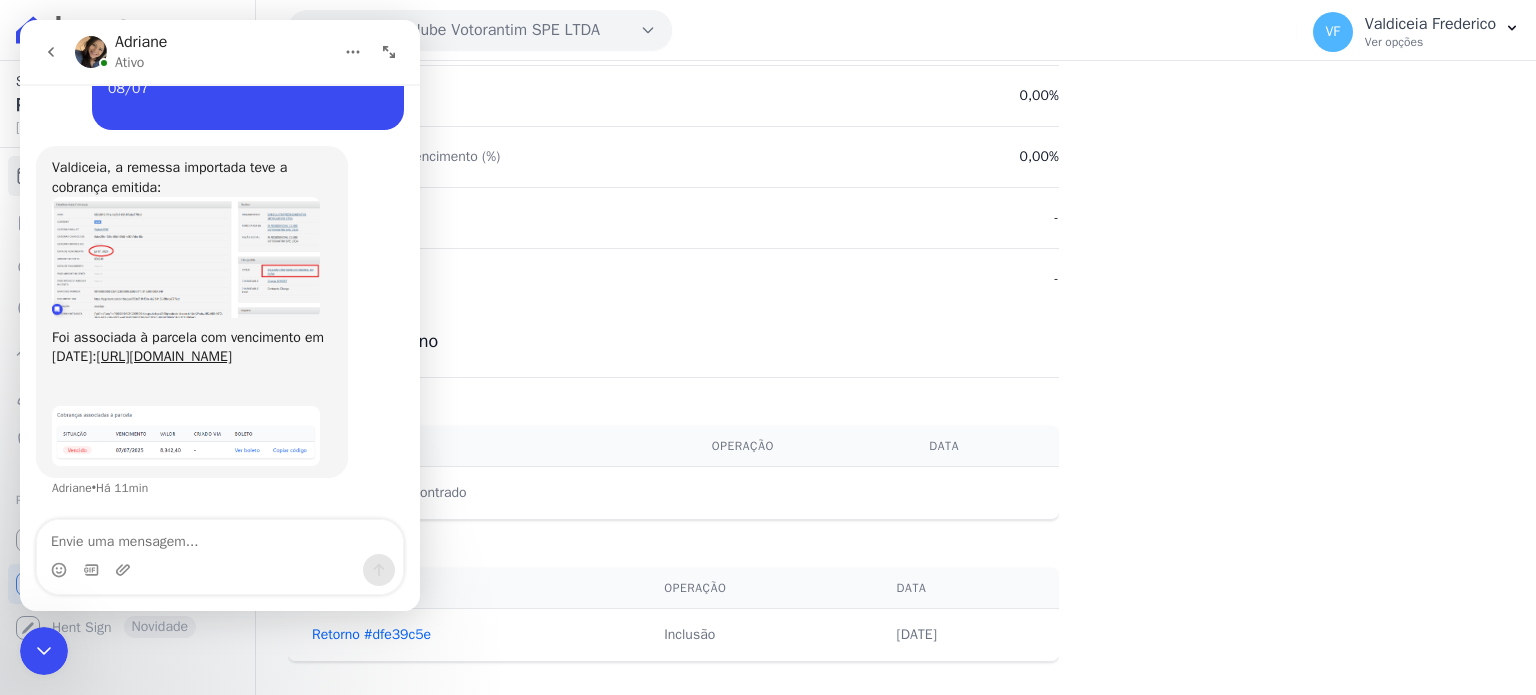 scroll, scrollTop: 3624, scrollLeft: 0, axis: vertical 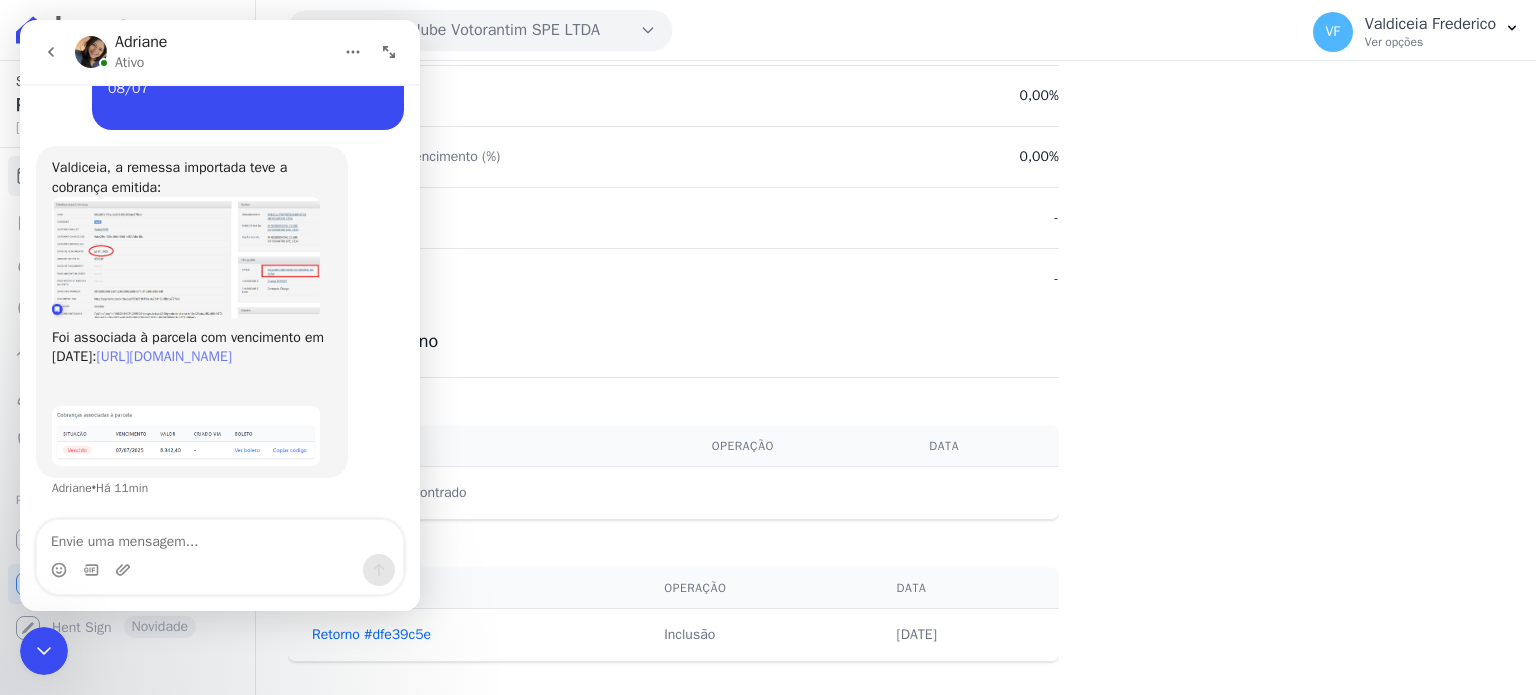 click on "https://app.hent.com.br/manager/payments/474ac3a1-edbd-49df-ba71-53785e35af80" at bounding box center (164, 356) 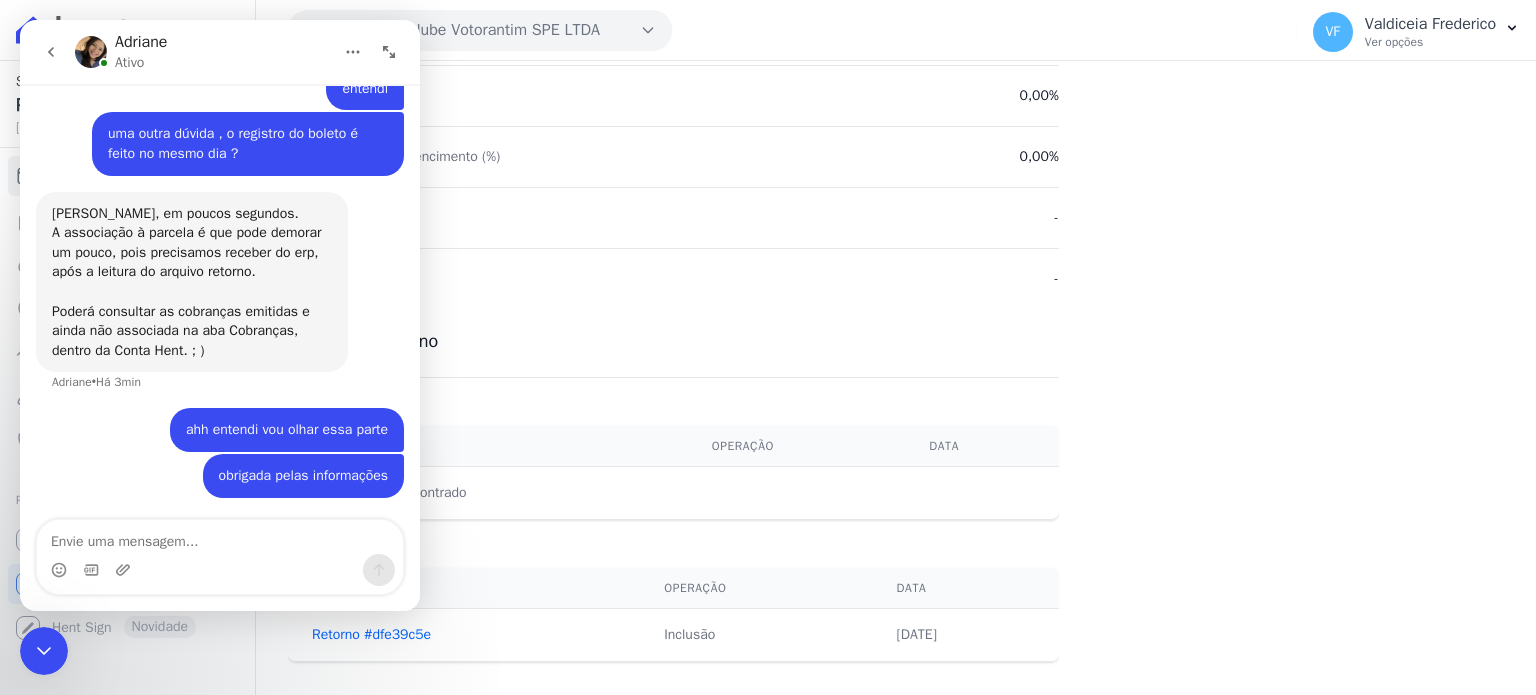scroll, scrollTop: 4504, scrollLeft: 0, axis: vertical 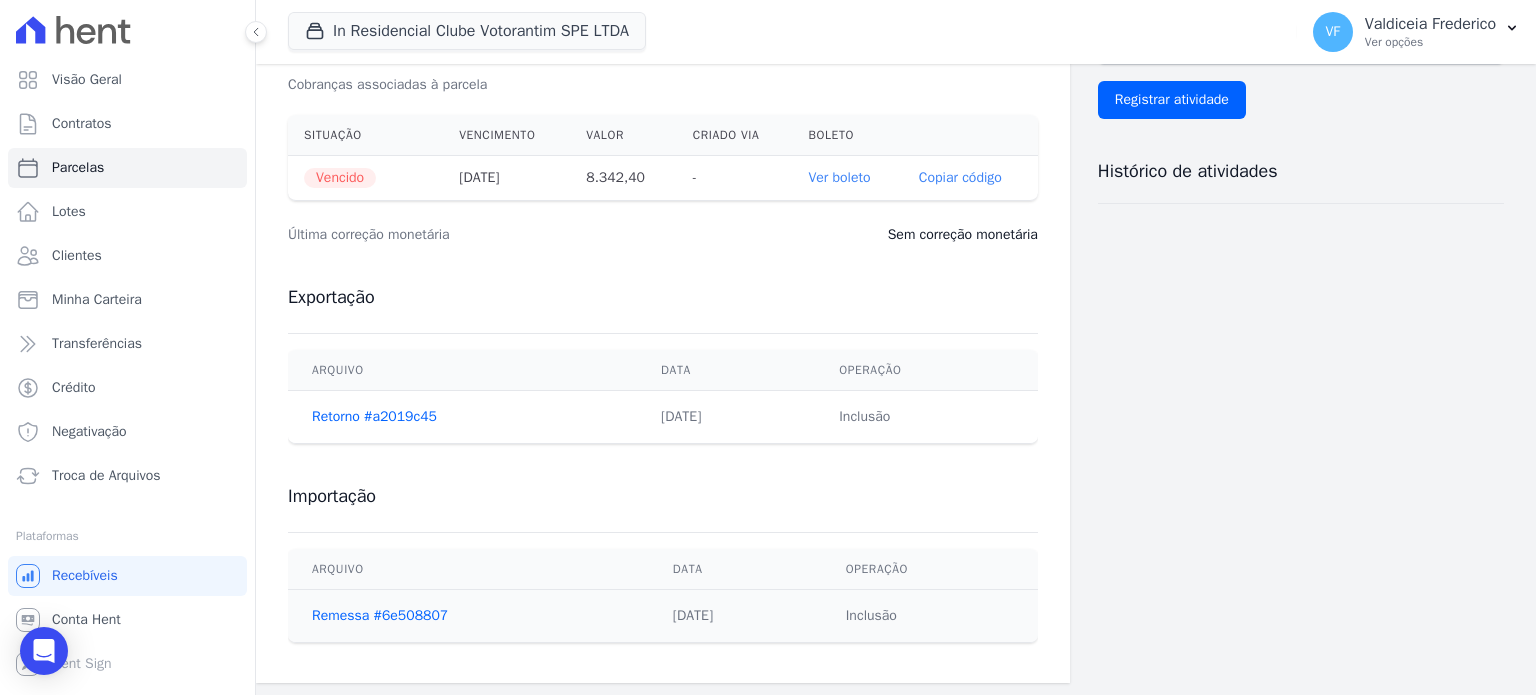 click on "Ver boleto" at bounding box center (839, 177) 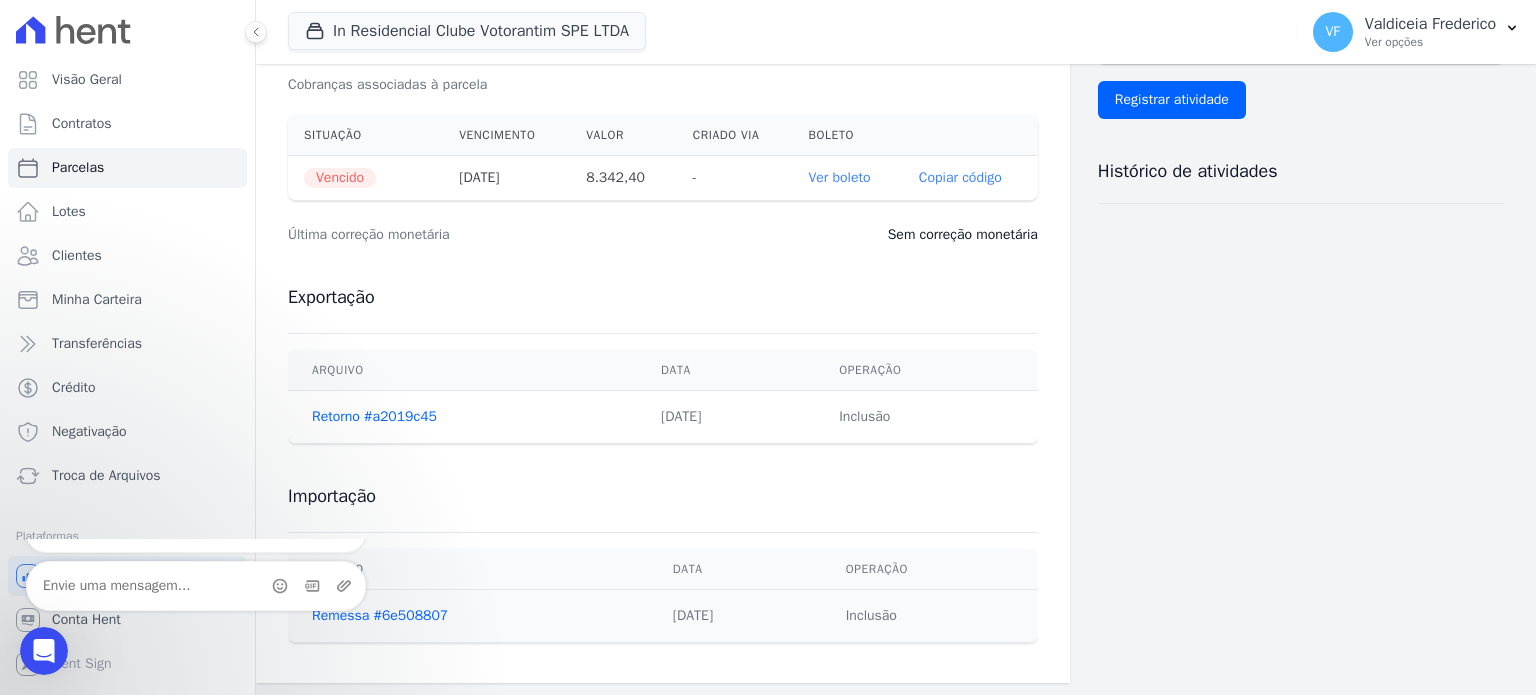 scroll, scrollTop: 0, scrollLeft: 0, axis: both 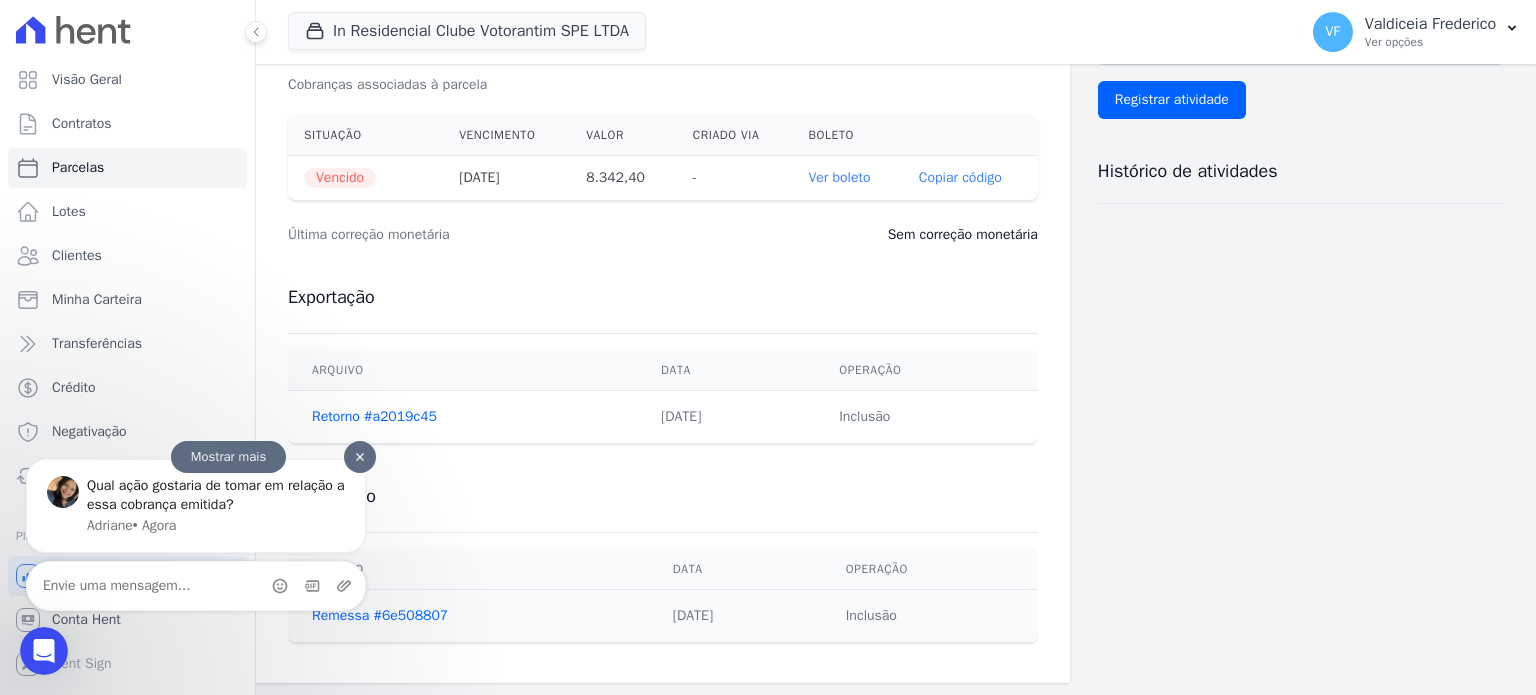 click on "Qual ação gostaria de tomar em relação a essa cobrança emitida?" at bounding box center [216, 495] 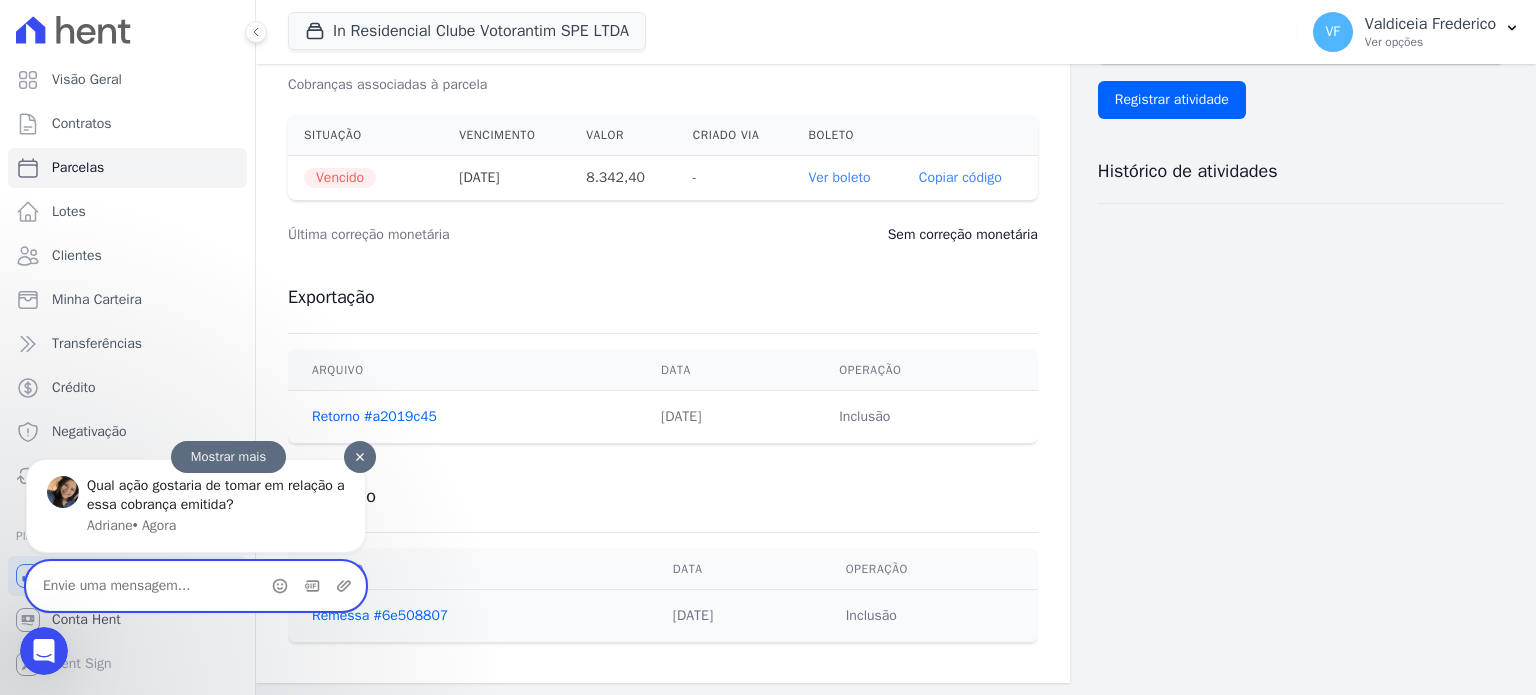 click at bounding box center (196, 586) 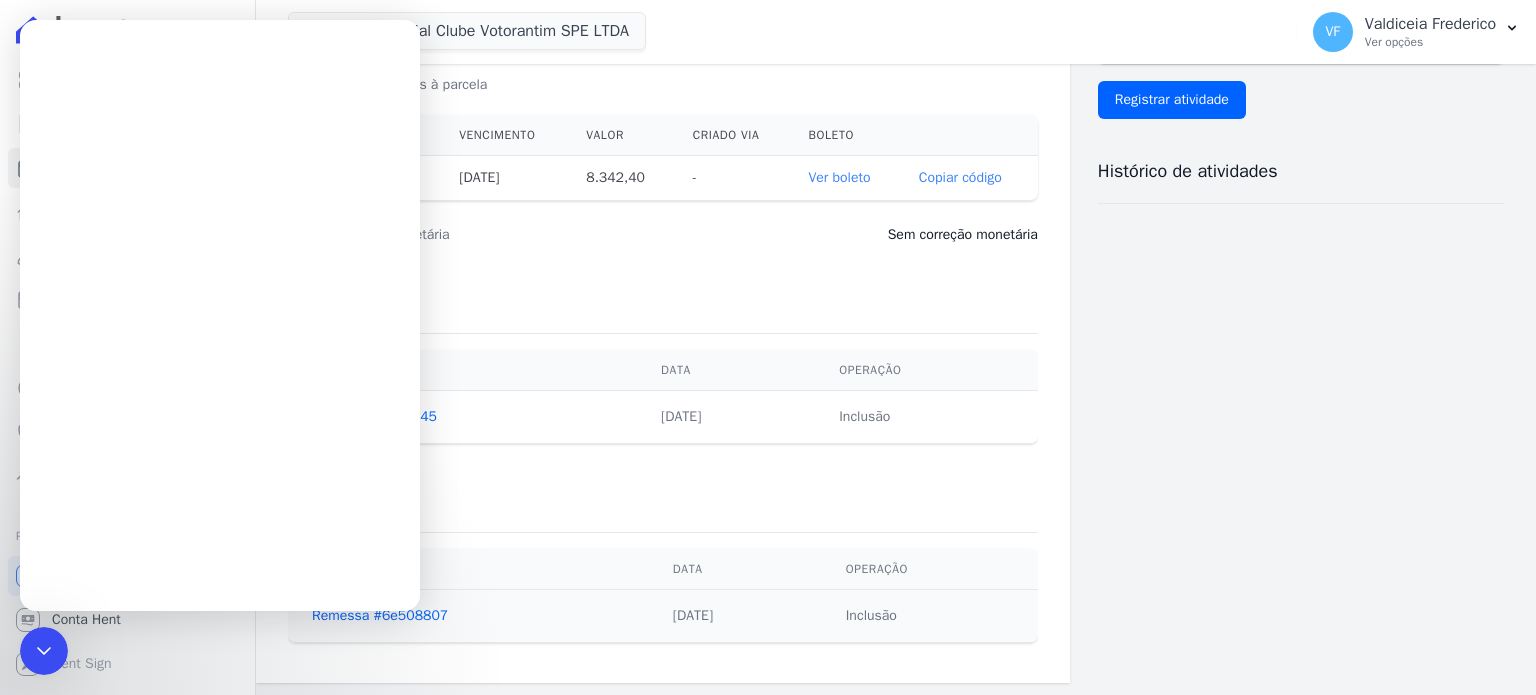 scroll, scrollTop: 0, scrollLeft: 0, axis: both 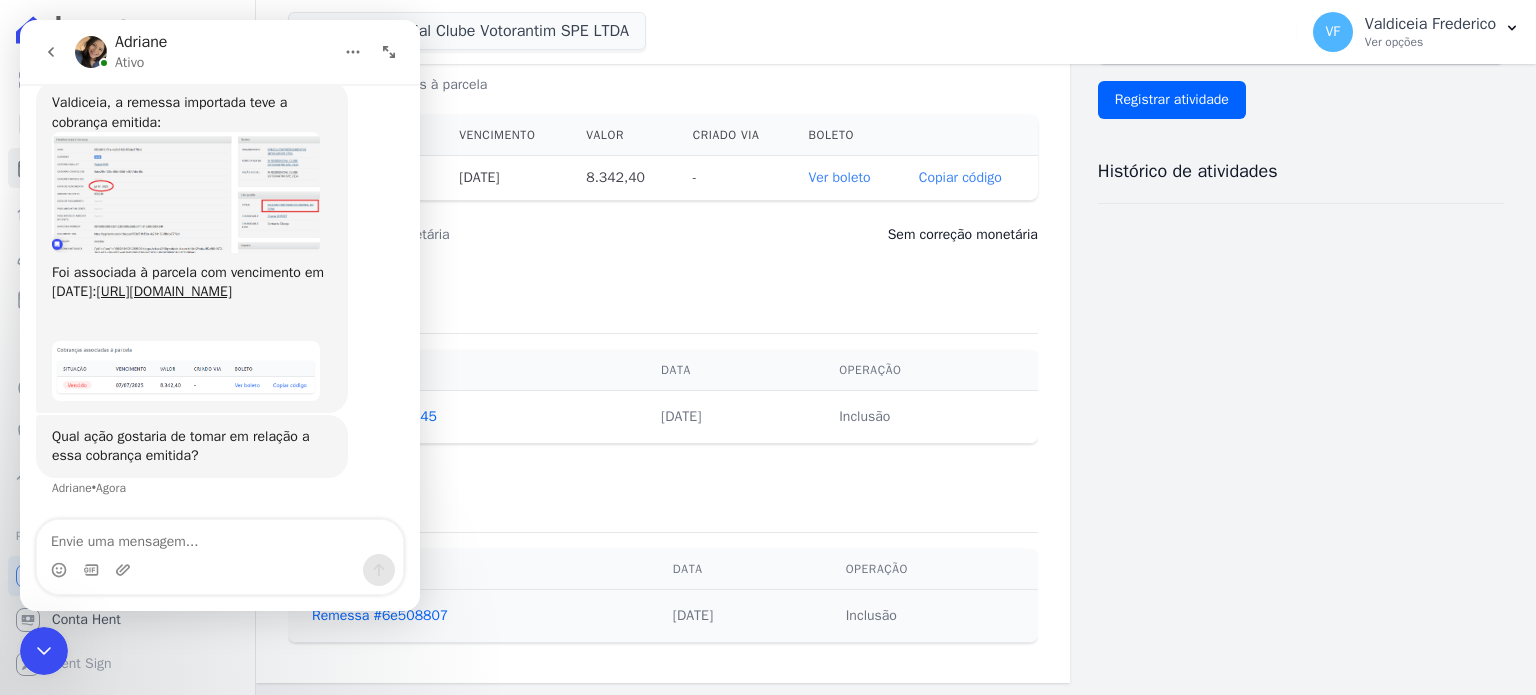 click at bounding box center [220, 537] 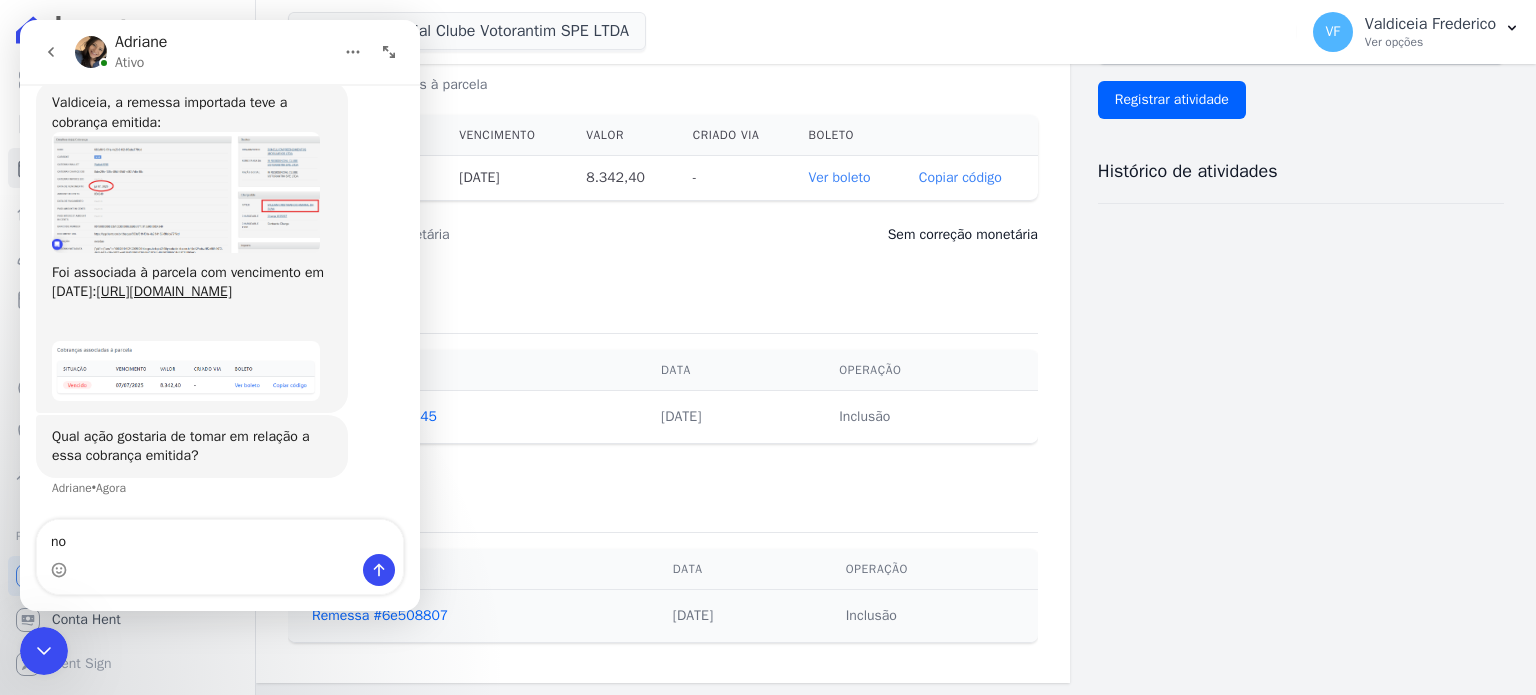 type on "n" 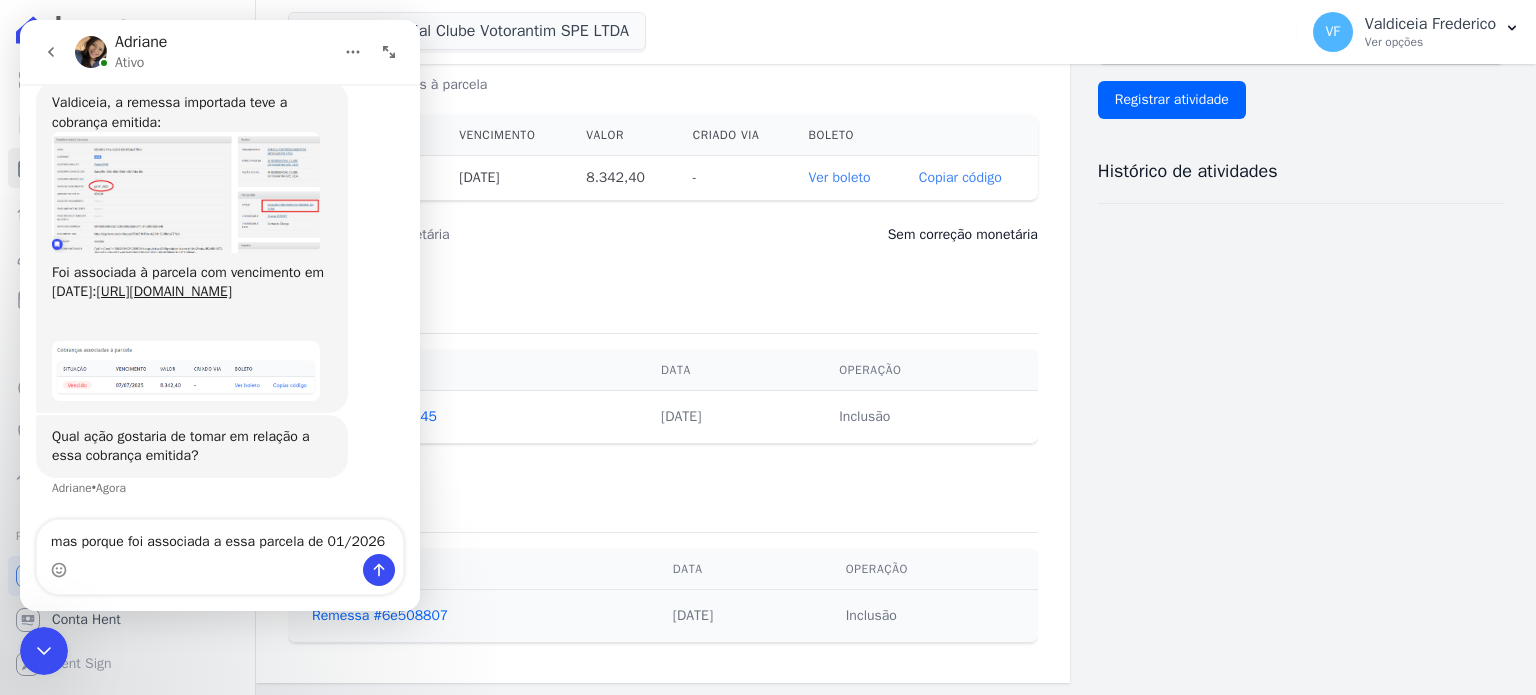 type on "mas porque foi associada a essa parcela de 01/2026 ?" 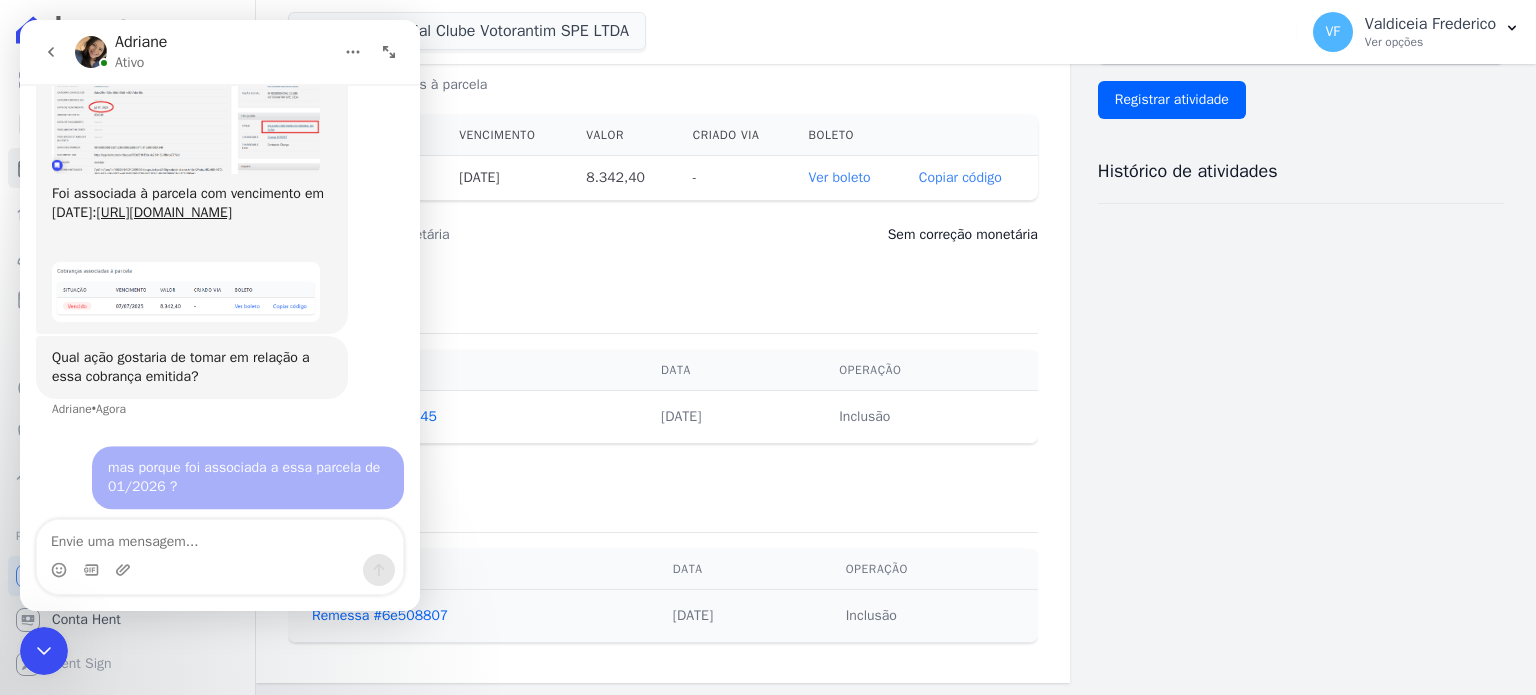 scroll, scrollTop: 3769, scrollLeft: 0, axis: vertical 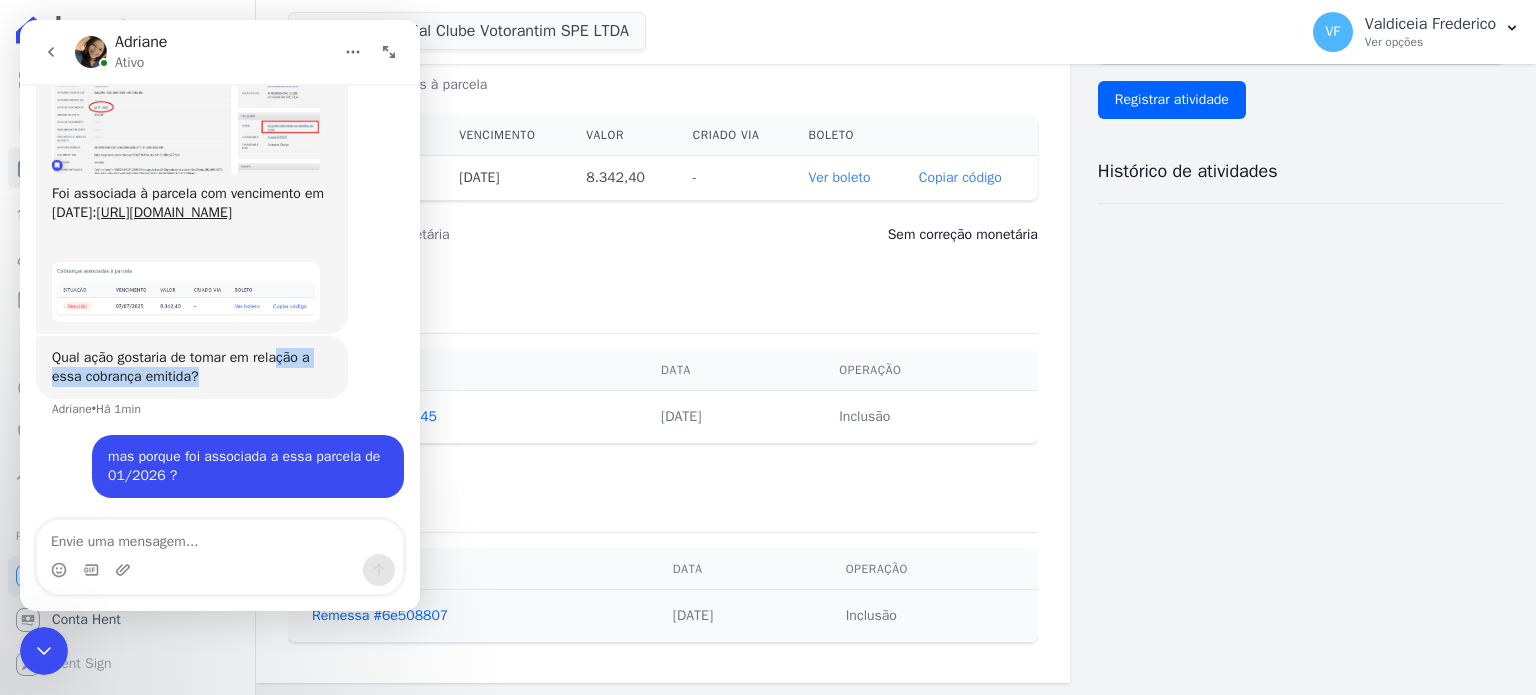 drag, startPoint x: 335, startPoint y: 363, endPoint x: 276, endPoint y: 369, distance: 59.3043 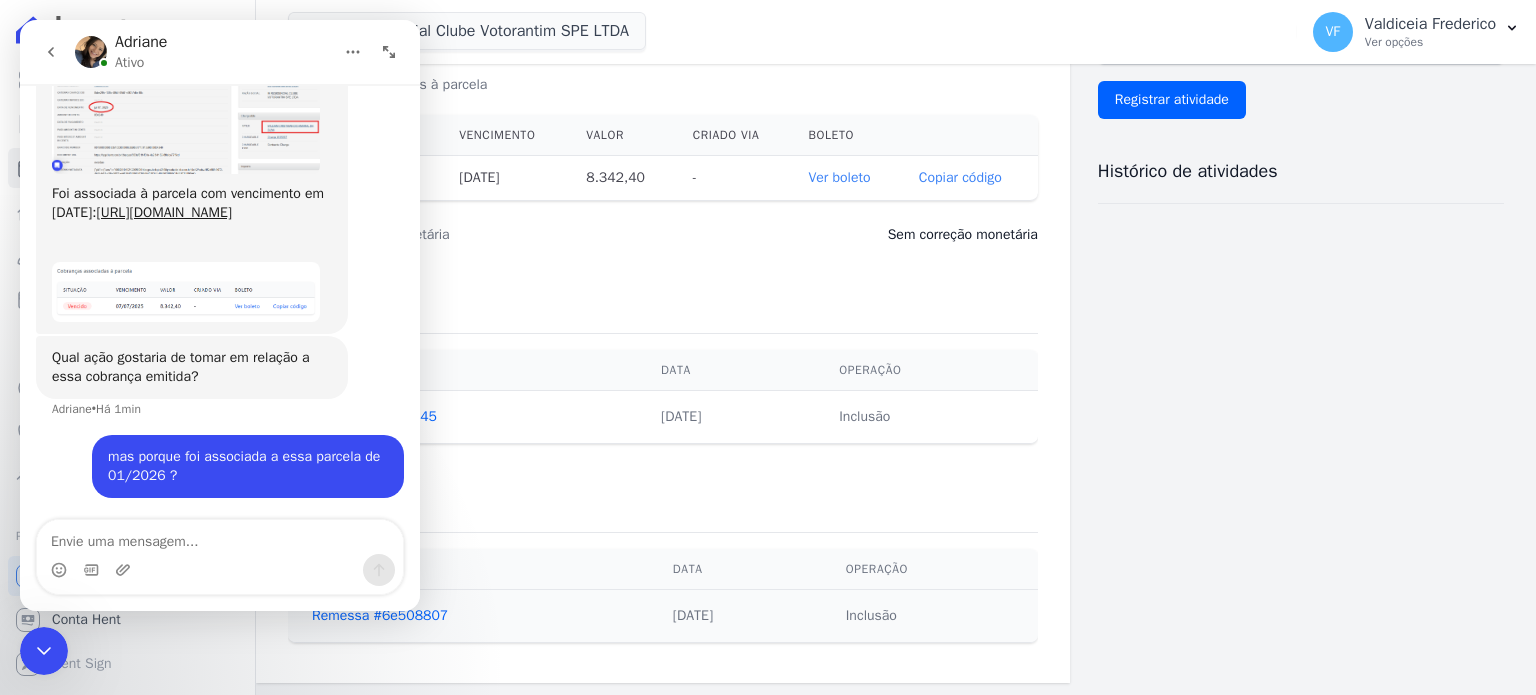 click on "Qual ação gostaria de tomar em relação a essa cobrança emitida?" at bounding box center (192, 367) 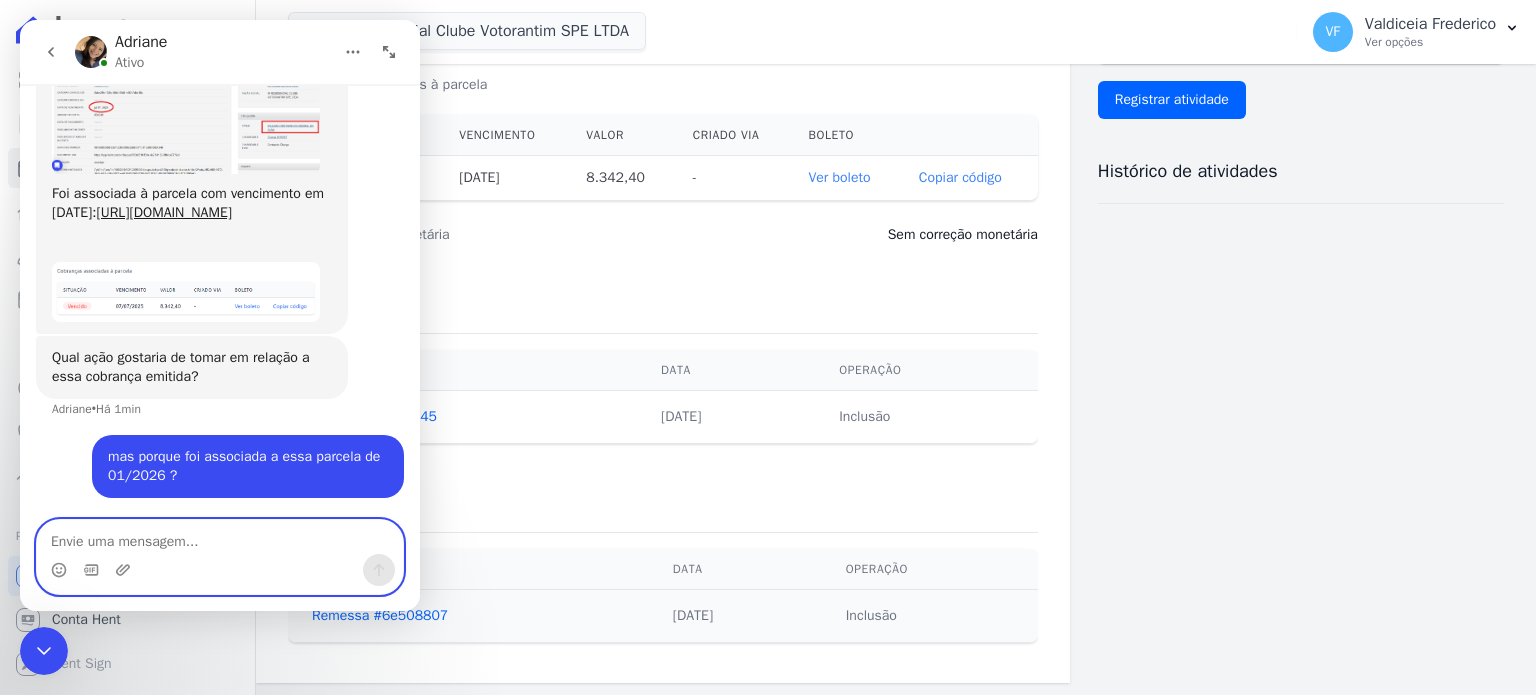 click at bounding box center [220, 537] 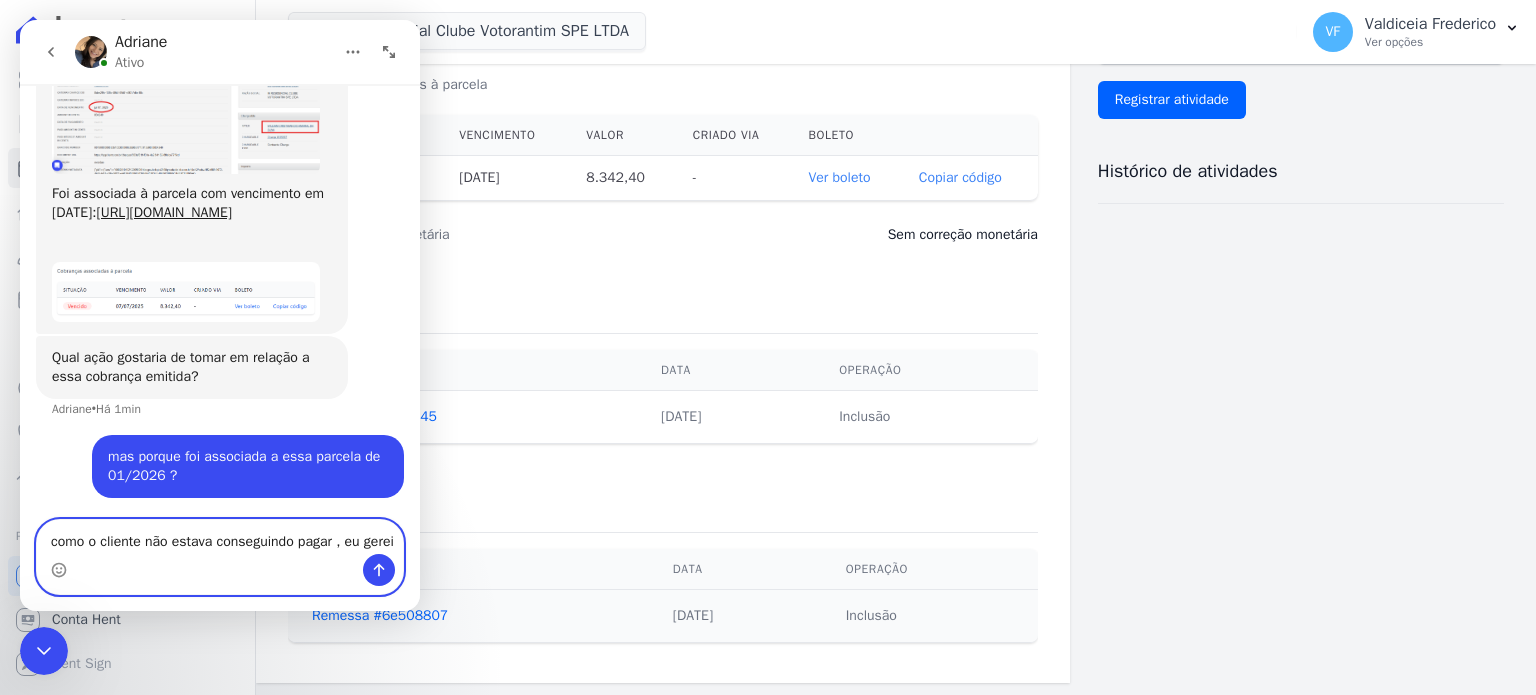scroll, scrollTop: 3789, scrollLeft: 0, axis: vertical 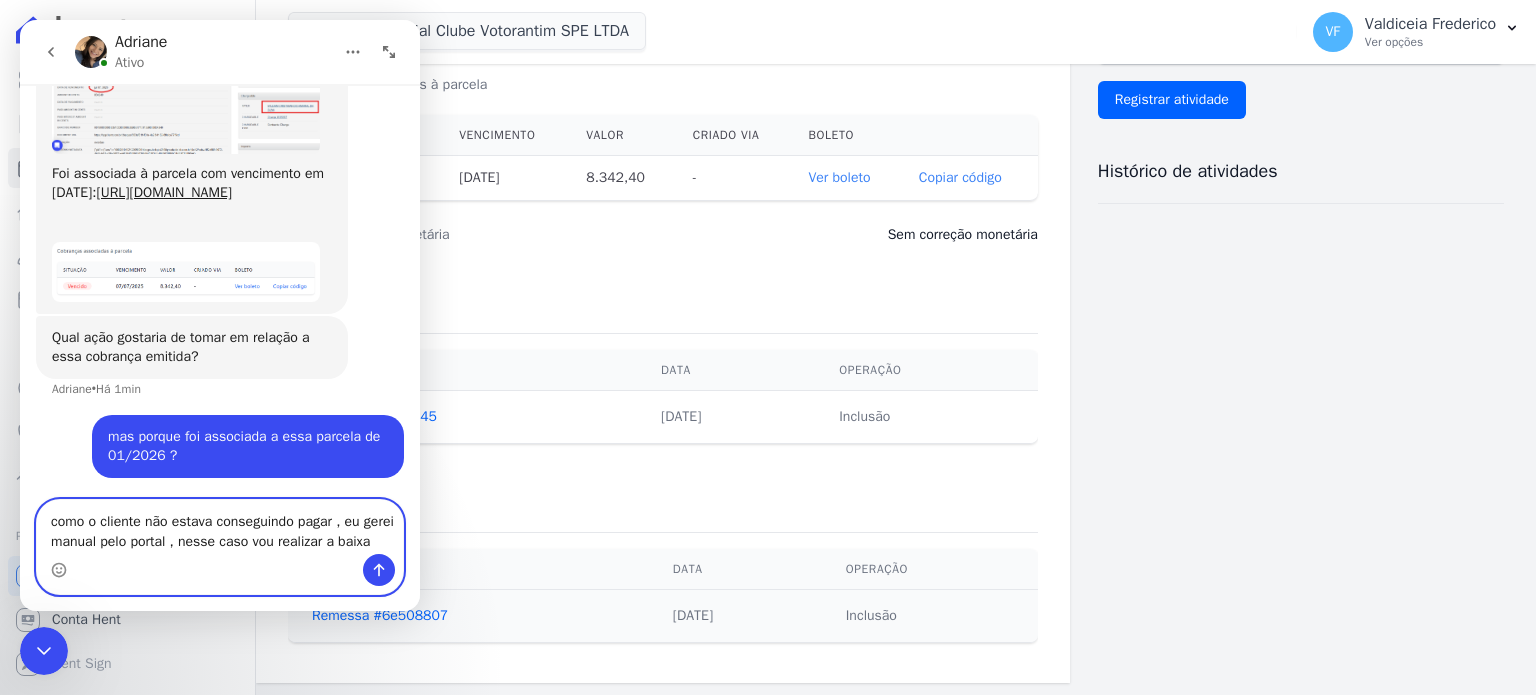 type on "como o cliente não estava conseguindo pagar , eu gerei manual pelo portal , nesse caso vou realizar a baixa" 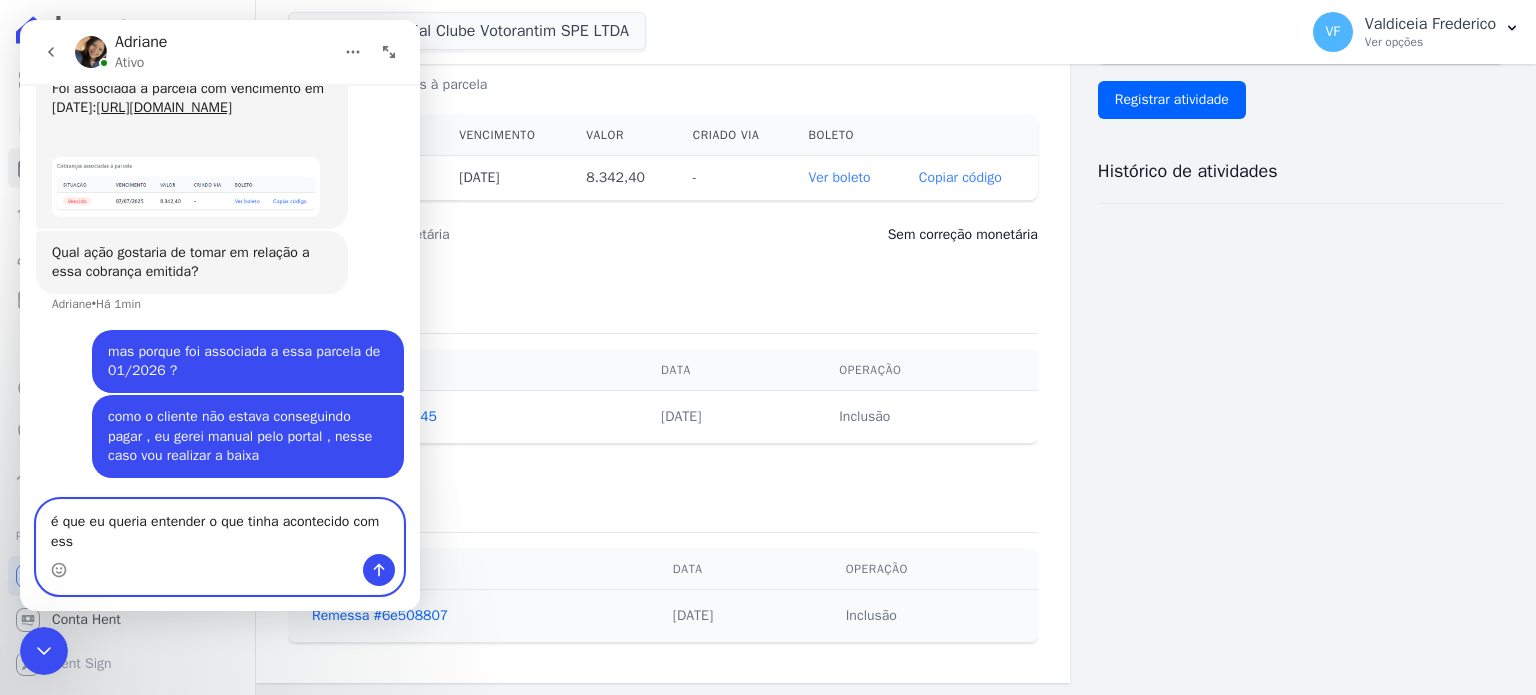 scroll, scrollTop: 3874, scrollLeft: 0, axis: vertical 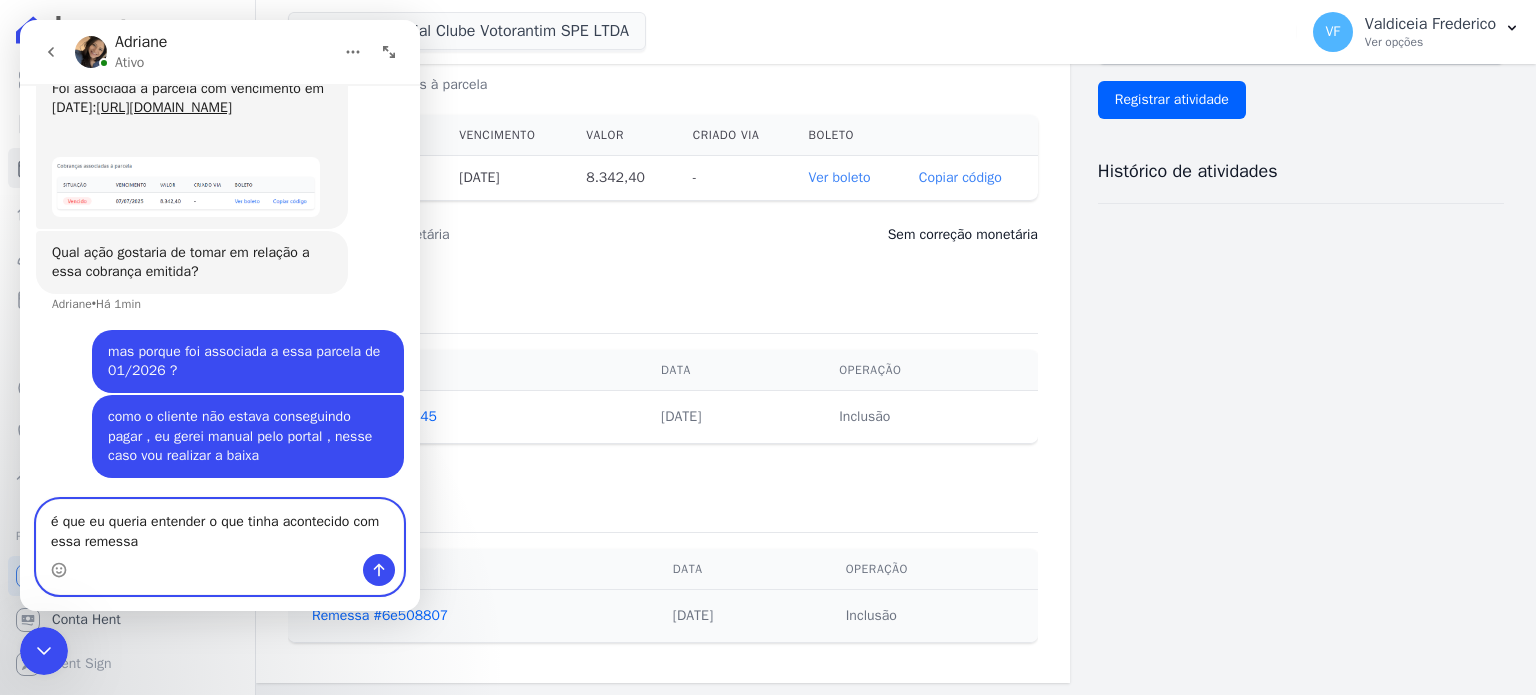 type on "é que eu queria entender o que tinha acontecido com essa remessa" 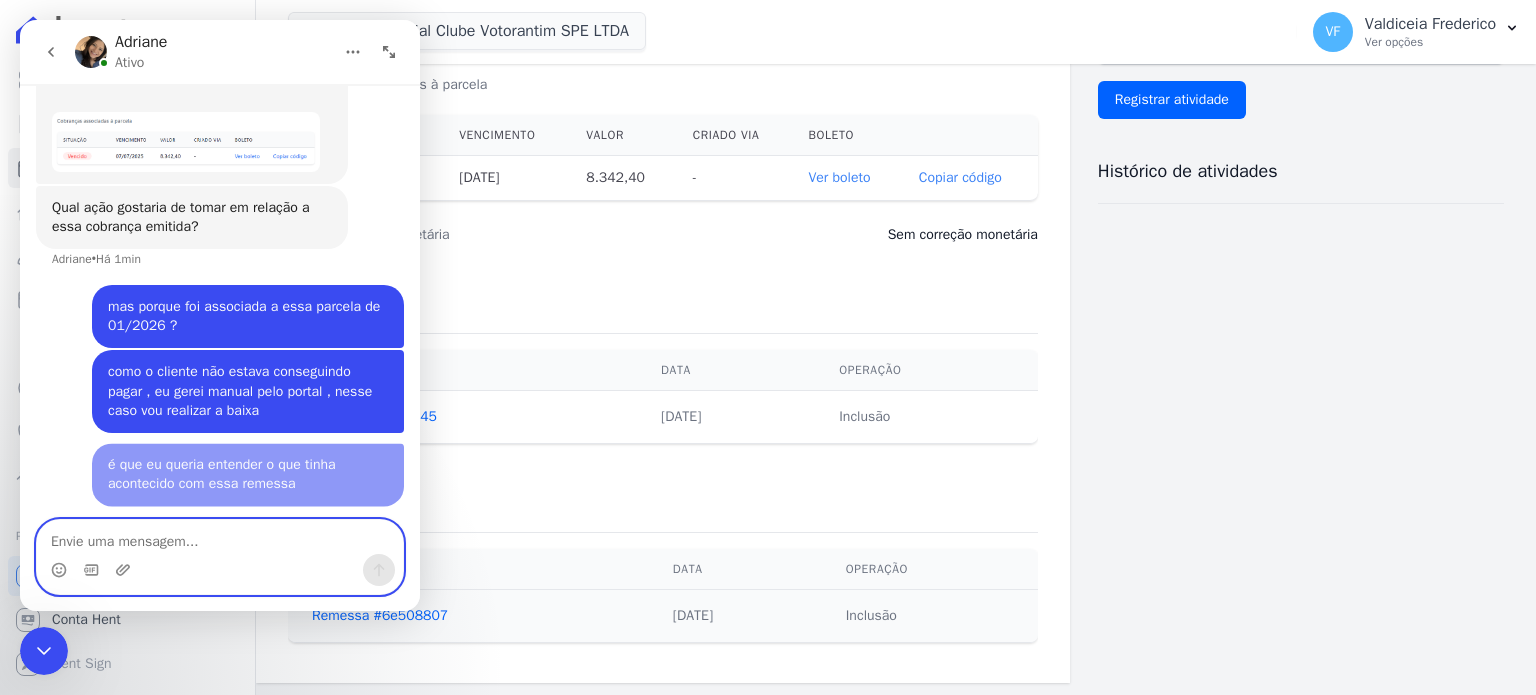 scroll, scrollTop: 3919, scrollLeft: 0, axis: vertical 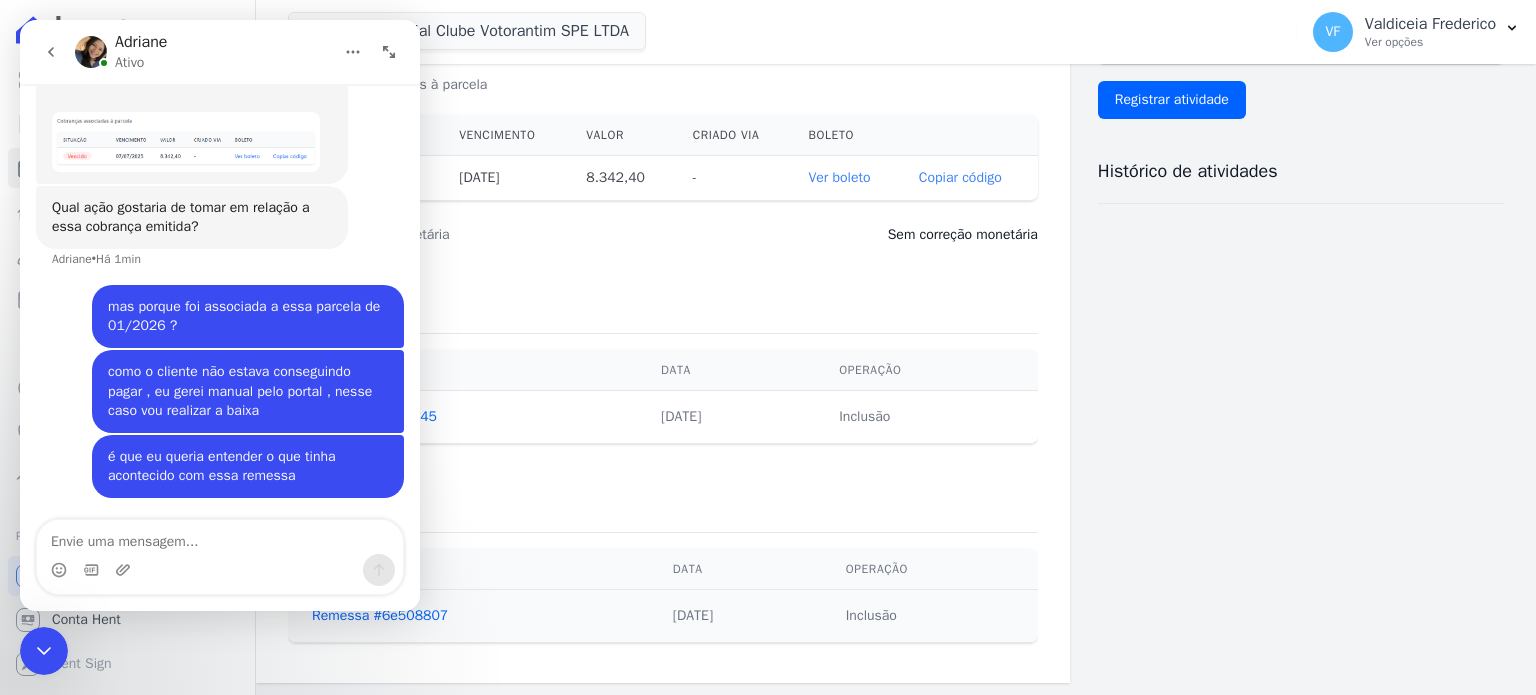 click on "Exportação" at bounding box center (663, 297) 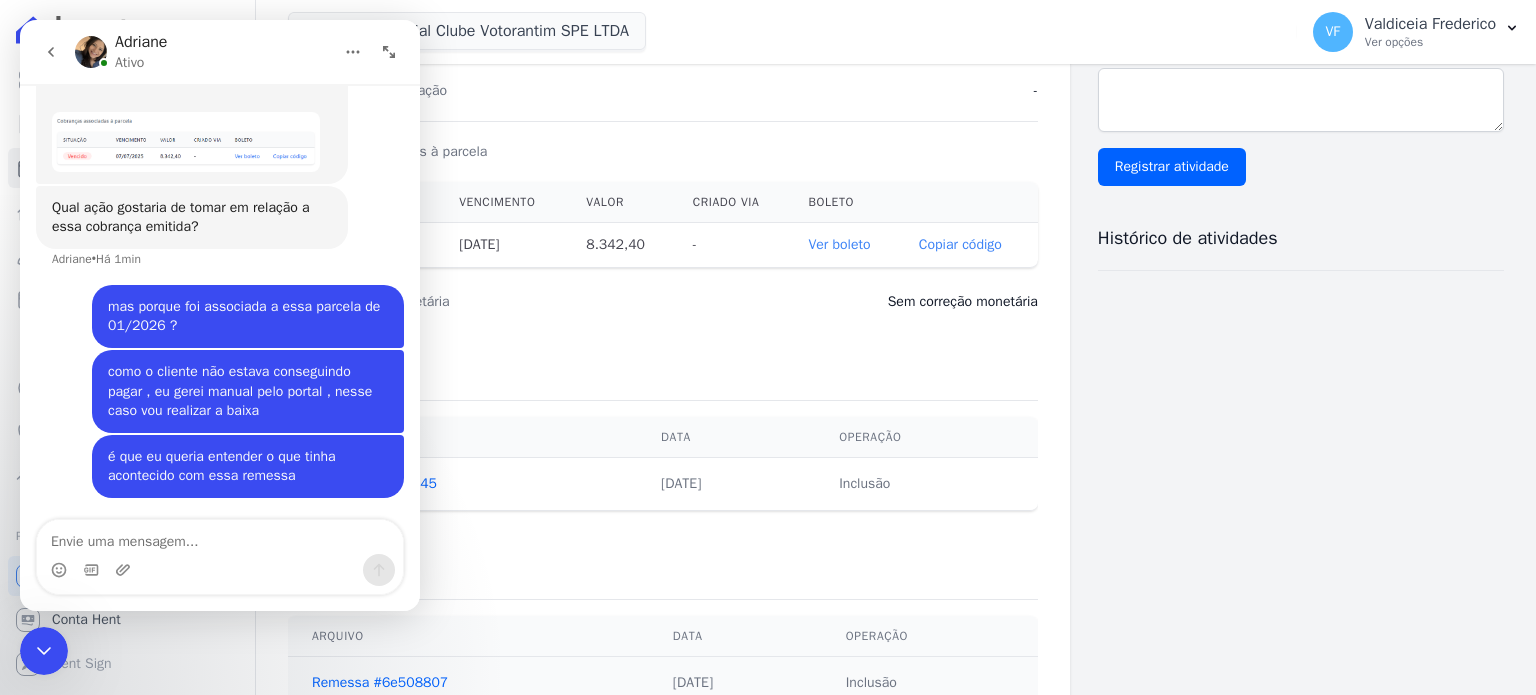 scroll, scrollTop: 571, scrollLeft: 0, axis: vertical 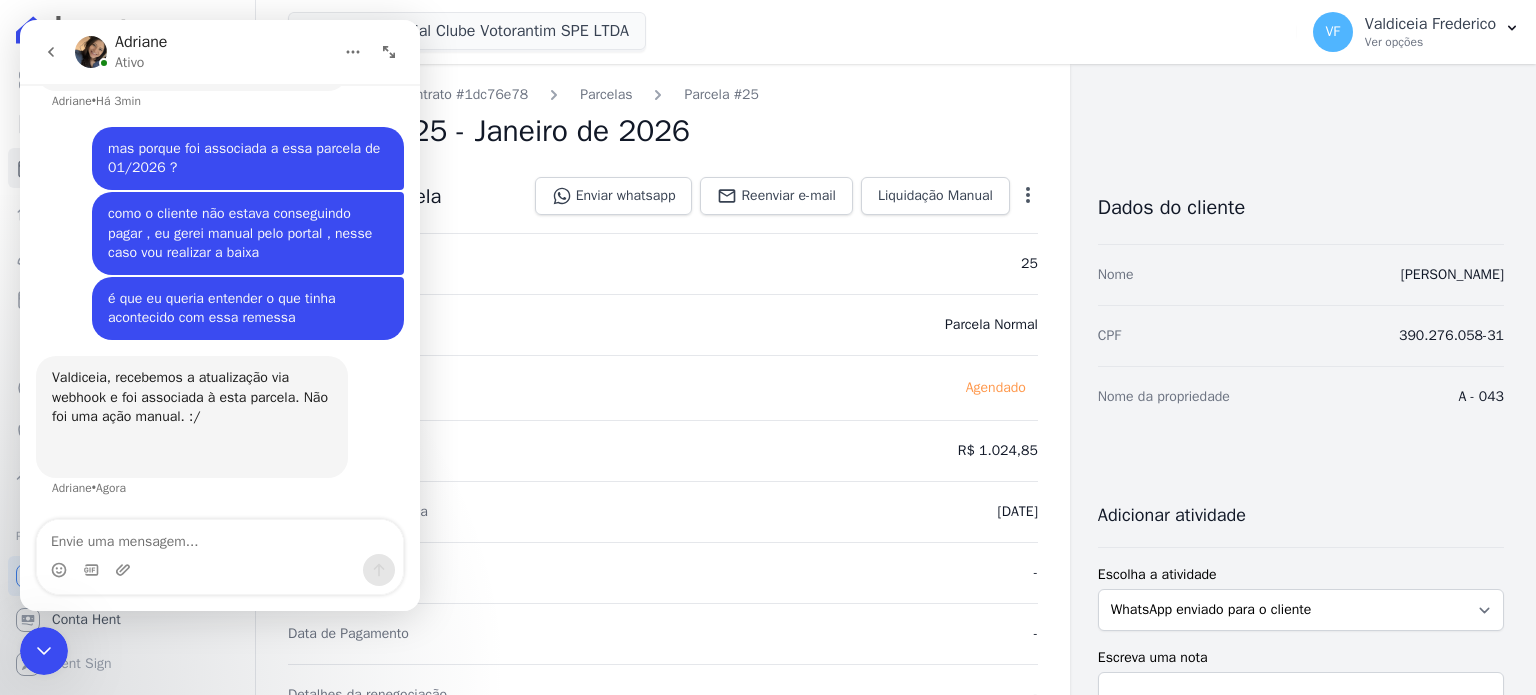 drag, startPoint x: 206, startPoint y: 417, endPoint x: 130, endPoint y: 424, distance: 76.321686 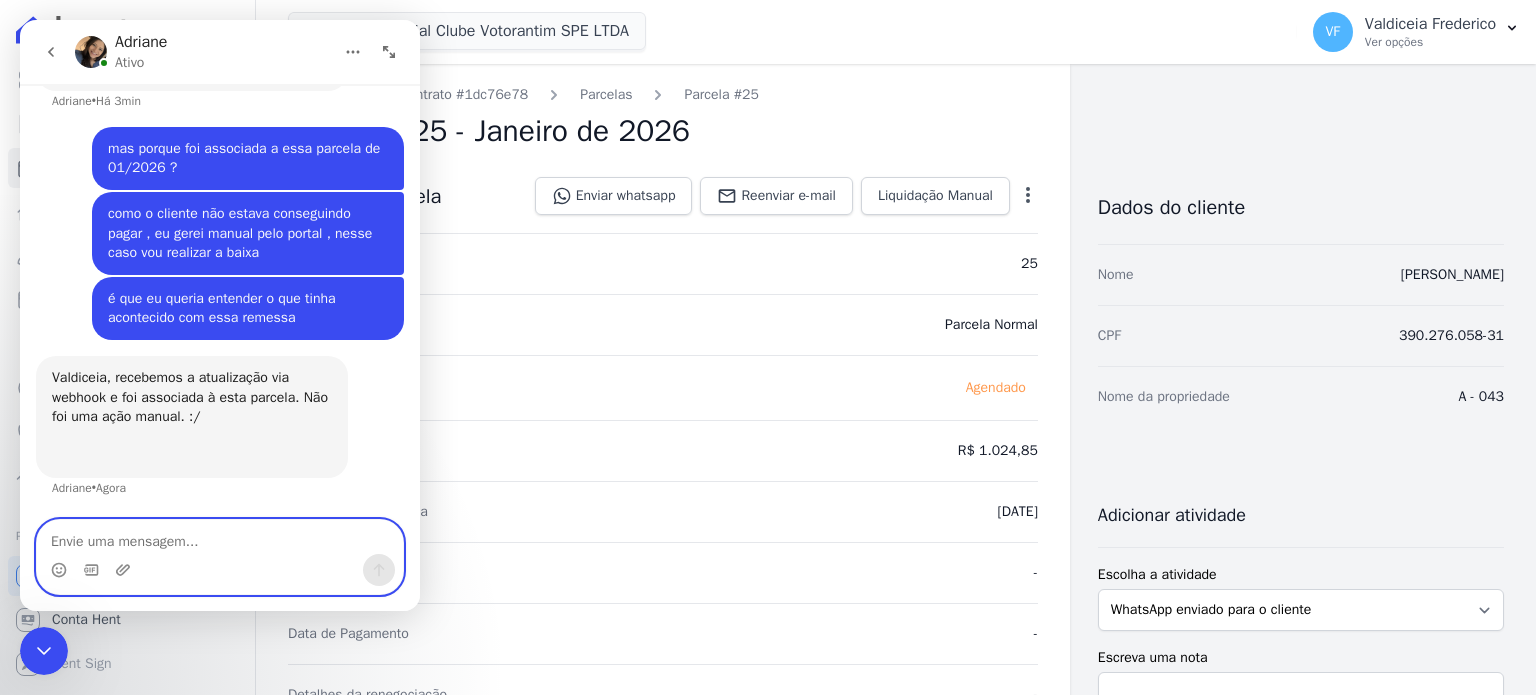 click at bounding box center (220, 537) 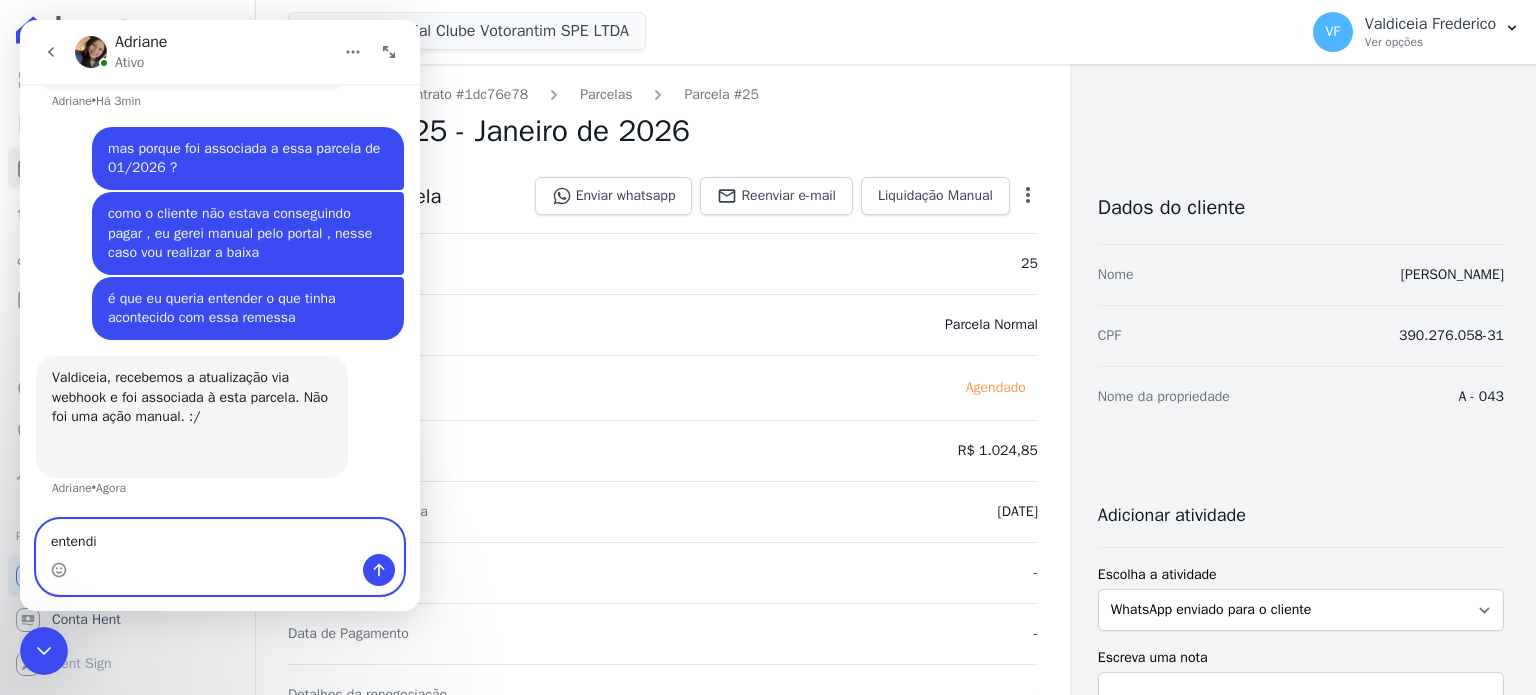 type on "entendi" 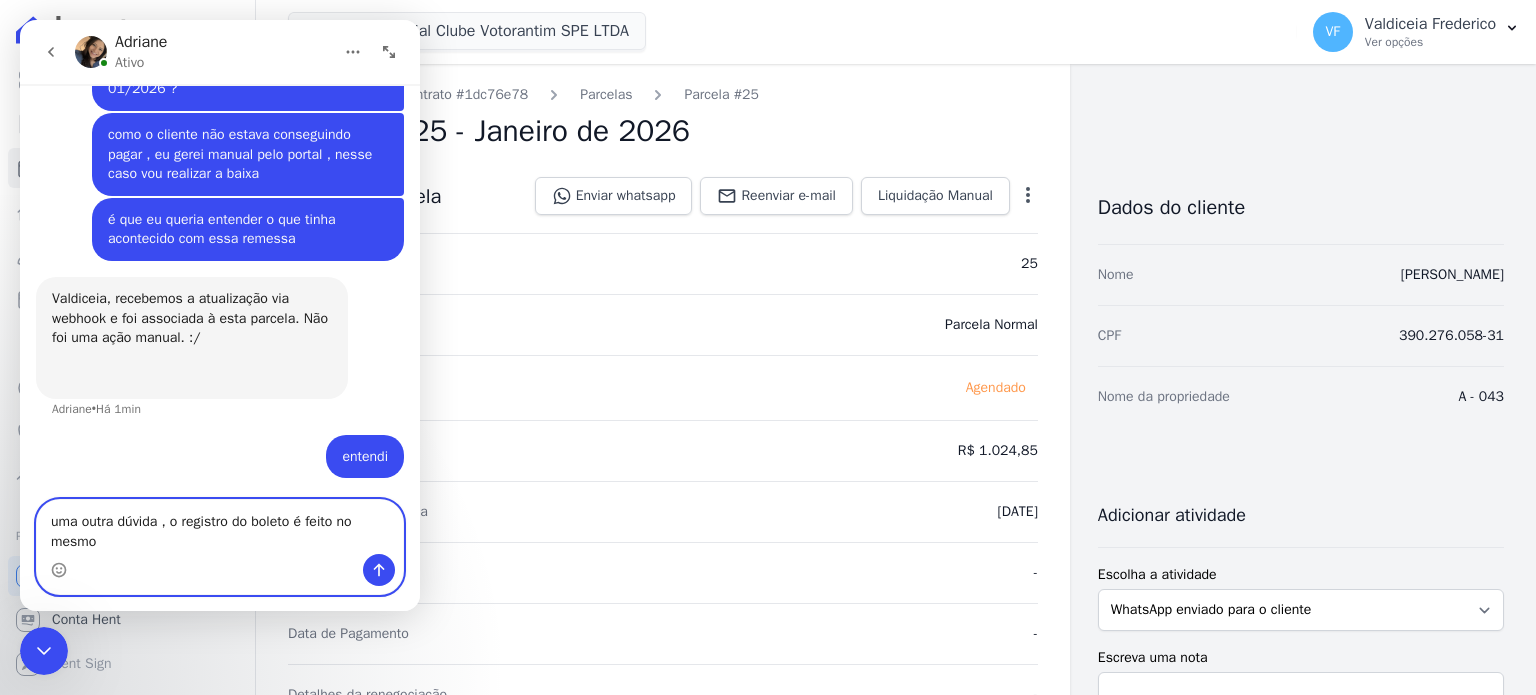 scroll, scrollTop: 4156, scrollLeft: 0, axis: vertical 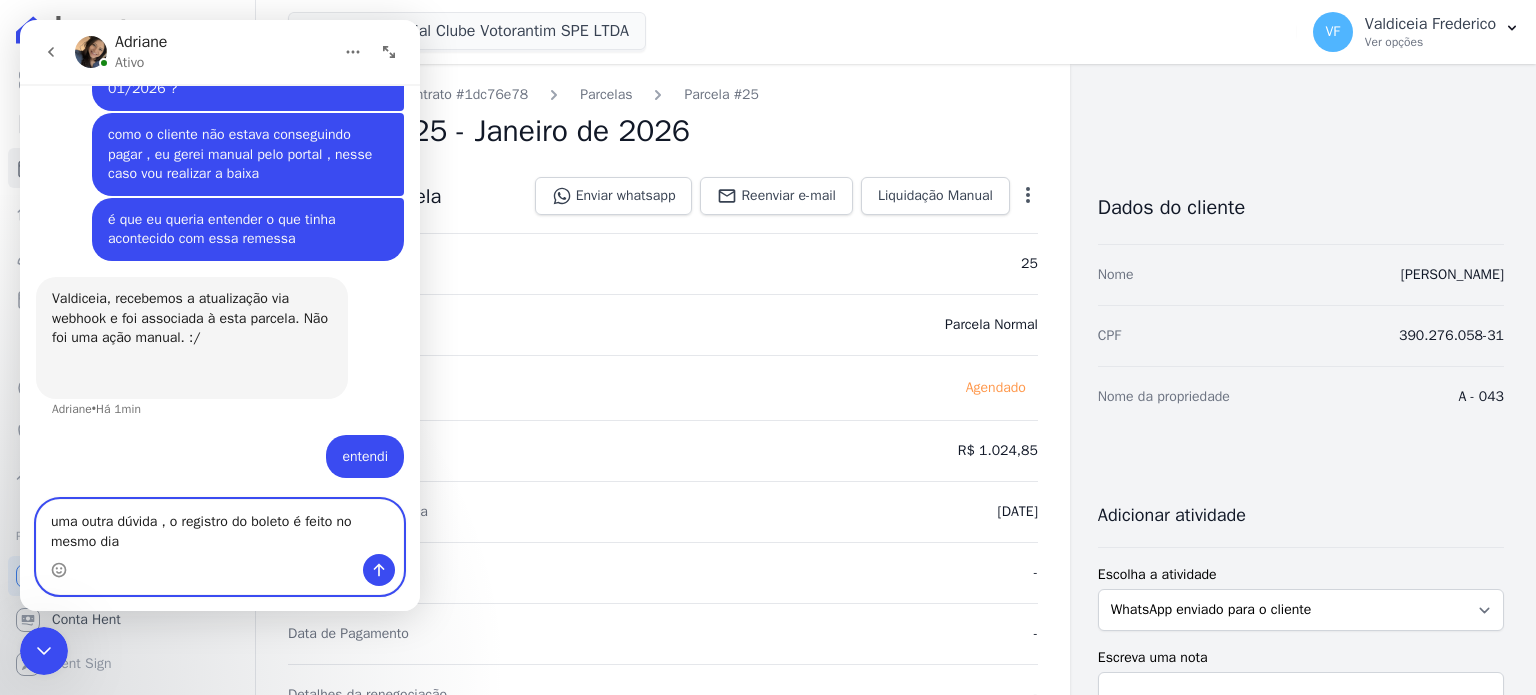 type on "uma outra dúvida , o registro do boleto é feito no mesmo dia ?" 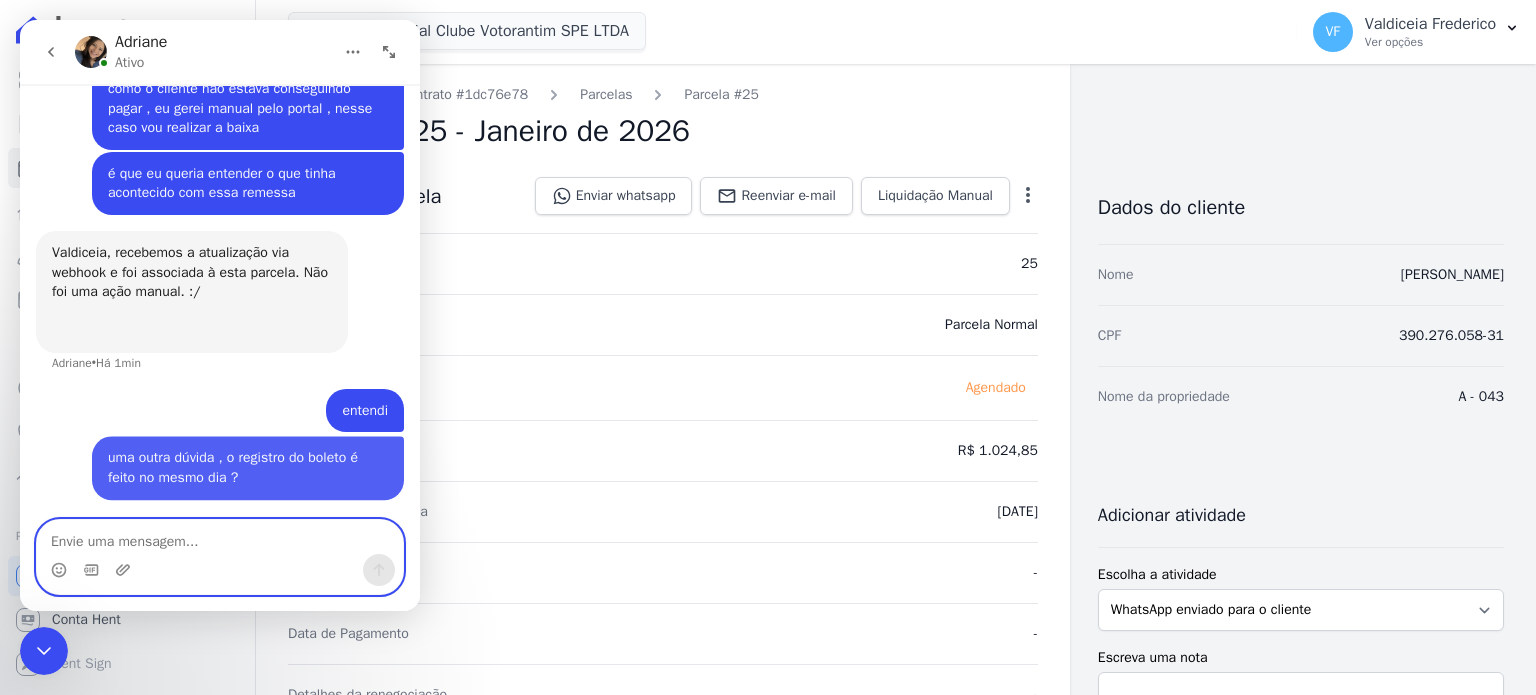scroll, scrollTop: 4202, scrollLeft: 0, axis: vertical 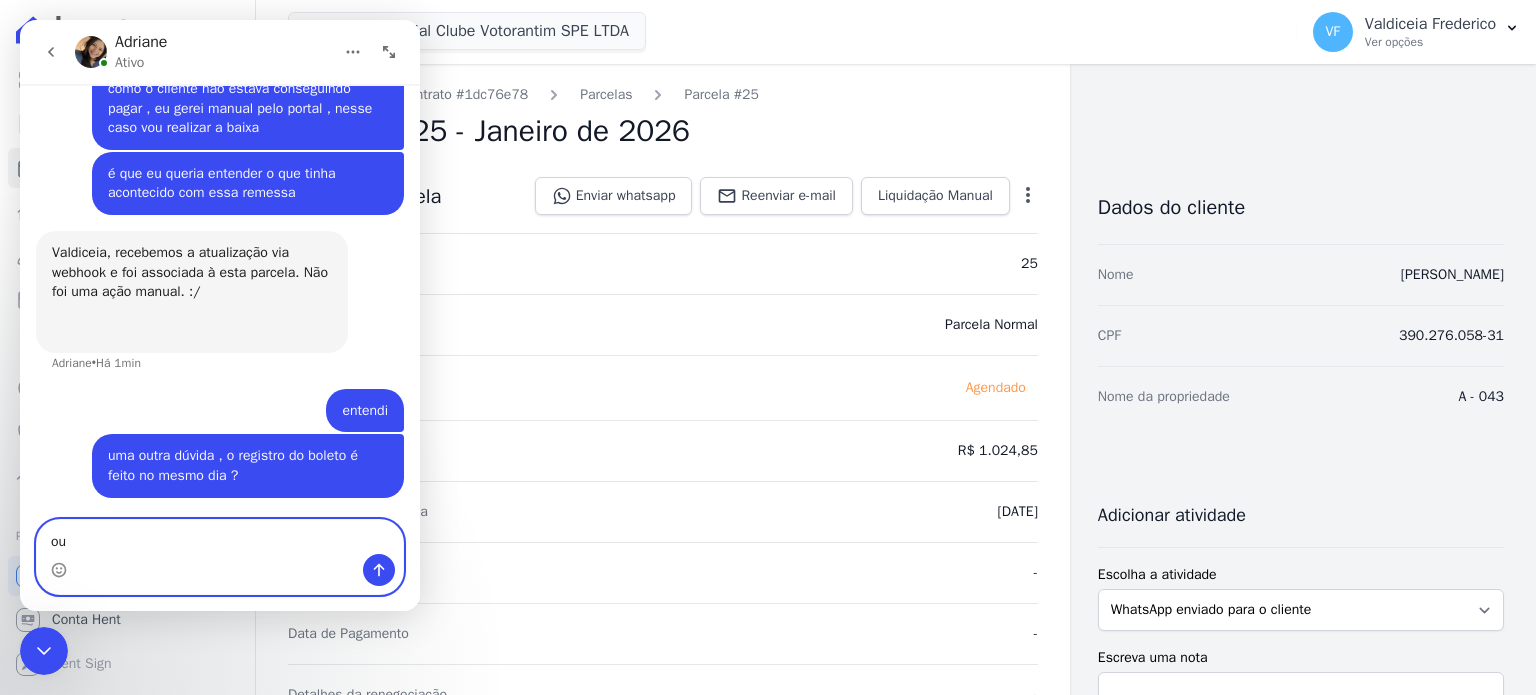 type on "o" 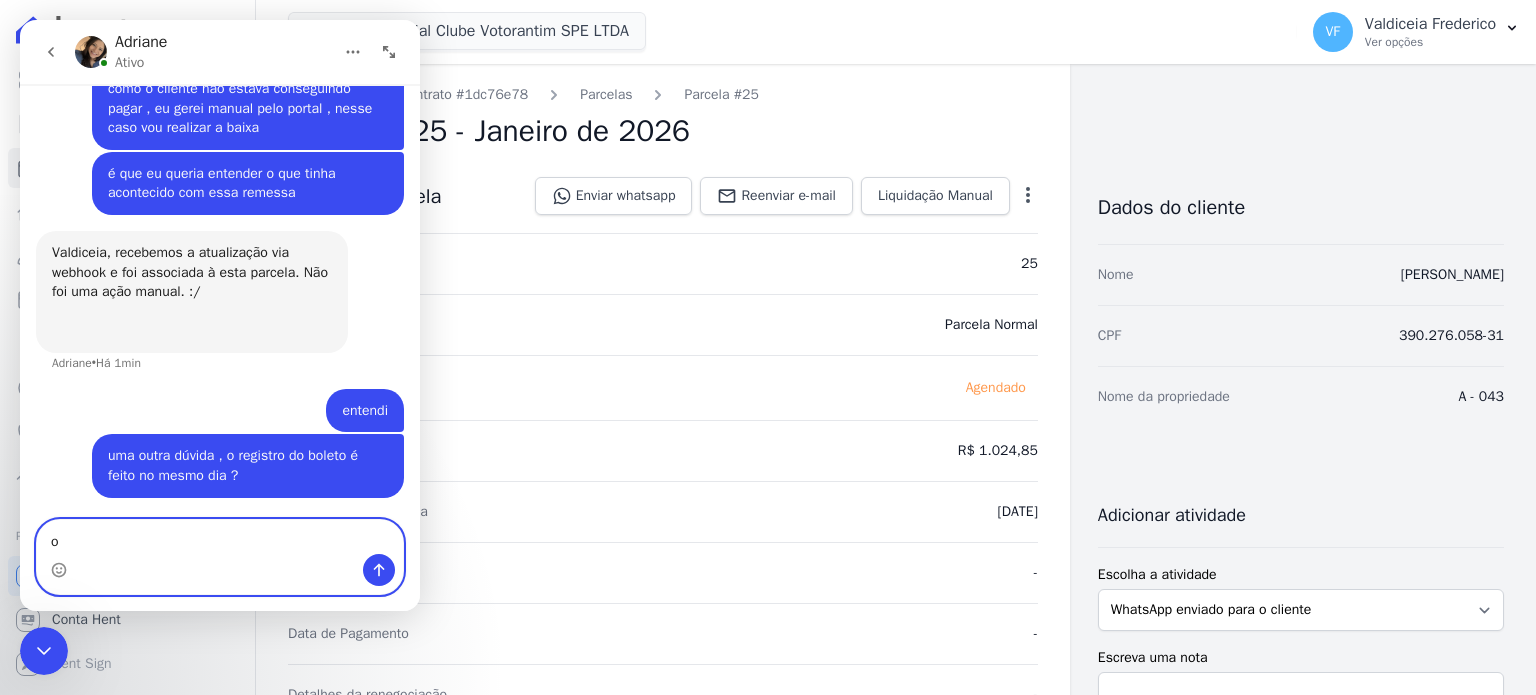 type 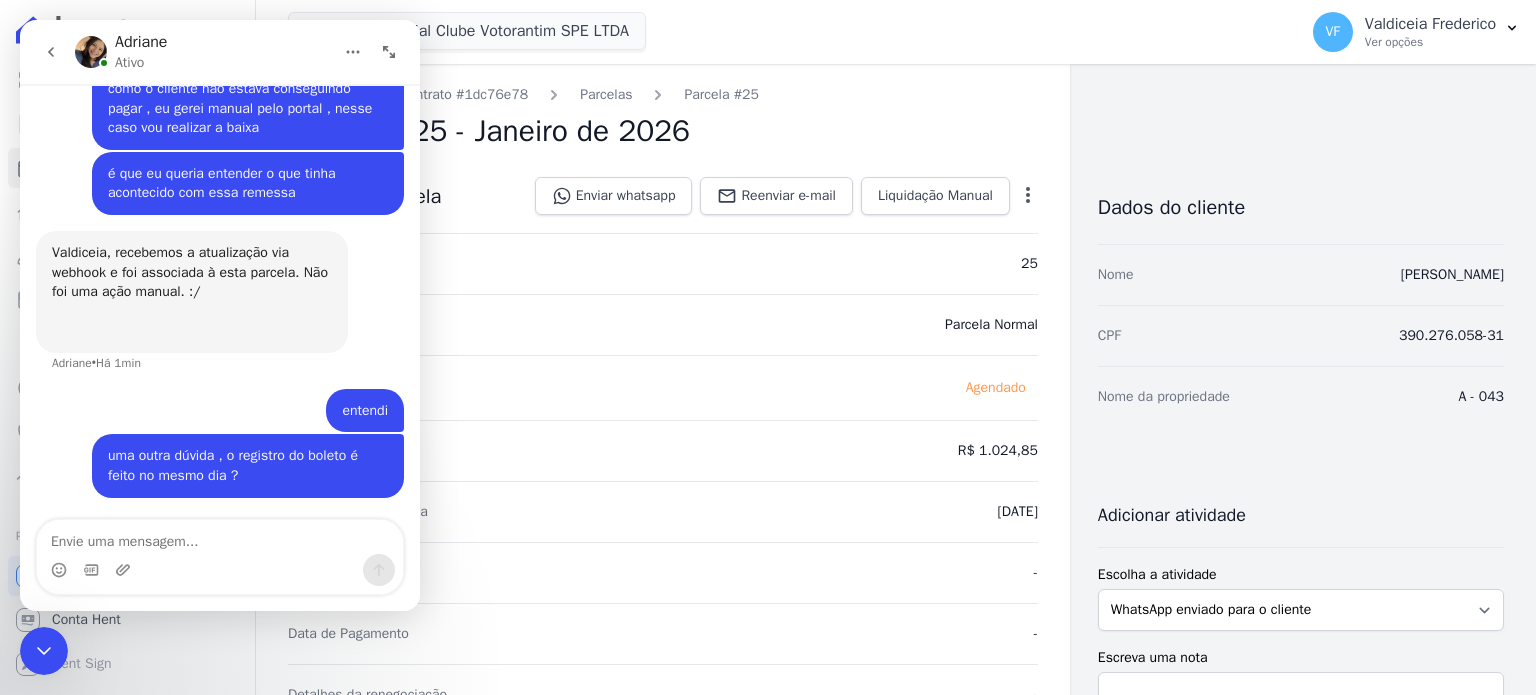 click on "Valor esperado
R$ 1.024,85" at bounding box center (663, 450) 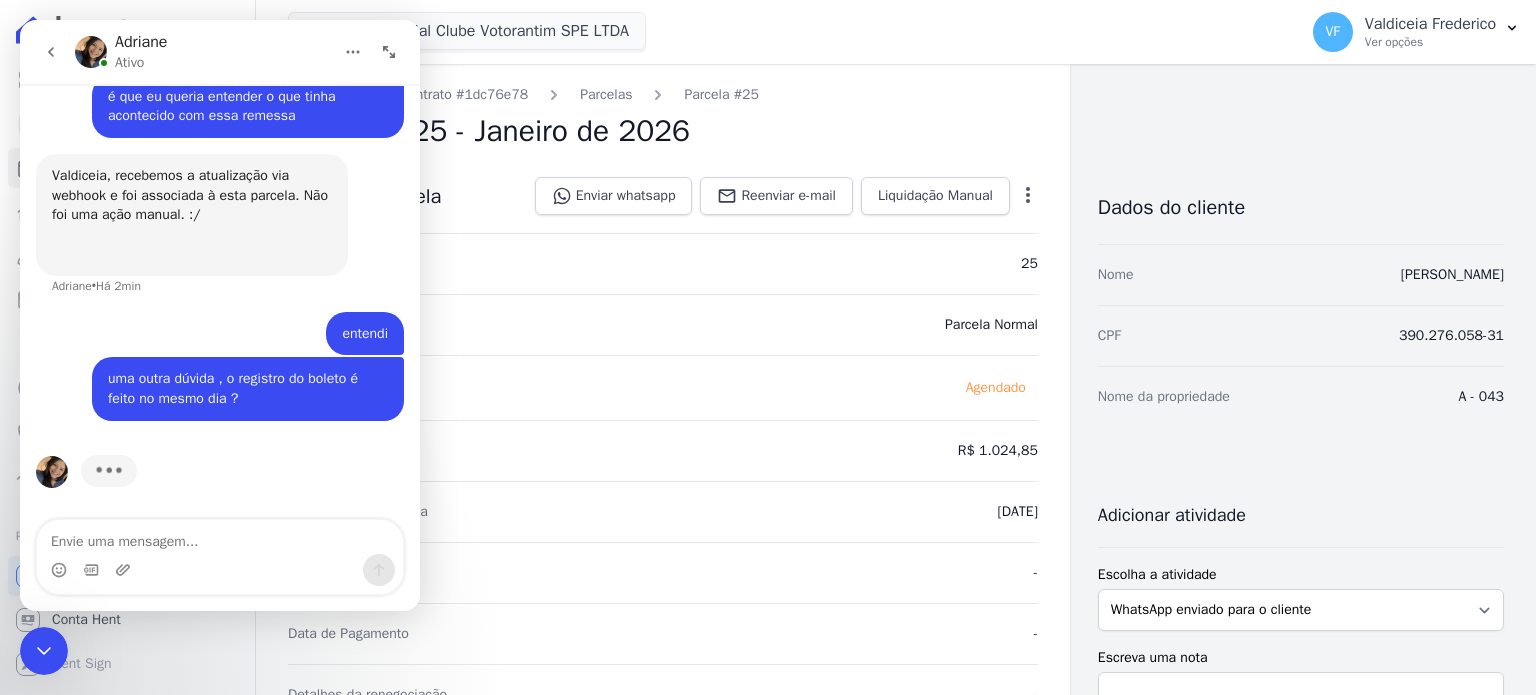 scroll, scrollTop: 4279, scrollLeft: 0, axis: vertical 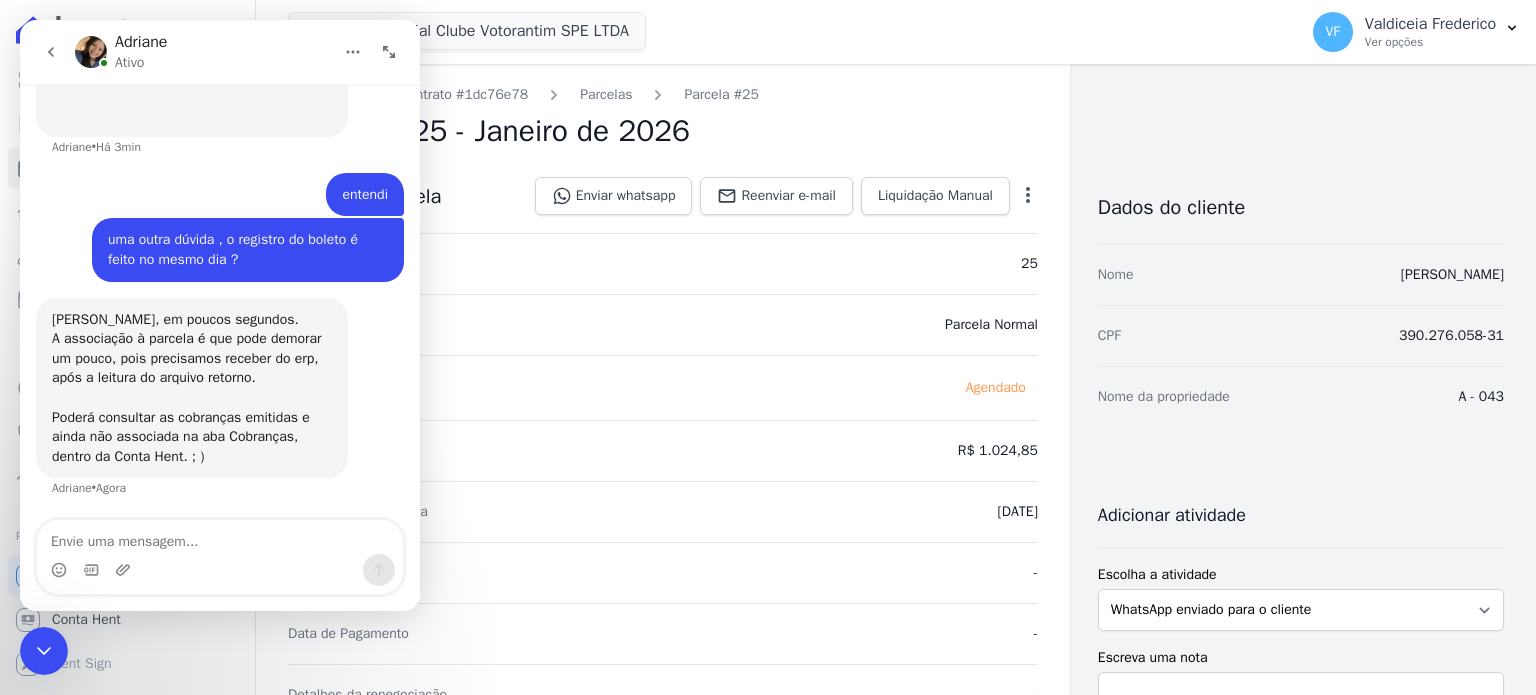 click on "Valor esperado
R$ 1.024,85" at bounding box center (663, 450) 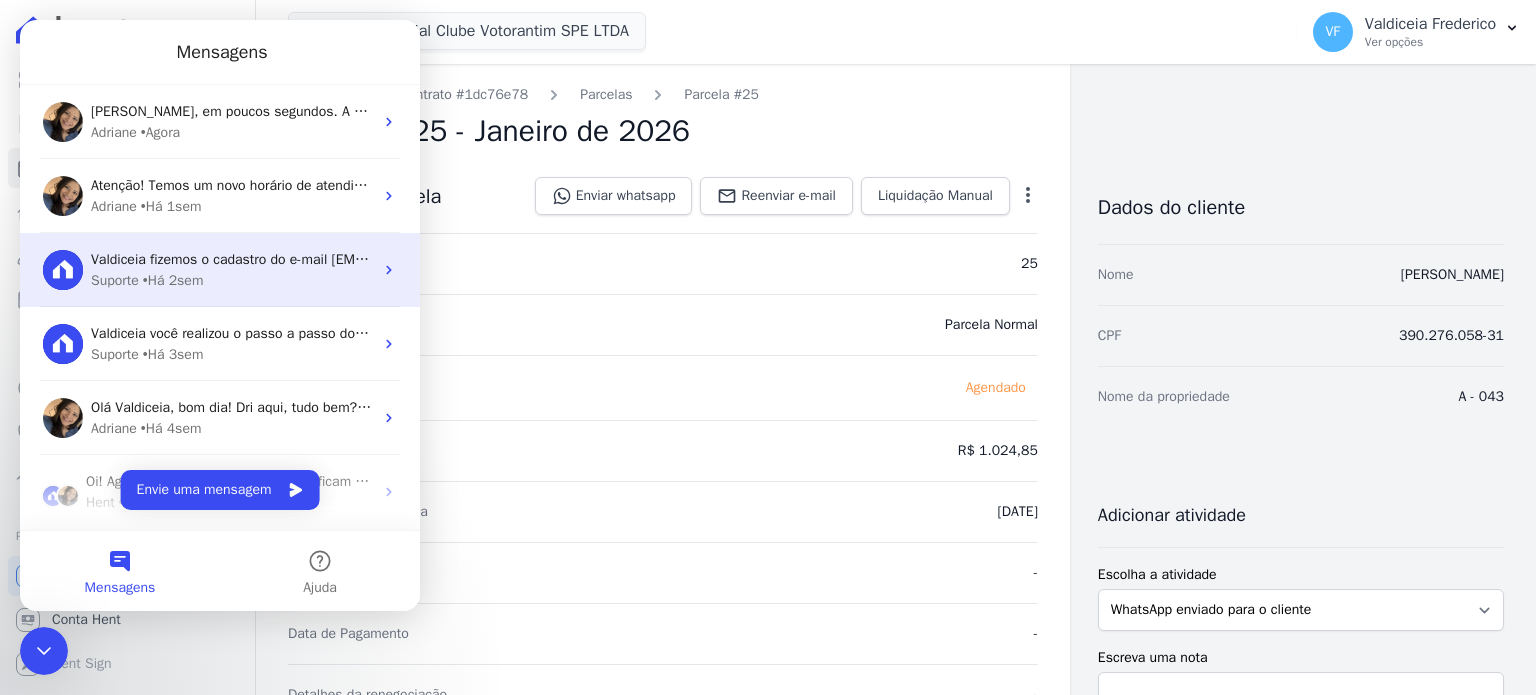 scroll, scrollTop: 0, scrollLeft: 0, axis: both 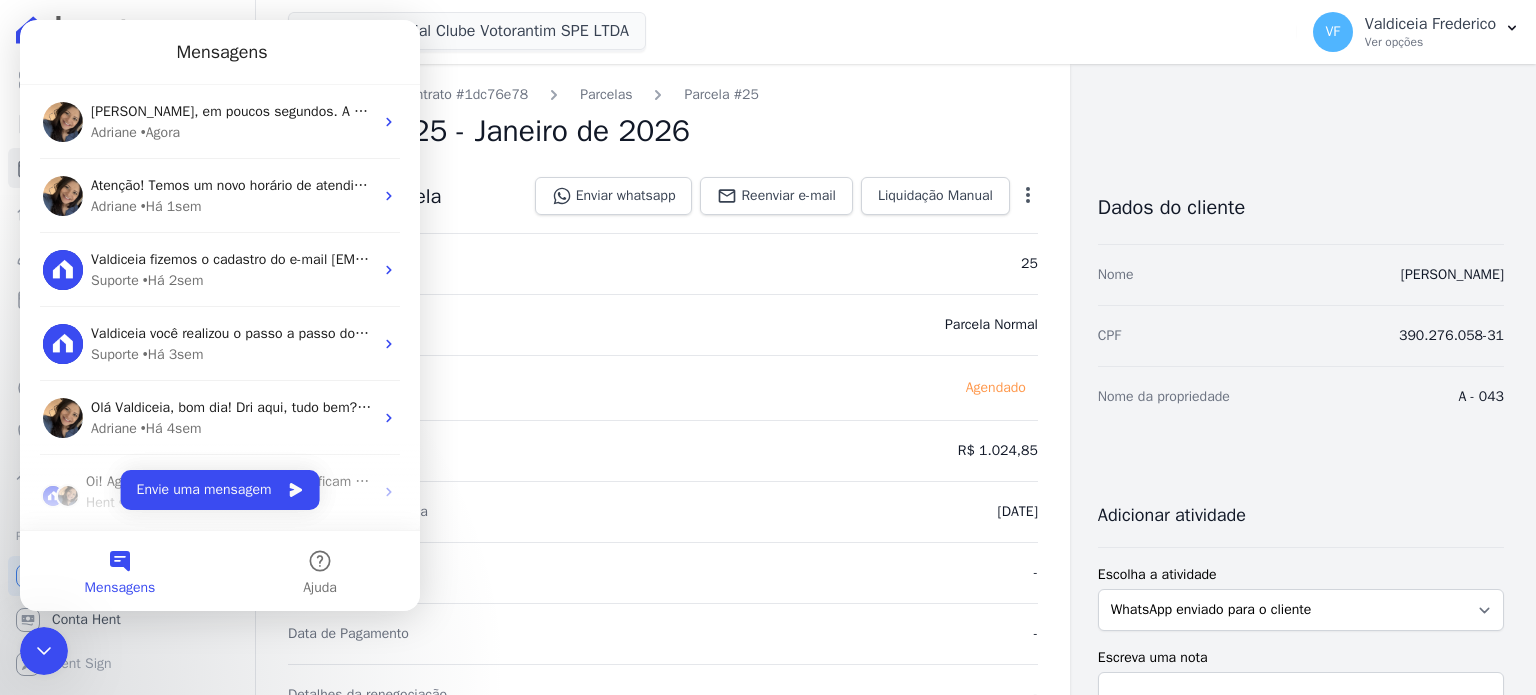 click on "Situação
Agendado" at bounding box center (663, 387) 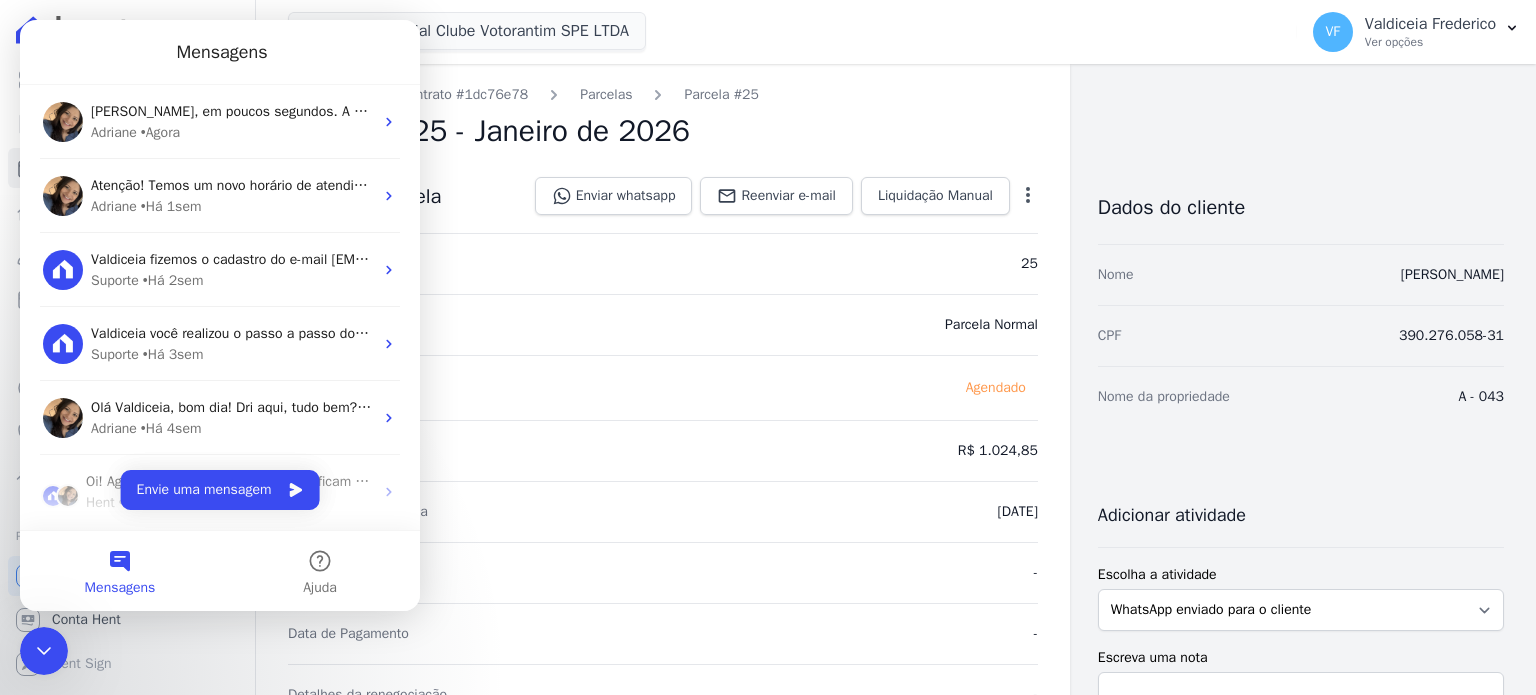 click on "Parcela #25 - Janeiro de 2026" at bounding box center [663, 131] 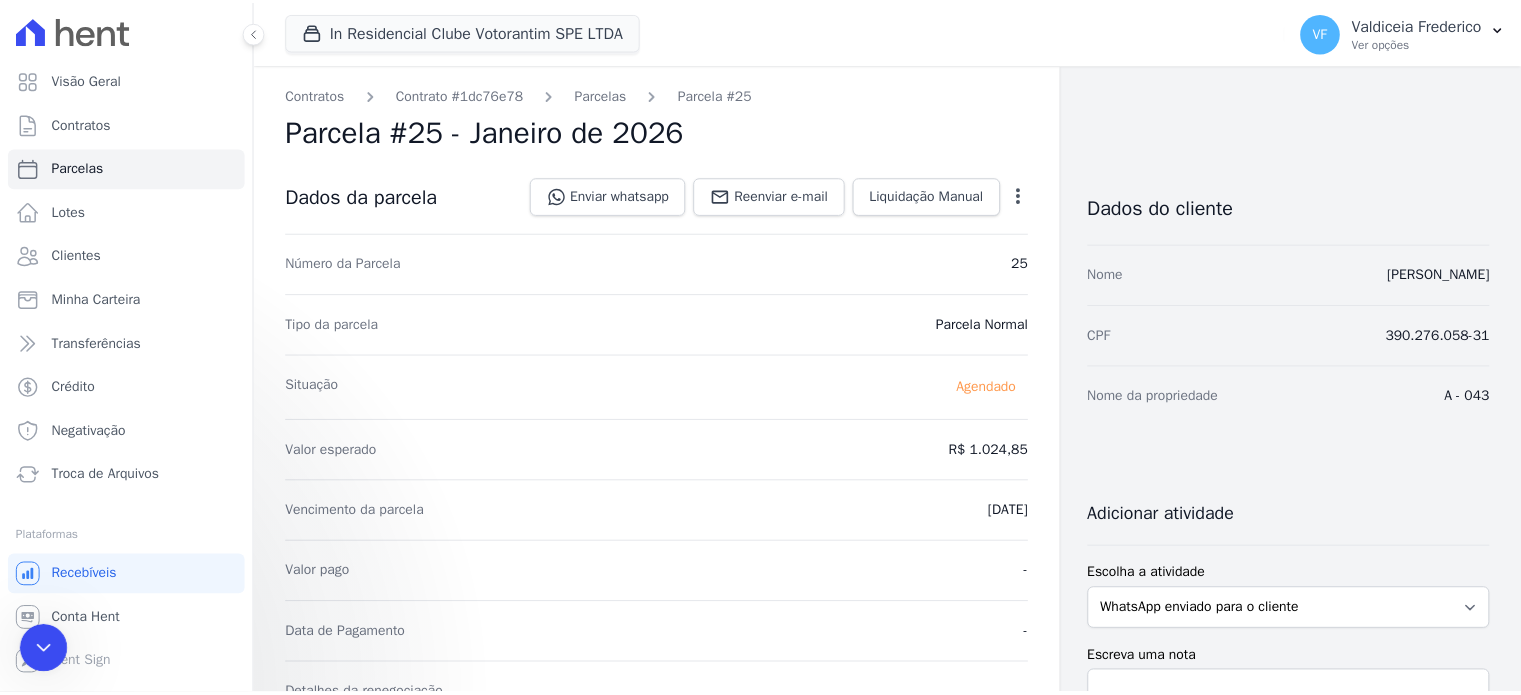 scroll, scrollTop: 0, scrollLeft: 0, axis: both 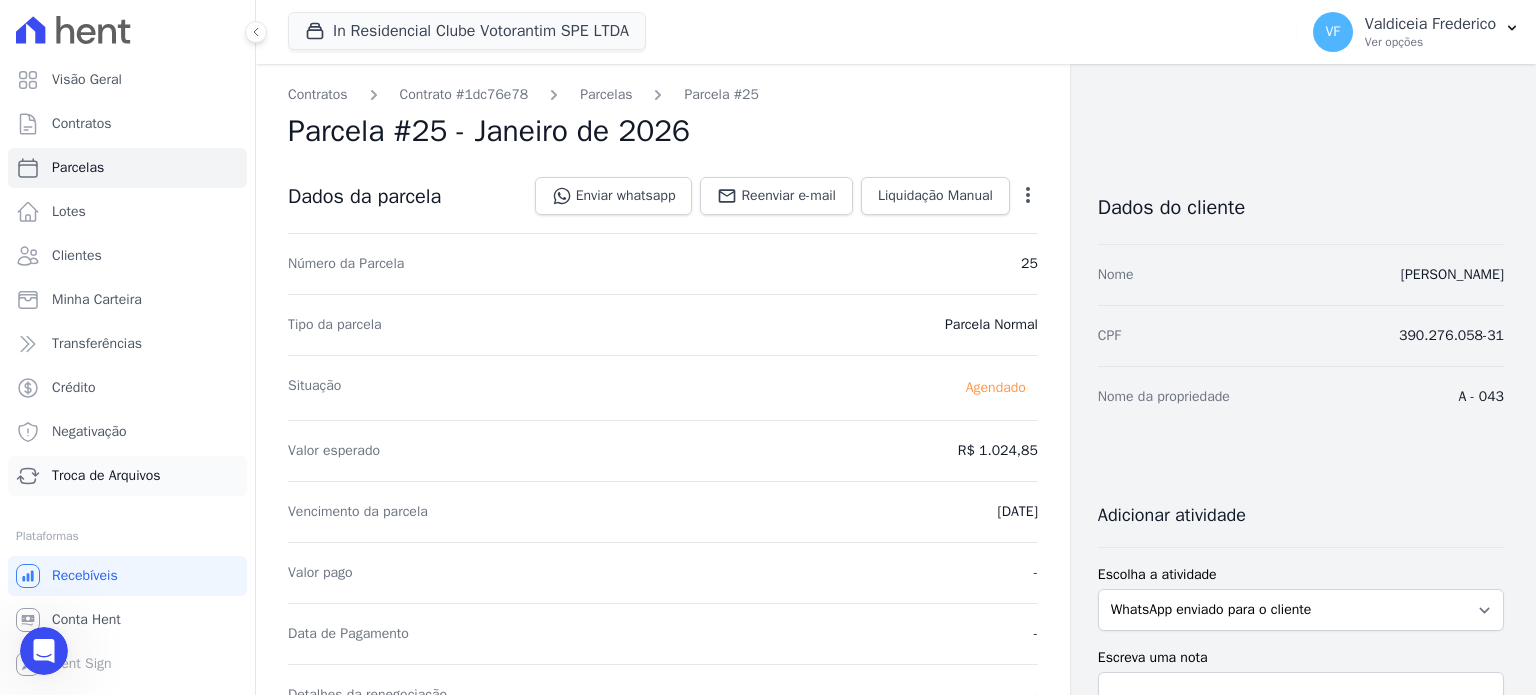 click on "Troca de Arquivos" at bounding box center [127, 476] 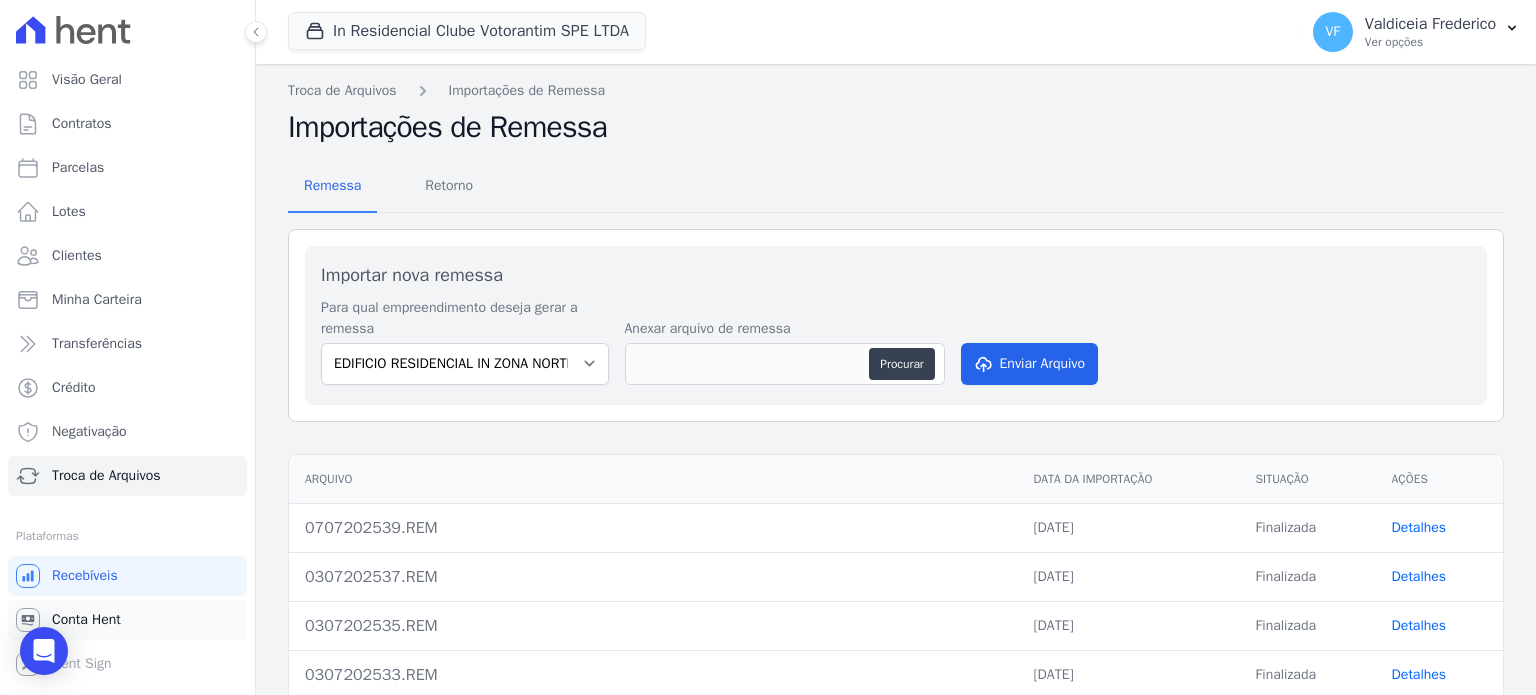click on "Conta Hent" at bounding box center [86, 620] 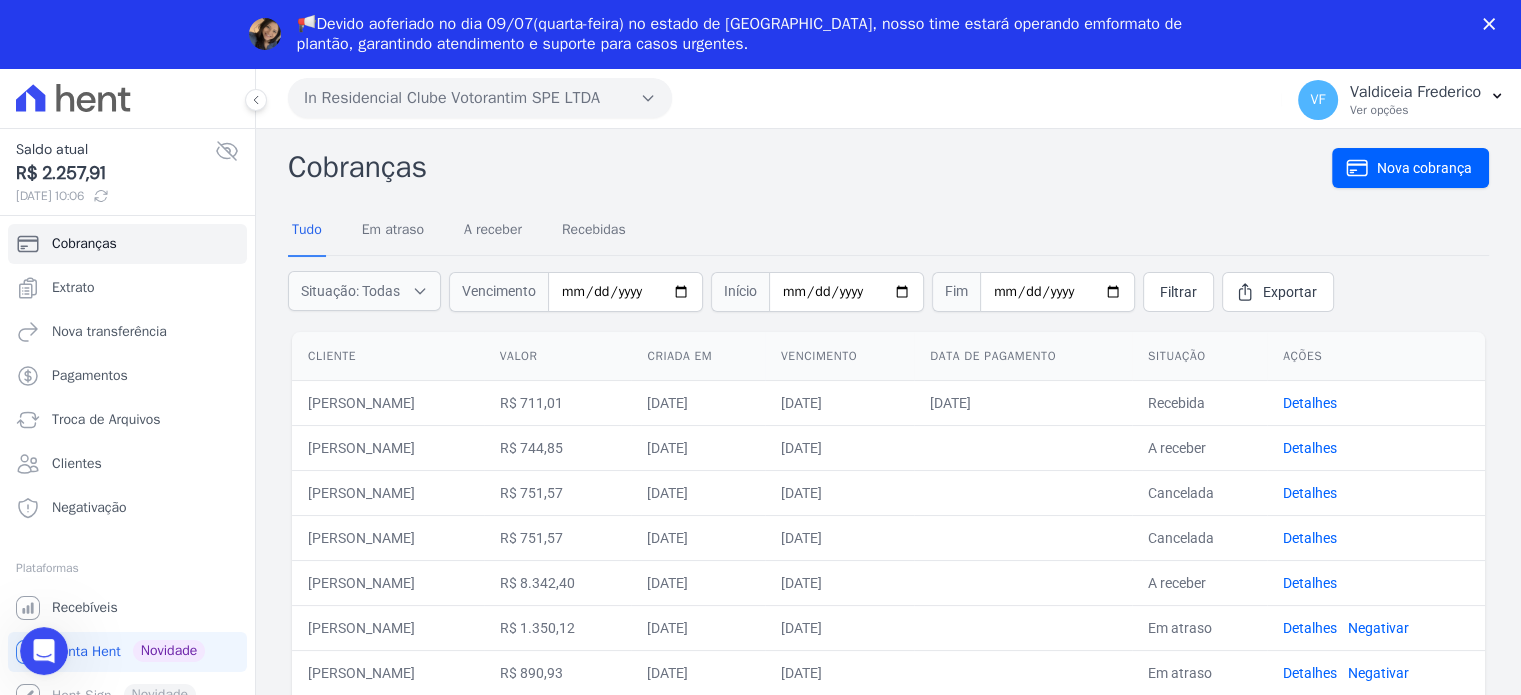 scroll, scrollTop: 0, scrollLeft: 0, axis: both 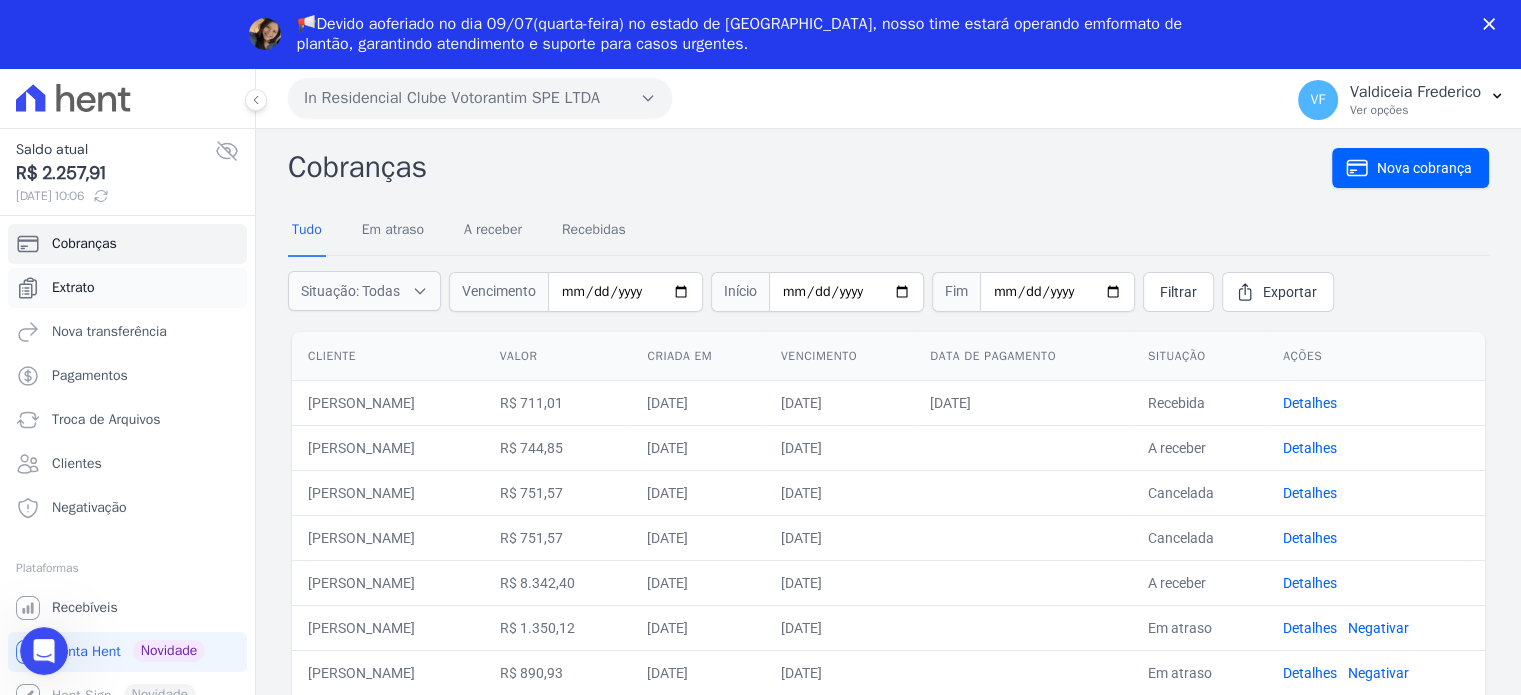 click on "Extrato" at bounding box center (73, 288) 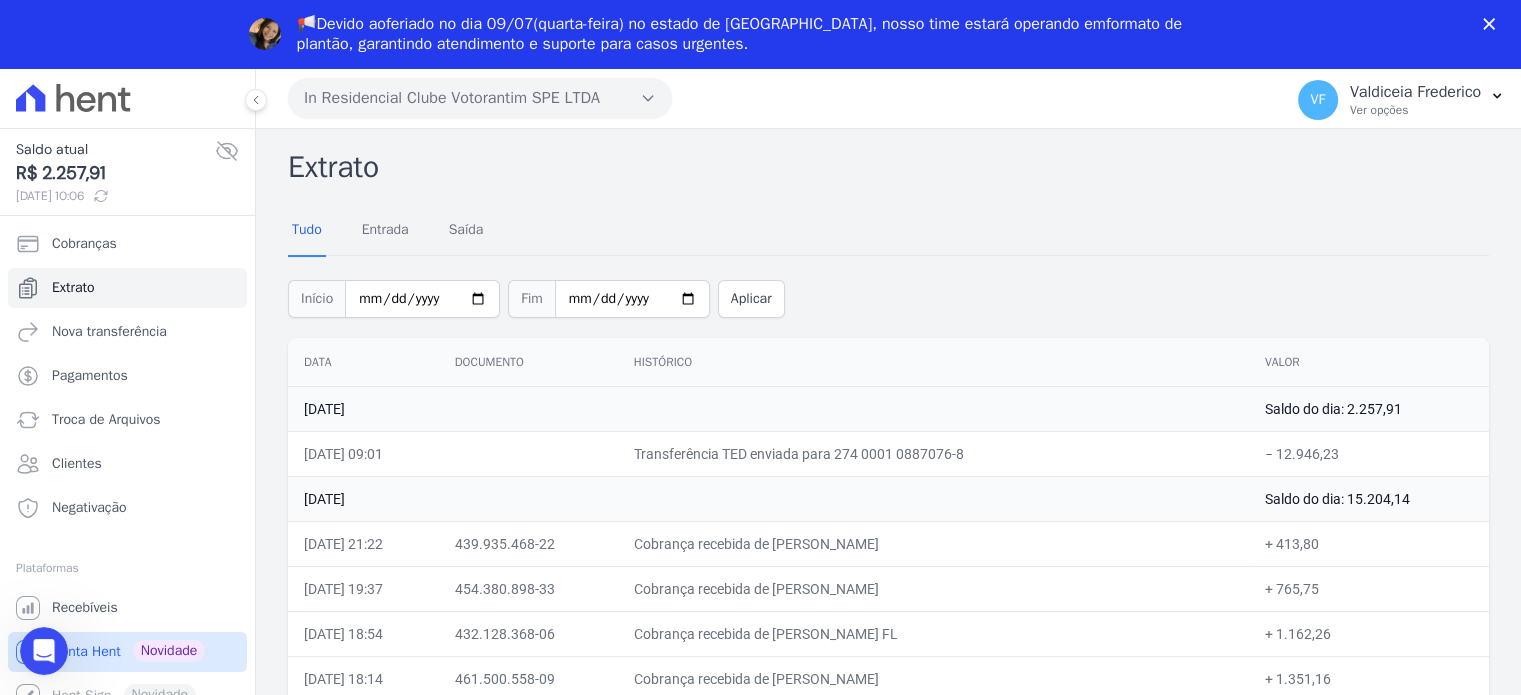 scroll, scrollTop: 0, scrollLeft: 0, axis: both 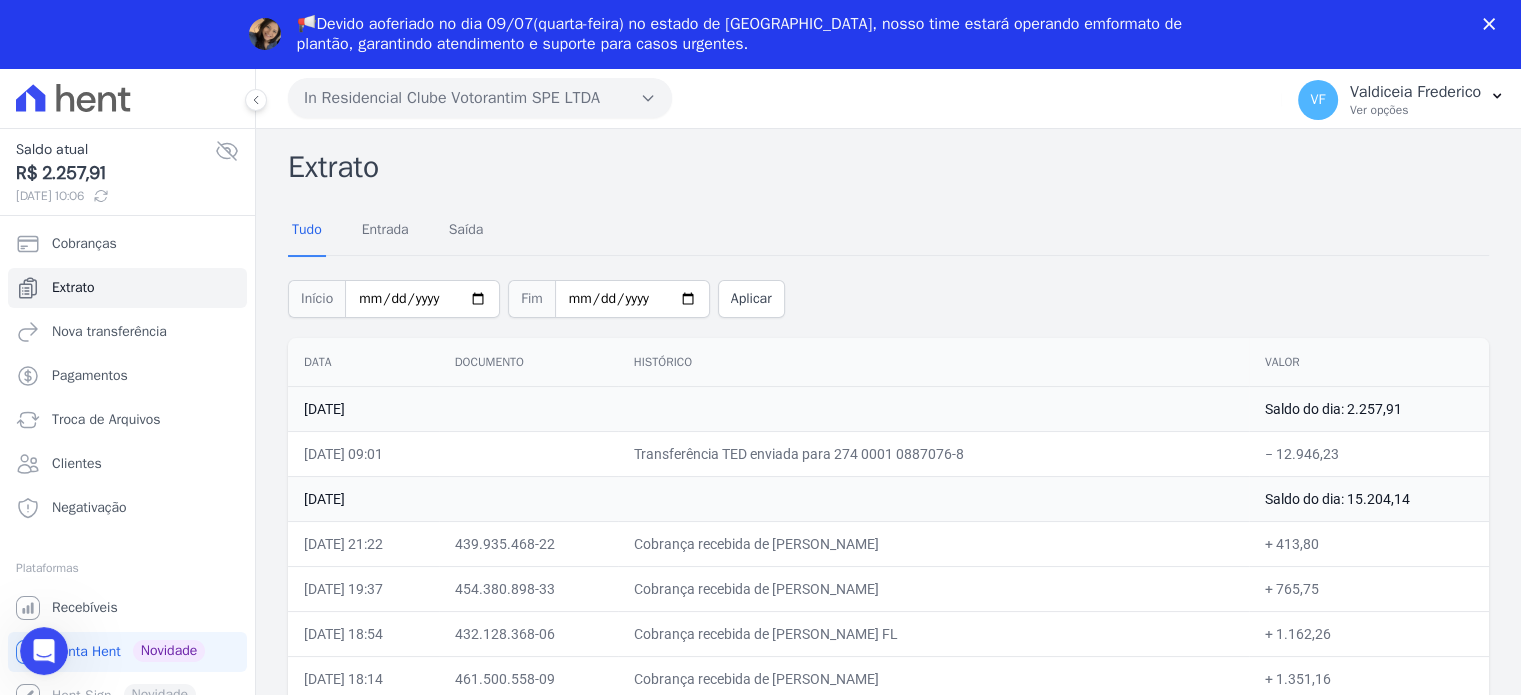 click 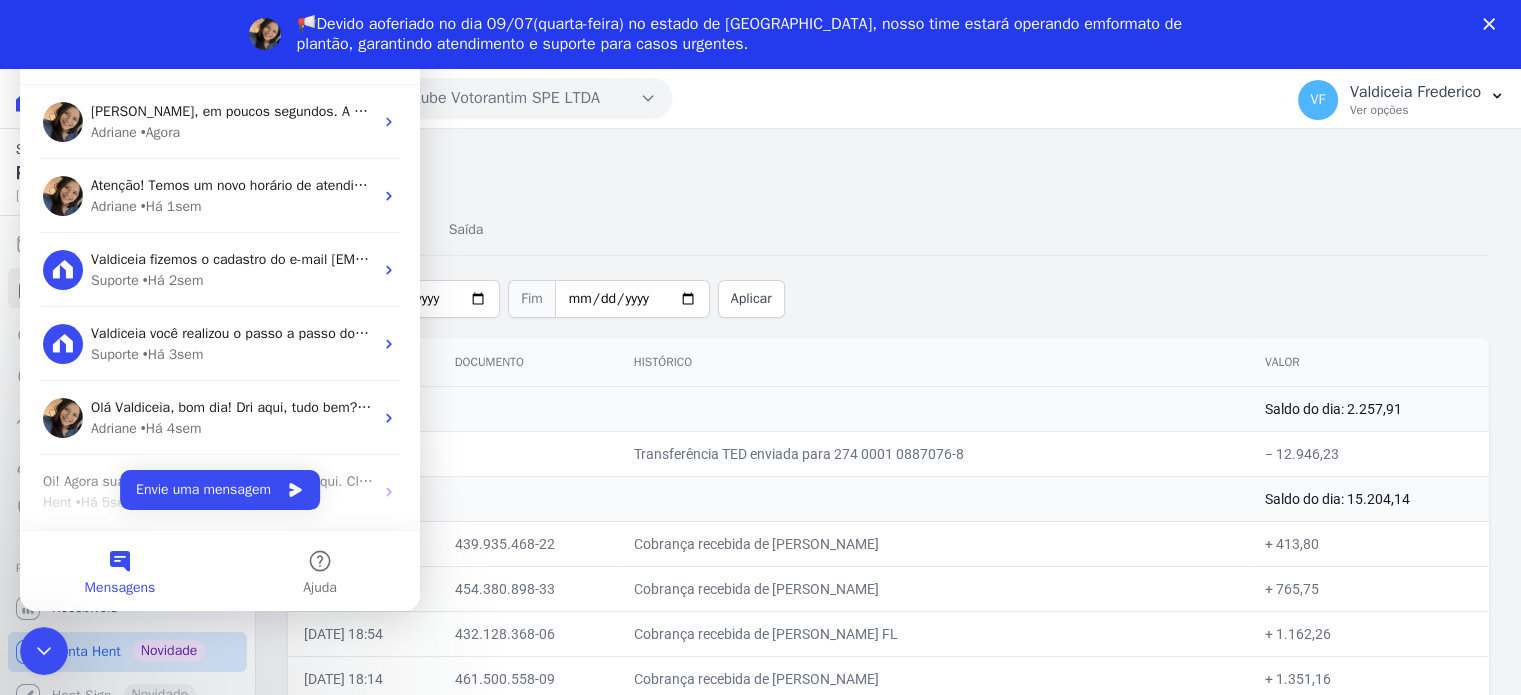 scroll, scrollTop: 0, scrollLeft: 0, axis: both 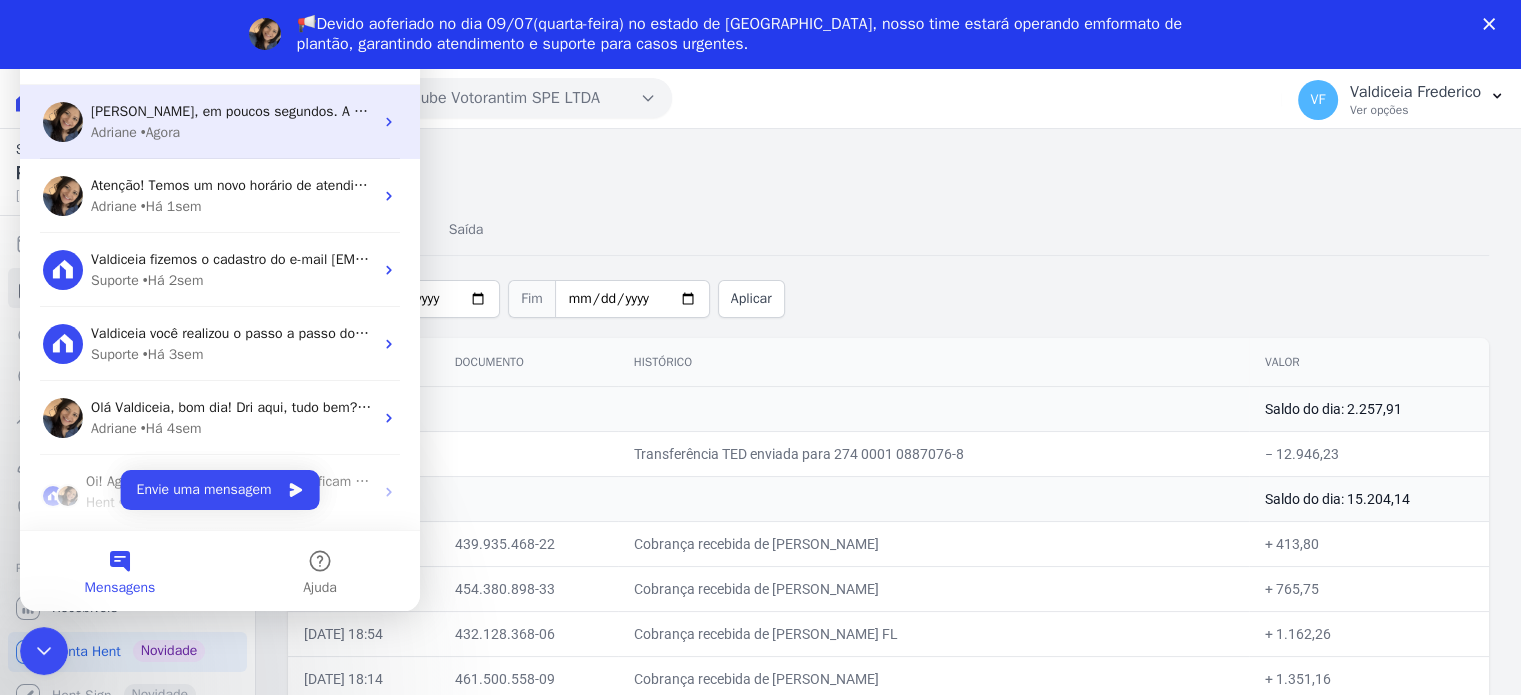 click on "Adriane •  Agora" at bounding box center (232, 132) 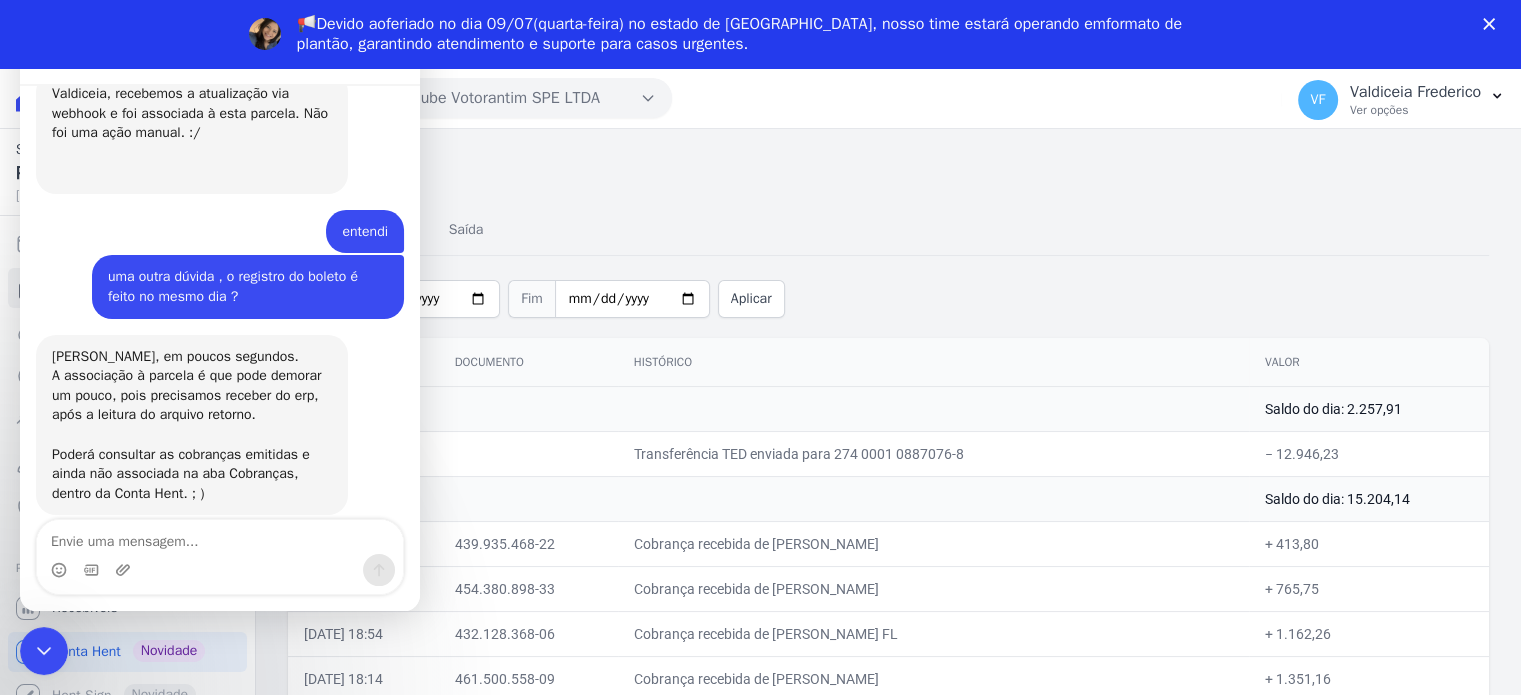 scroll, scrollTop: 4379, scrollLeft: 0, axis: vertical 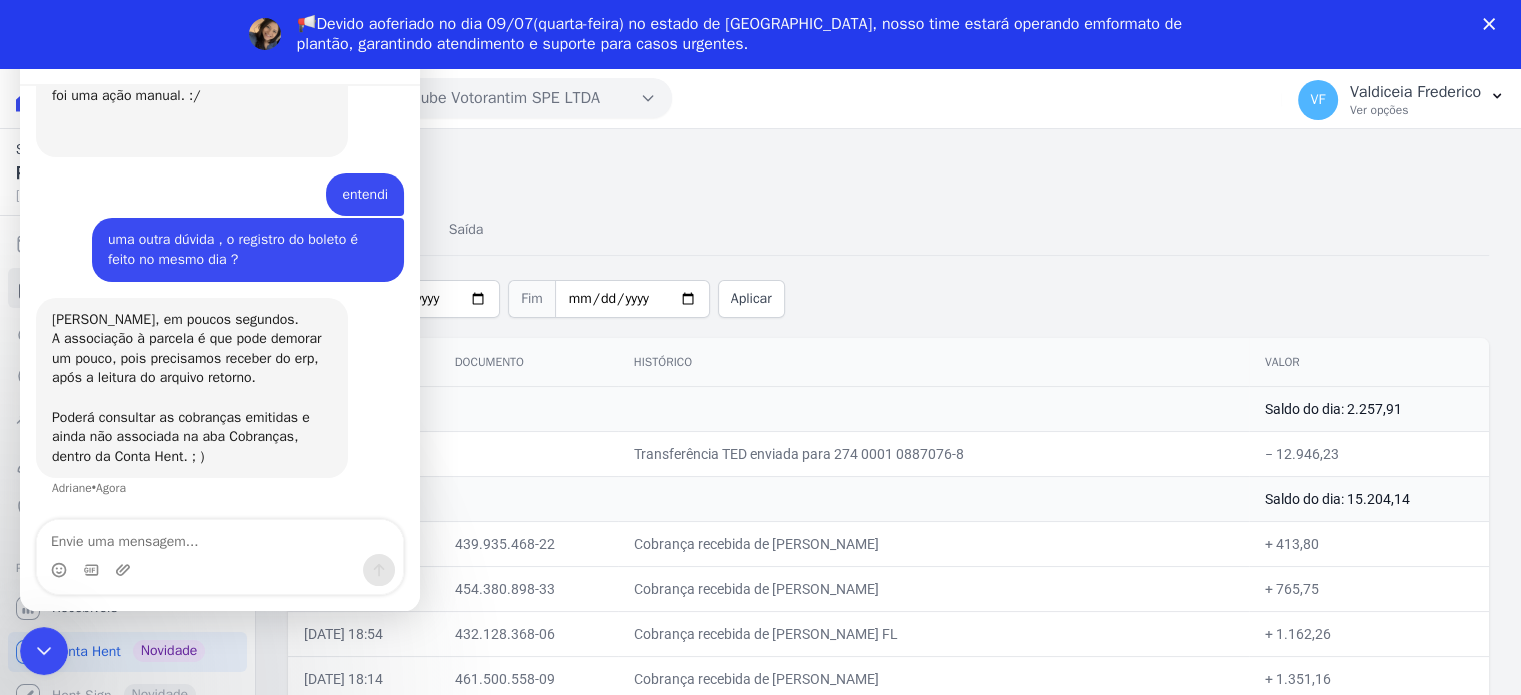click at bounding box center [220, 570] 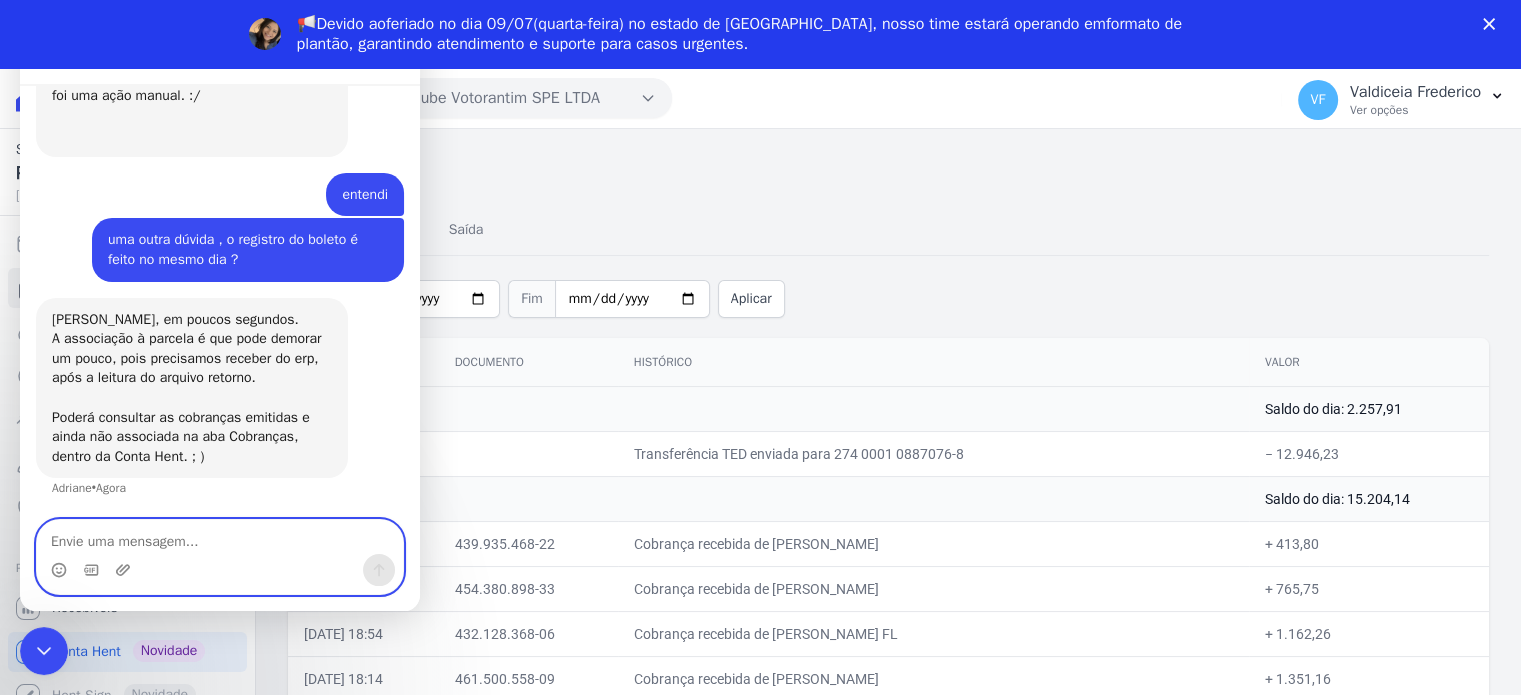 click at bounding box center (220, 537) 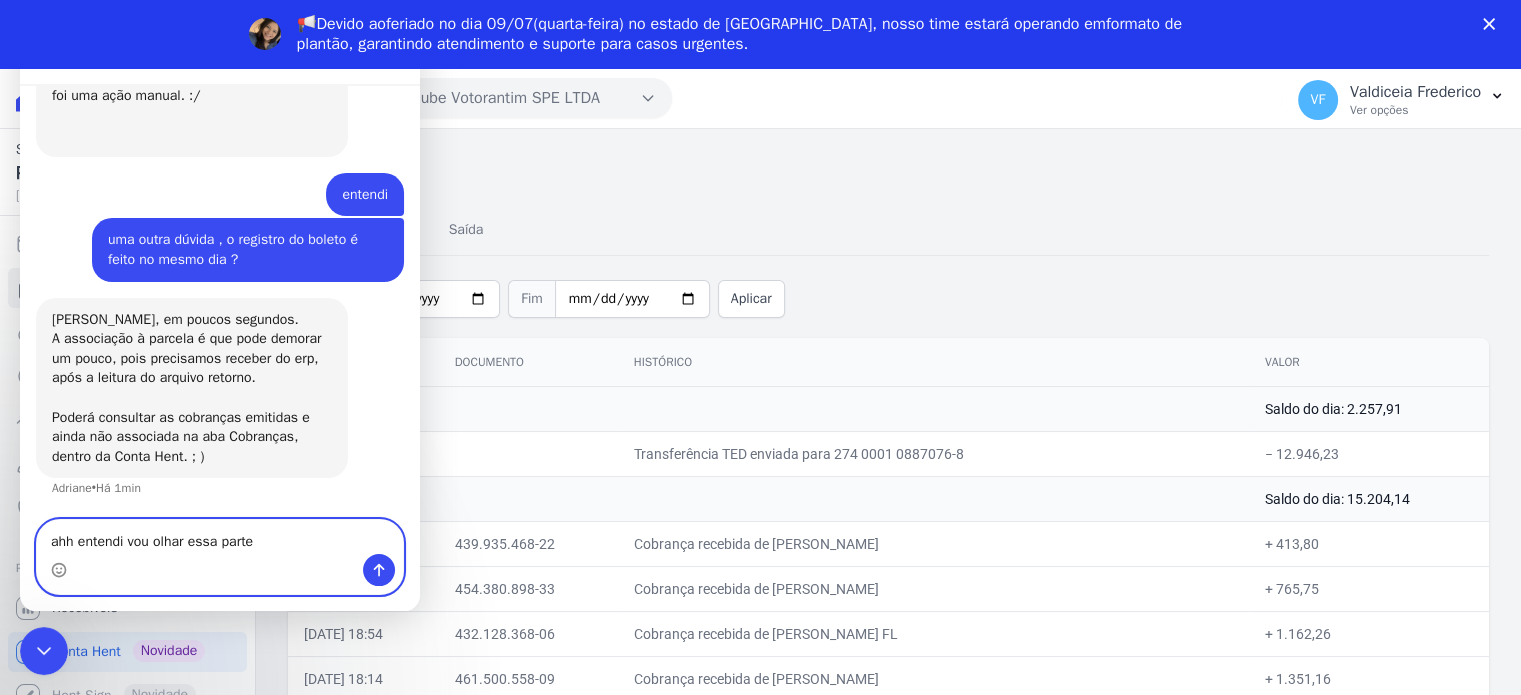 type on "ahh entendi vou olhar essa parte" 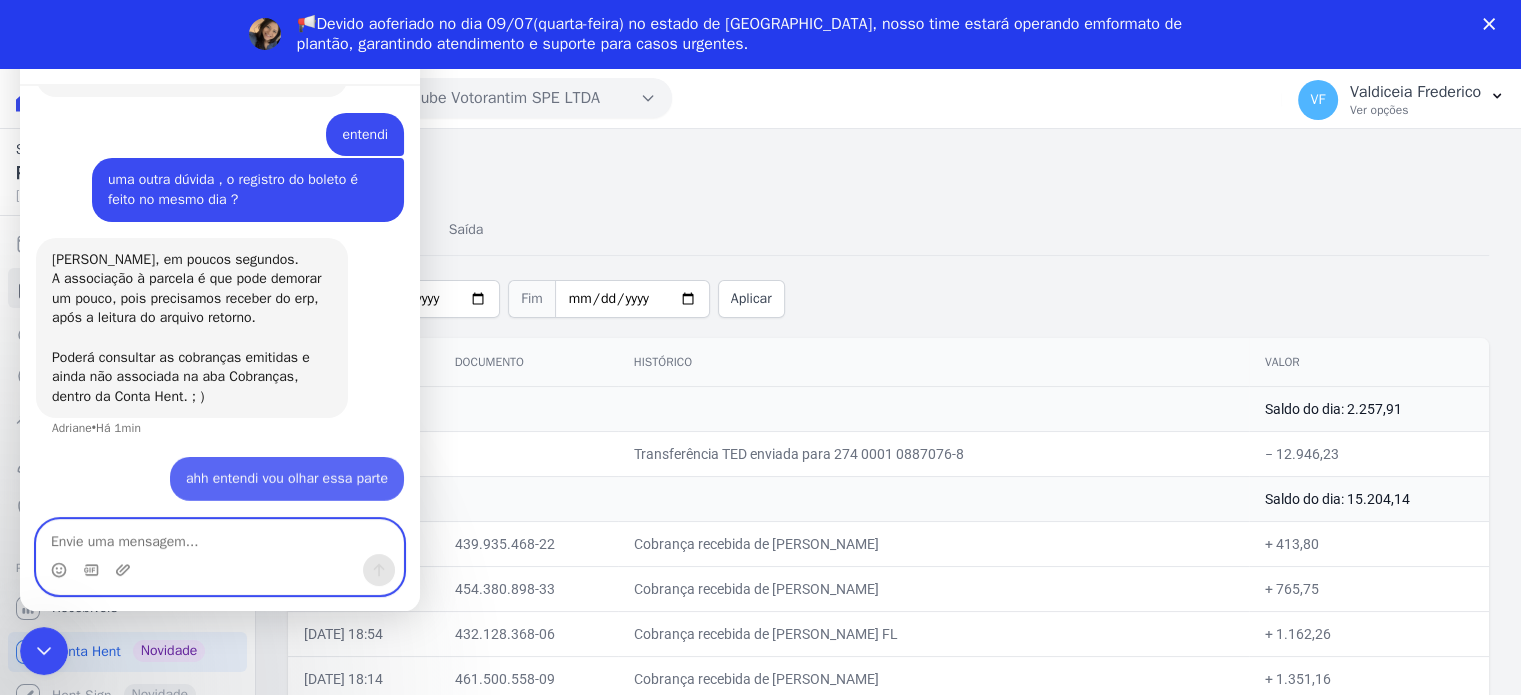 scroll, scrollTop: 4438, scrollLeft: 0, axis: vertical 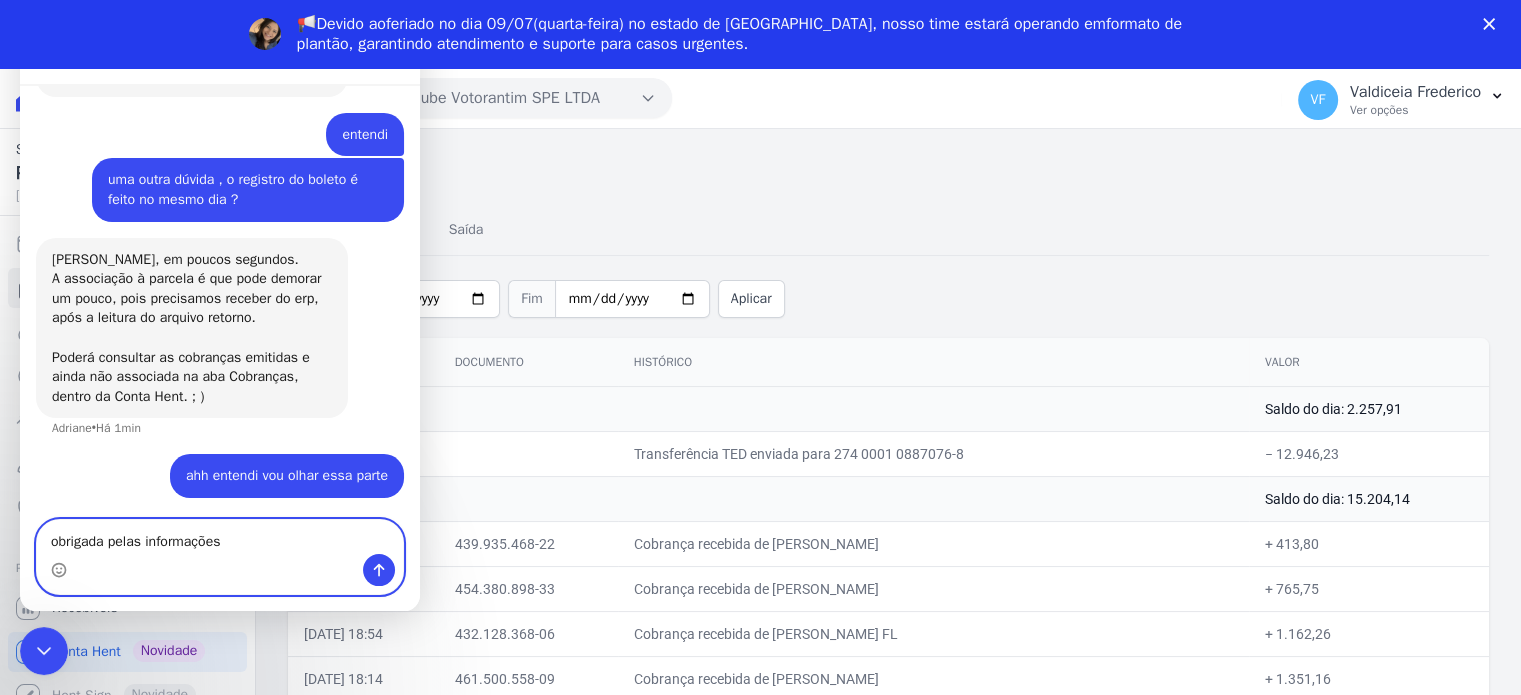 type on "obrigada pelas informações" 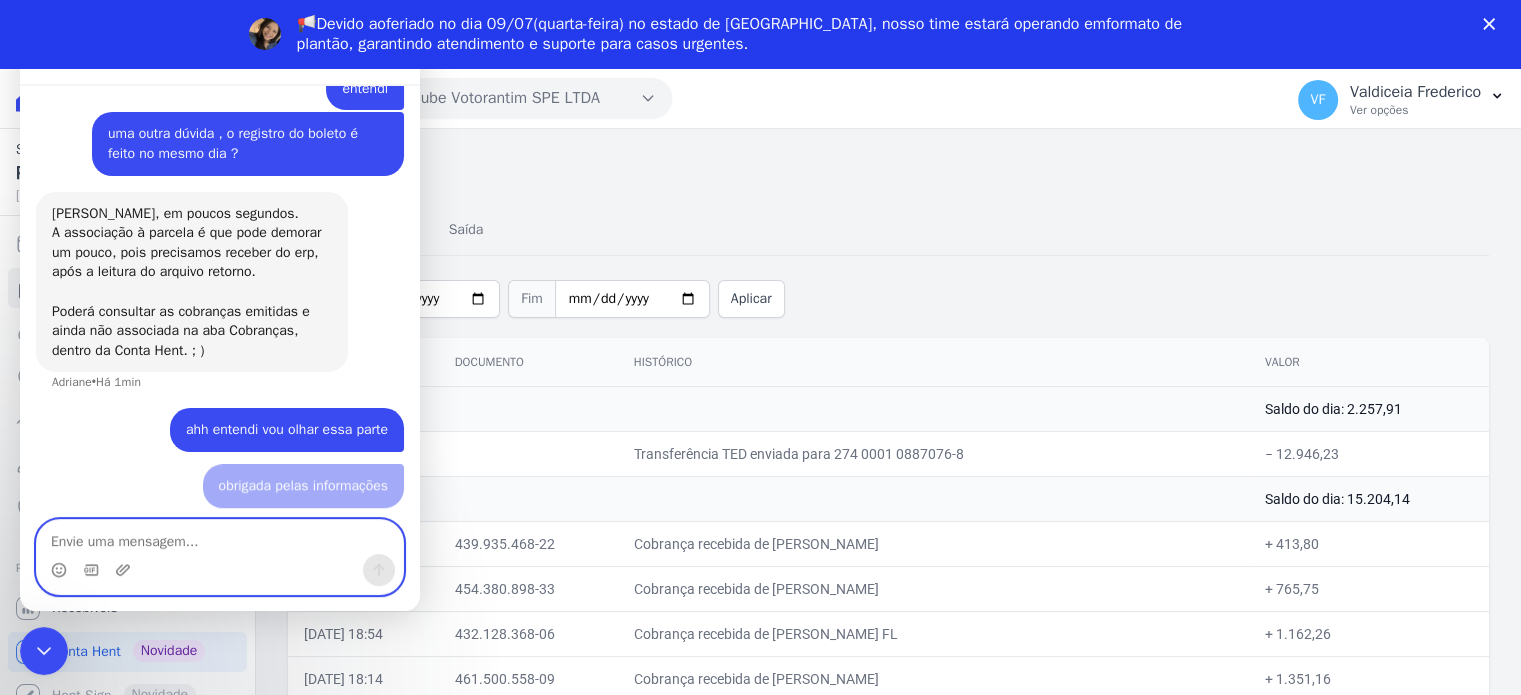 scroll, scrollTop: 4484, scrollLeft: 0, axis: vertical 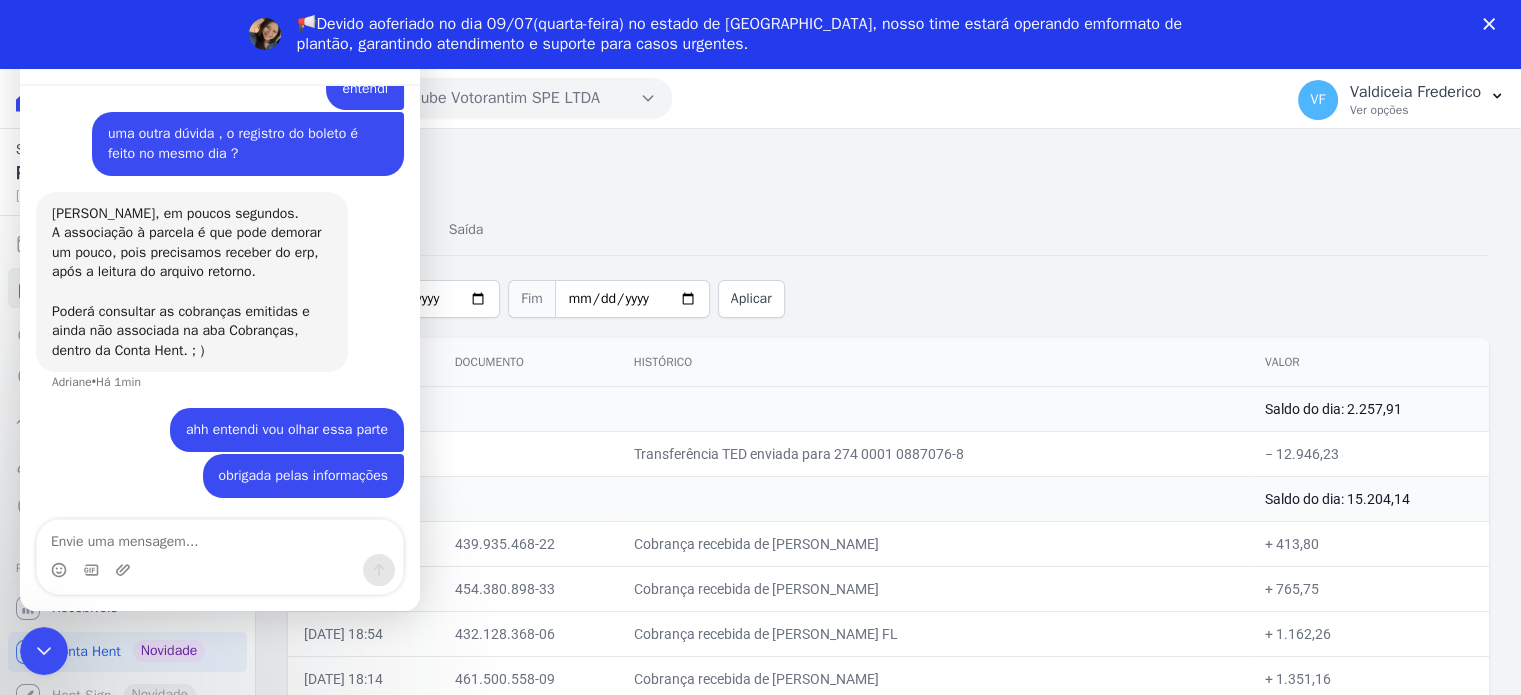 click on "Início
2025-07-01
Fim
2025-07-08
Aplicar" at bounding box center (888, 296) 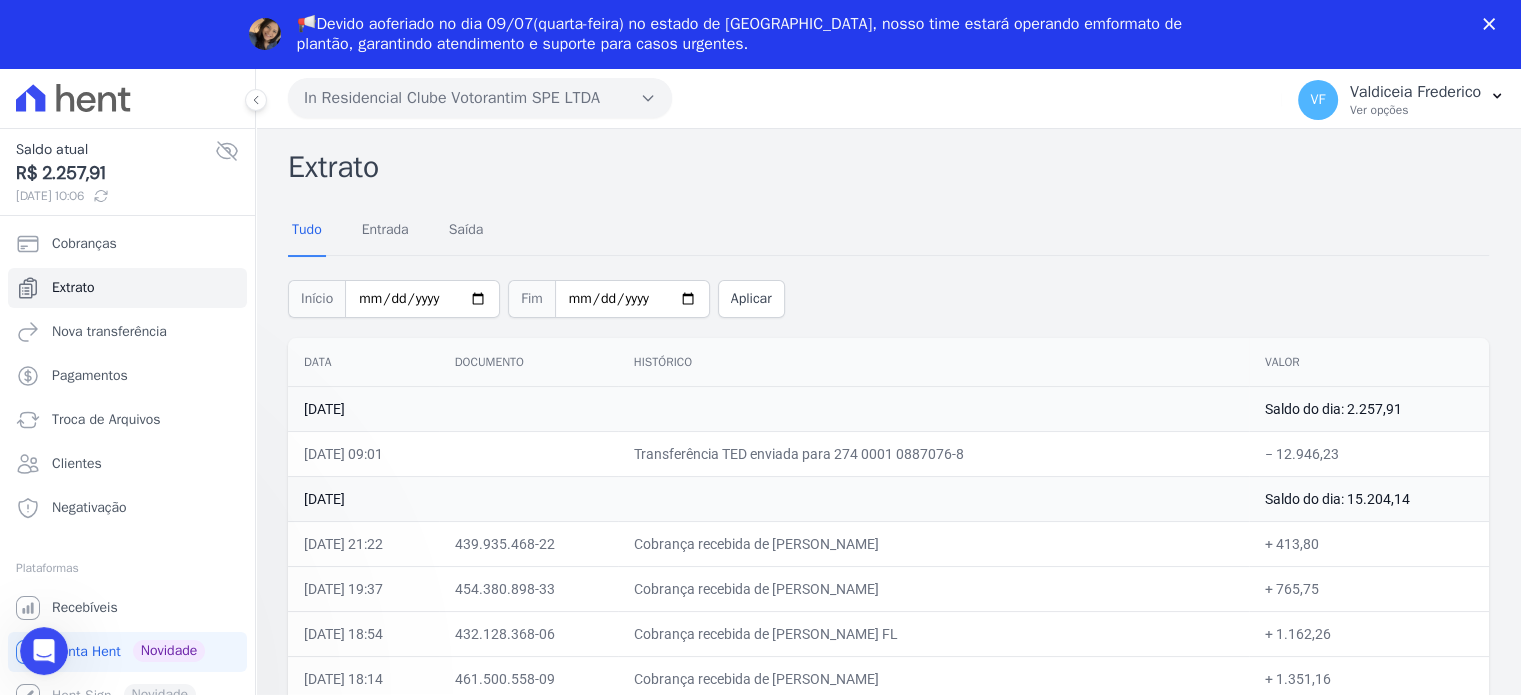 scroll, scrollTop: 0, scrollLeft: 0, axis: both 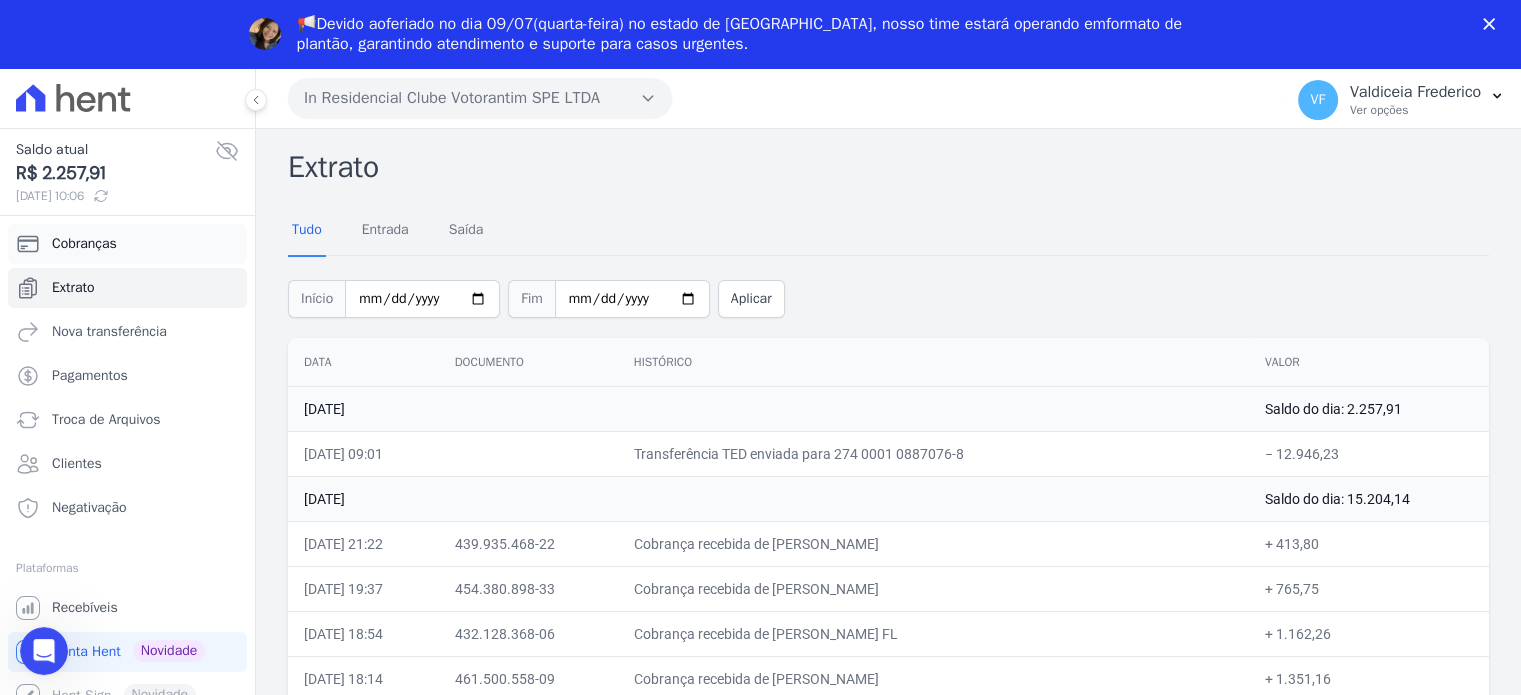 click on "Cobranças" at bounding box center (127, 244) 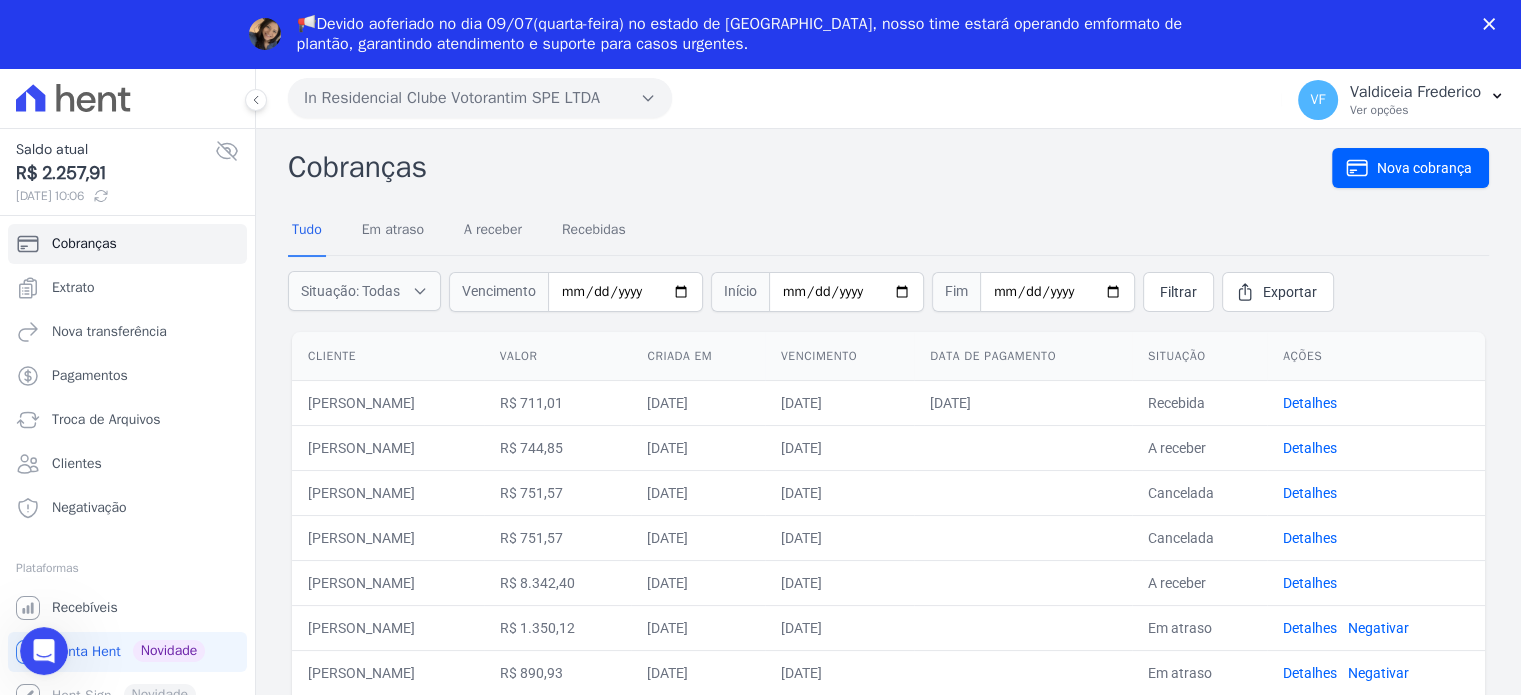 scroll, scrollTop: 0, scrollLeft: 0, axis: both 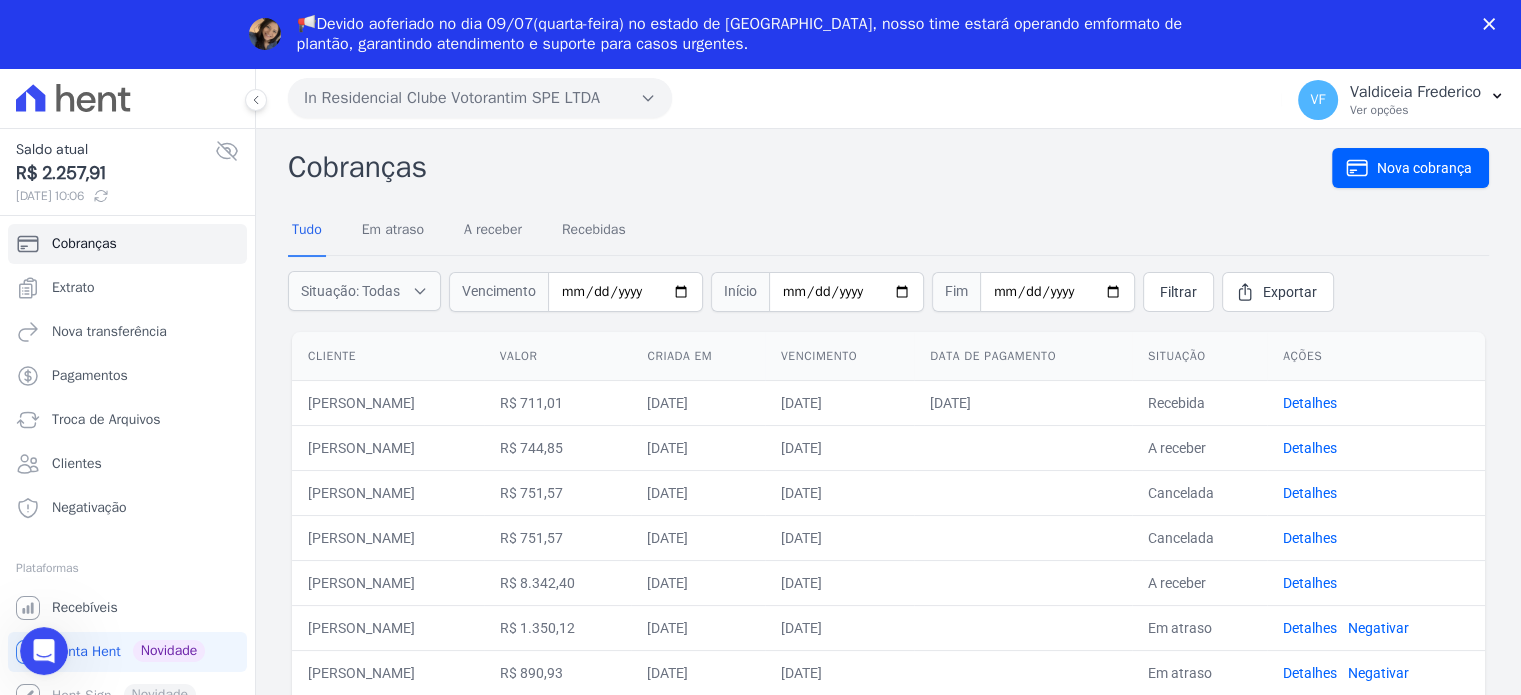 click on "Valor" at bounding box center (558, 356) 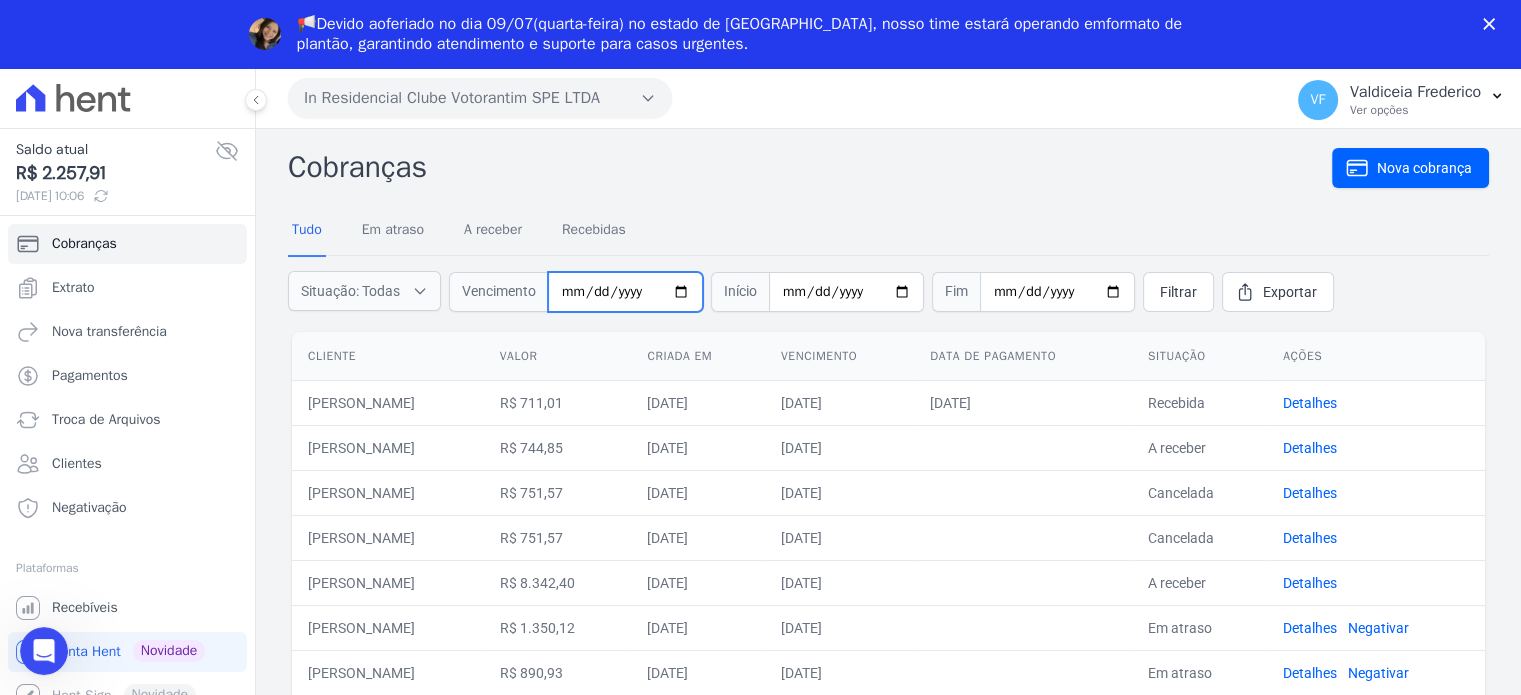 click at bounding box center [625, 292] 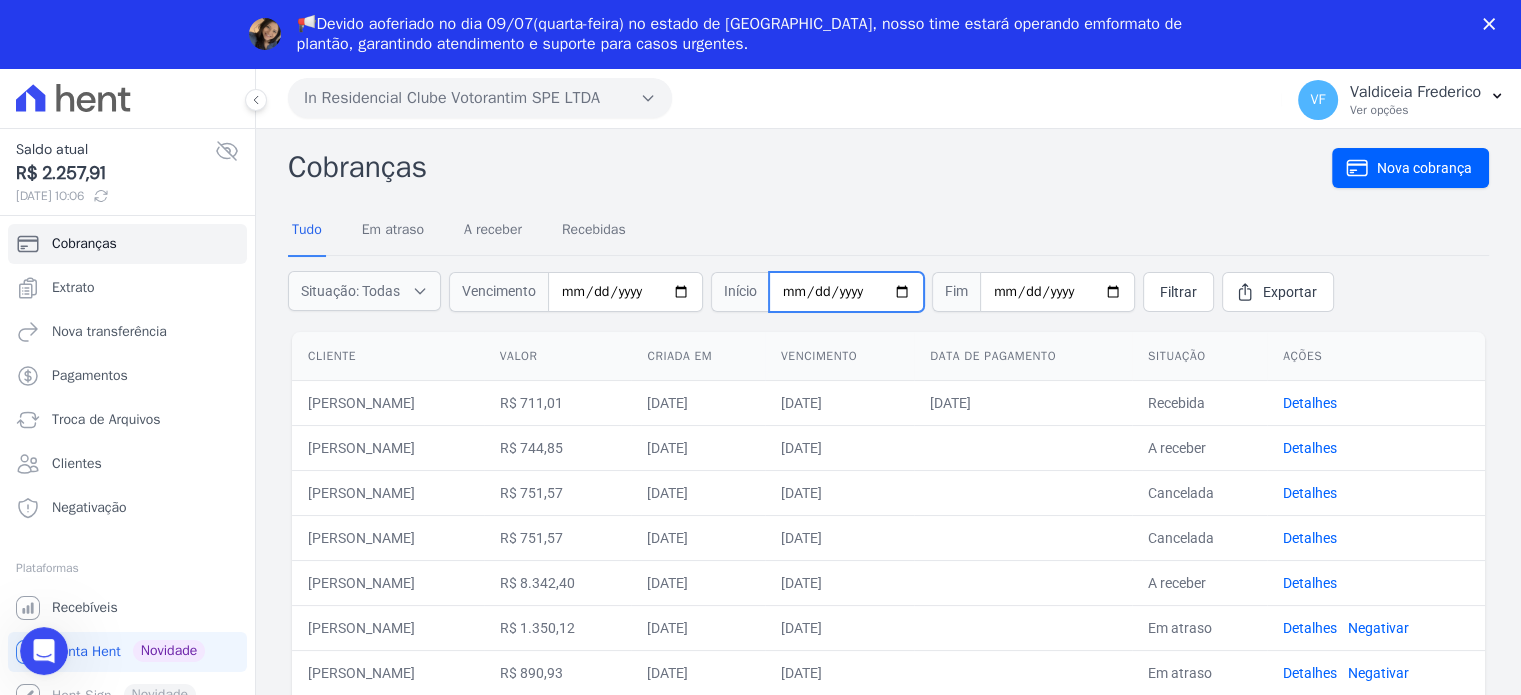 click at bounding box center [846, 292] 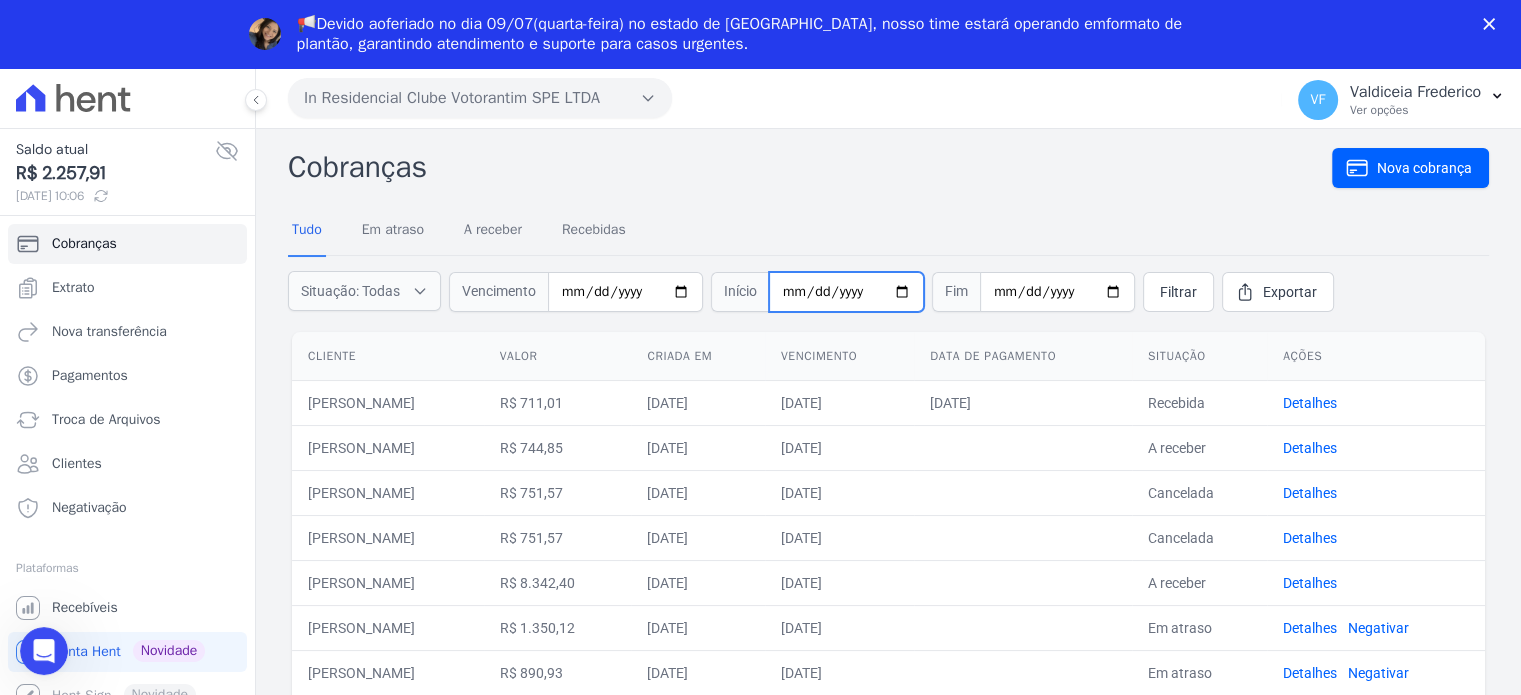 type on "0001-01-01" 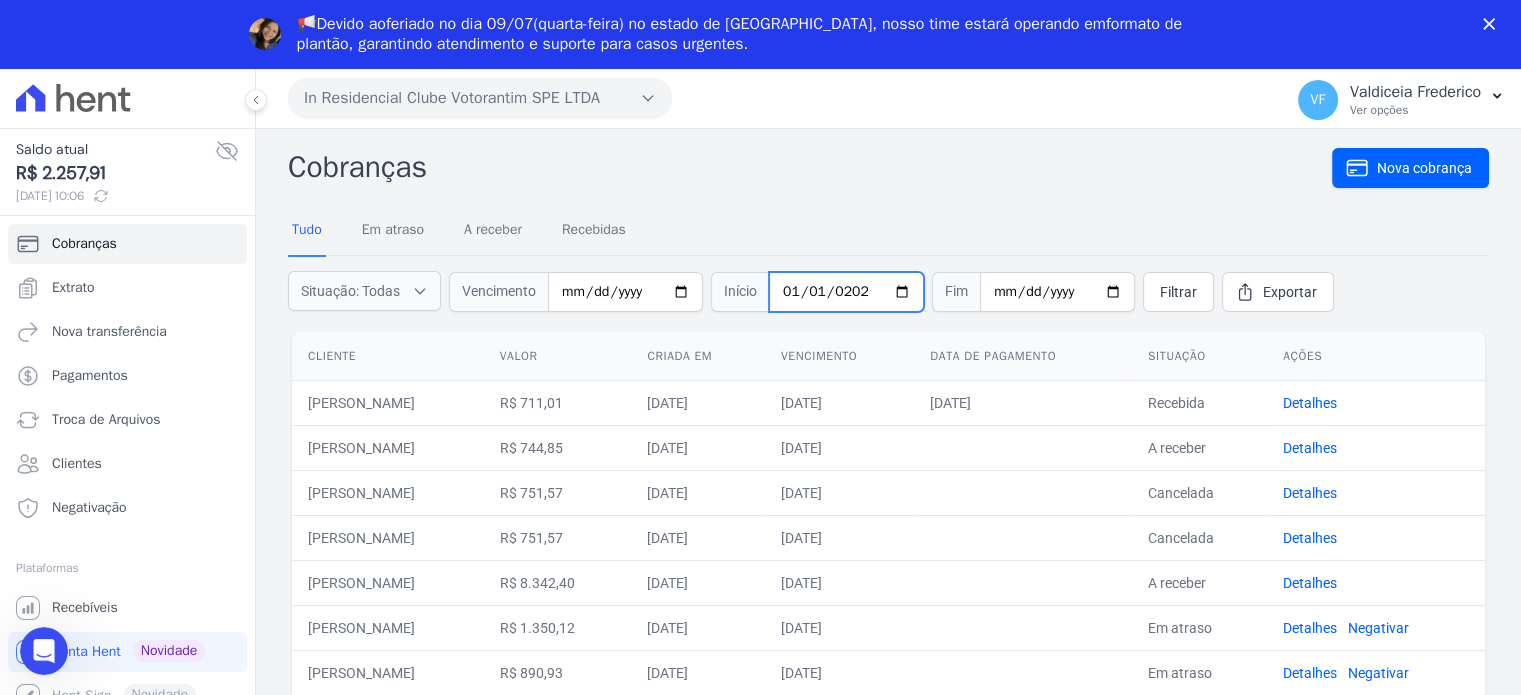 type on "[DATE]" 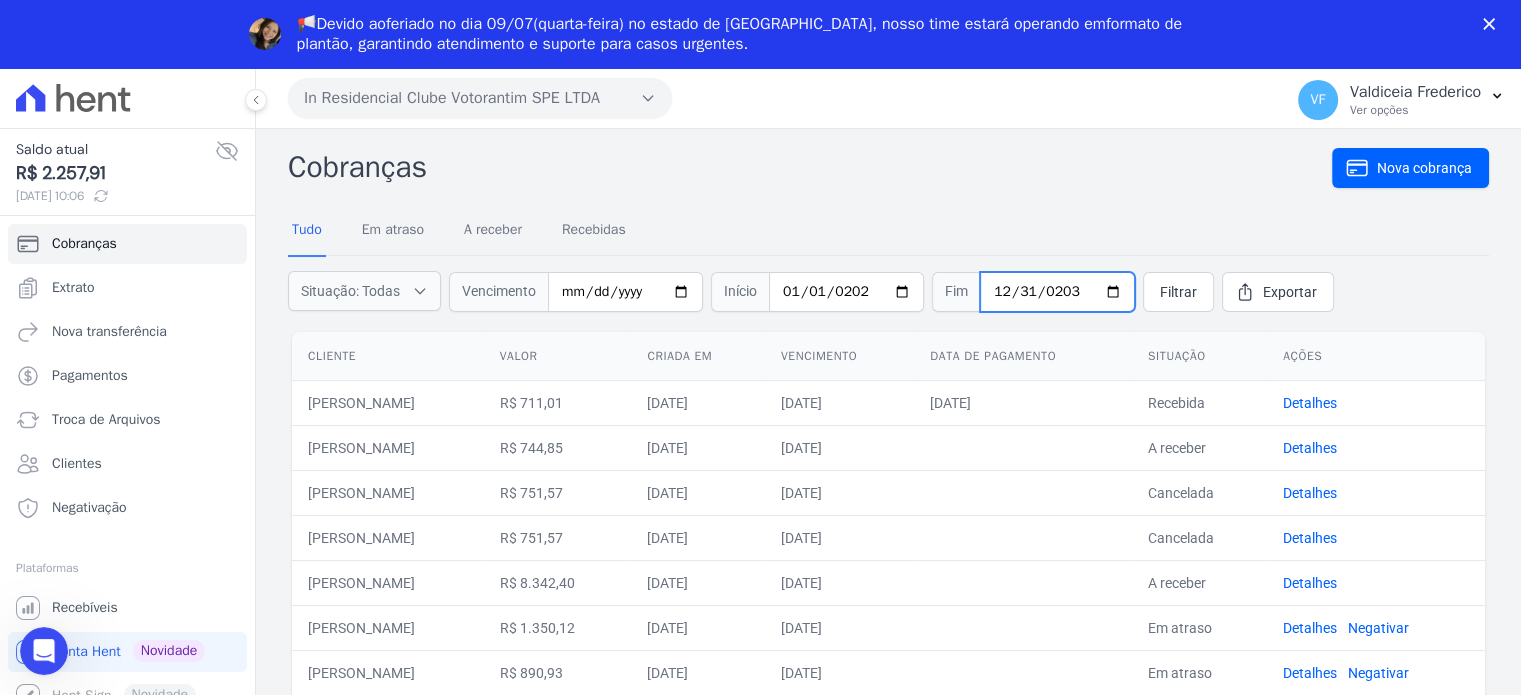 type on "[DATE]" 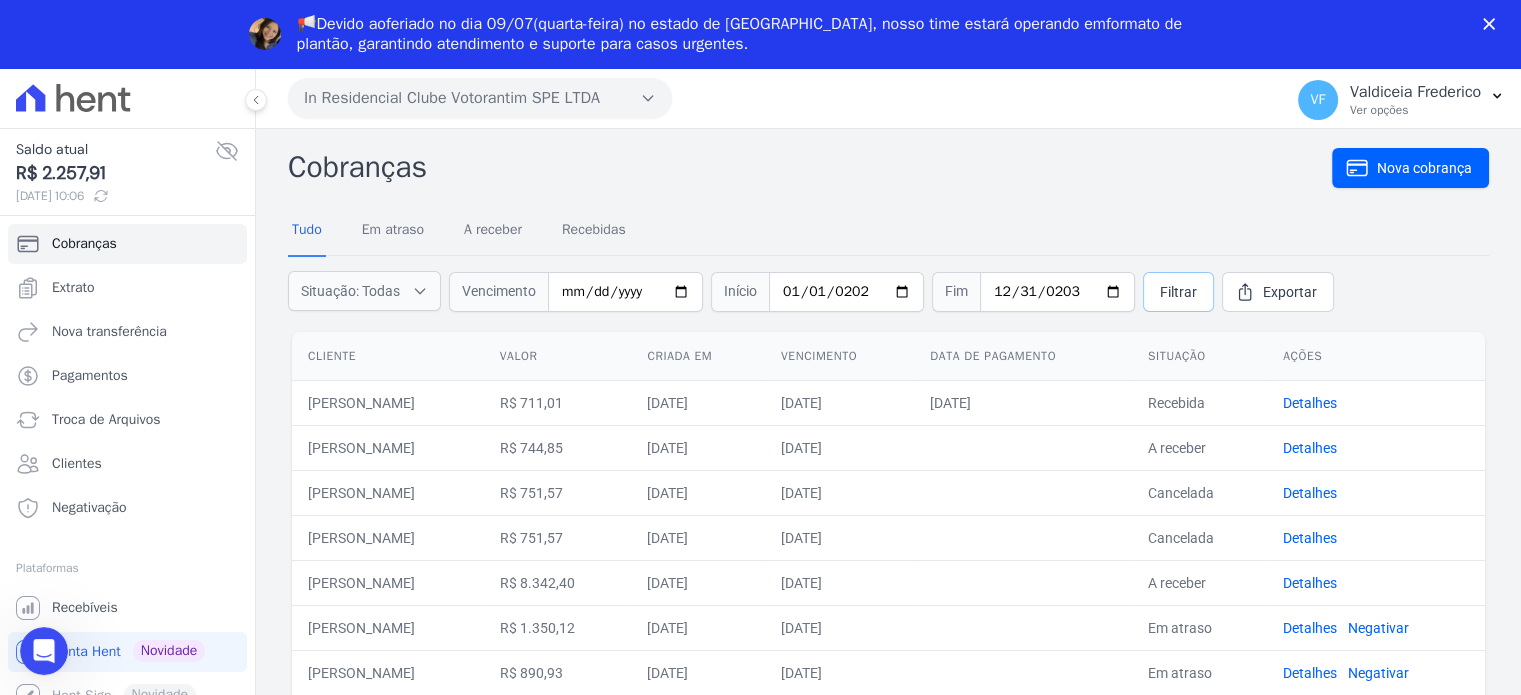 click on "Filtrar" at bounding box center [1178, 292] 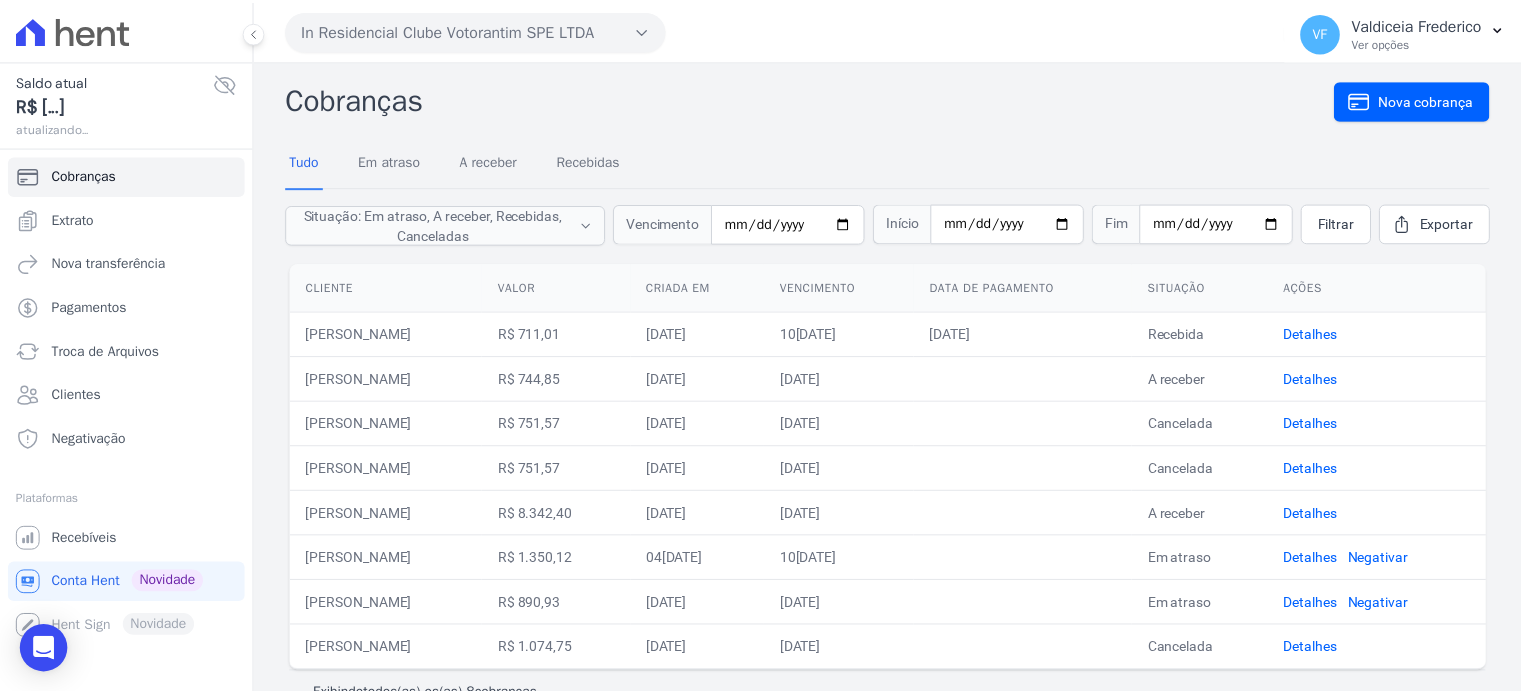 scroll, scrollTop: 0, scrollLeft: 0, axis: both 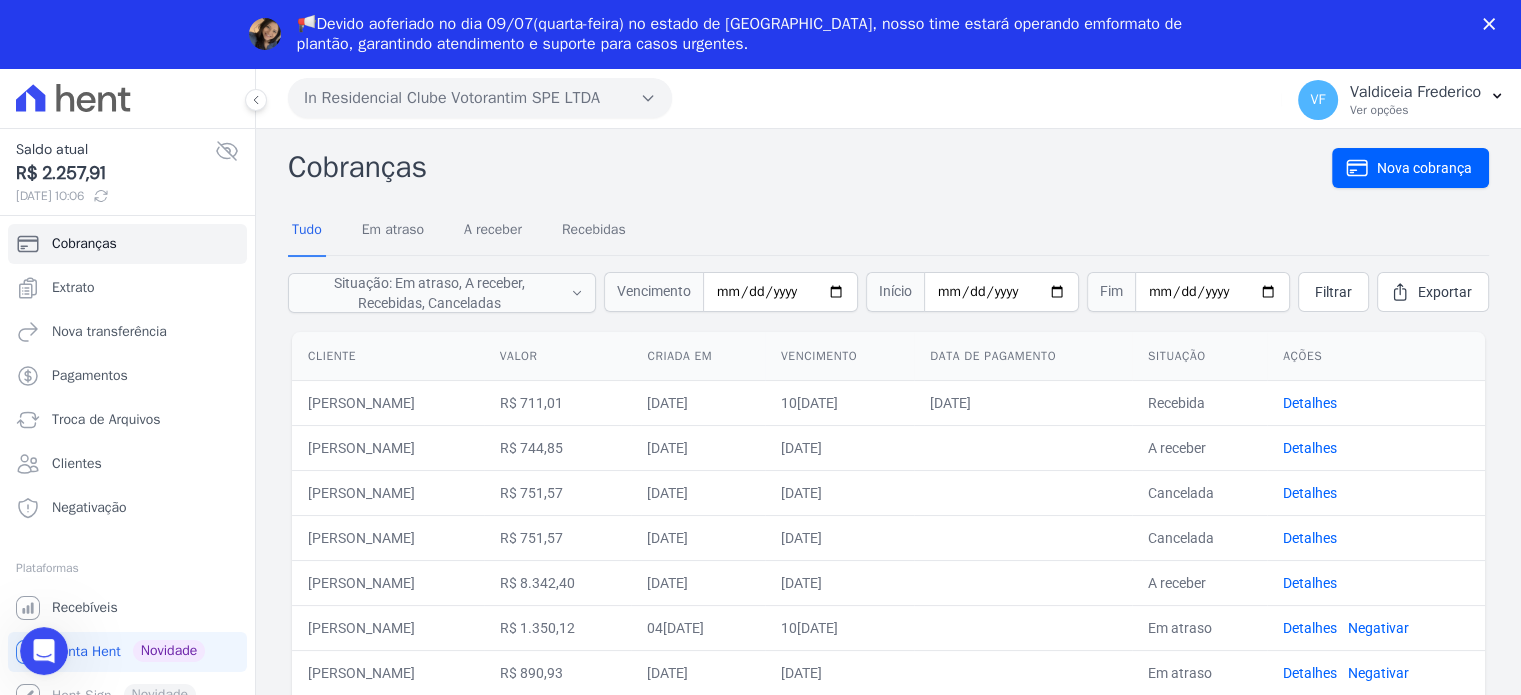 click on "Cliente" at bounding box center [388, 356] 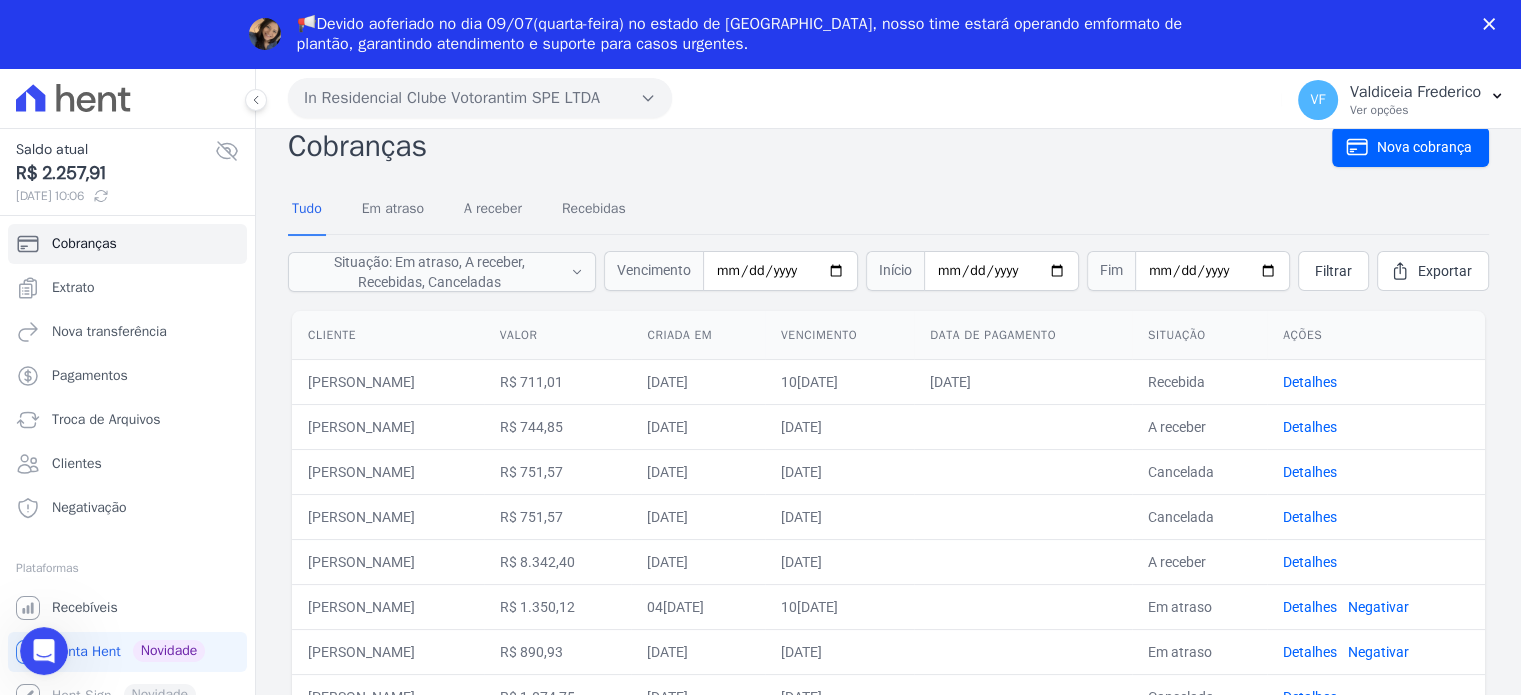 scroll, scrollTop: 40, scrollLeft: 0, axis: vertical 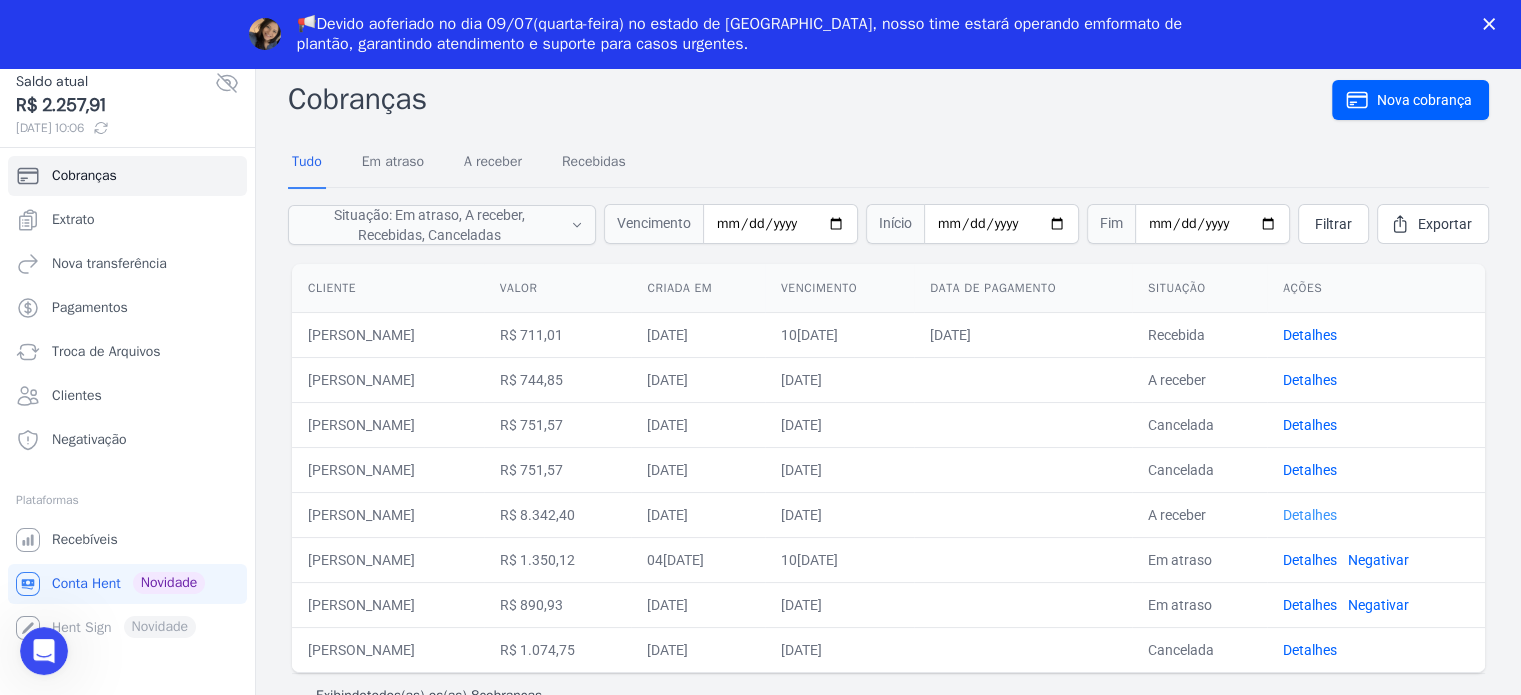 click on "Detalhes" at bounding box center (1310, 515) 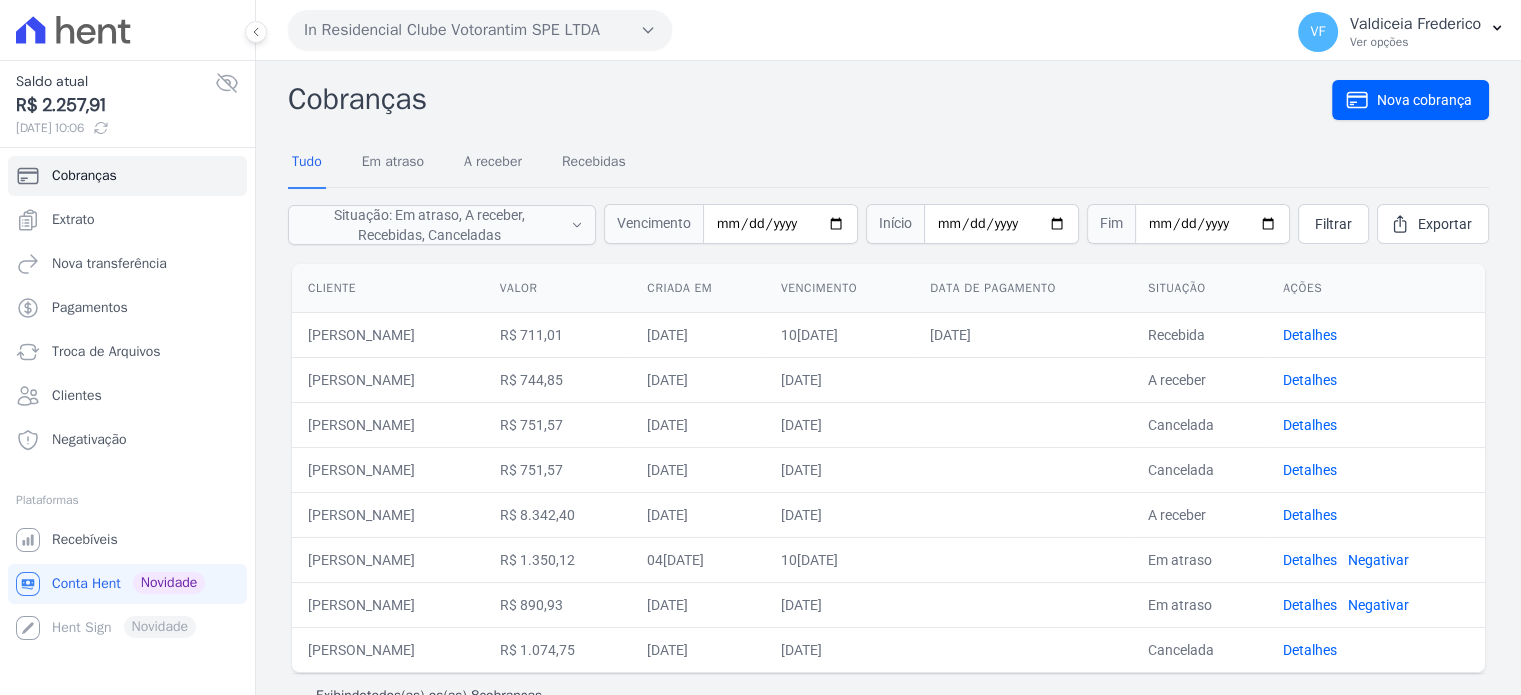 scroll, scrollTop: 0, scrollLeft: 0, axis: both 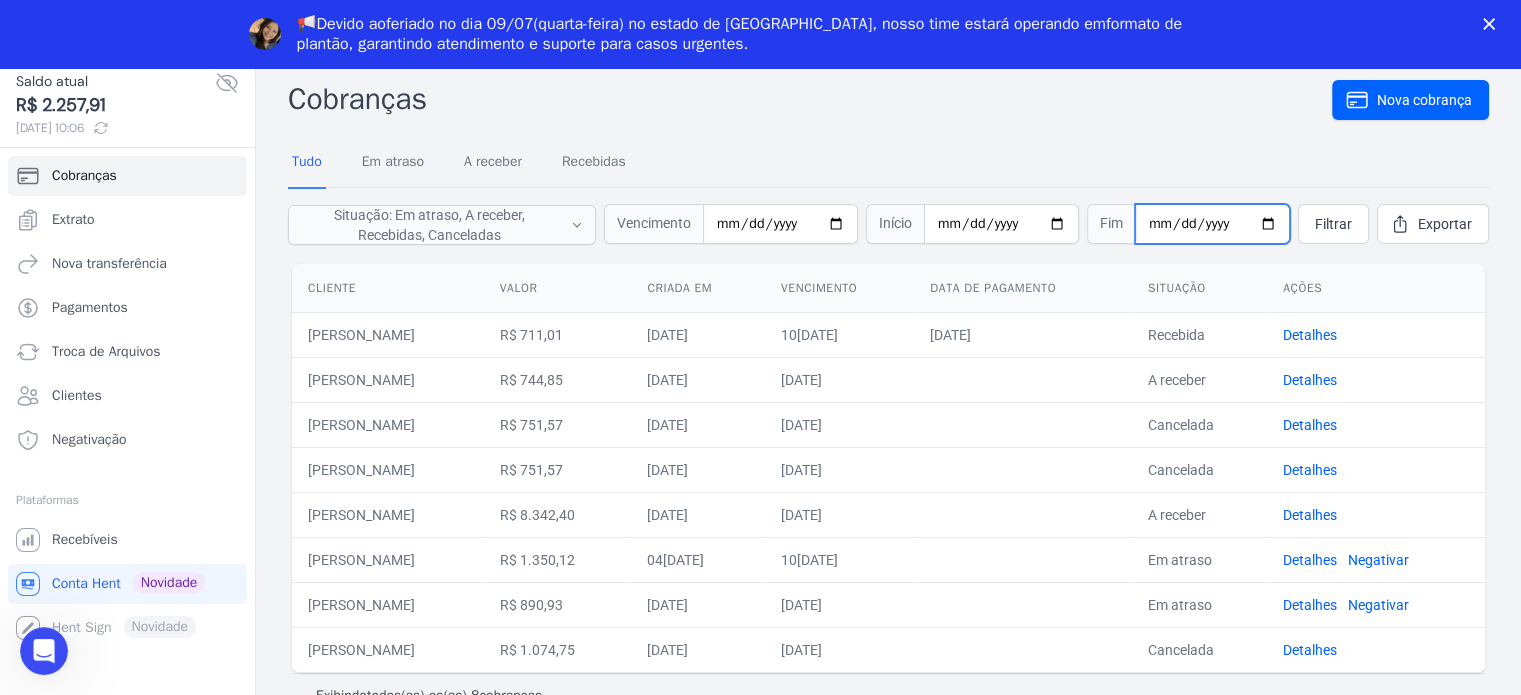 click on "[DATE]" at bounding box center [1212, 224] 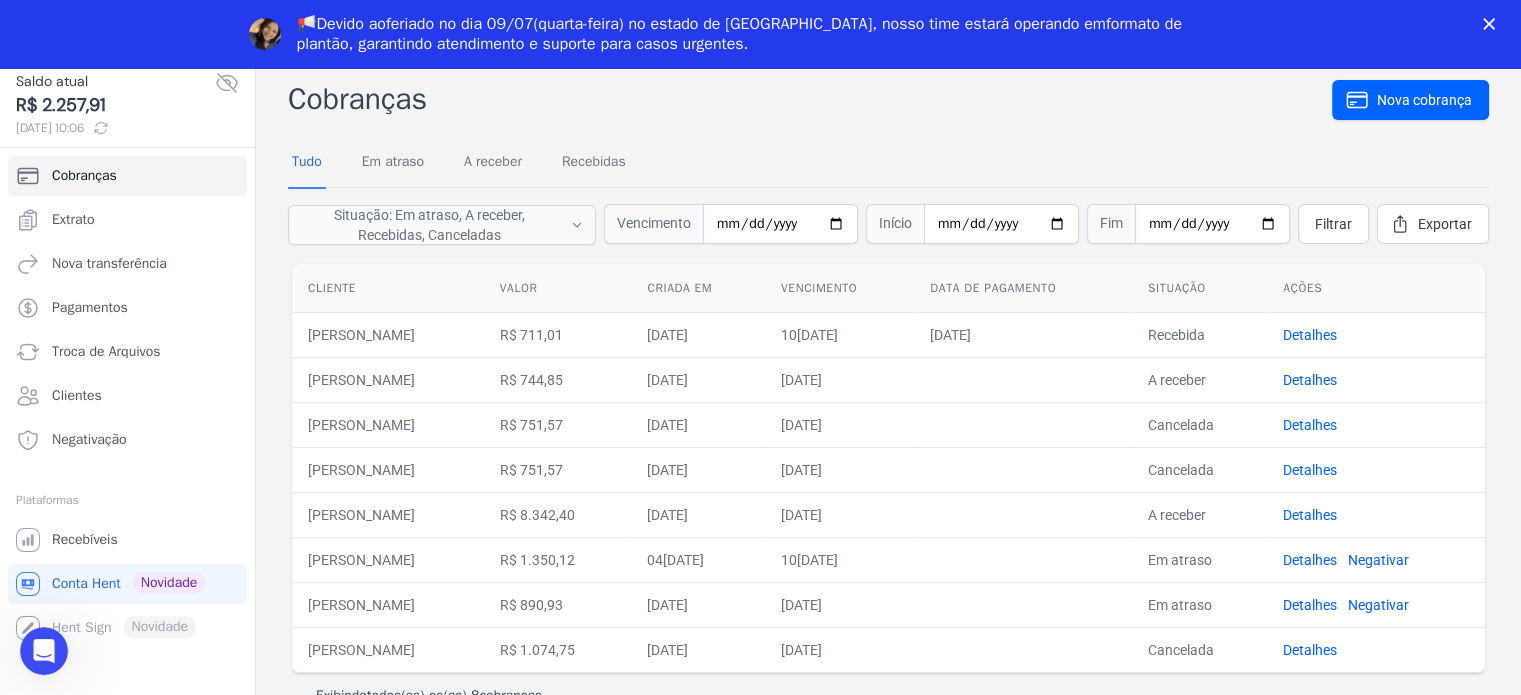 click on "Criada em" at bounding box center (698, 288) 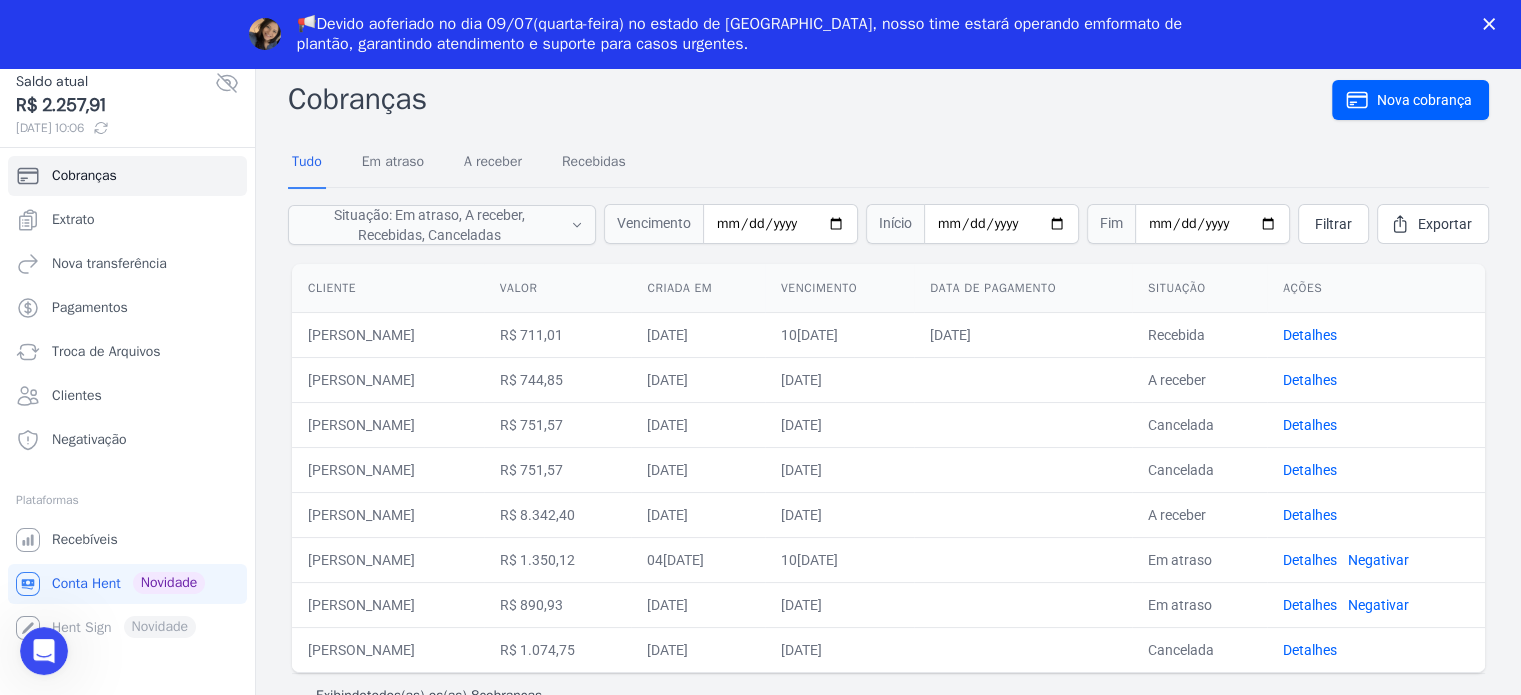 click on "[PERSON_NAME]" at bounding box center (388, 514) 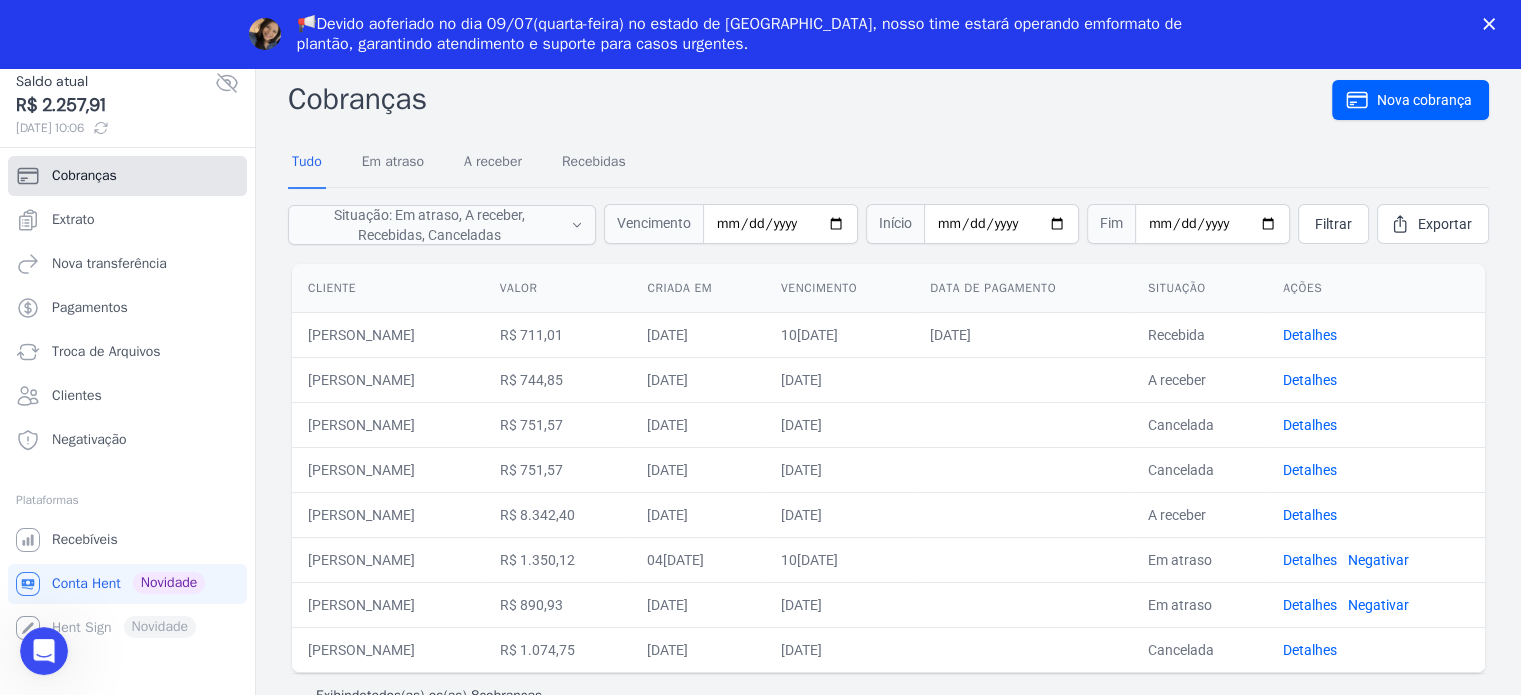 click on "Cobranças" at bounding box center (84, 176) 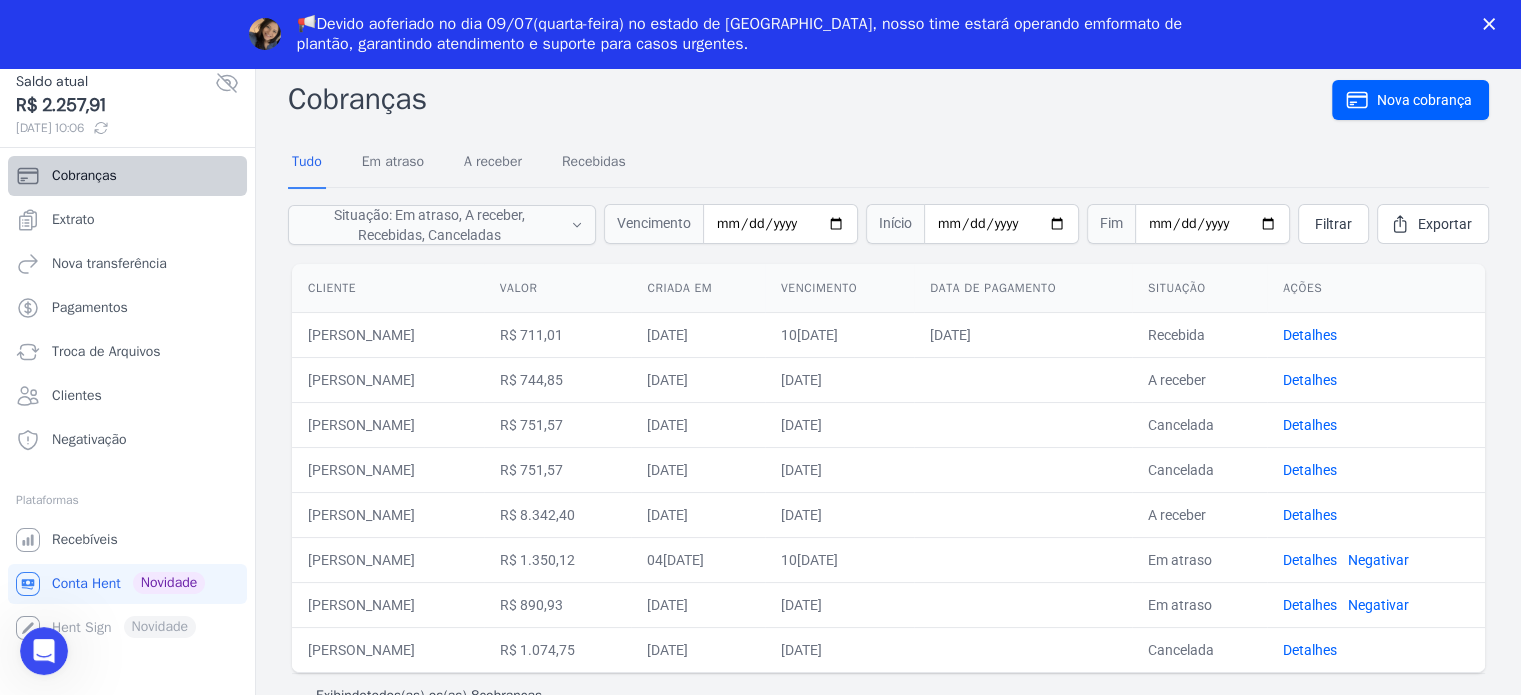 scroll, scrollTop: 0, scrollLeft: 0, axis: both 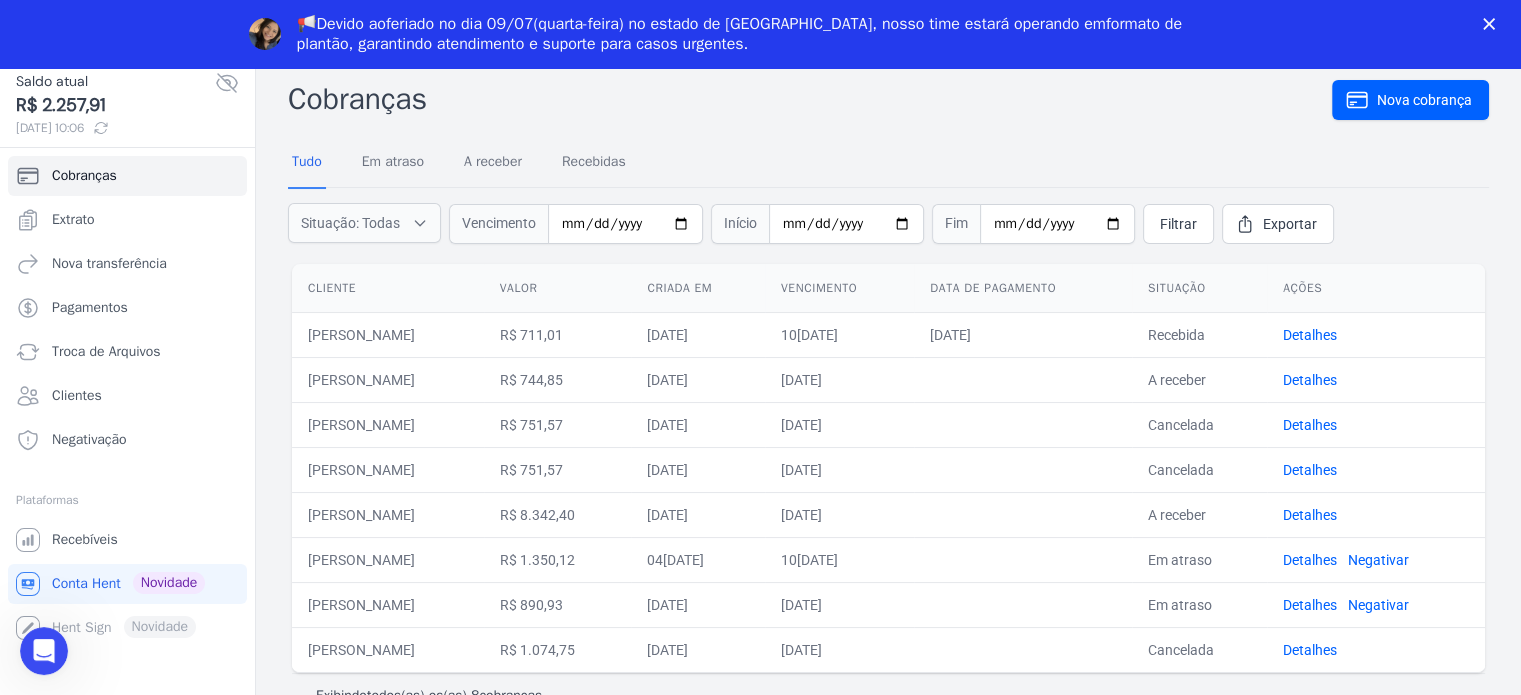 click on "A receber" at bounding box center [1199, 514] 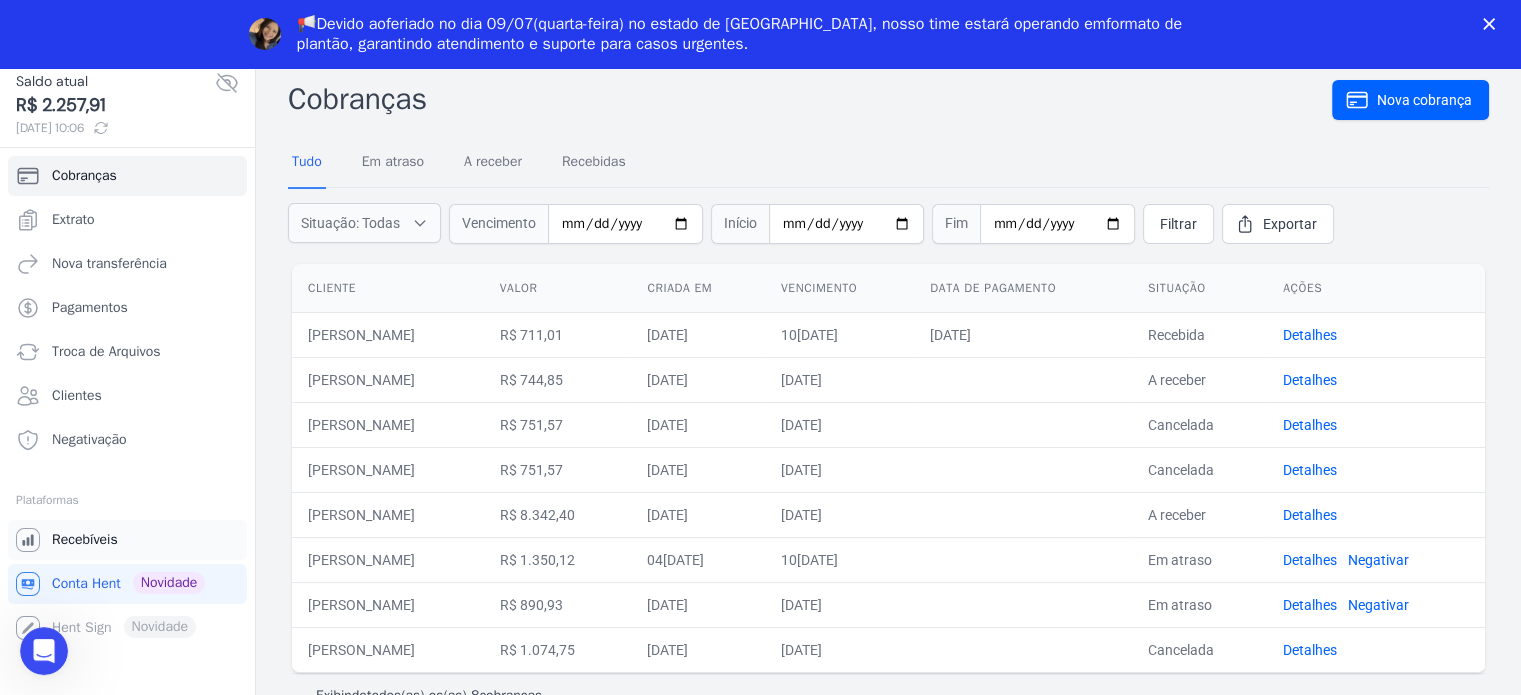 click on "Recebíveis" at bounding box center (85, 540) 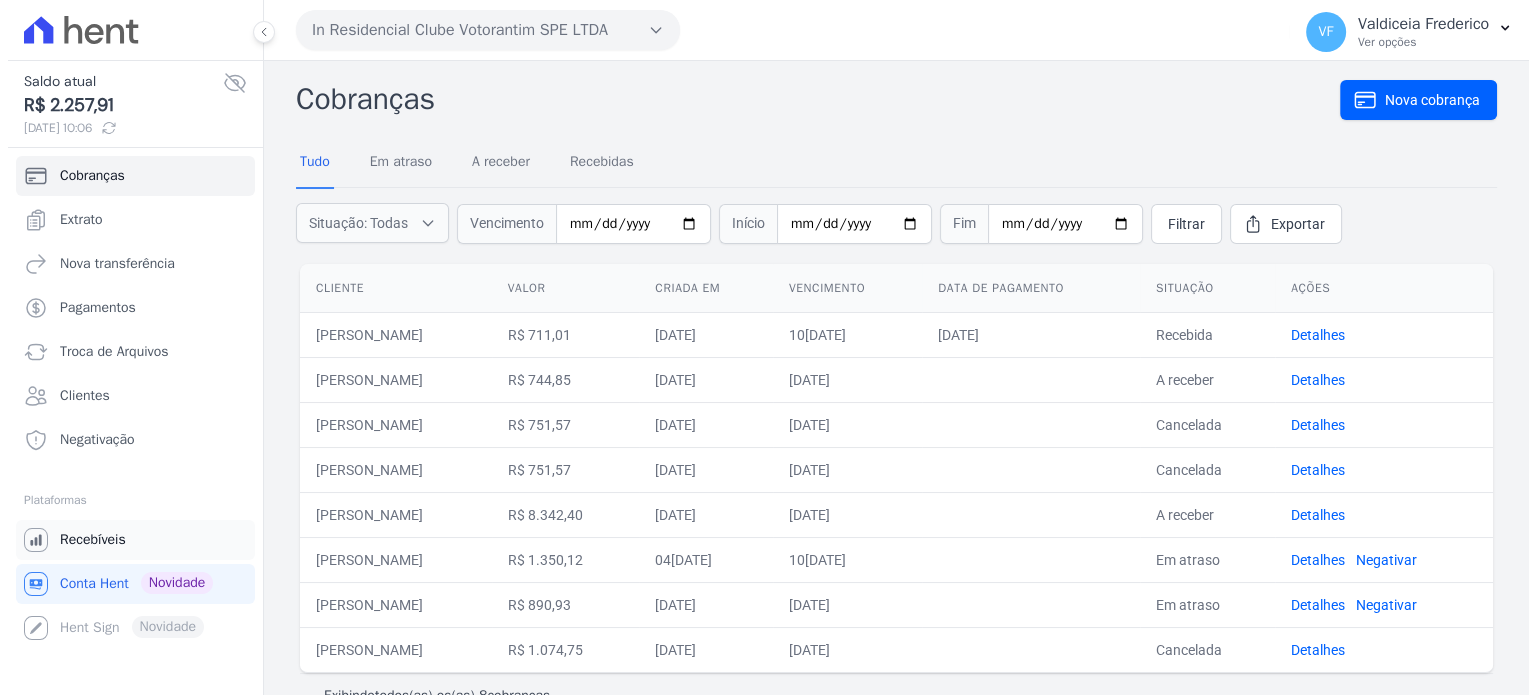 scroll, scrollTop: 0, scrollLeft: 0, axis: both 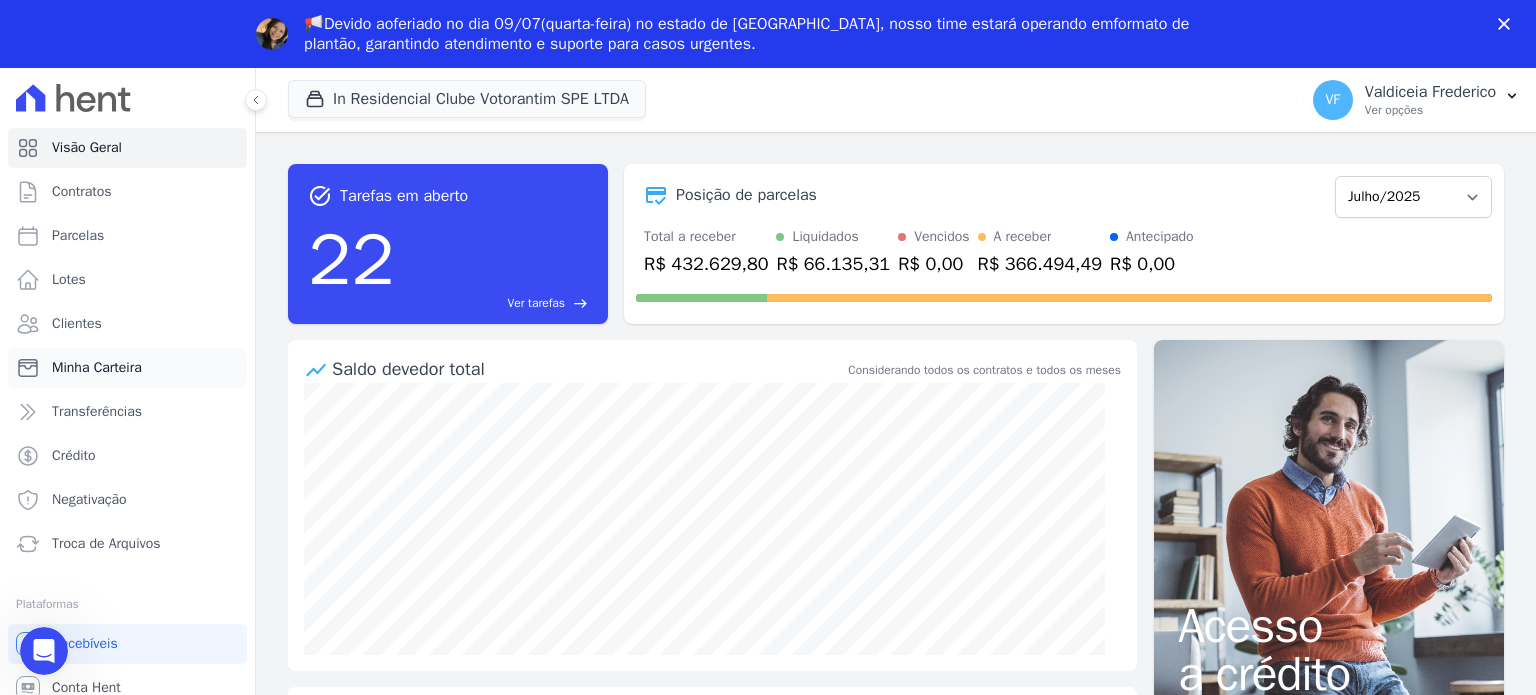 click on "Minha Carteira" at bounding box center (127, 368) 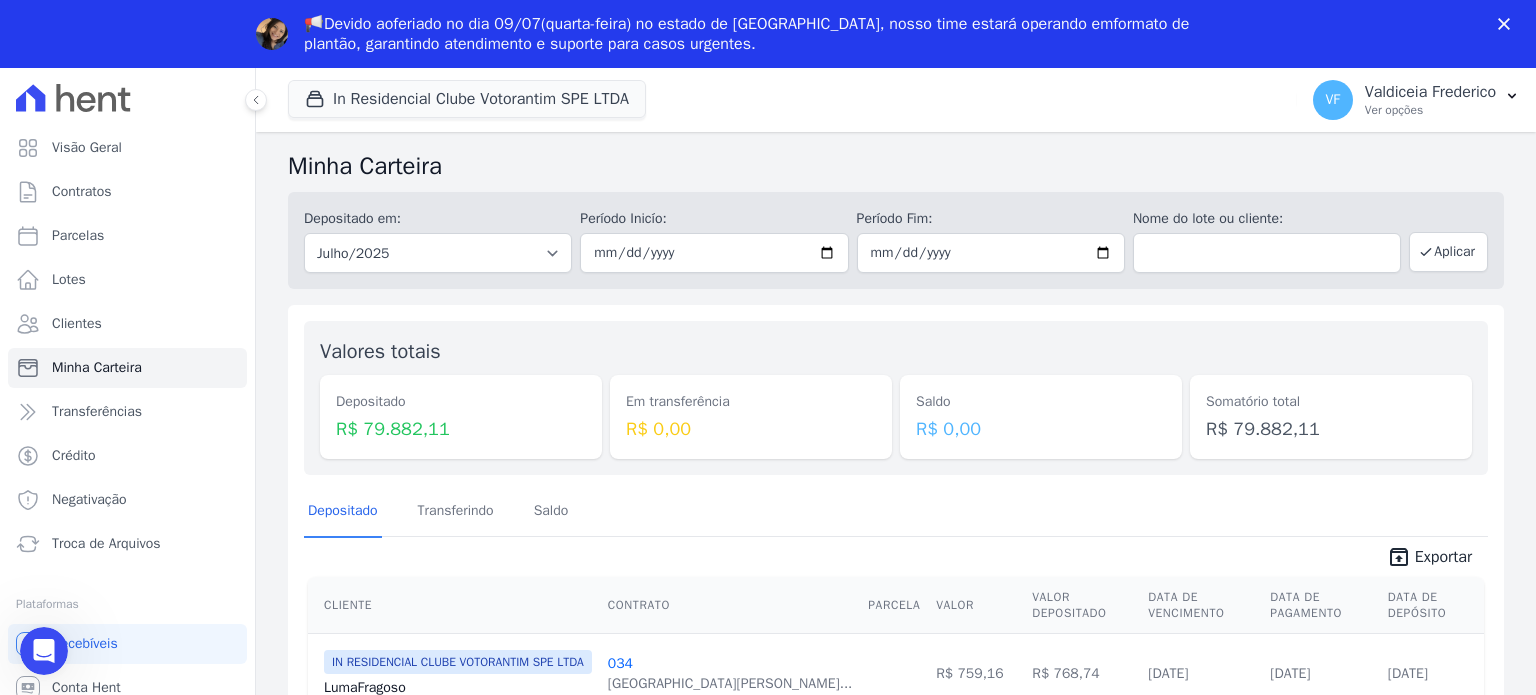 scroll, scrollTop: 0, scrollLeft: 0, axis: both 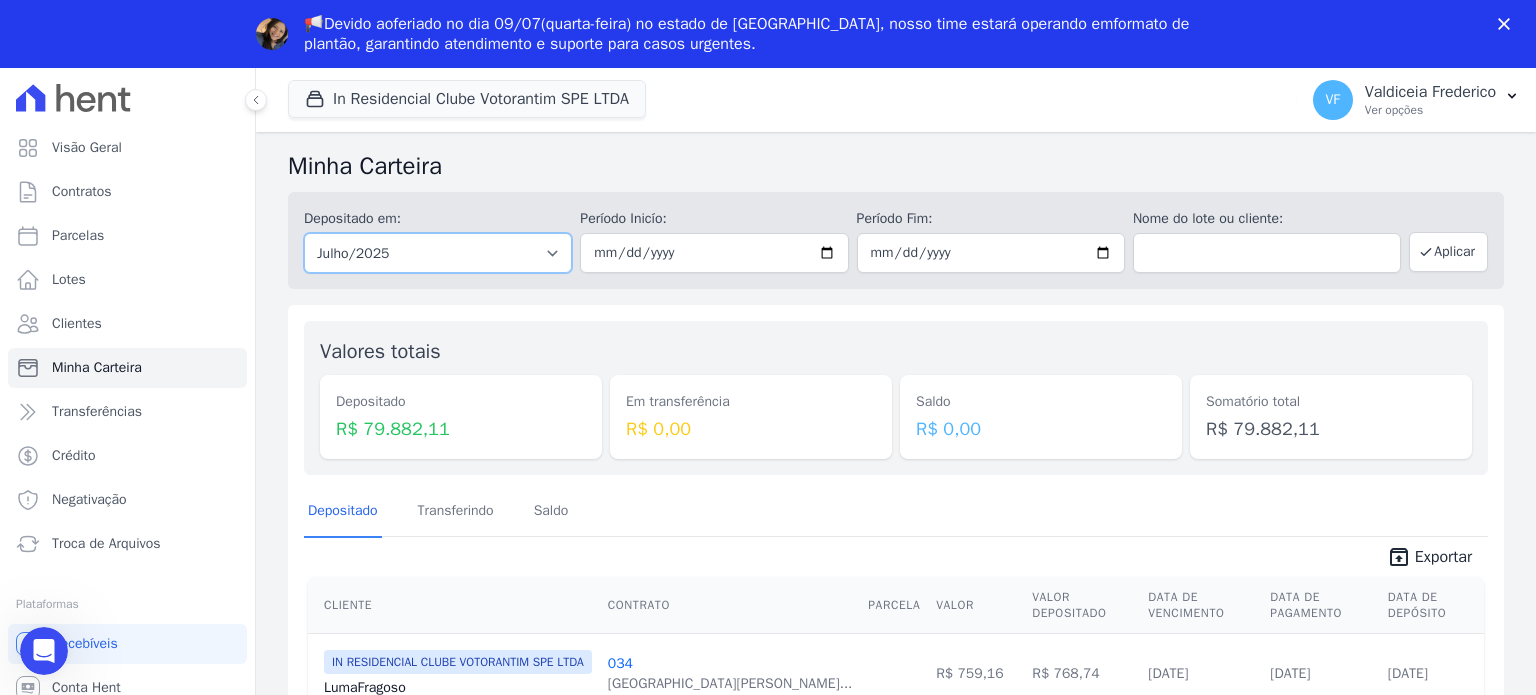 click on "Todos os meses
Janeiro/2023
Fevereiro/2023
Março/2023
Abril/2023
Maio/2023
Junho/2023
Julho/2023
Agosto/2023
Setembro/2023
Outubro/2023
Novembro/2023
Dezembro/2023
[GEOGRAPHIC_DATA]/2024
Fevereiro/2024
Março/2024
Abril/2024
Maio/2024
Junho/2024
Julho/2024
Agosto/2024
Setembro/2024
Outubro/2024
Novembro/2024
Dezembro/2024
[GEOGRAPHIC_DATA]/2025
Fevereiro/2025
Março/2025
Abril/2025
Maio/2025
Junho/2025
Julho/2025
Agosto/2025
Setembro/2025
Outubro/2025
Novembro/2025
Dezembro/2025
Janeiro/2026
Fevereiro/2026
Março/2026
Abril/2026
Maio/2026
Junho/2026
Julho/2026
Agosto/2026
Setembro/2026
Outubro/2026
Novembro/2026
Dezembro/2026
Janeiro/2027
Fevereiro/2027
Março/2027
Abril/2027
Maio/2027
Junho/2027
Julho/2027
Agosto/2027
Setembro/2027
Outubro/2027
Novembro/2027
Dezembro/2027
Janeiro/2028
Fevereiro/2028
Março/2028
Abril/2028
Maio/2028
Junho/2028
Julho/2028
Agosto/2028
Setembro/2028" at bounding box center [438, 253] 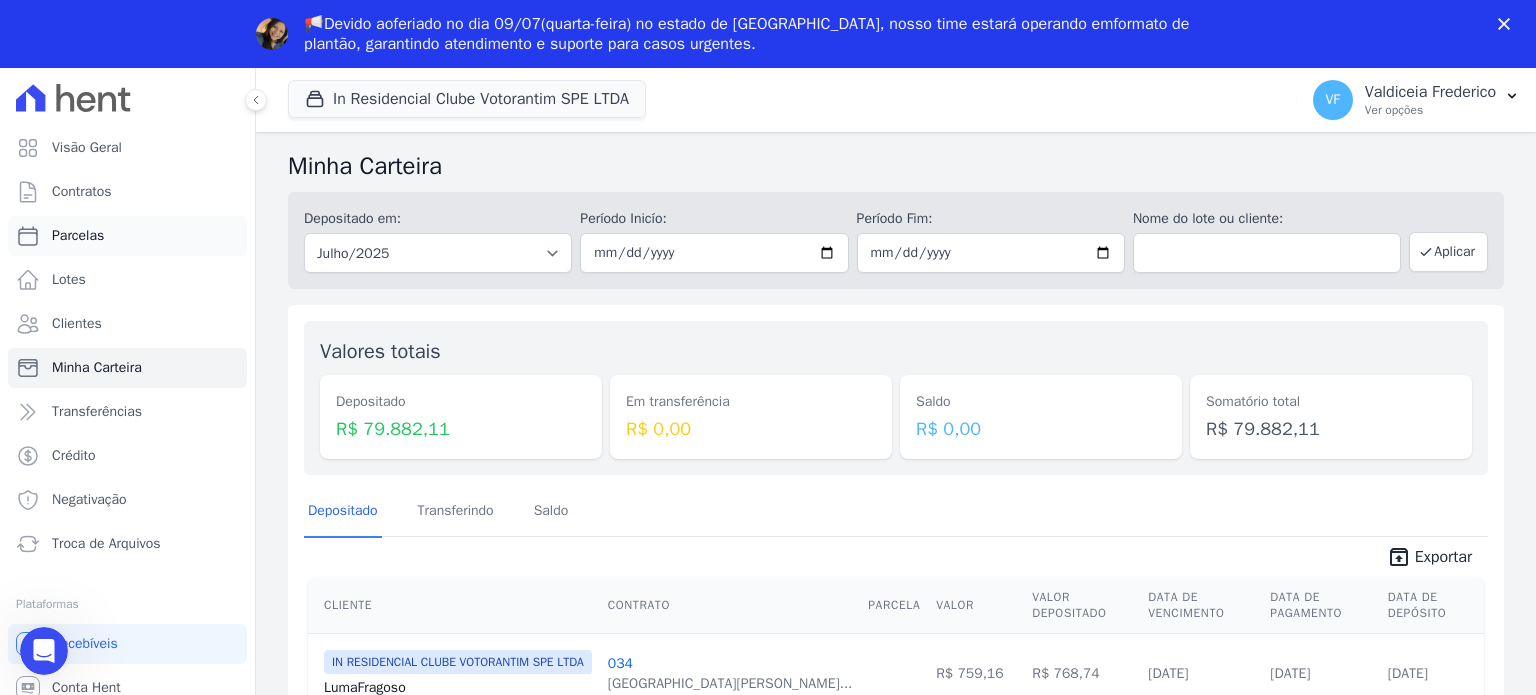 click on "Parcelas" at bounding box center (78, 236) 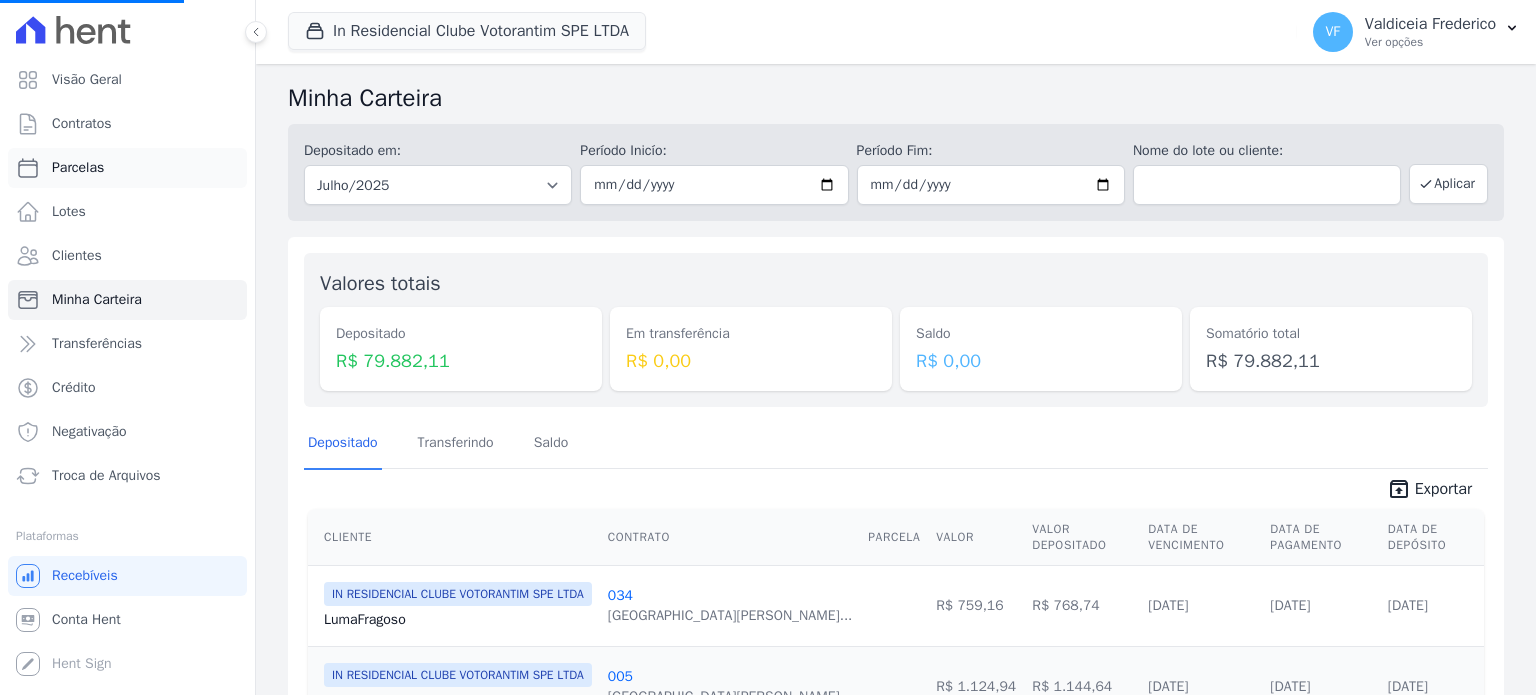select 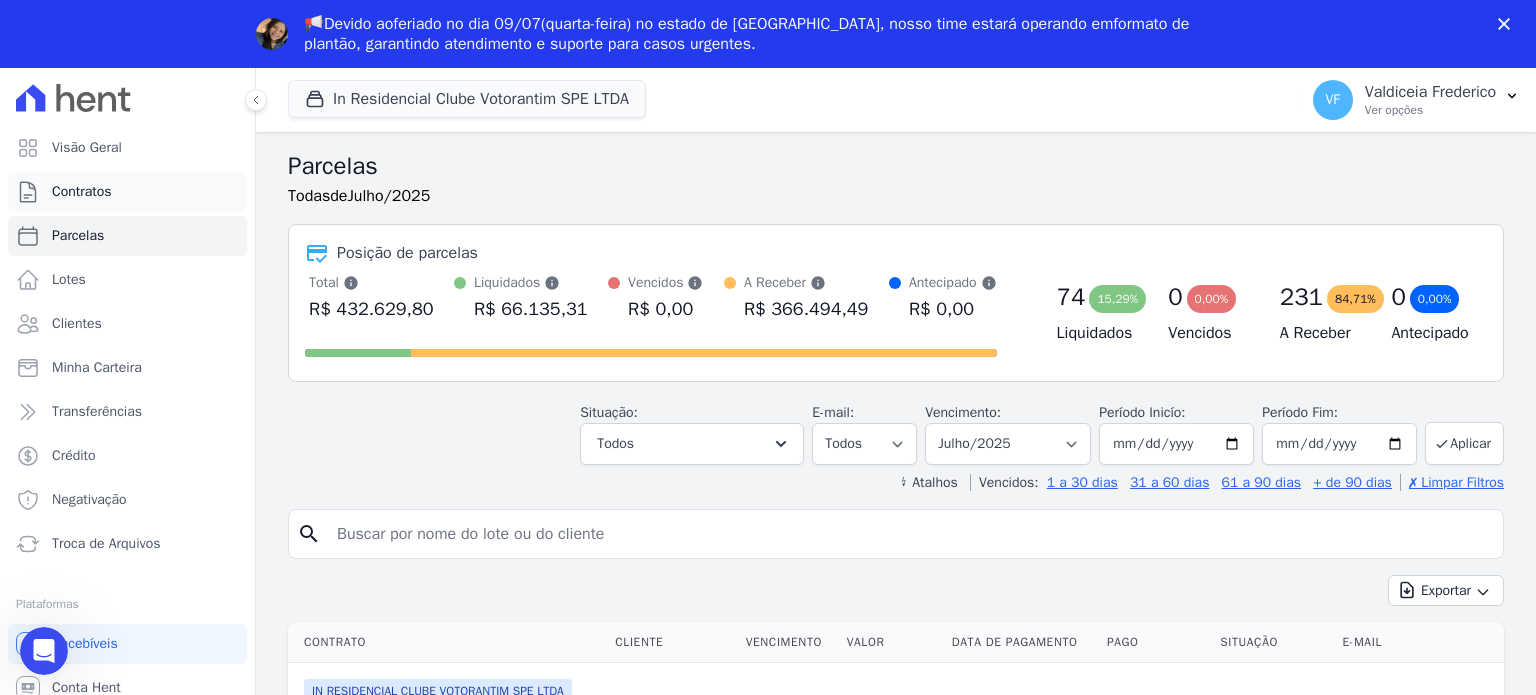 scroll, scrollTop: 0, scrollLeft: 0, axis: both 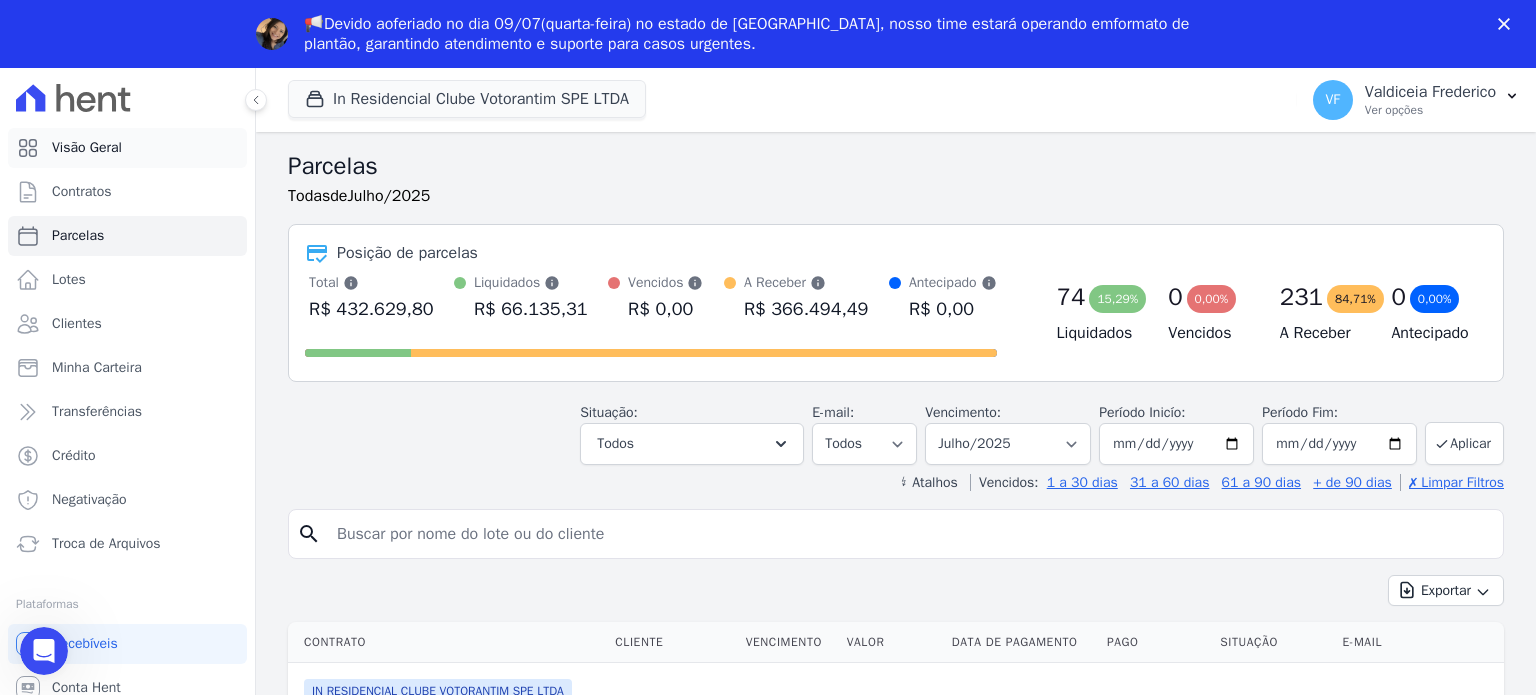 click on "Visão Geral" at bounding box center (127, 148) 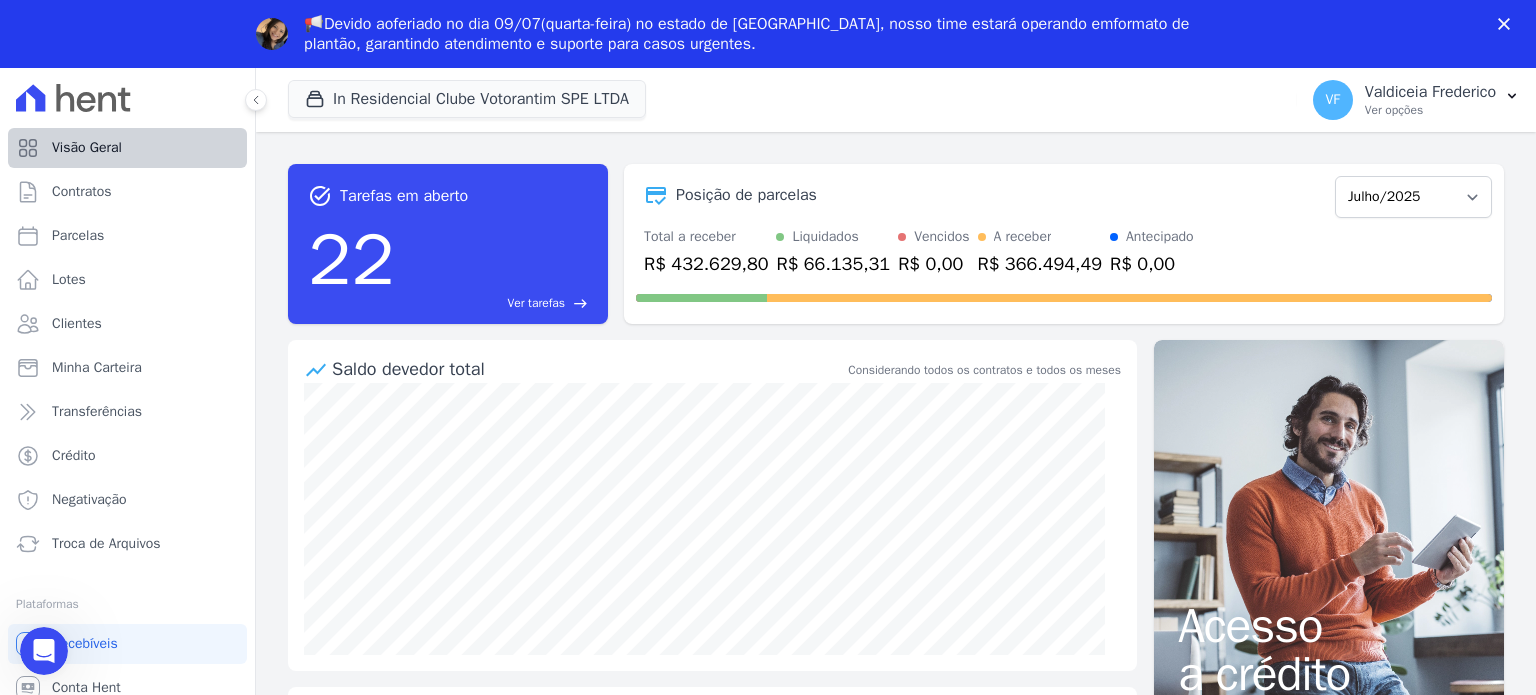 scroll, scrollTop: 0, scrollLeft: 0, axis: both 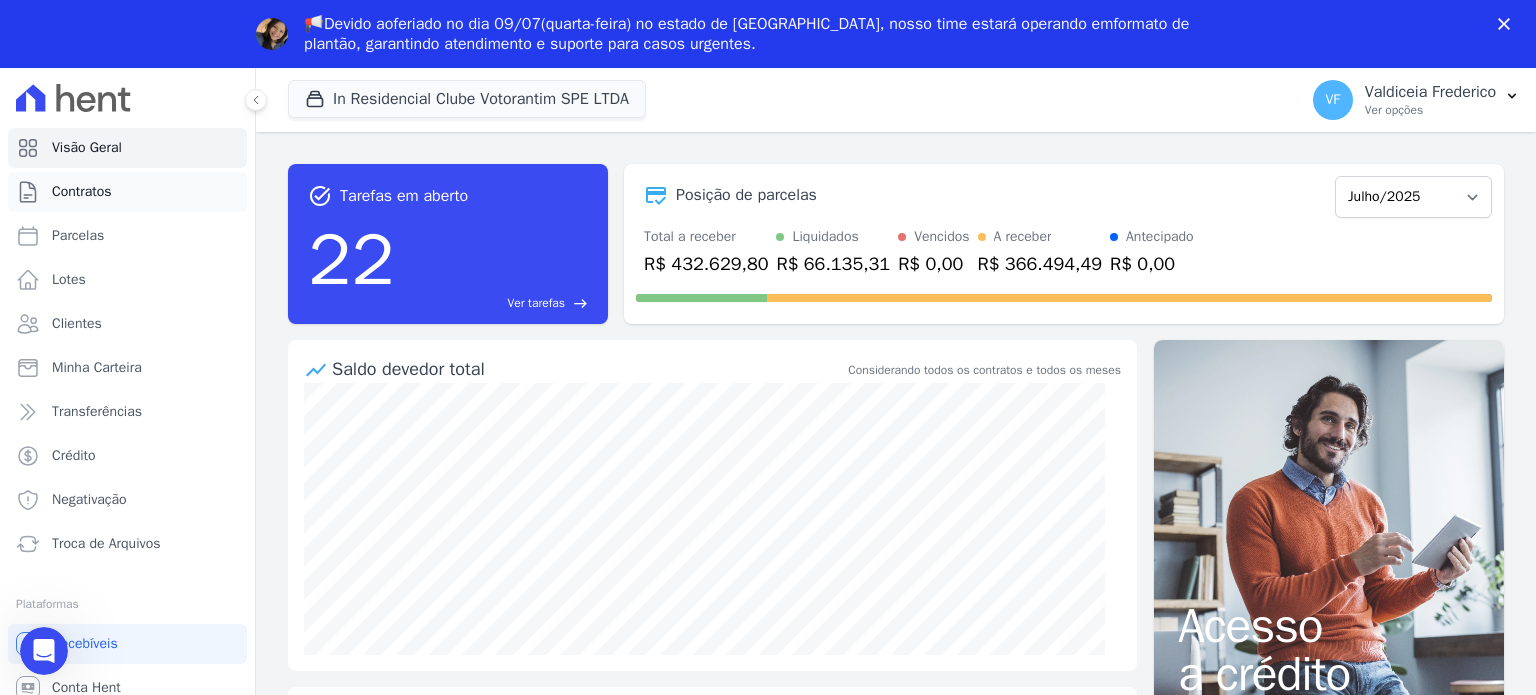 click on "Contratos" at bounding box center [82, 192] 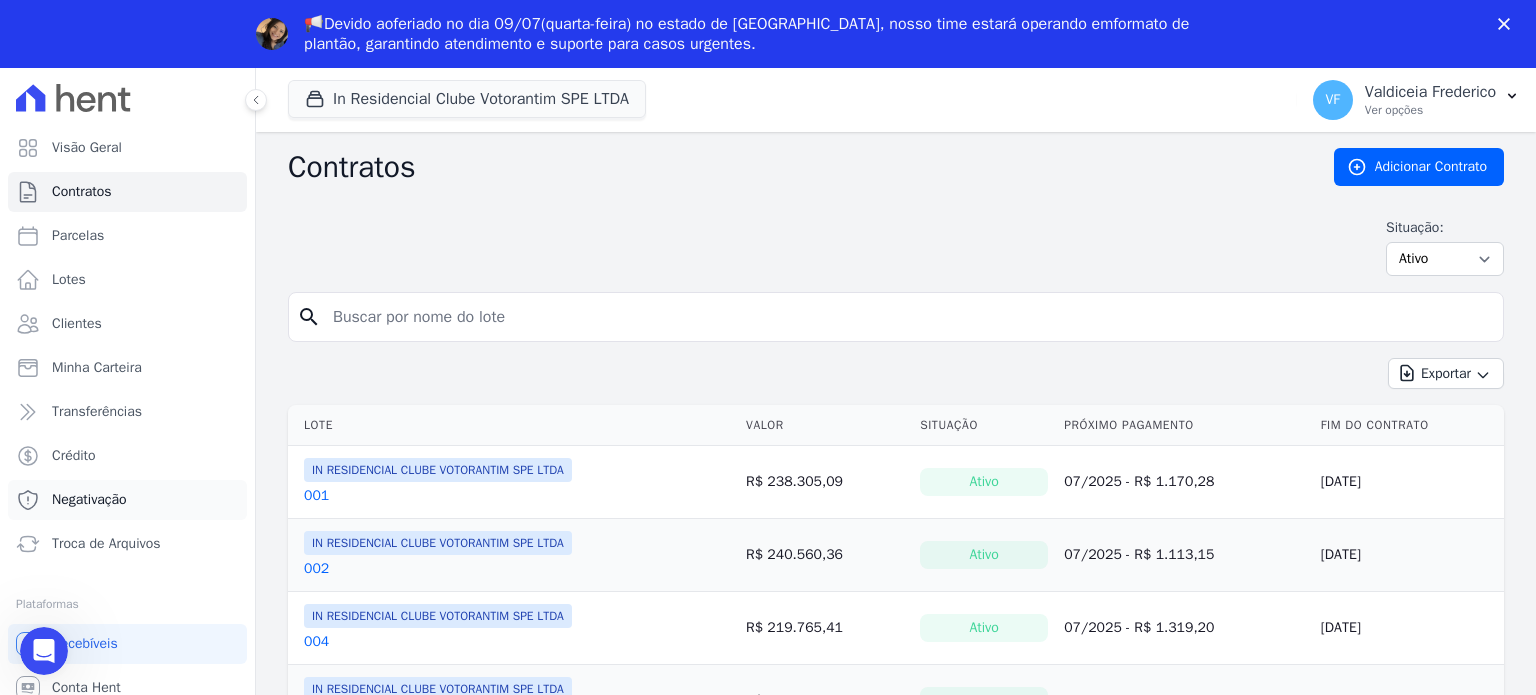 scroll, scrollTop: 0, scrollLeft: 0, axis: both 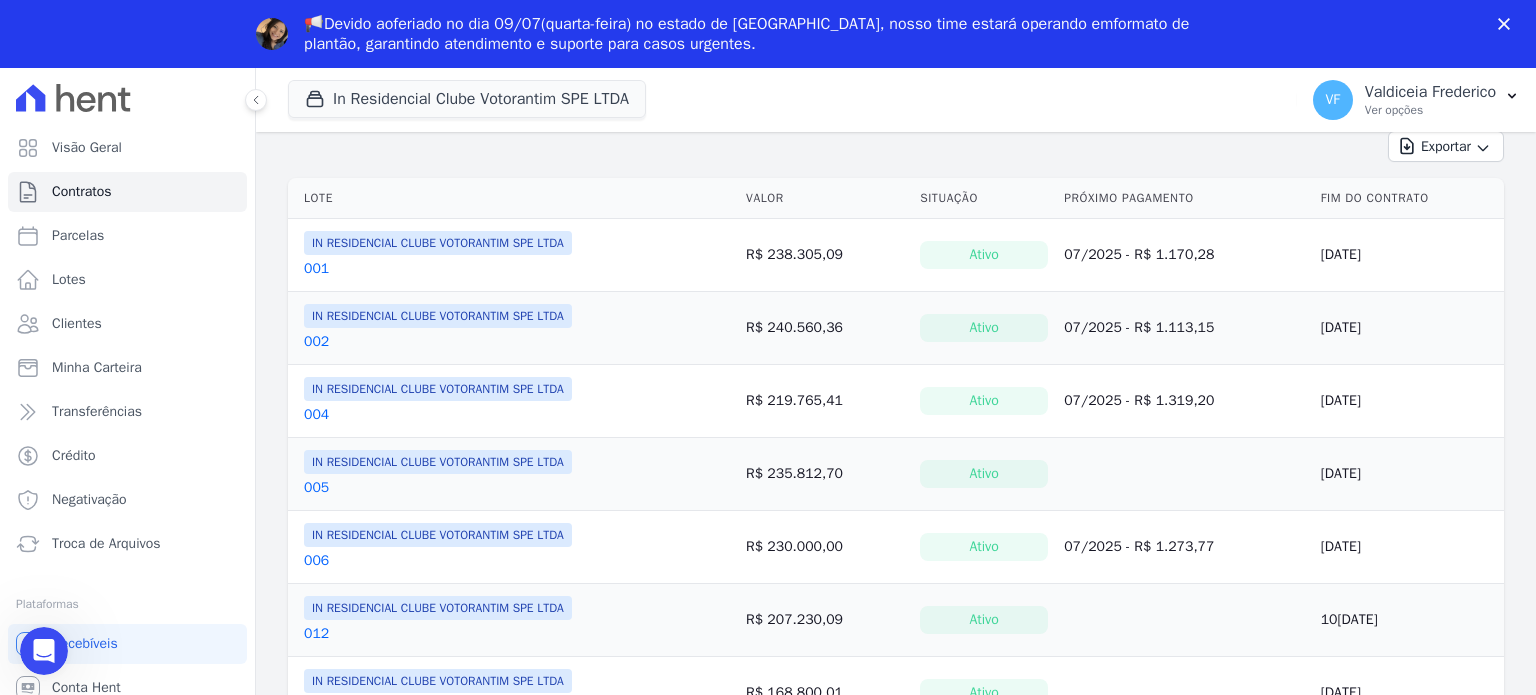 click 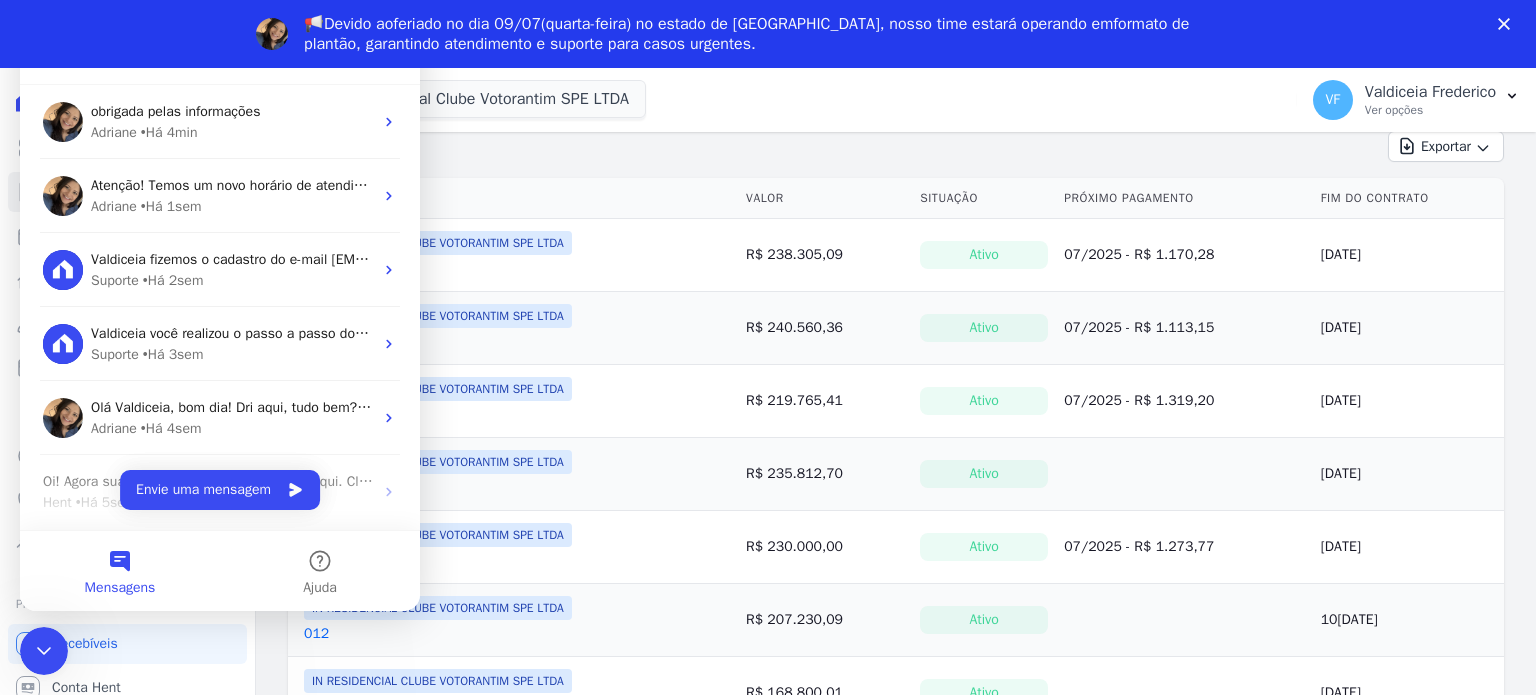 scroll, scrollTop: 0, scrollLeft: 0, axis: both 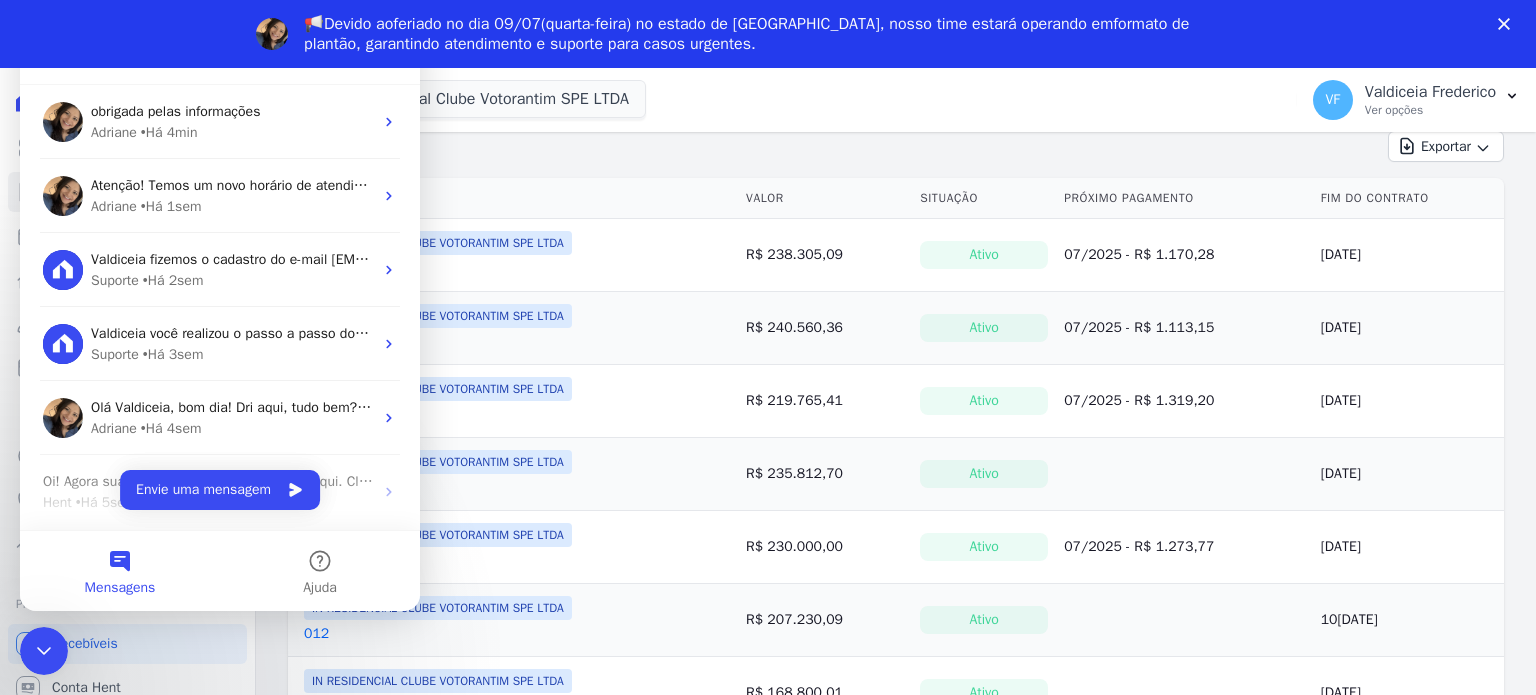 click 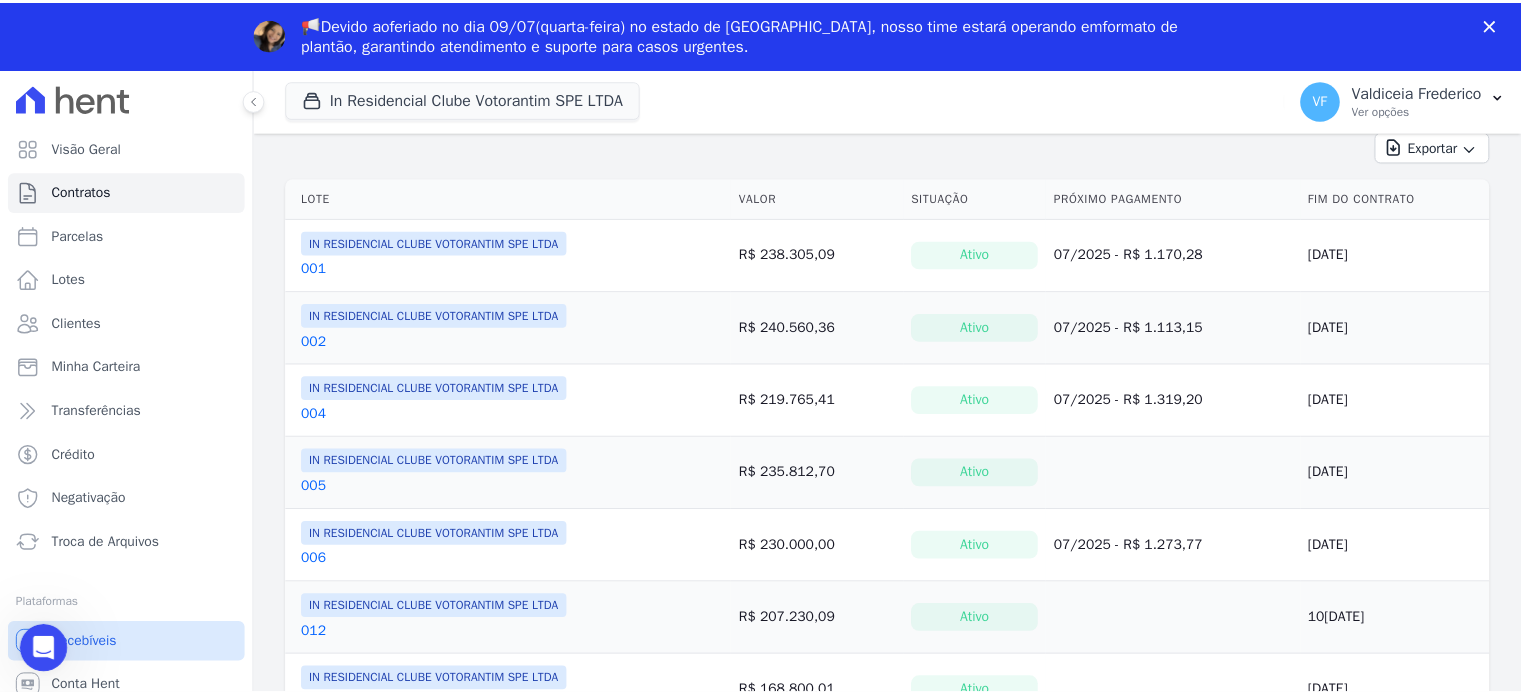 scroll, scrollTop: 0, scrollLeft: 0, axis: both 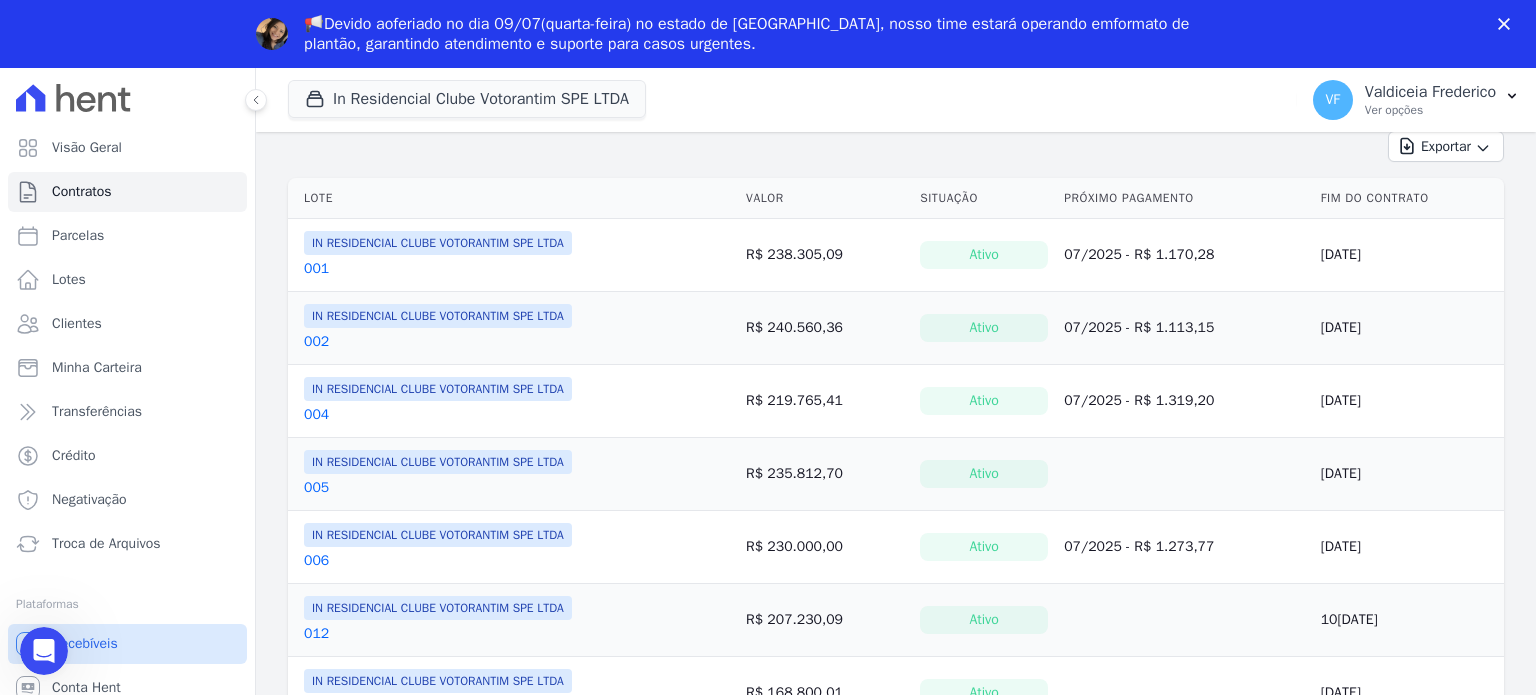 click on "Recebíveis" at bounding box center [127, 644] 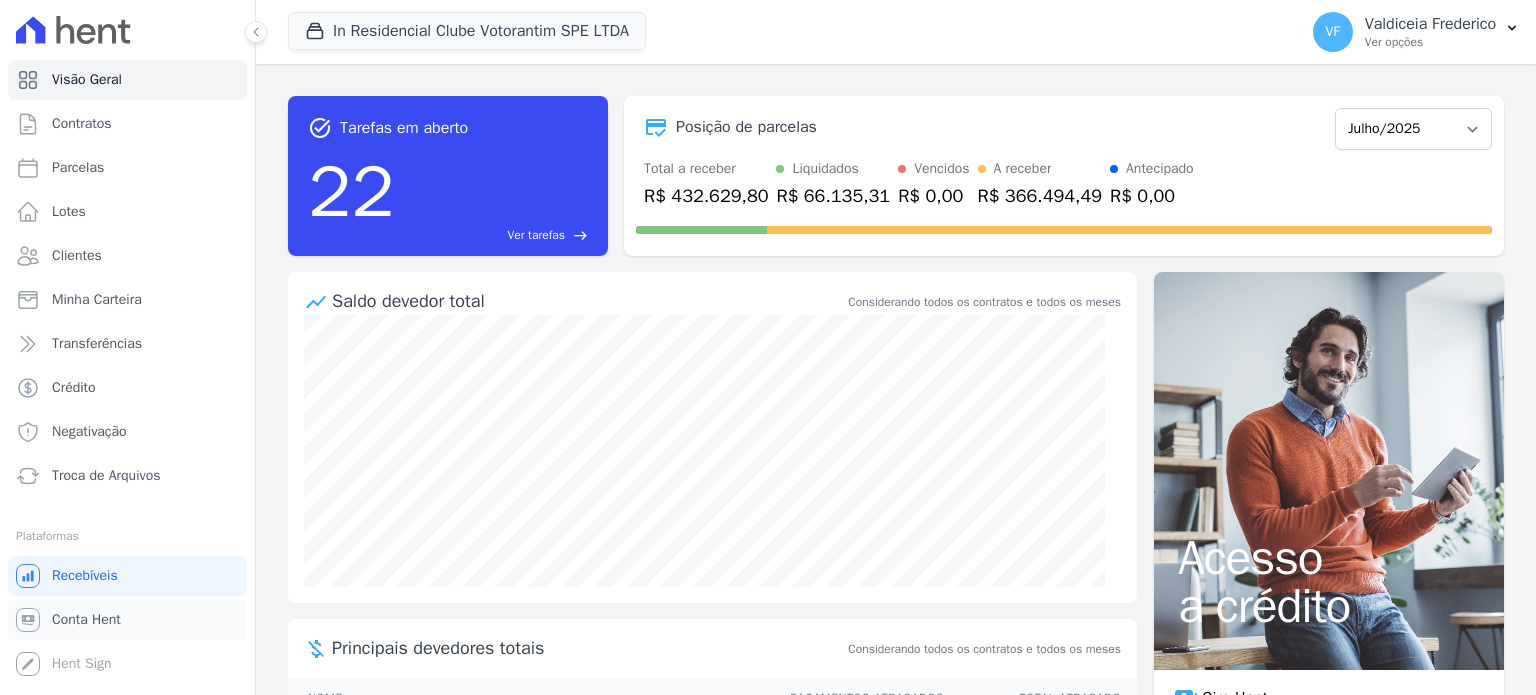 click on "Conta Hent" at bounding box center (86, 620) 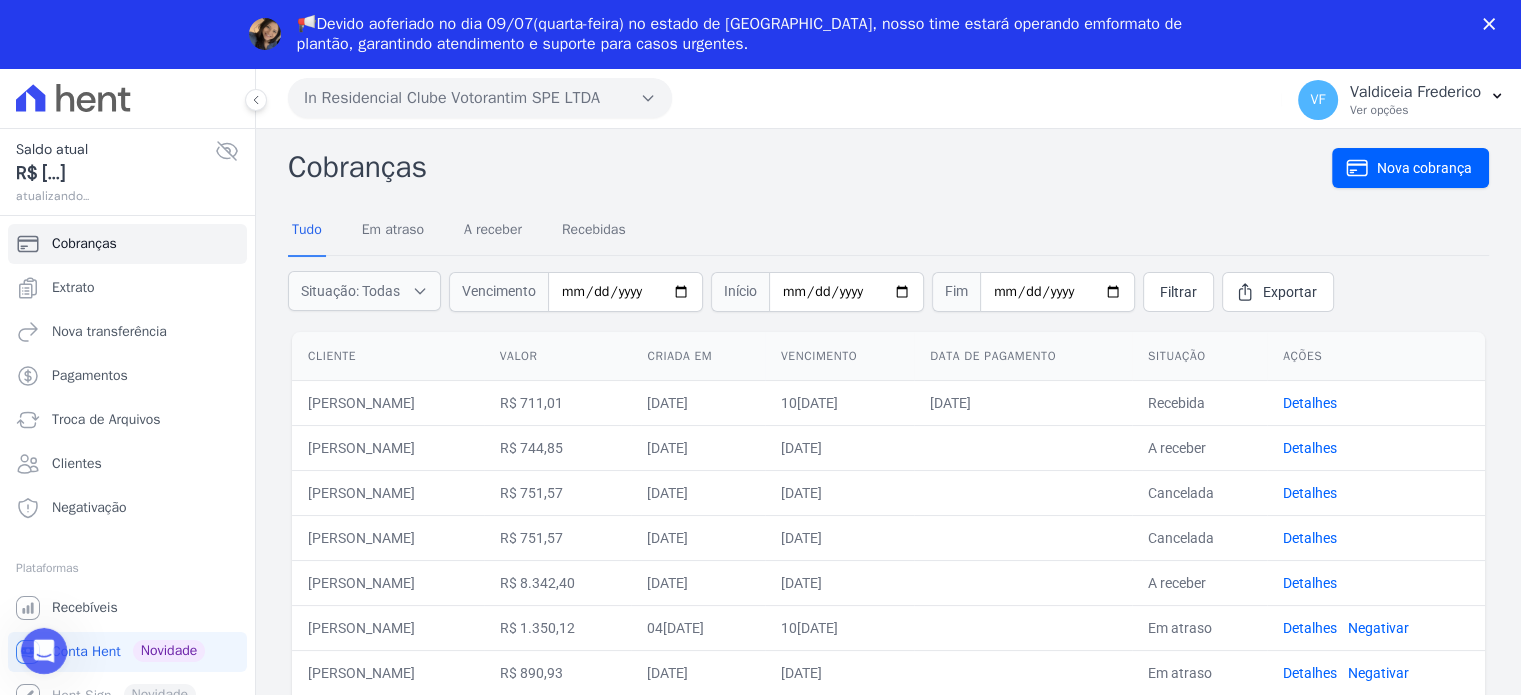 scroll, scrollTop: 0, scrollLeft: 0, axis: both 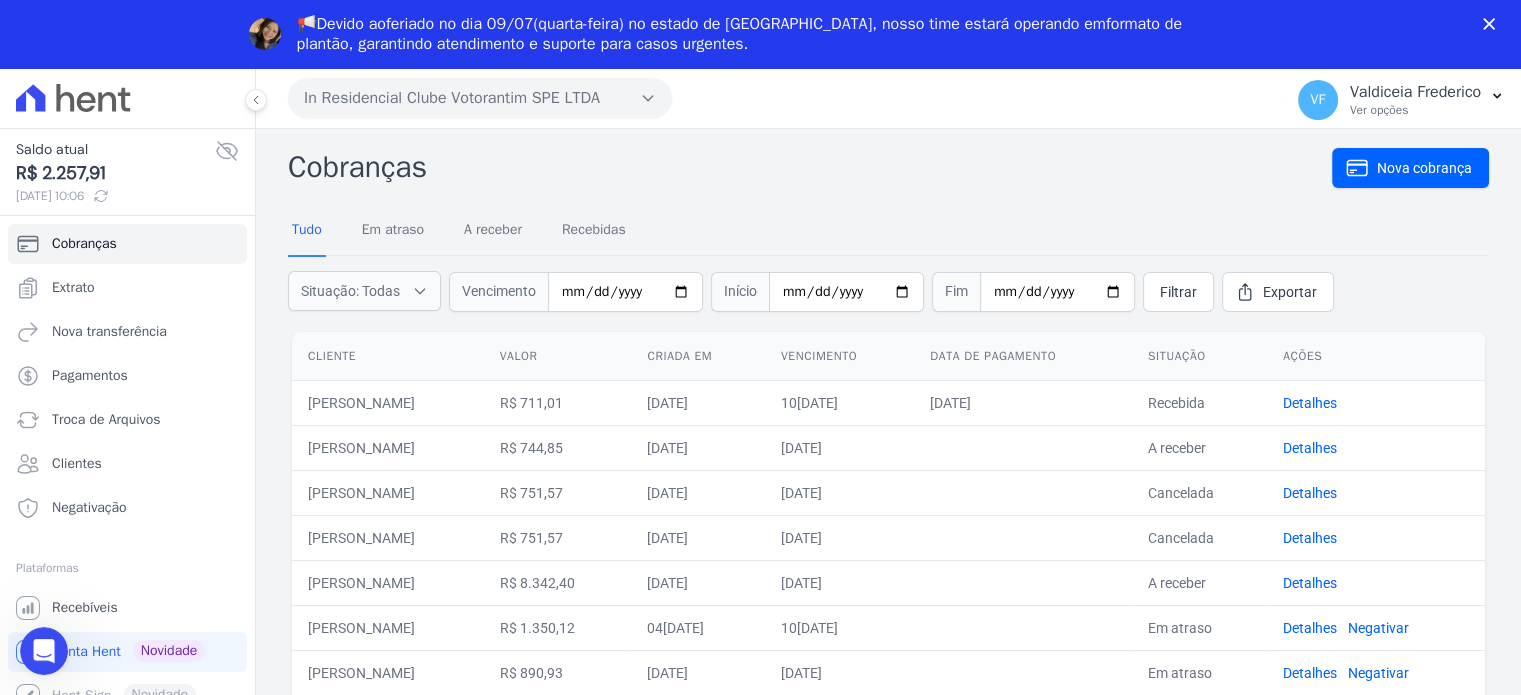 click at bounding box center (44, 651) 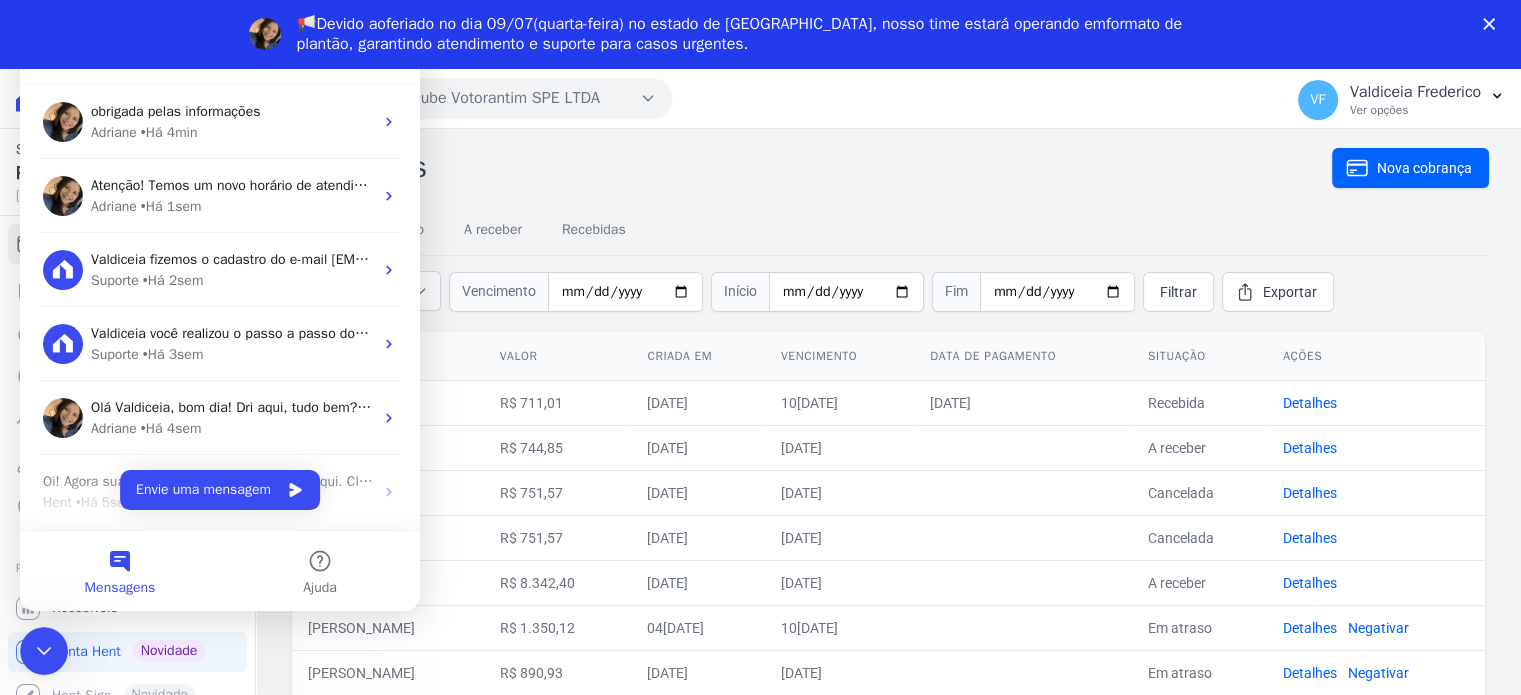 scroll, scrollTop: 0, scrollLeft: 0, axis: both 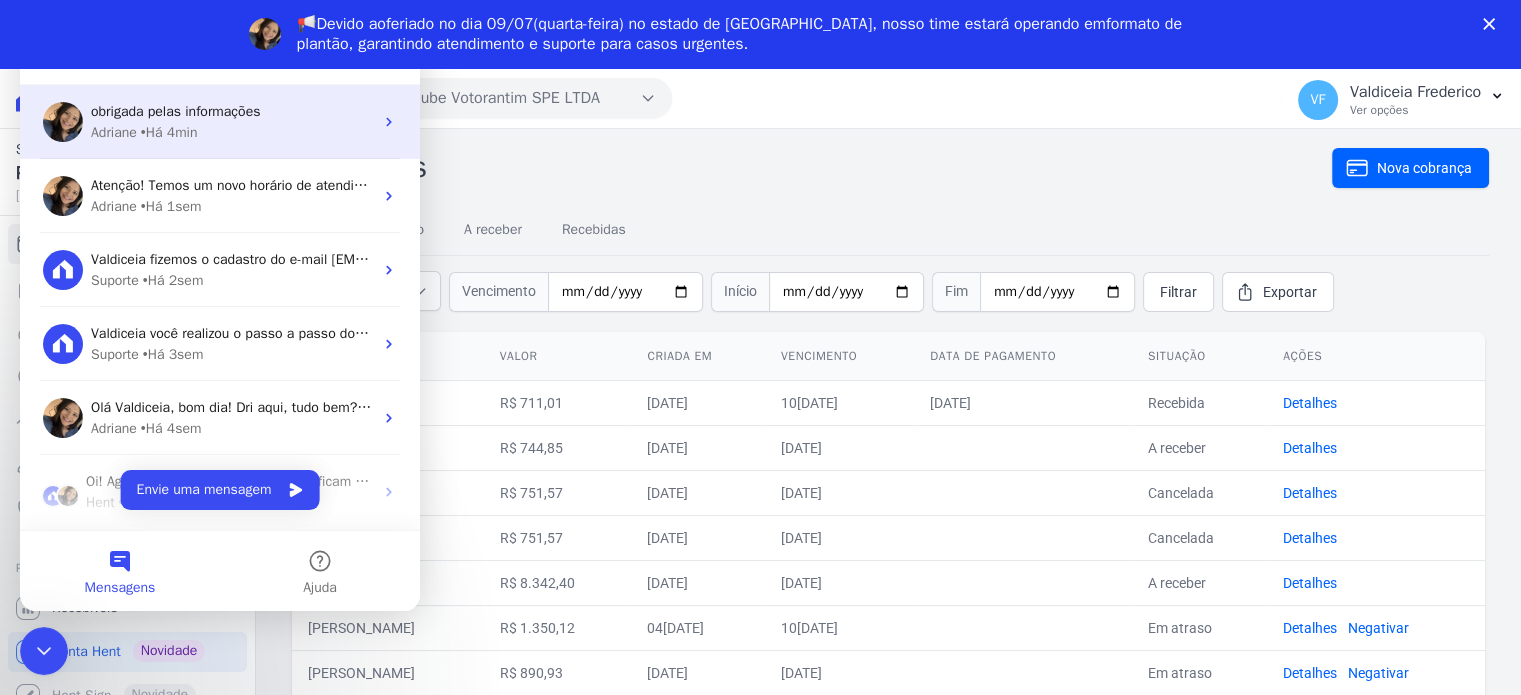 click on "Adriane •  Há 4min" at bounding box center (232, 132) 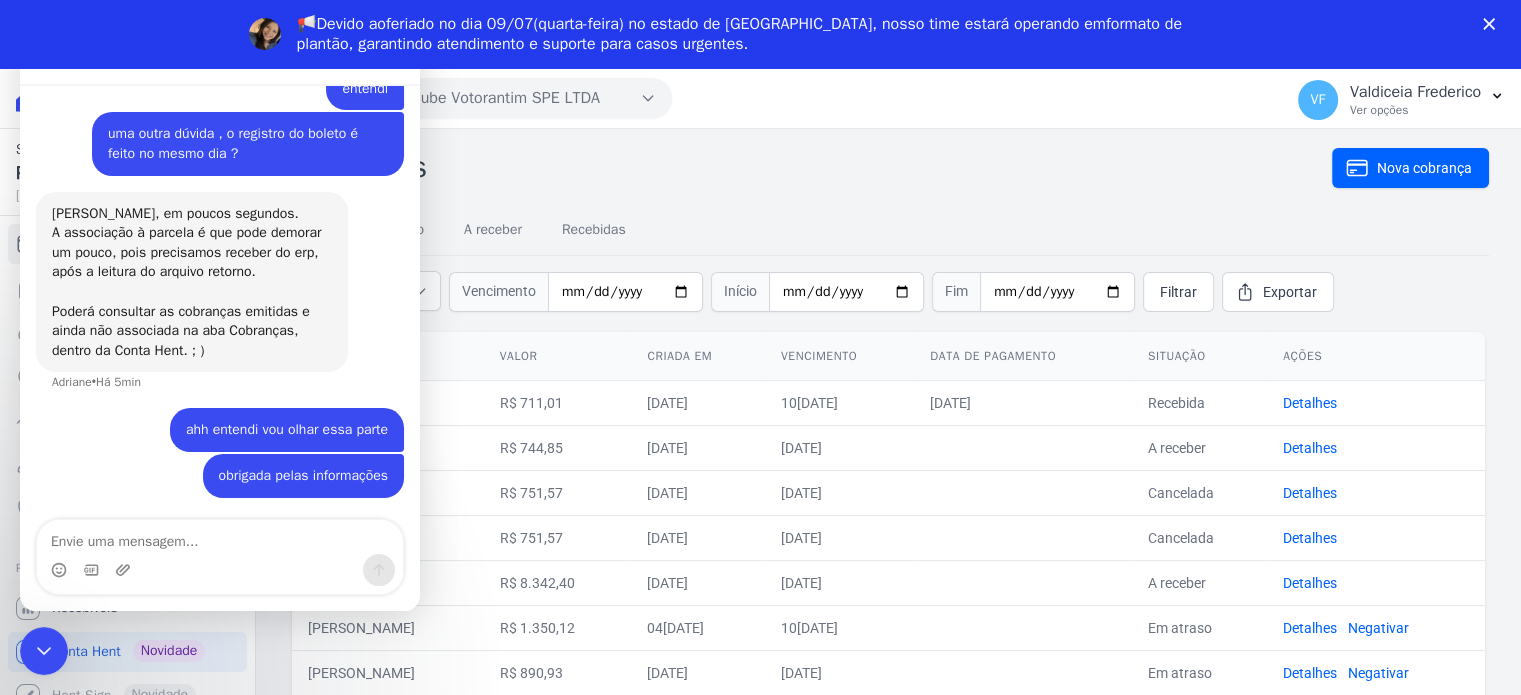scroll, scrollTop: 4484, scrollLeft: 0, axis: vertical 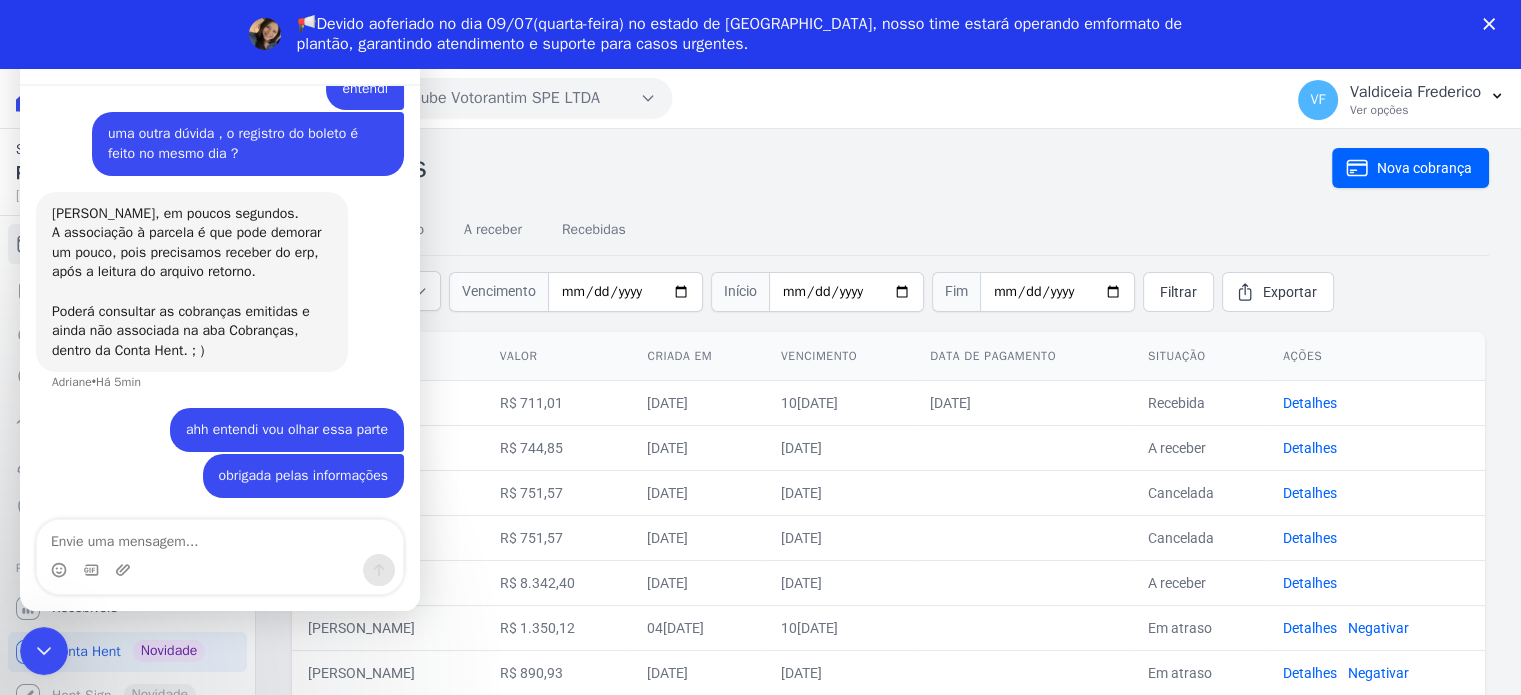 click on "Cobranças" at bounding box center [810, 167] 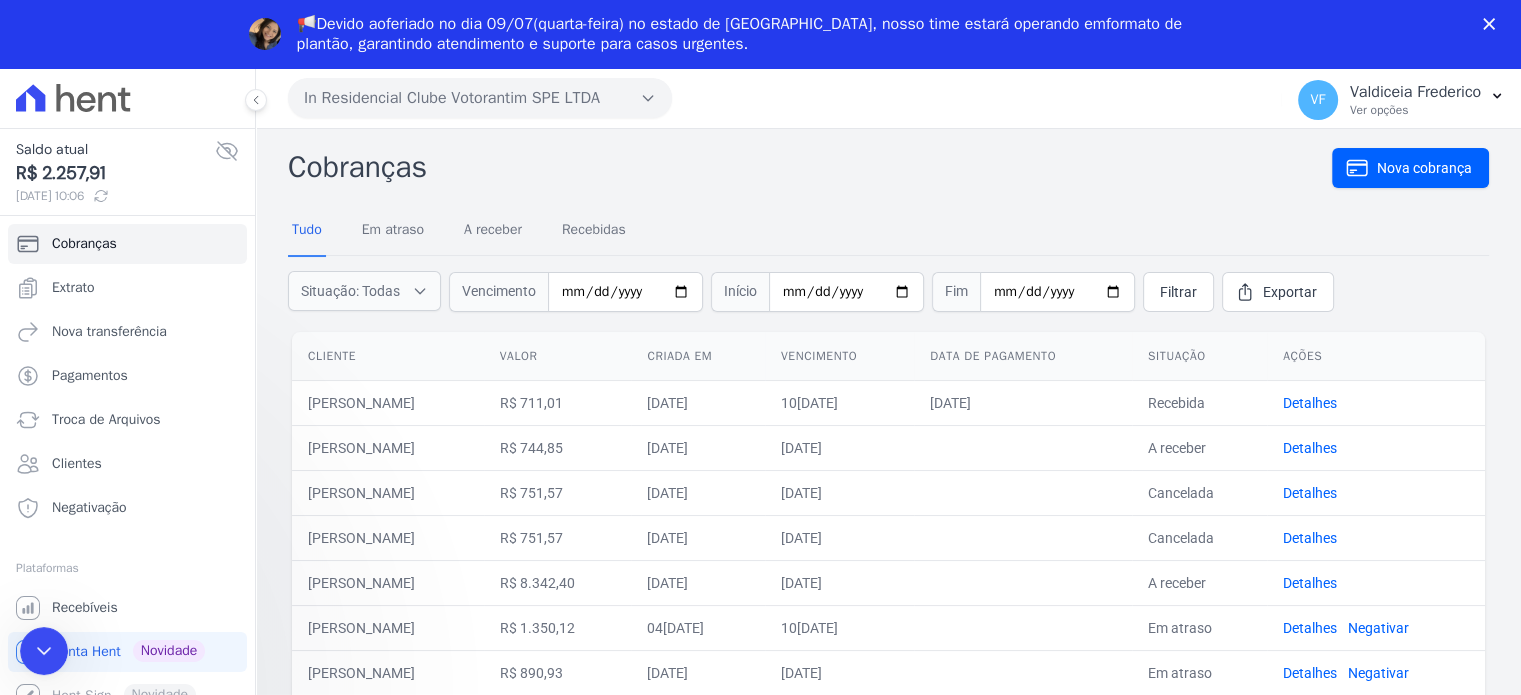 scroll, scrollTop: 0, scrollLeft: 0, axis: both 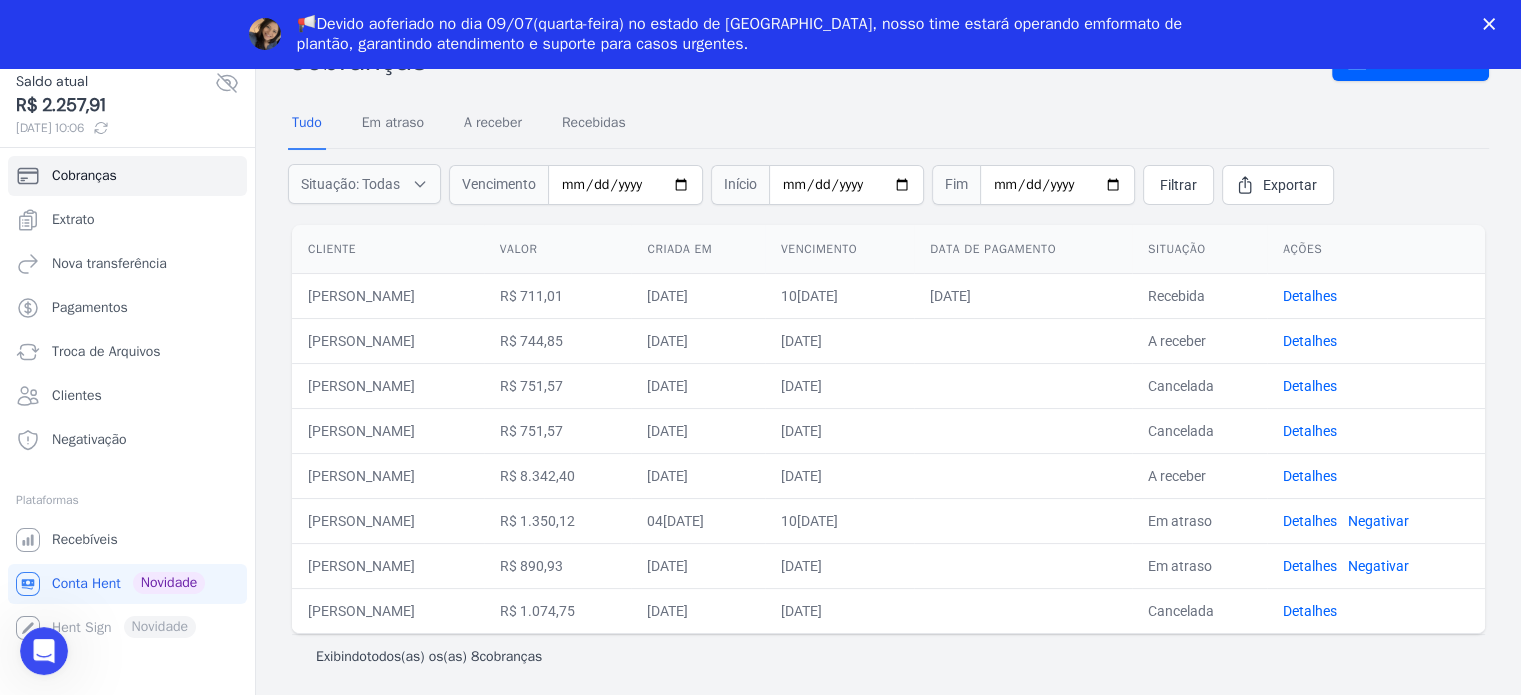 drag, startPoint x: 92, startPoint y: 1274, endPoint x: 51, endPoint y: 653, distance: 622.352 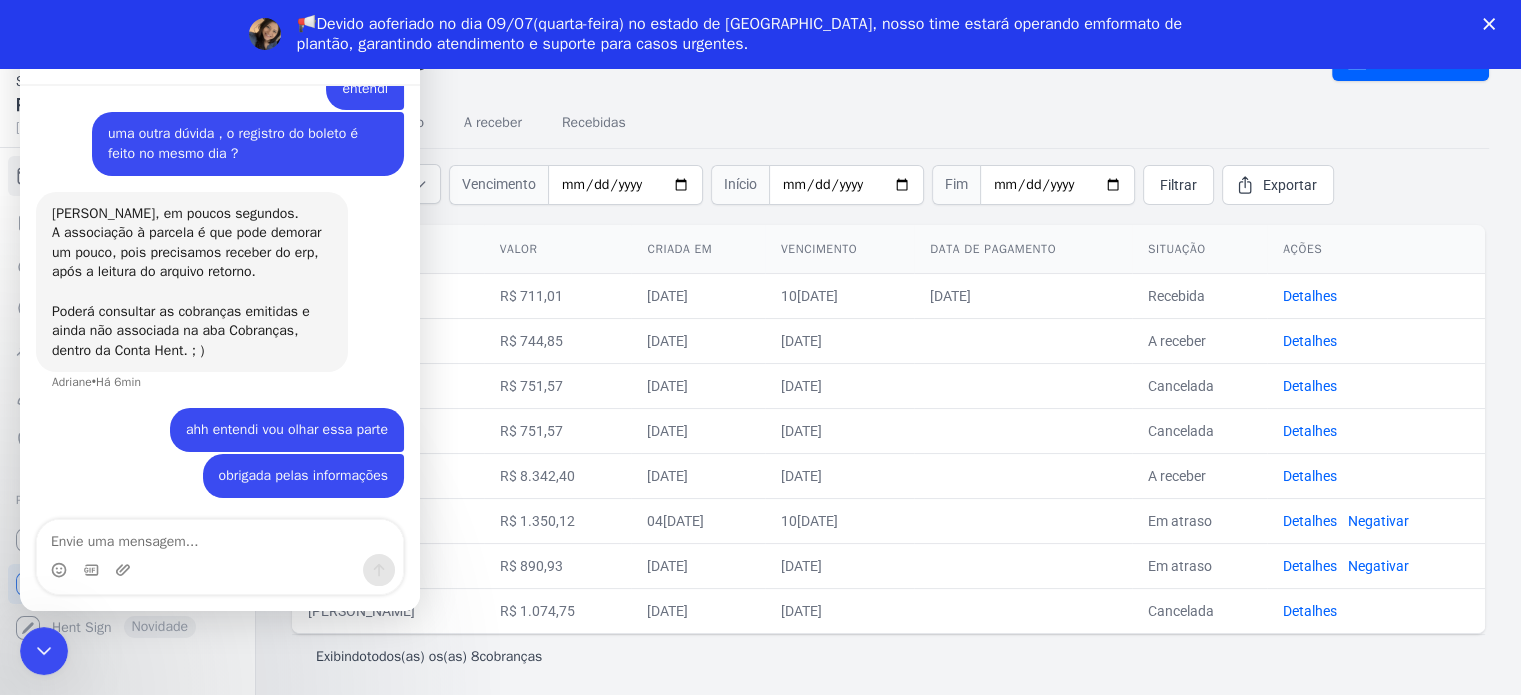 scroll, scrollTop: 4484, scrollLeft: 0, axis: vertical 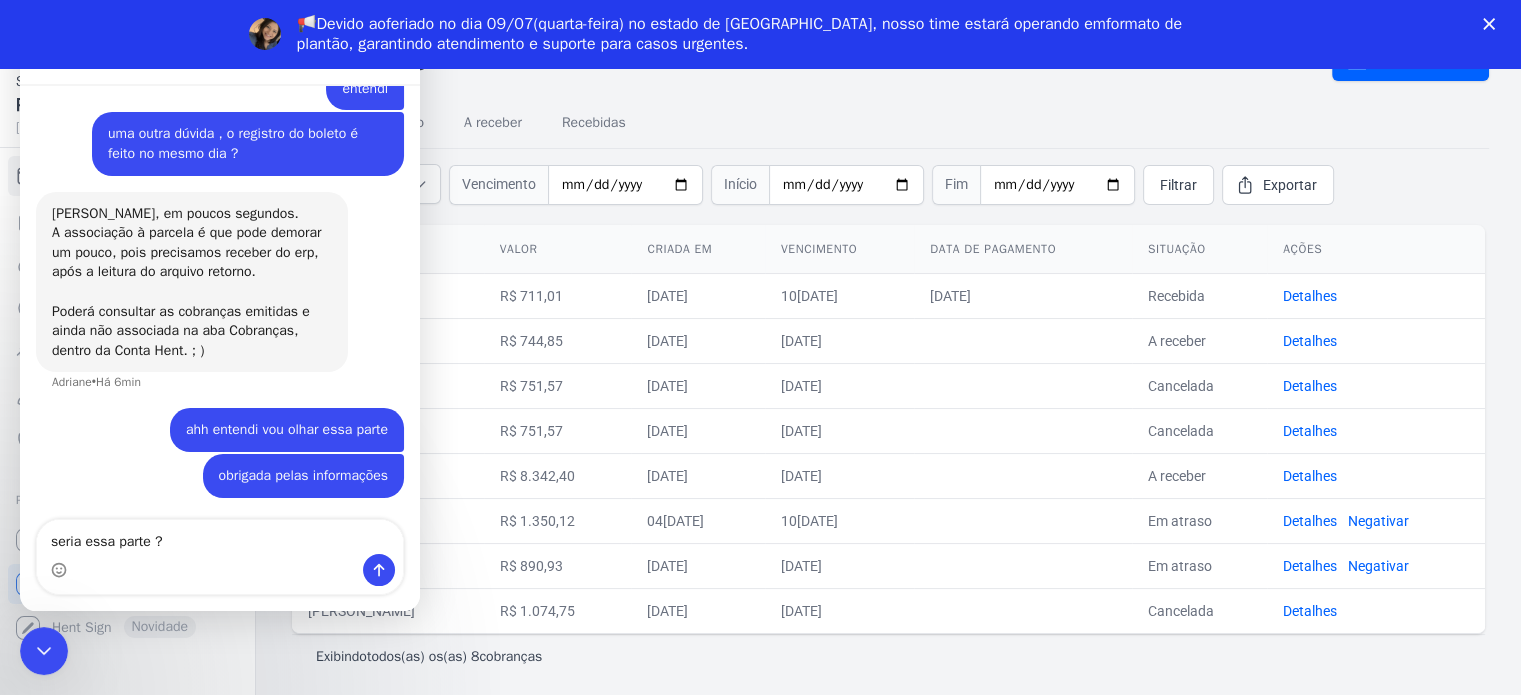 type on "seria essa parte ?" 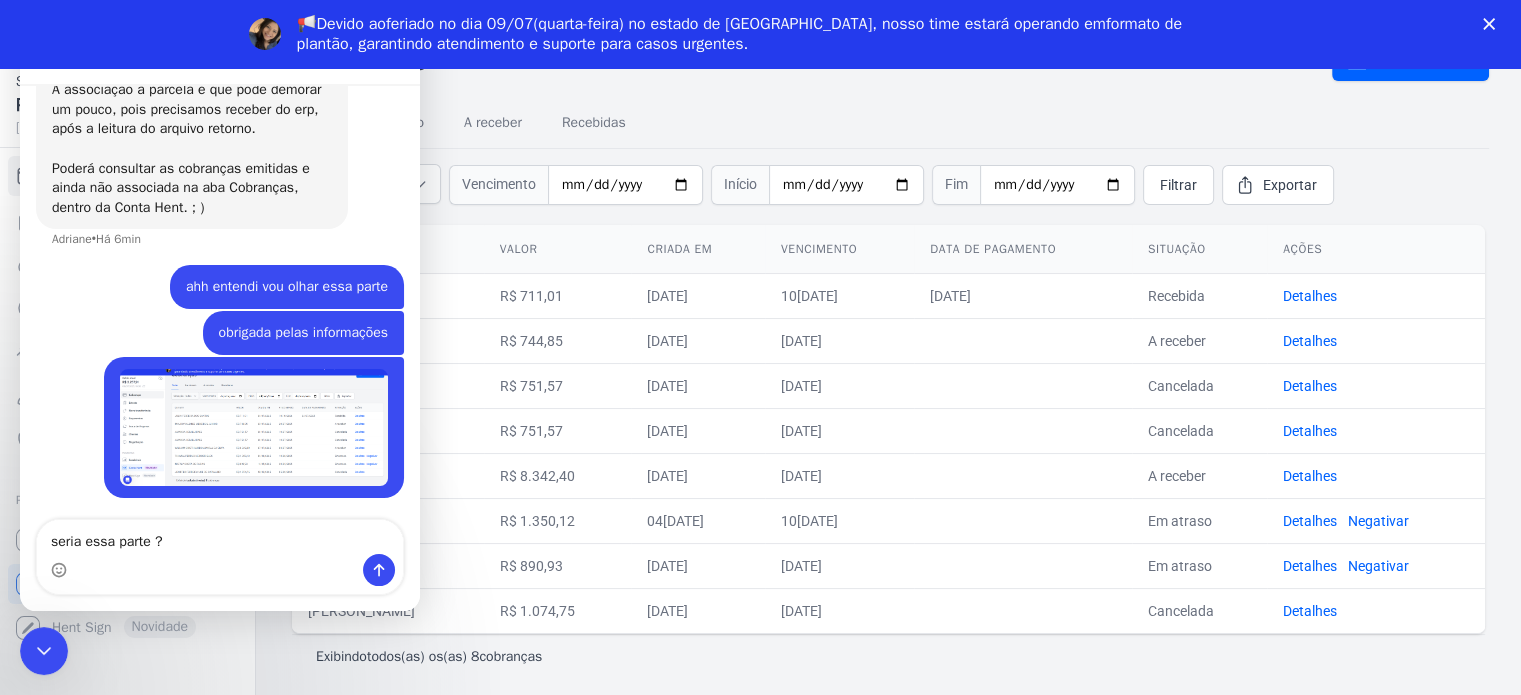 type 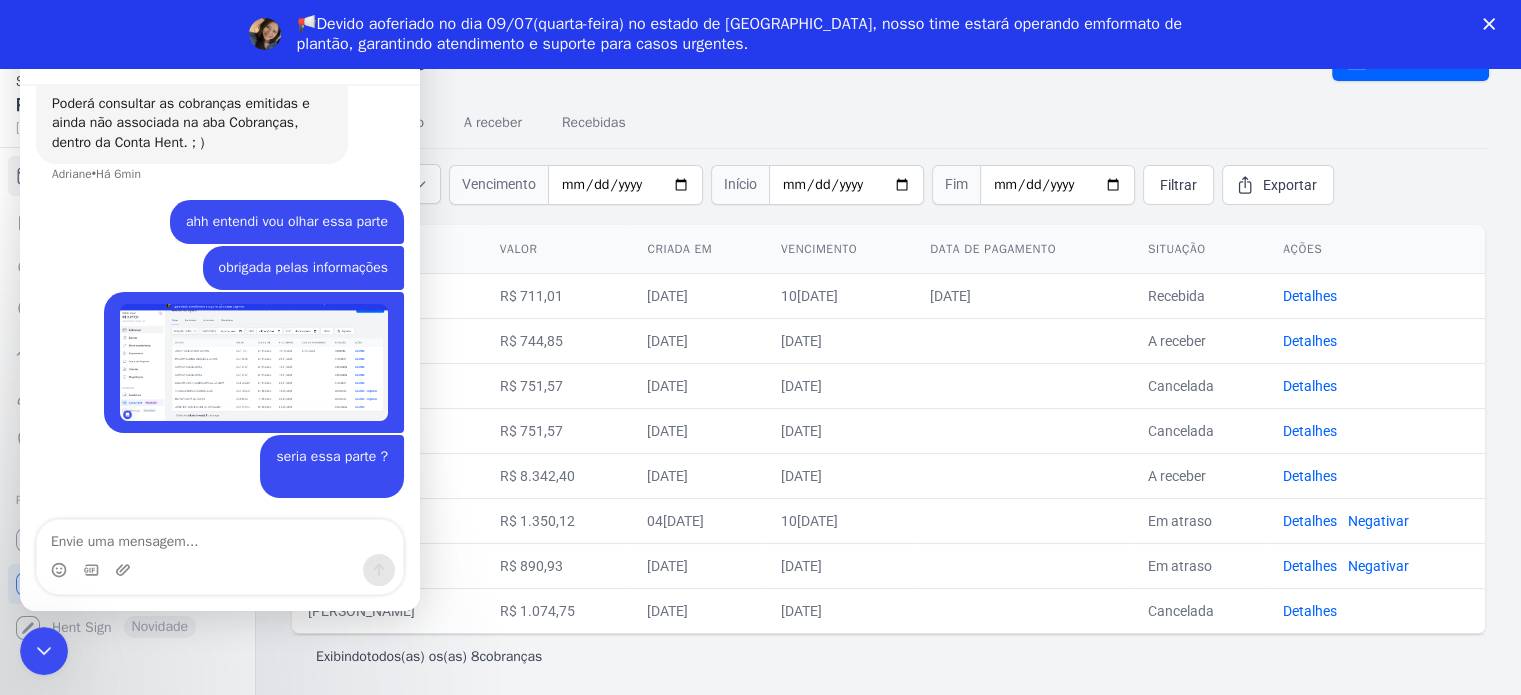 scroll, scrollTop: 4692, scrollLeft: 0, axis: vertical 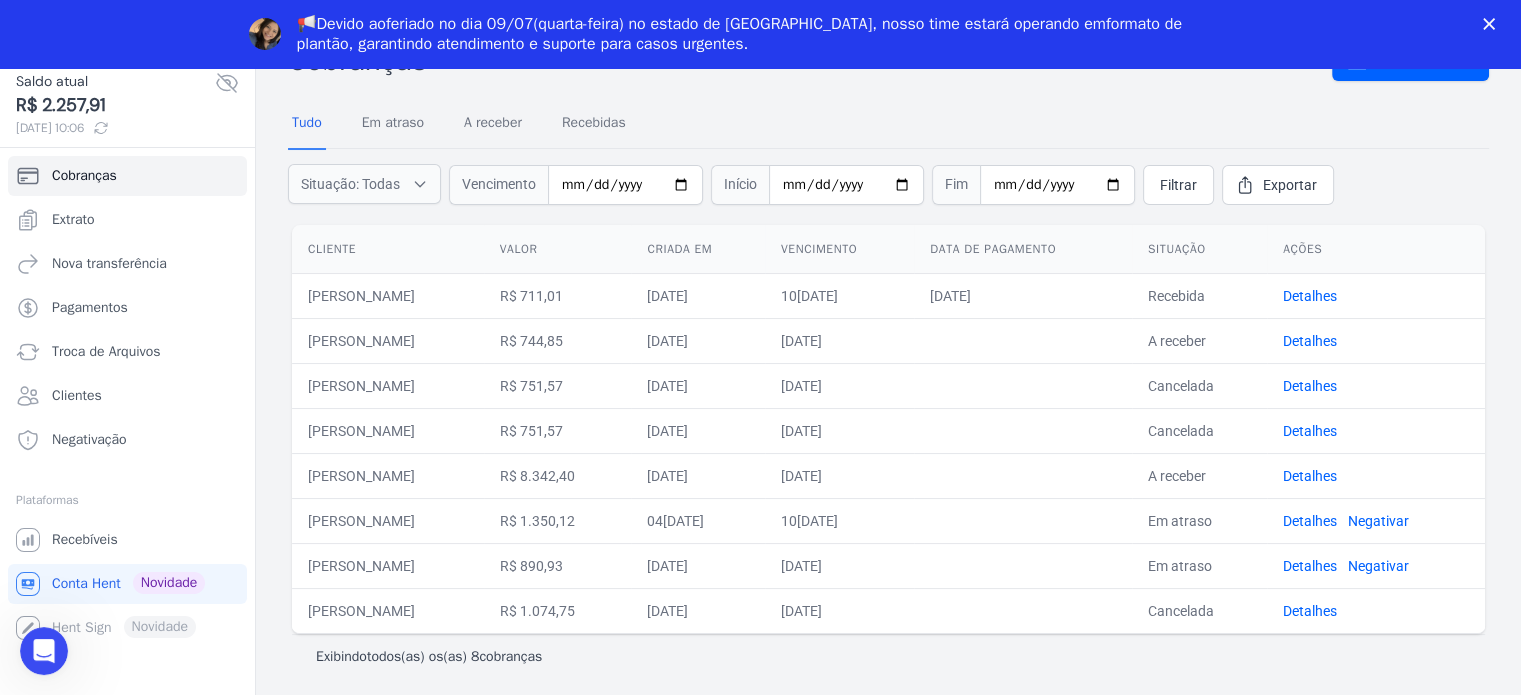 click on "Cliente" at bounding box center [388, 249] 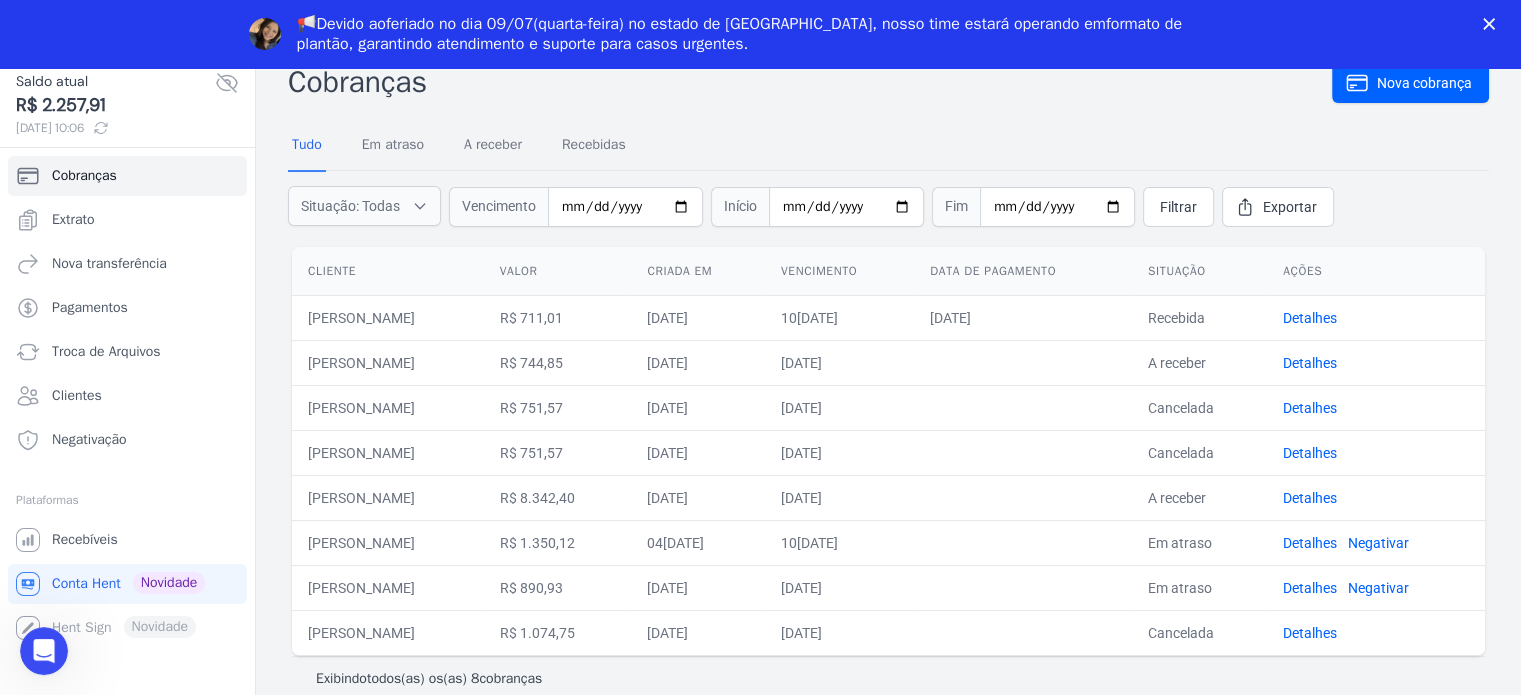scroll, scrollTop: 0, scrollLeft: 0, axis: both 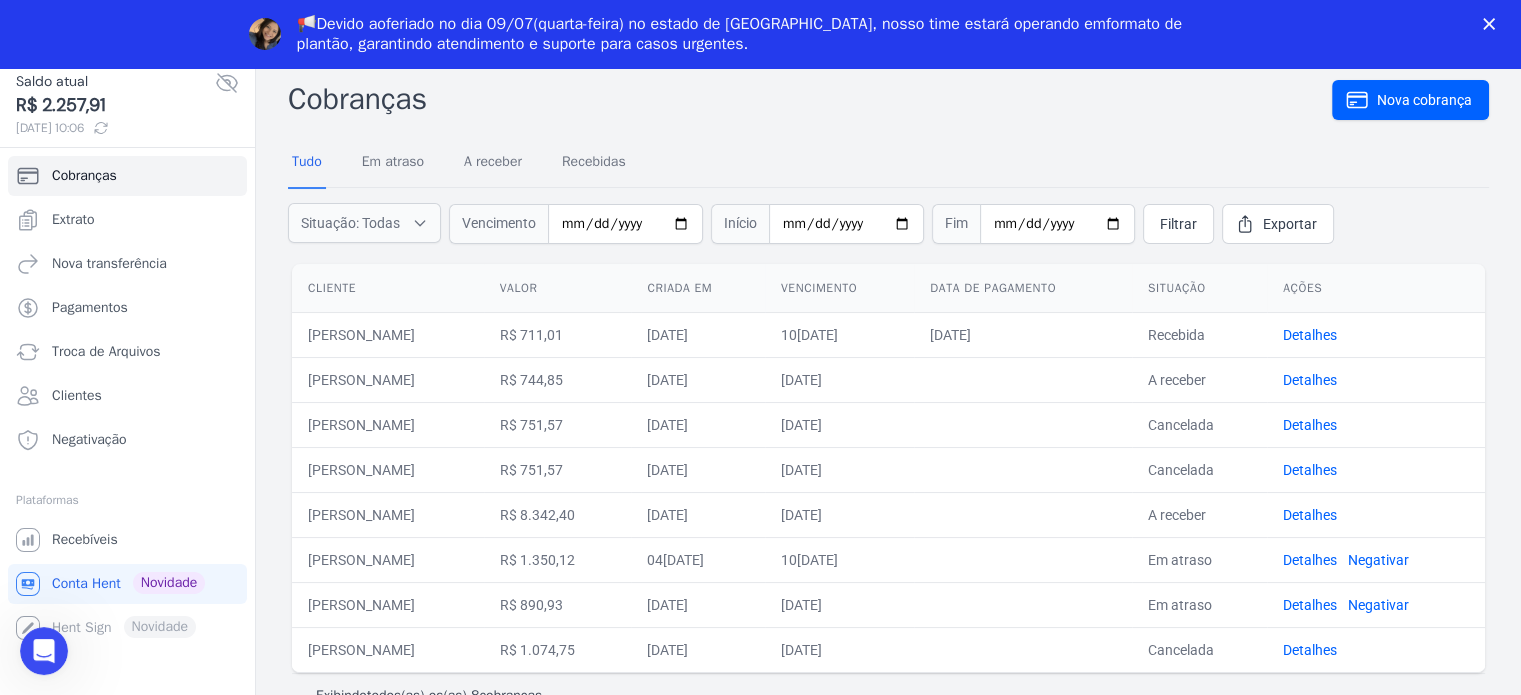 click 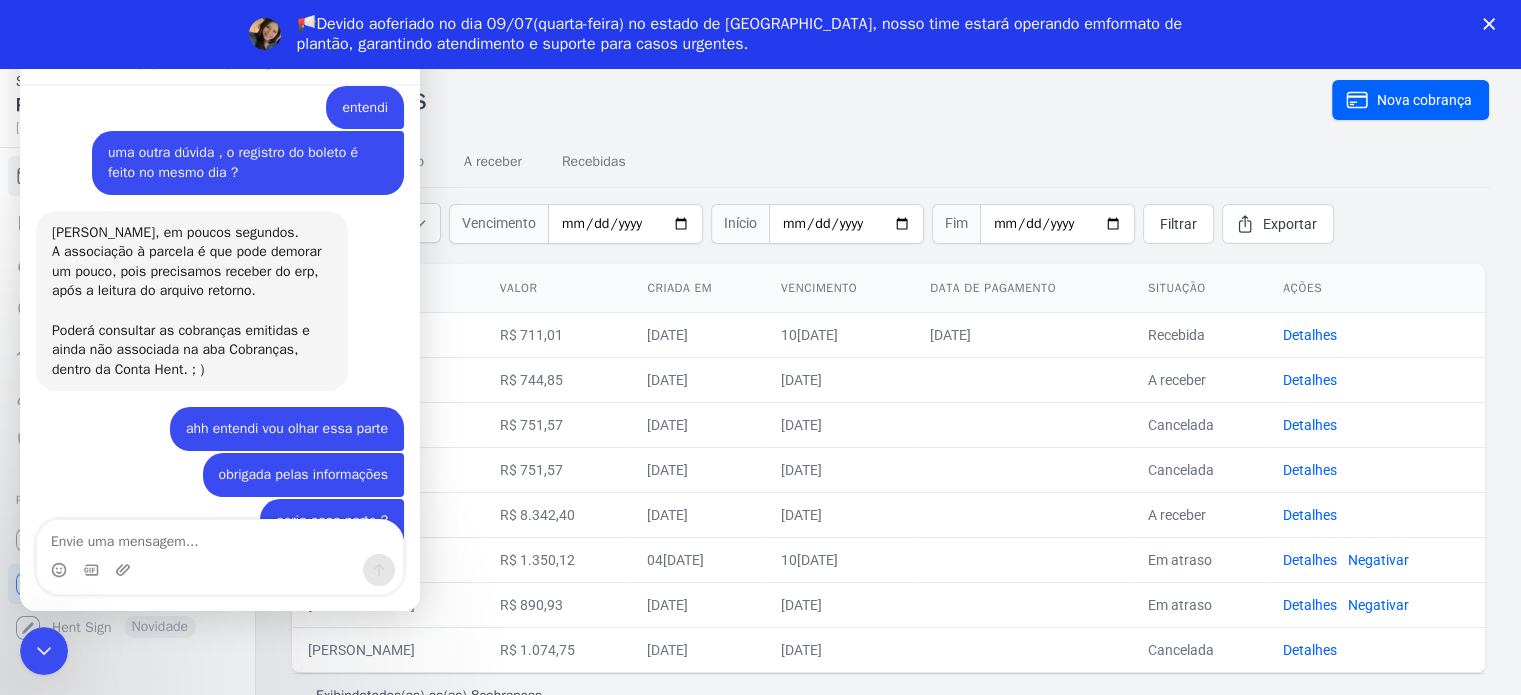scroll, scrollTop: 4752, scrollLeft: 0, axis: vertical 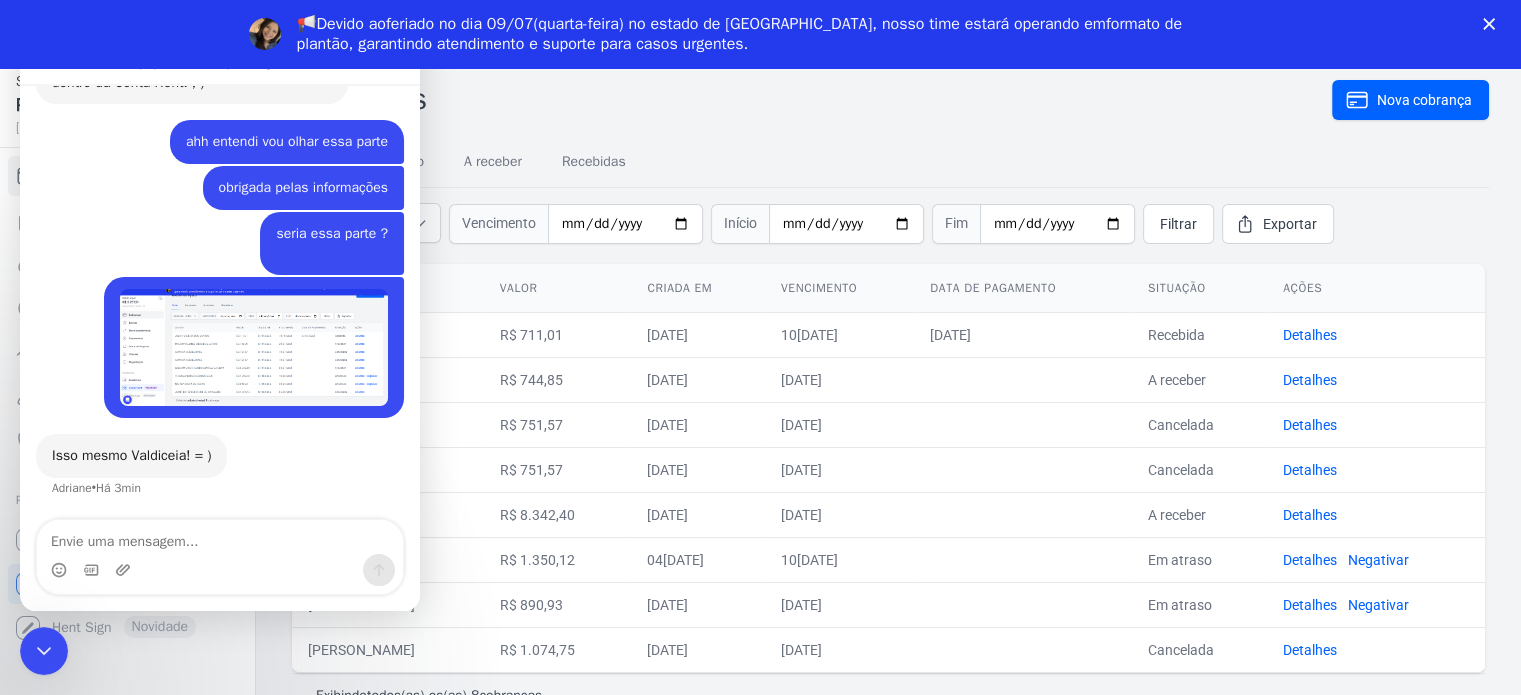 click on "R$ 744,85" at bounding box center [558, 379] 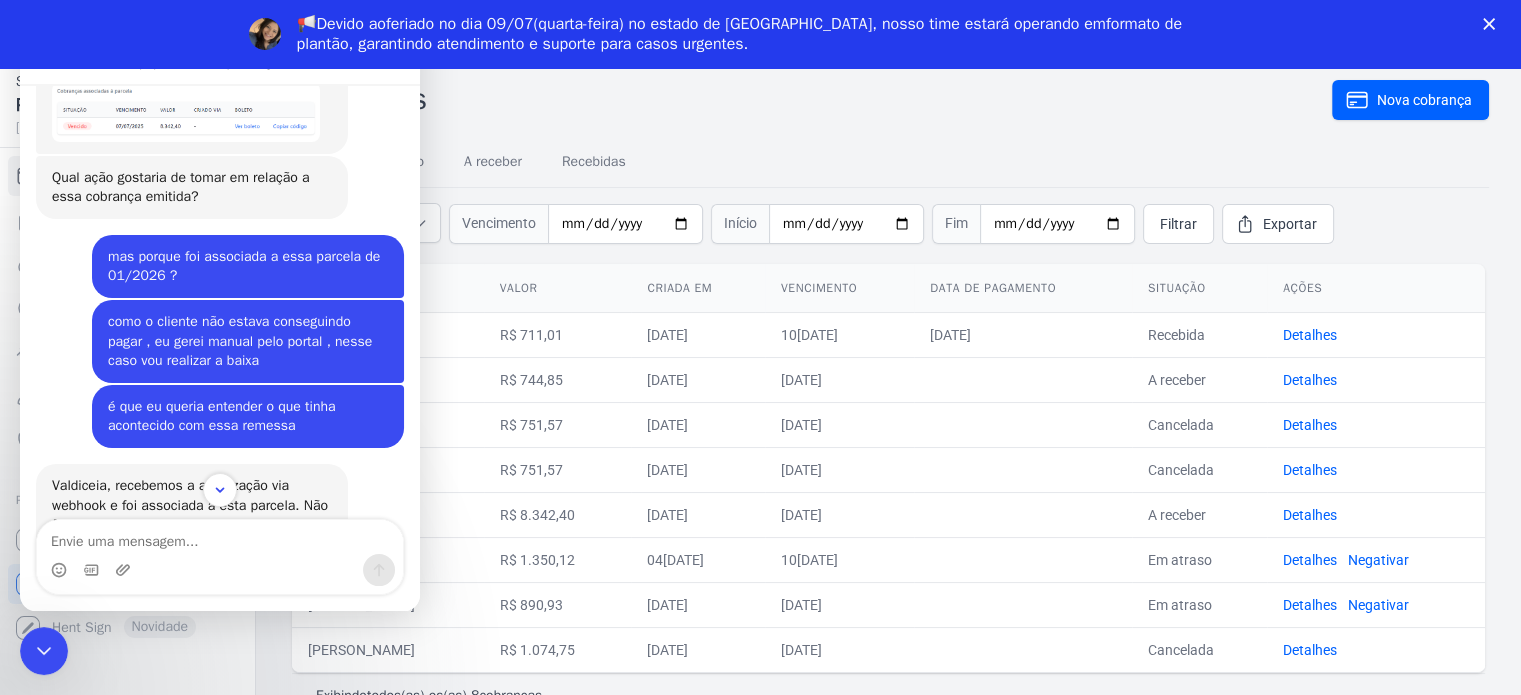 scroll, scrollTop: 3652, scrollLeft: 0, axis: vertical 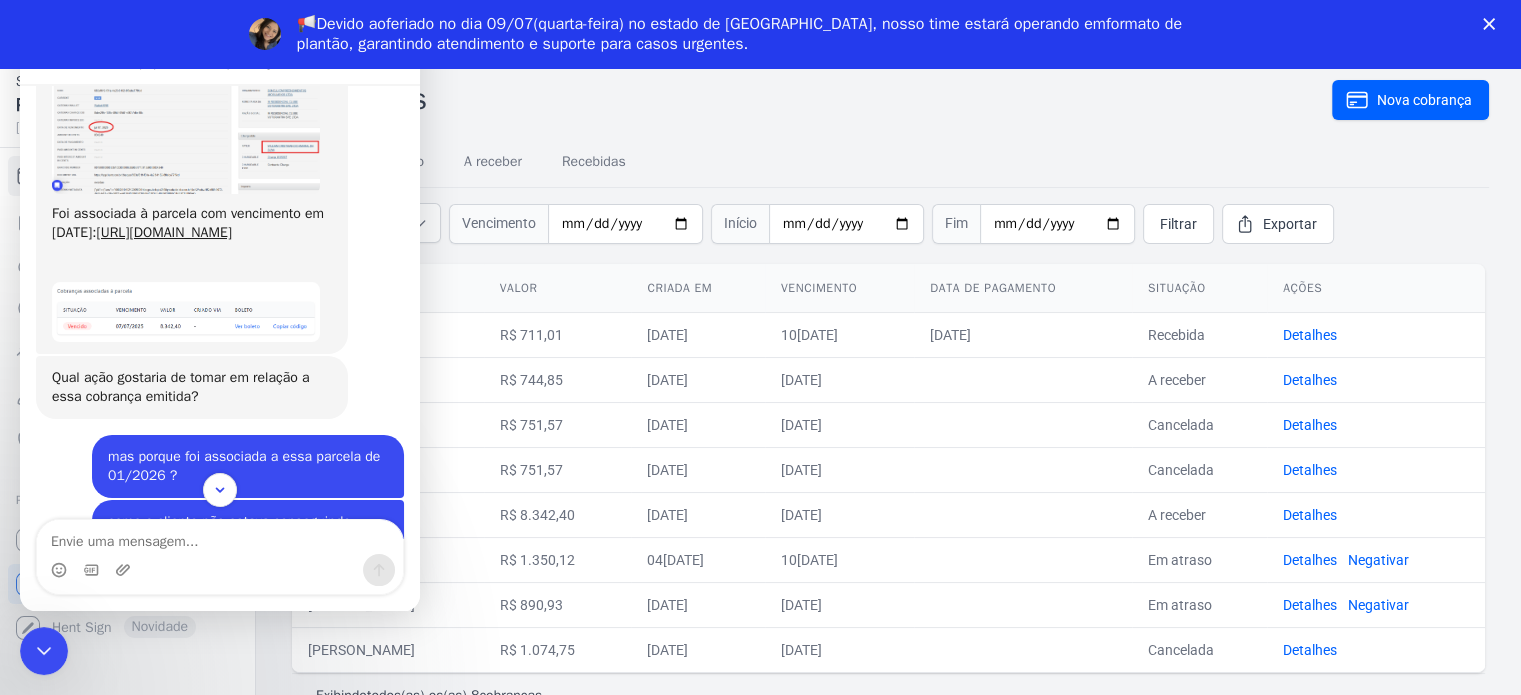 click at bounding box center (186, 133) 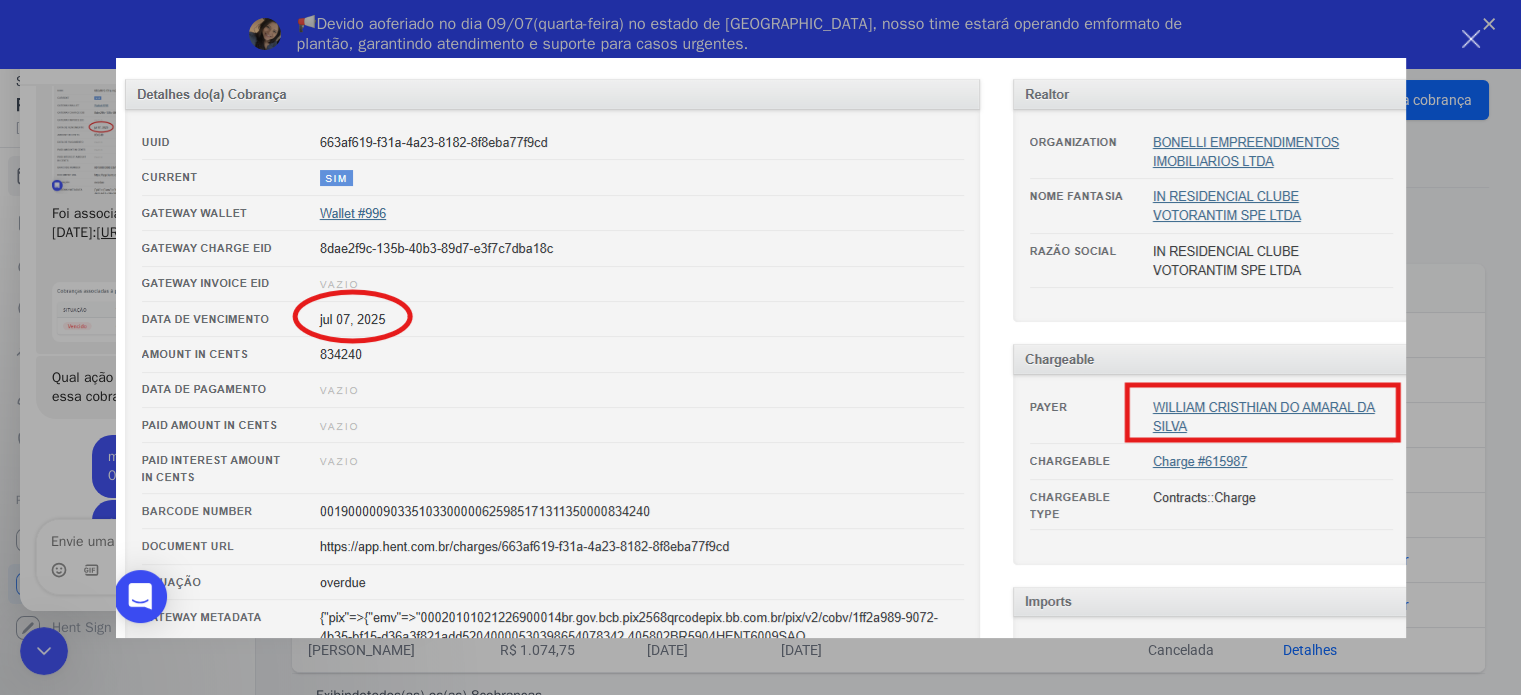 scroll, scrollTop: 0, scrollLeft: 0, axis: both 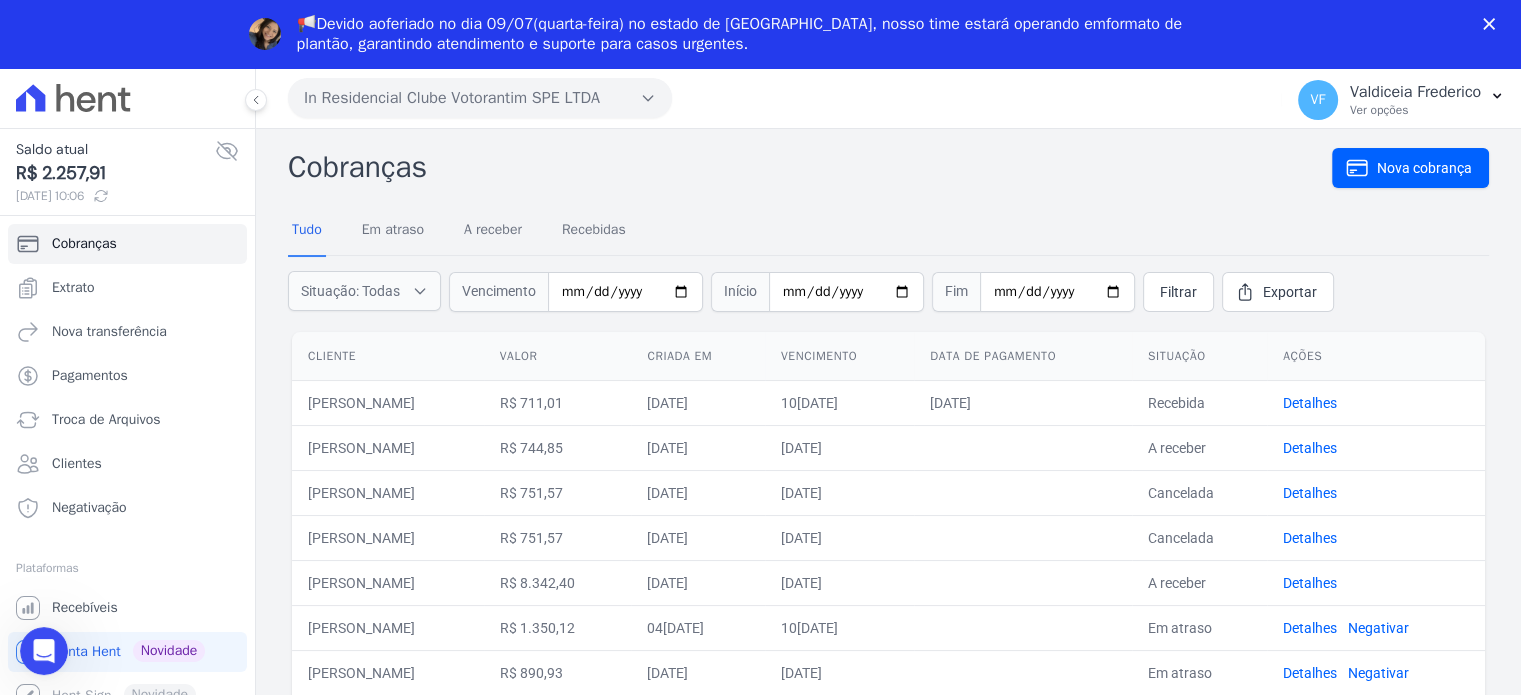 click at bounding box center (44, 651) 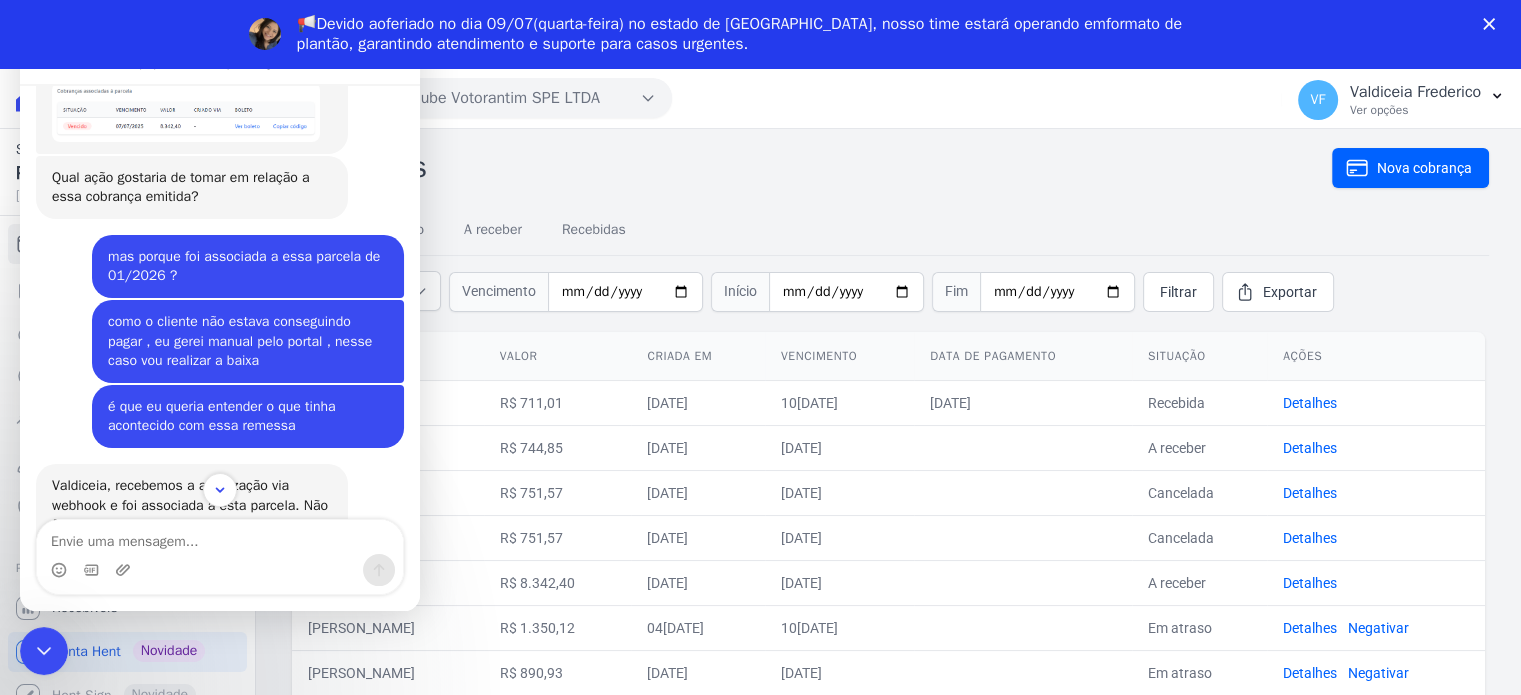 scroll, scrollTop: 3752, scrollLeft: 0, axis: vertical 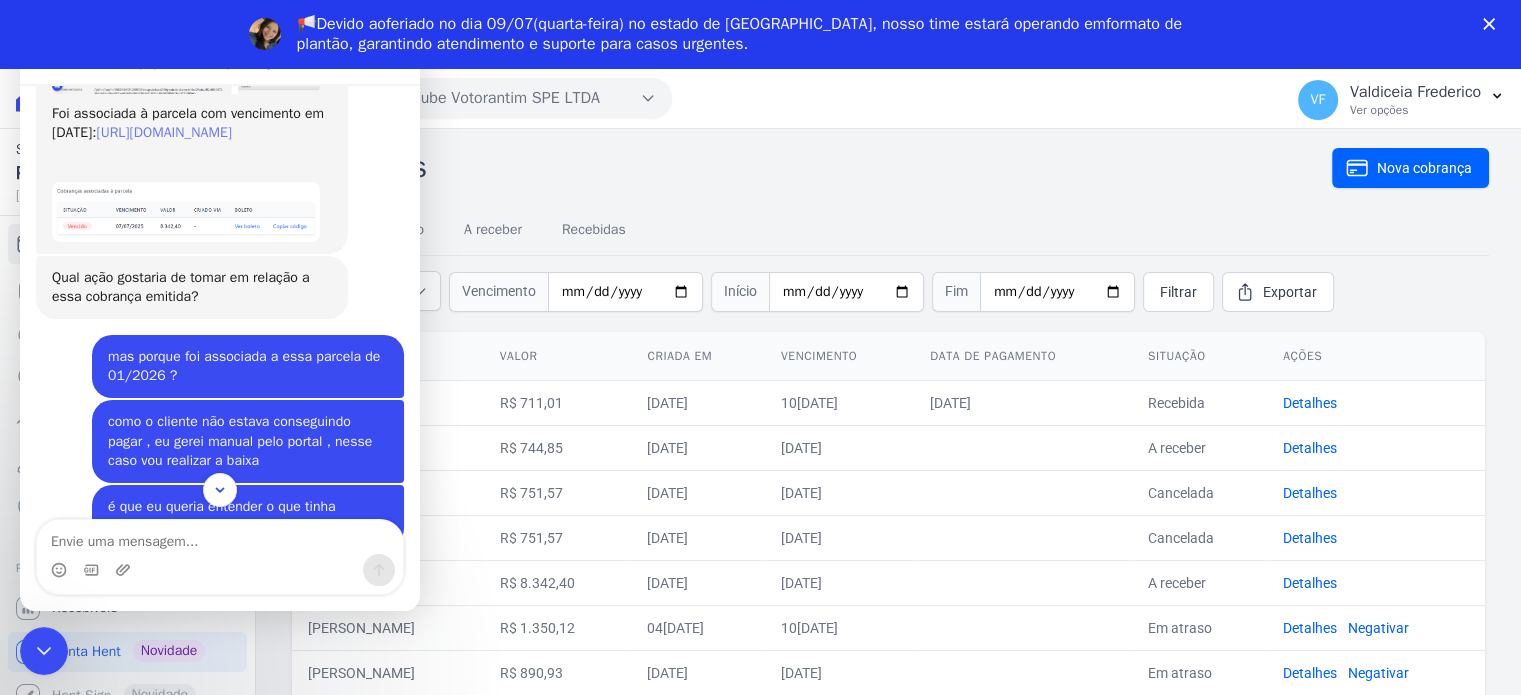 click on "https://app.hent.com.br/manager/payments/474ac3a1-edbd-49df-ba71-53785e35af80" at bounding box center [164, 132] 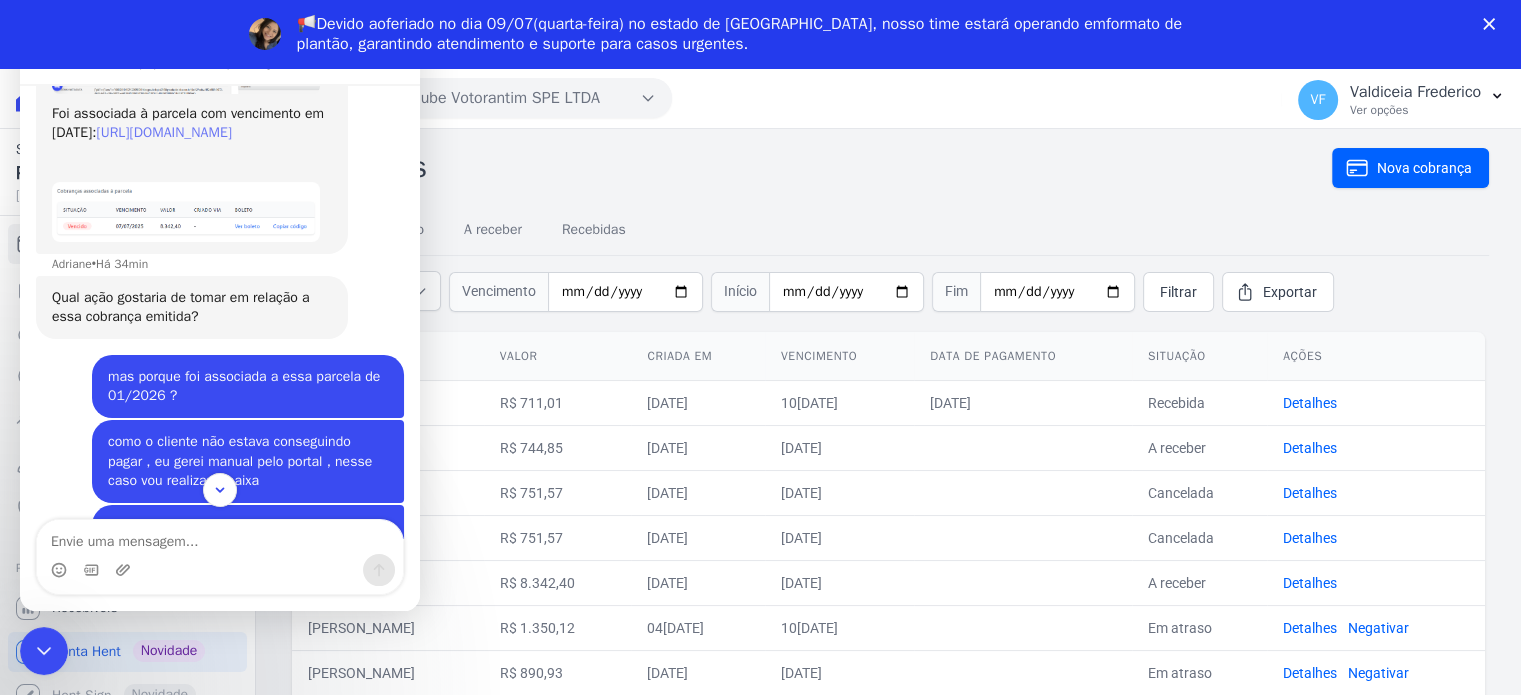 click on "https://app.hent.com.br/manager/payments/474ac3a1-edbd-49df-ba71-53785e35af80" at bounding box center (164, 132) 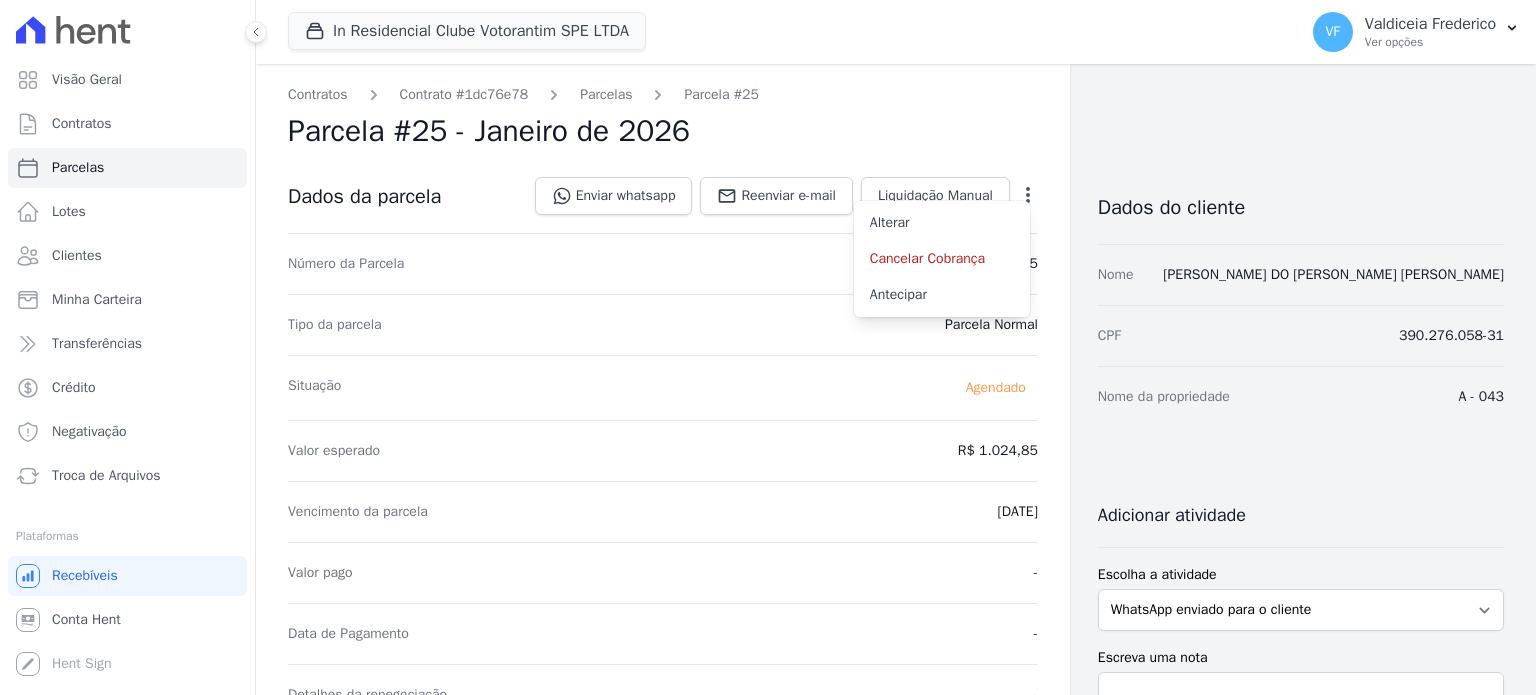 scroll, scrollTop: 0, scrollLeft: 0, axis: both 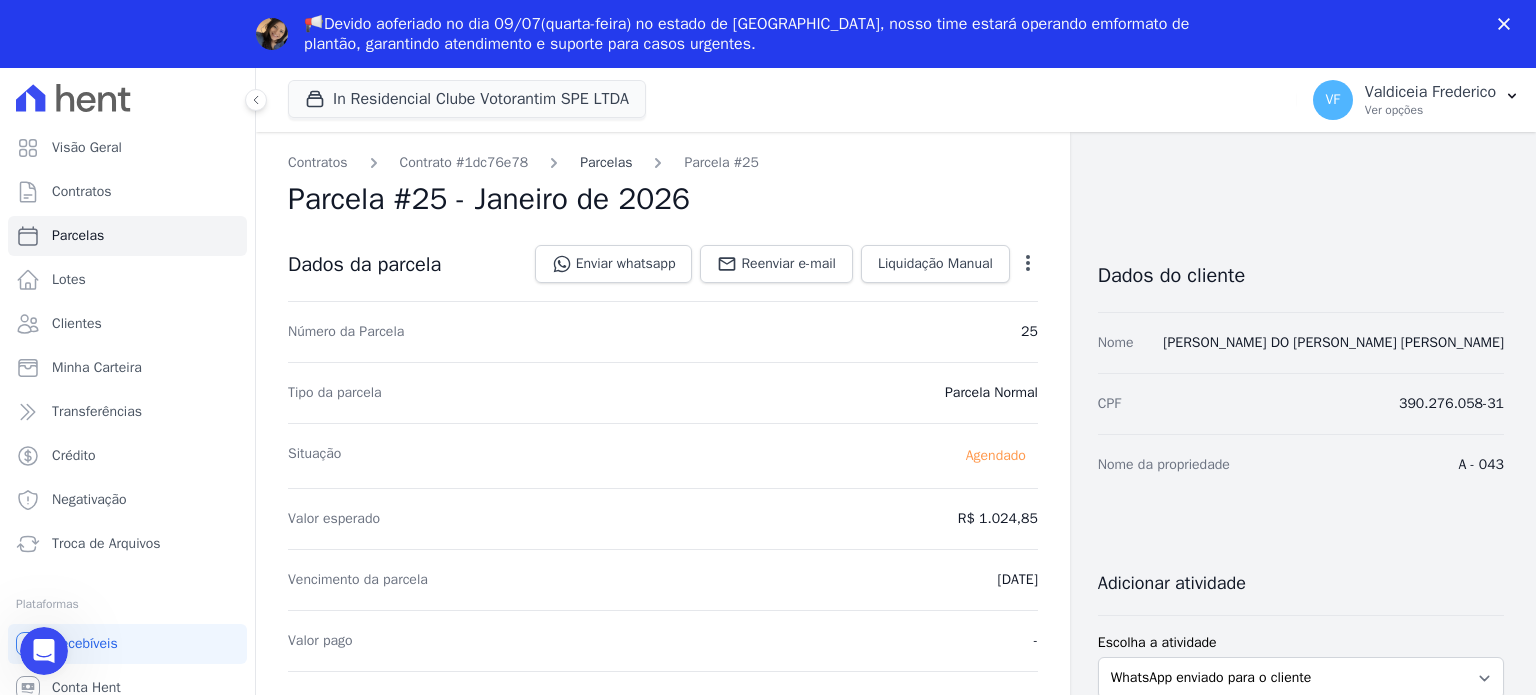 click on "Parcelas" at bounding box center (588, 162) 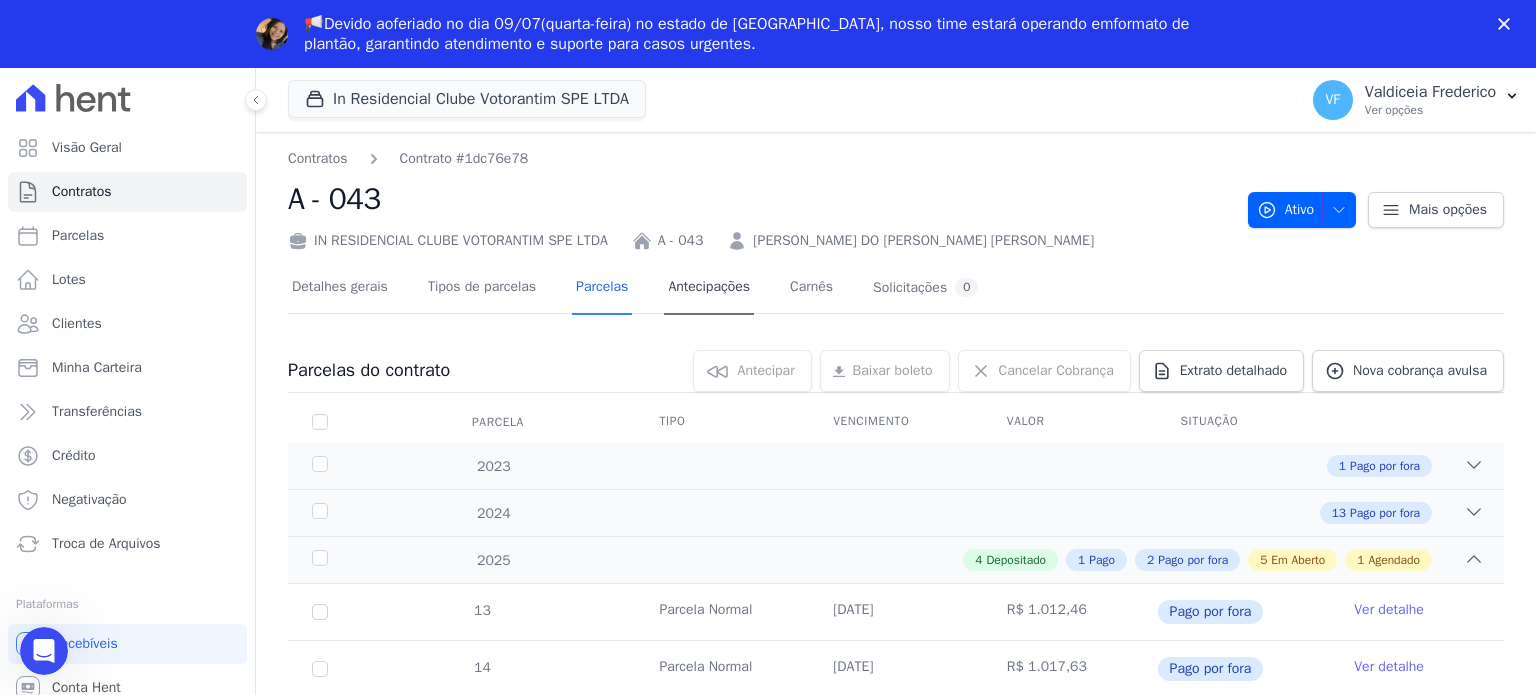 scroll, scrollTop: 0, scrollLeft: 0, axis: both 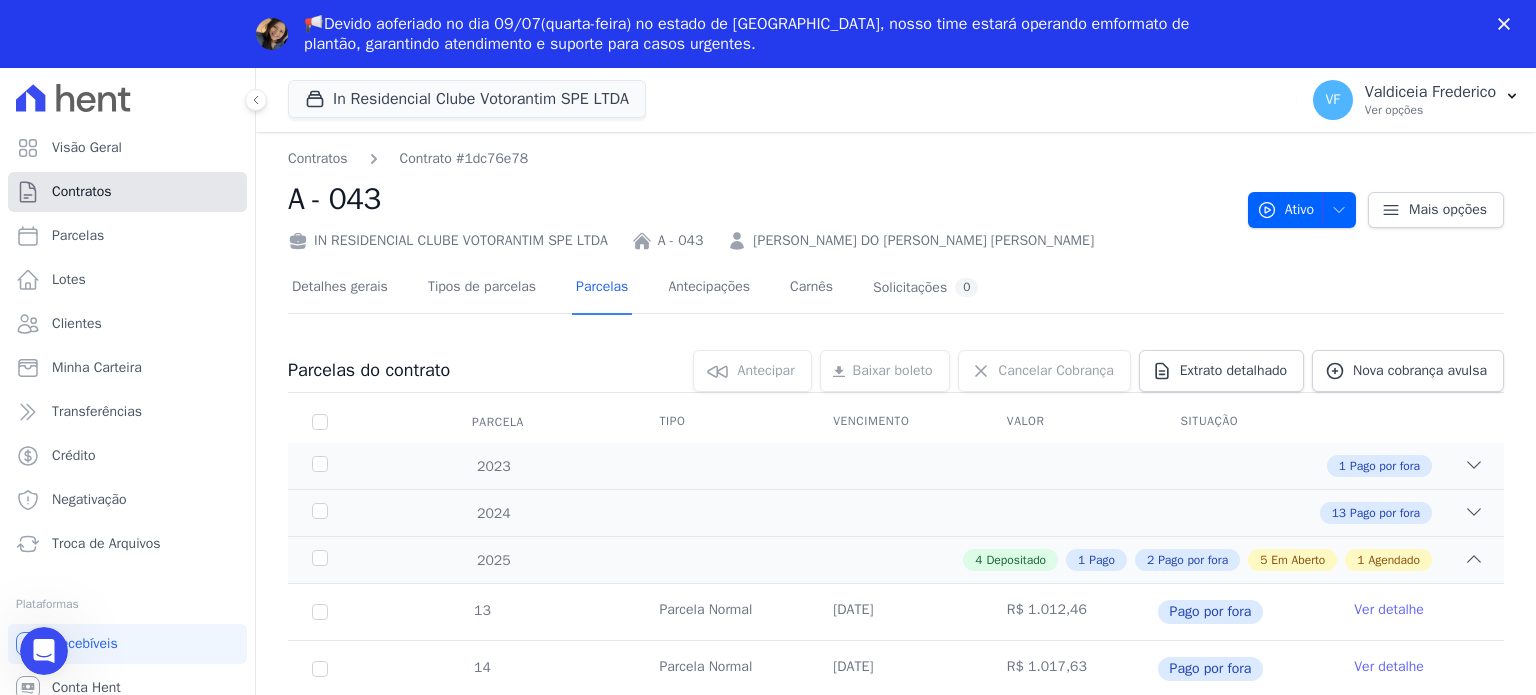 click on "Contratos" at bounding box center [82, 192] 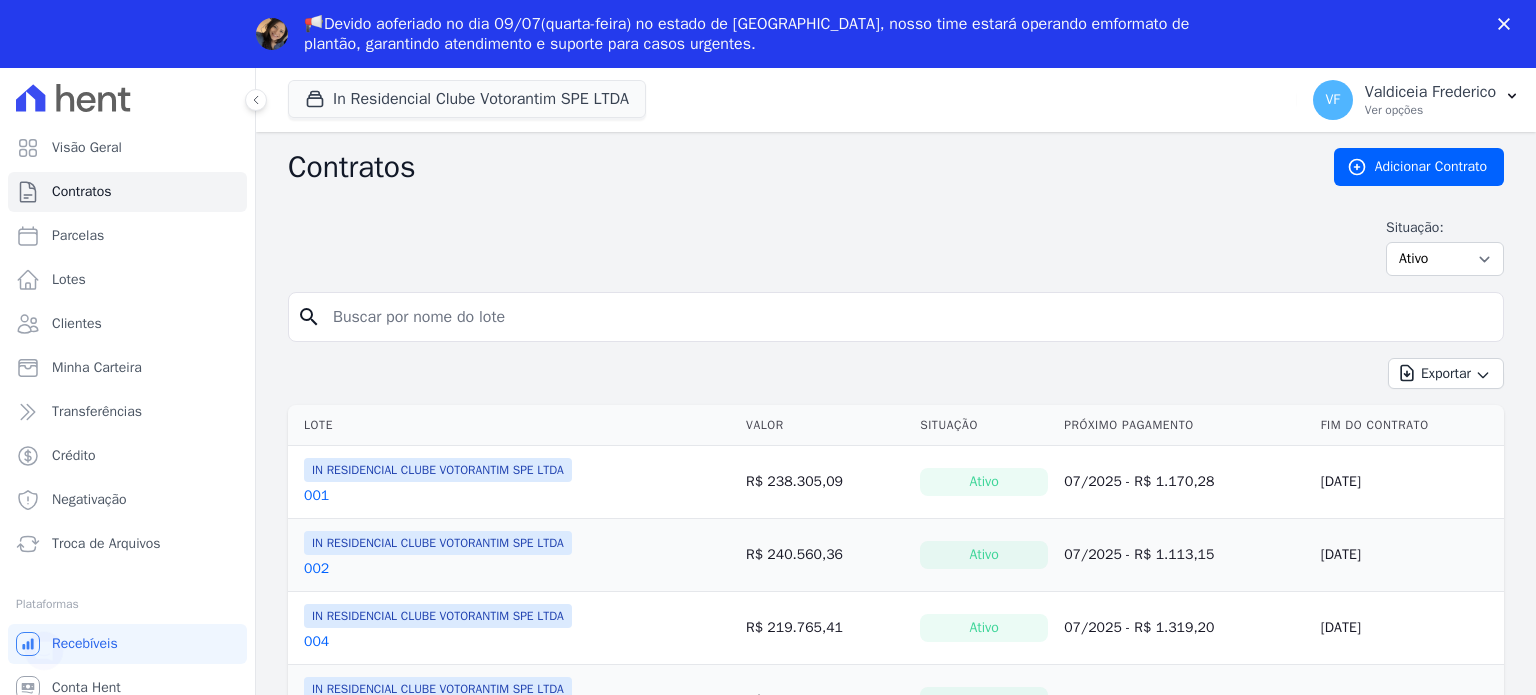 scroll, scrollTop: 0, scrollLeft: 0, axis: both 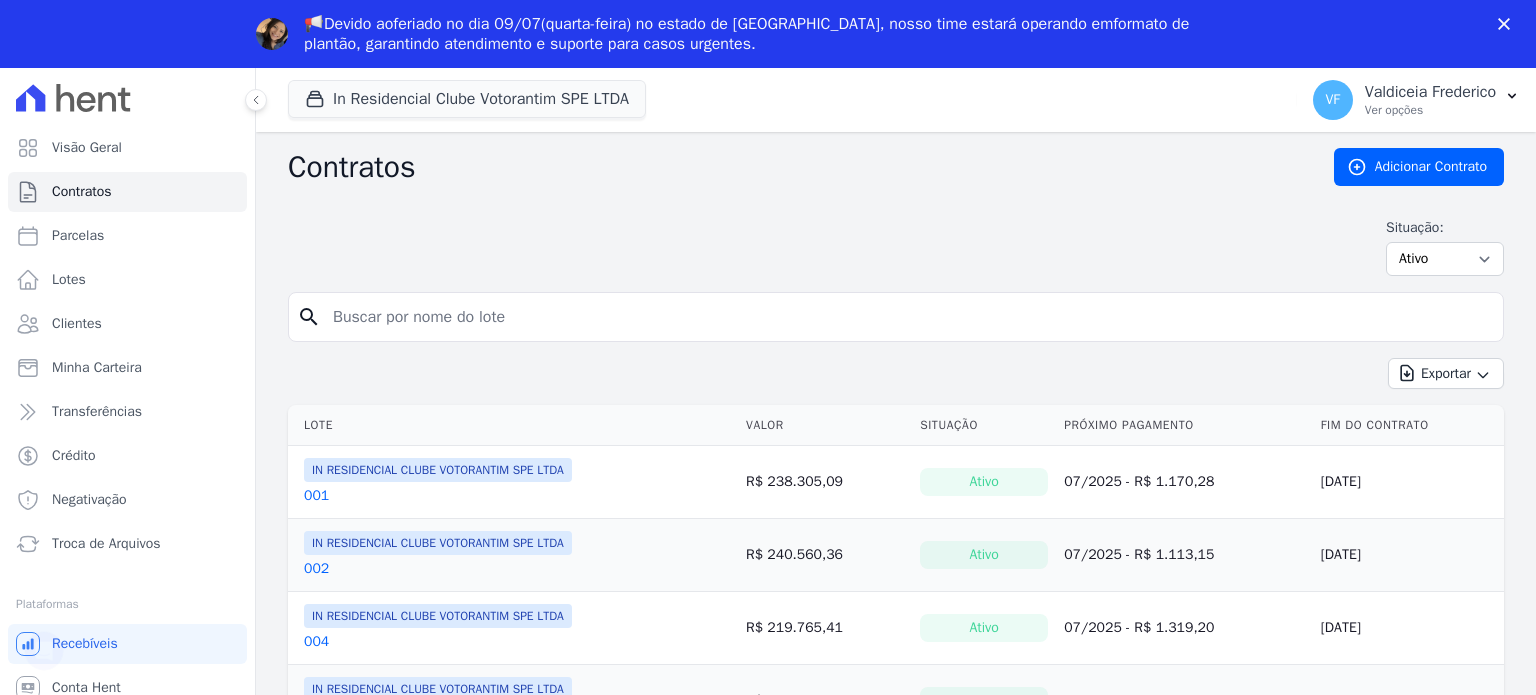 click at bounding box center (908, 317) 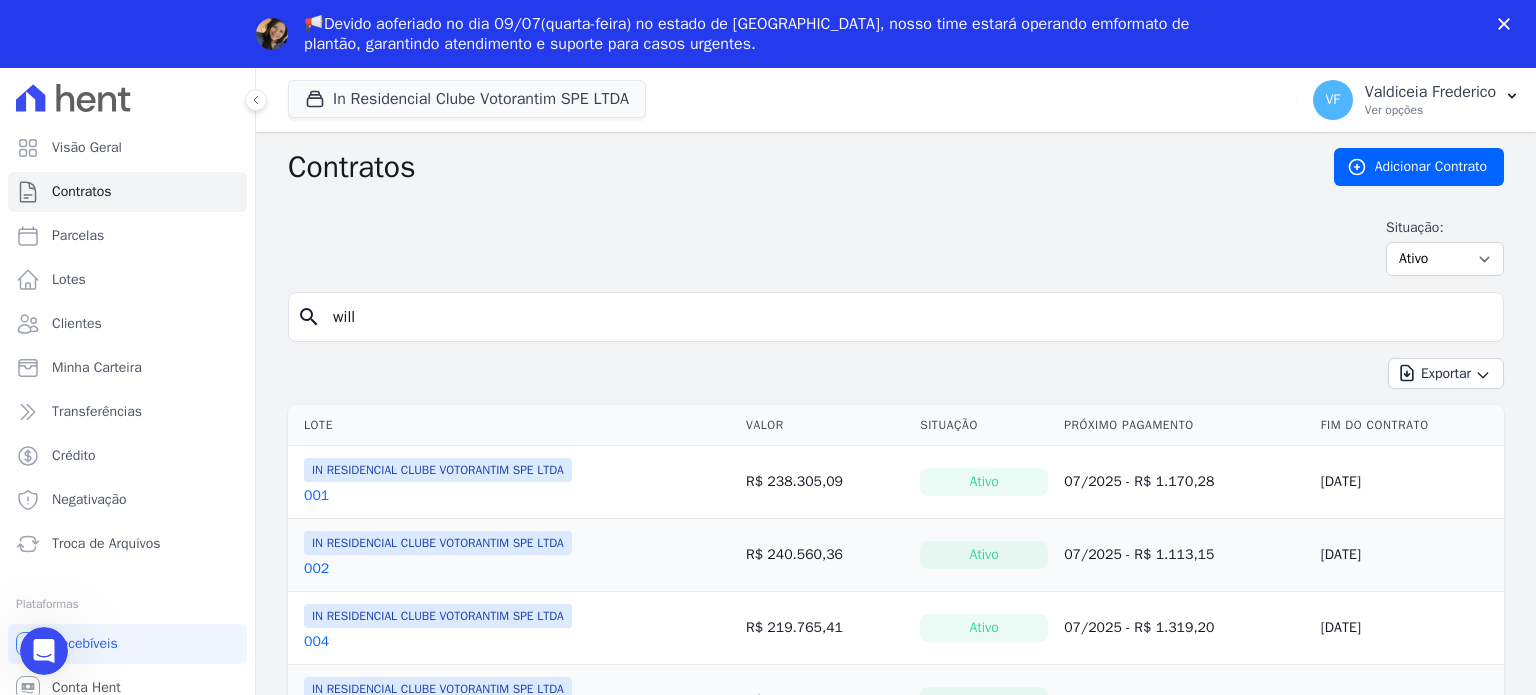 type on "[PERSON_NAME]" 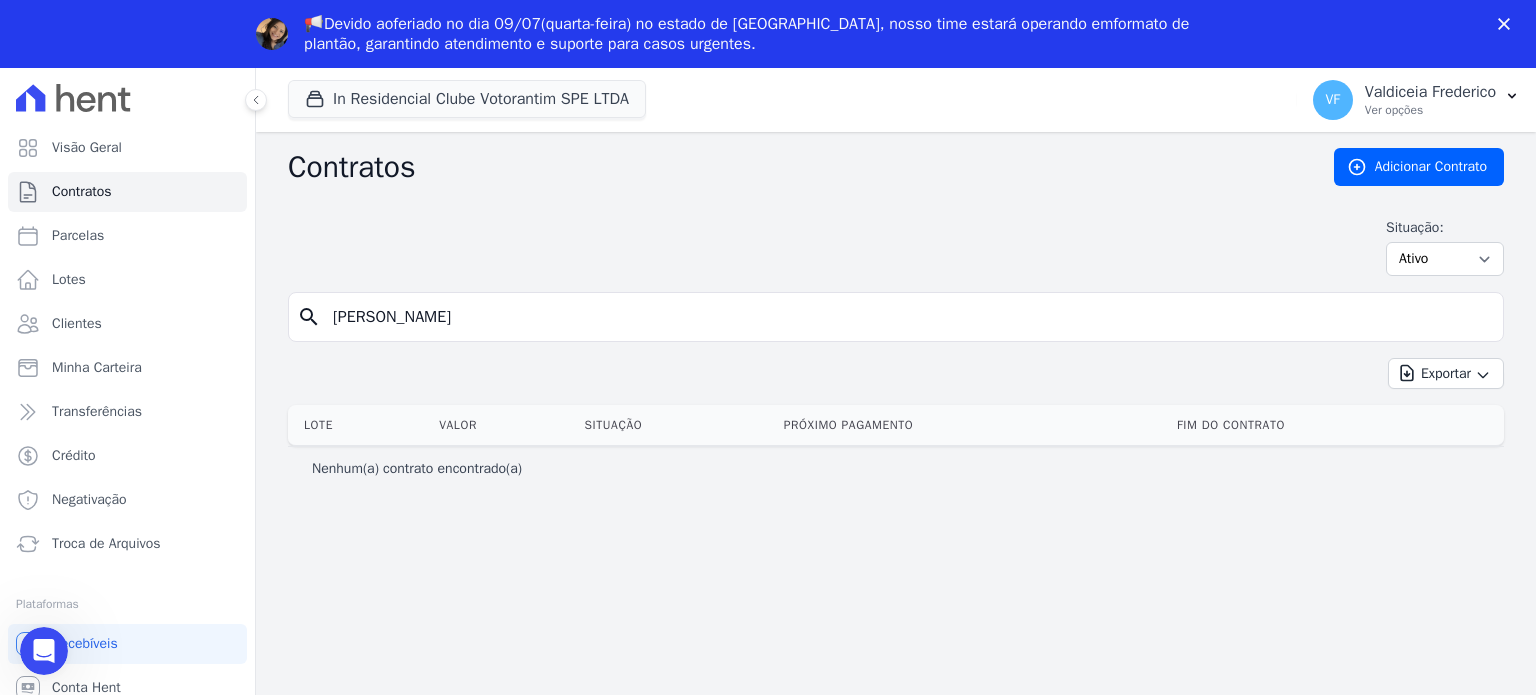 scroll, scrollTop: 0, scrollLeft: 0, axis: both 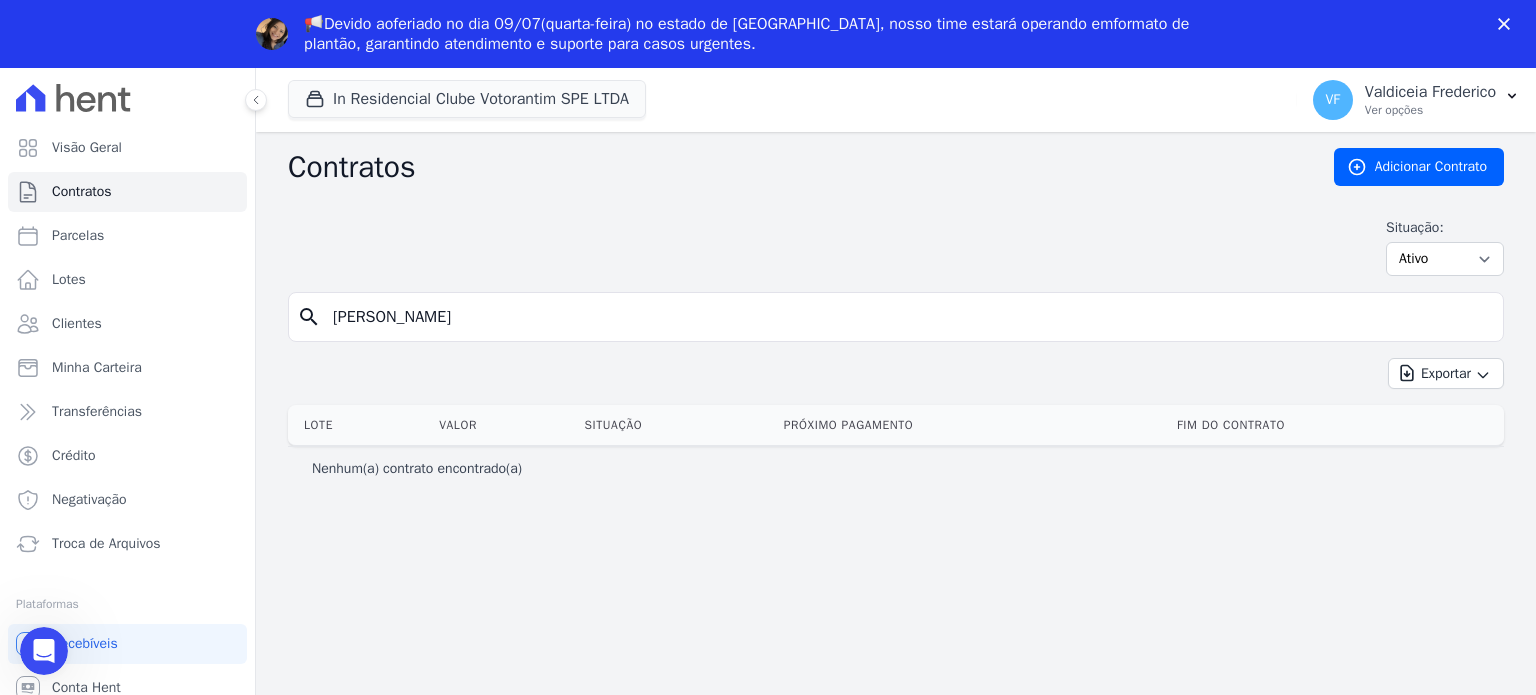 click on "[PERSON_NAME]" at bounding box center (908, 317) 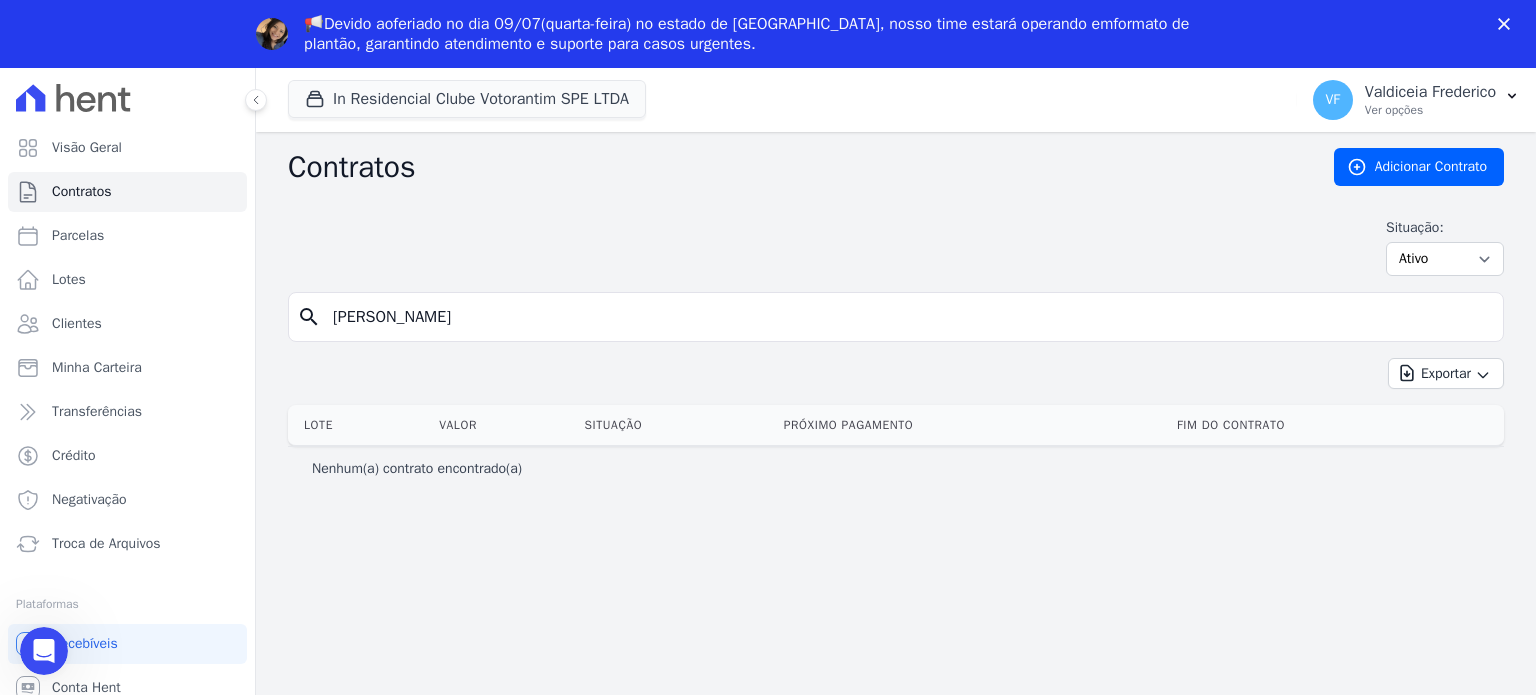 type on "[PERSON_NAME]" 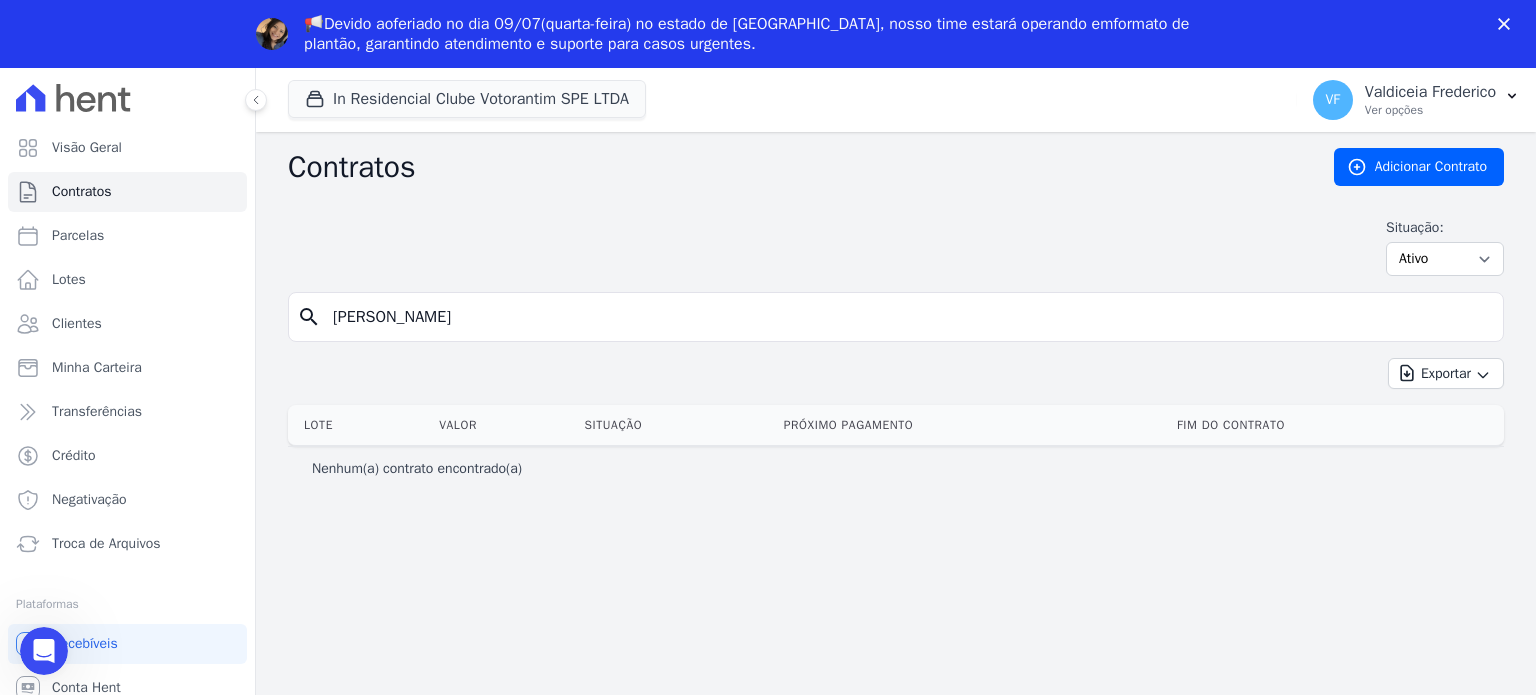 scroll, scrollTop: 0, scrollLeft: 0, axis: both 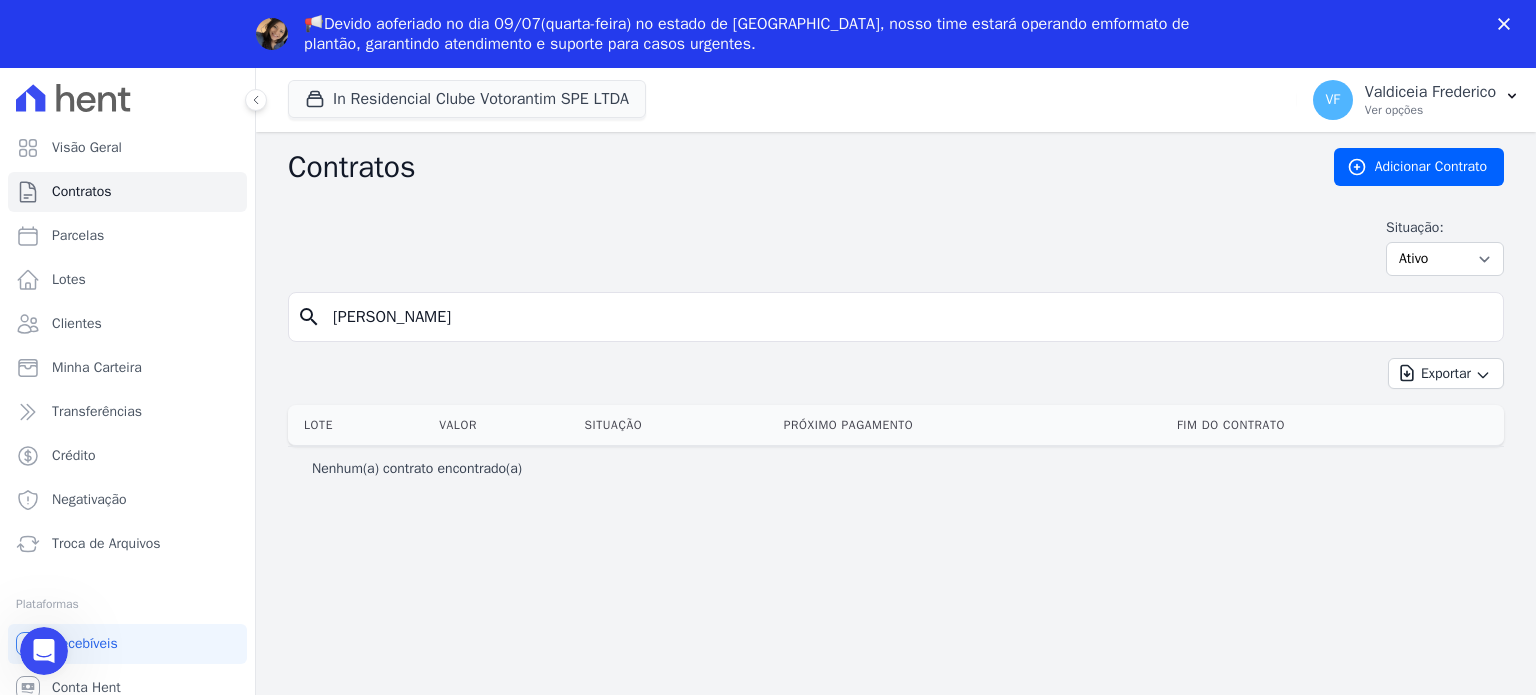 click on "[PERSON_NAME]" at bounding box center (908, 317) 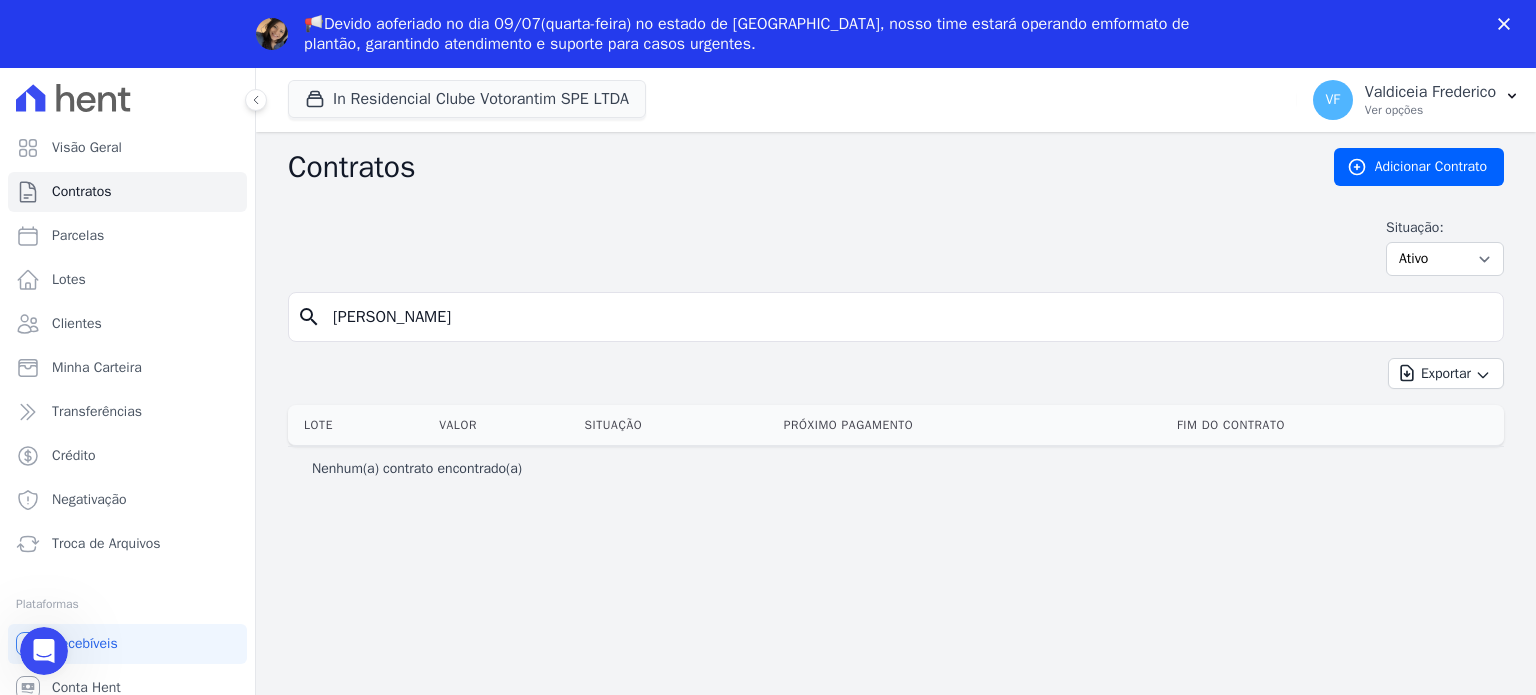 scroll, scrollTop: 0, scrollLeft: 0, axis: both 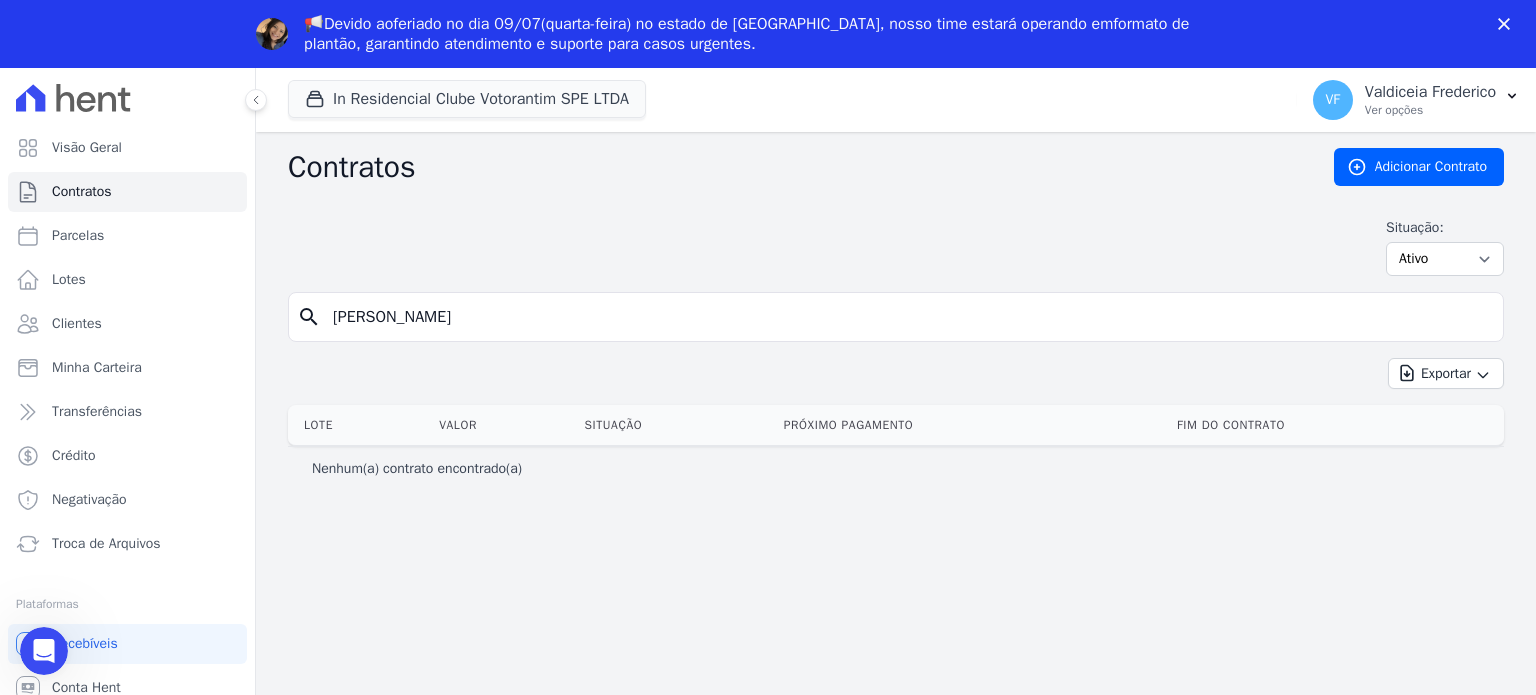 click on "[PERSON_NAME]" at bounding box center [908, 317] 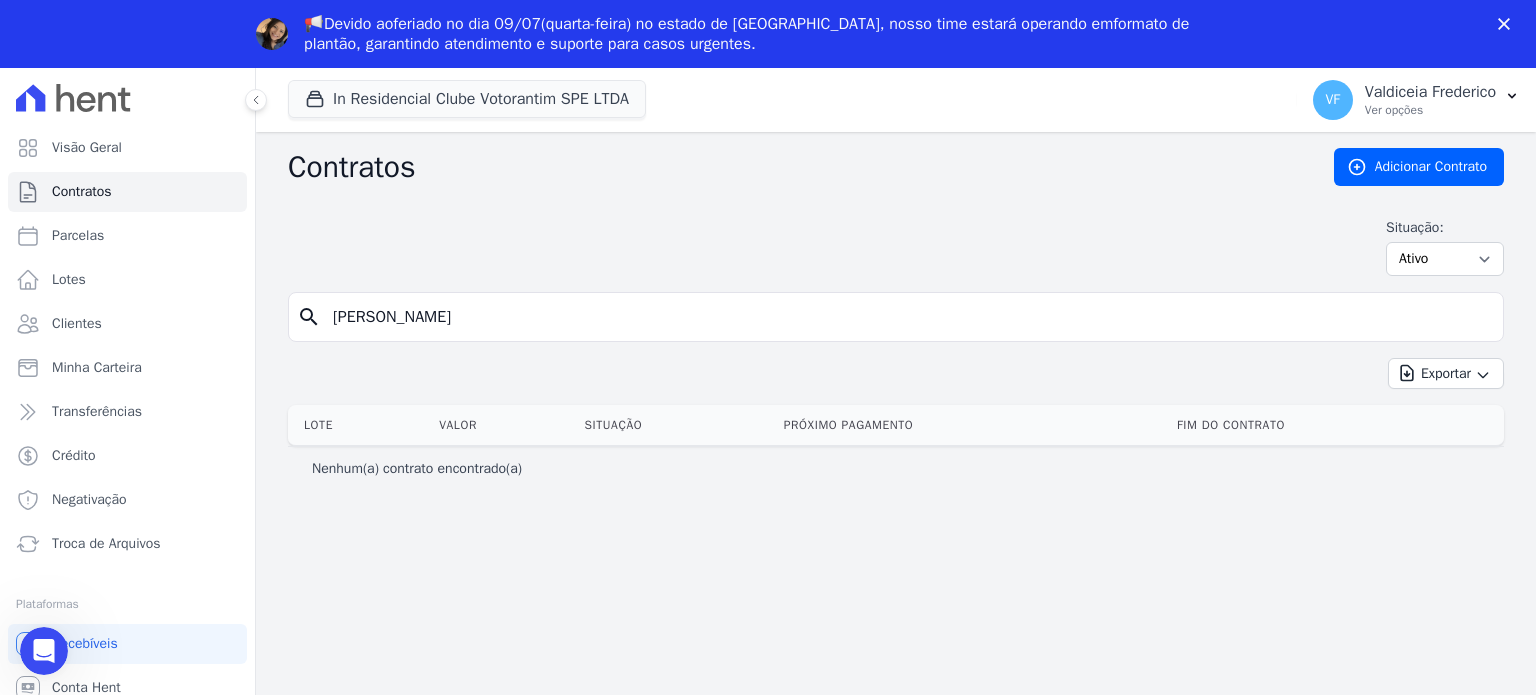 type on "[PERSON_NAME]" 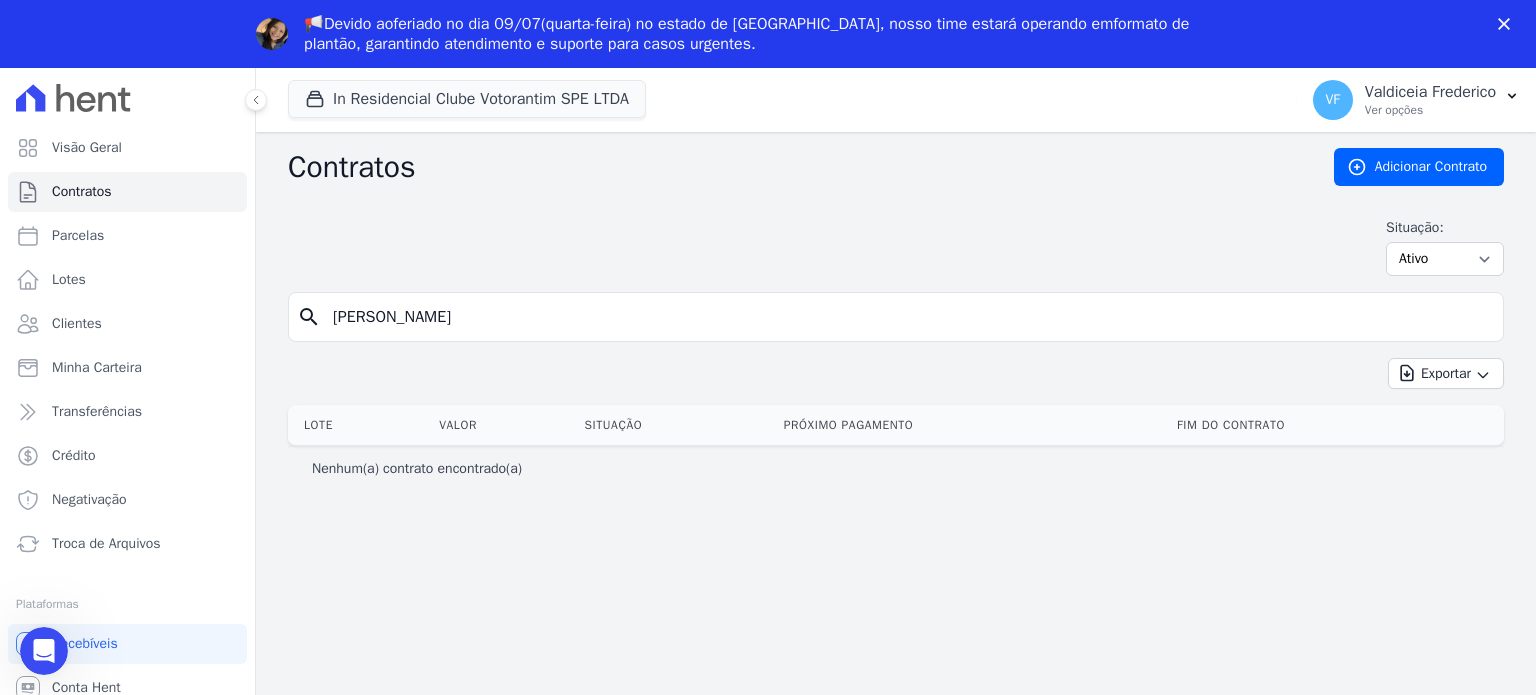 scroll, scrollTop: 0, scrollLeft: 0, axis: both 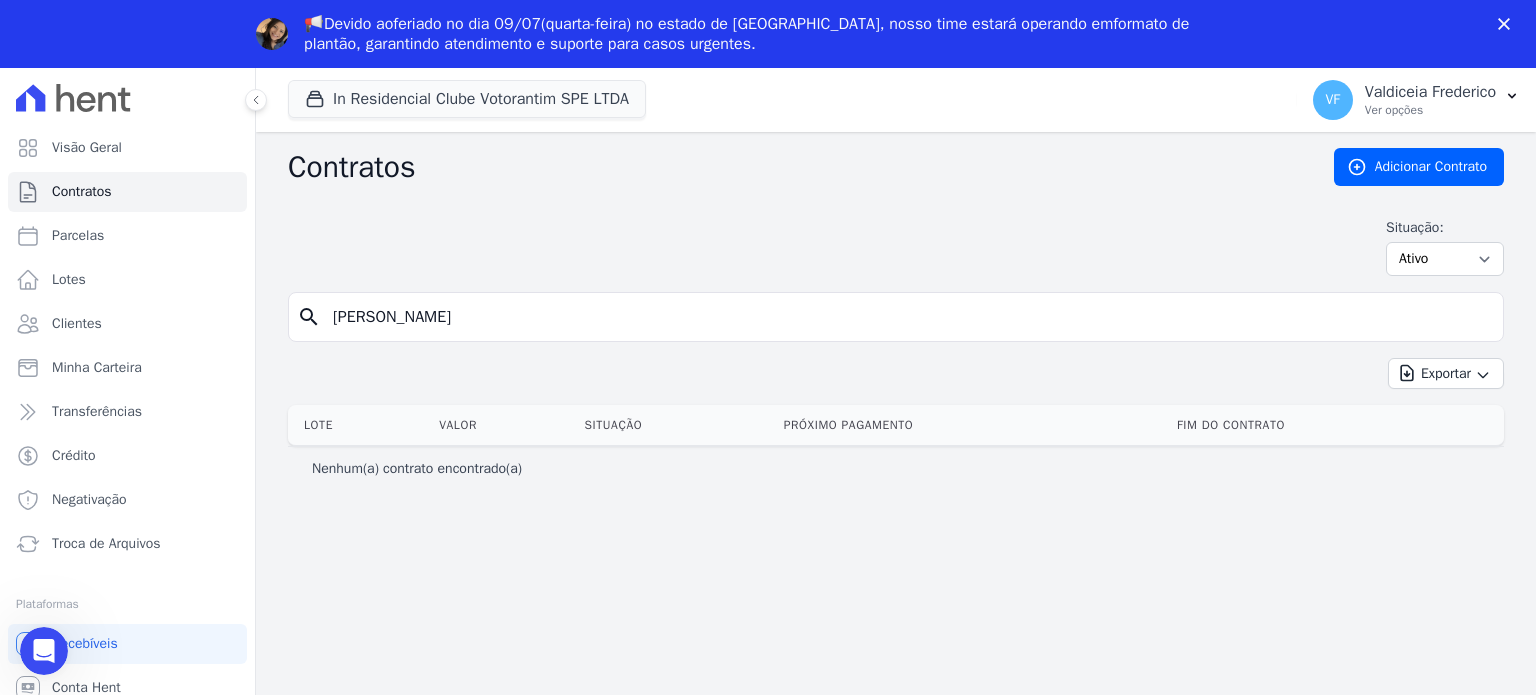 click on "[PERSON_NAME]" at bounding box center (908, 317) 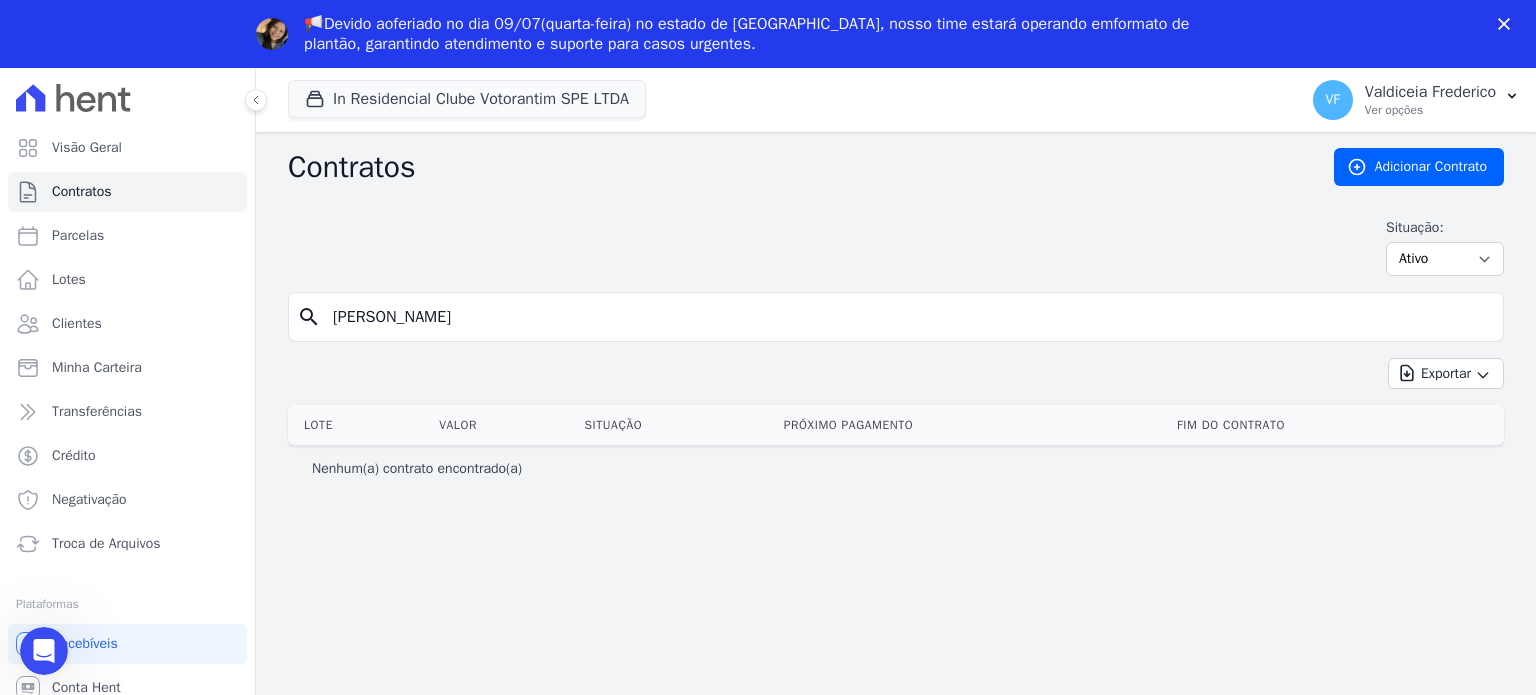 type on "[PERSON_NAME]" 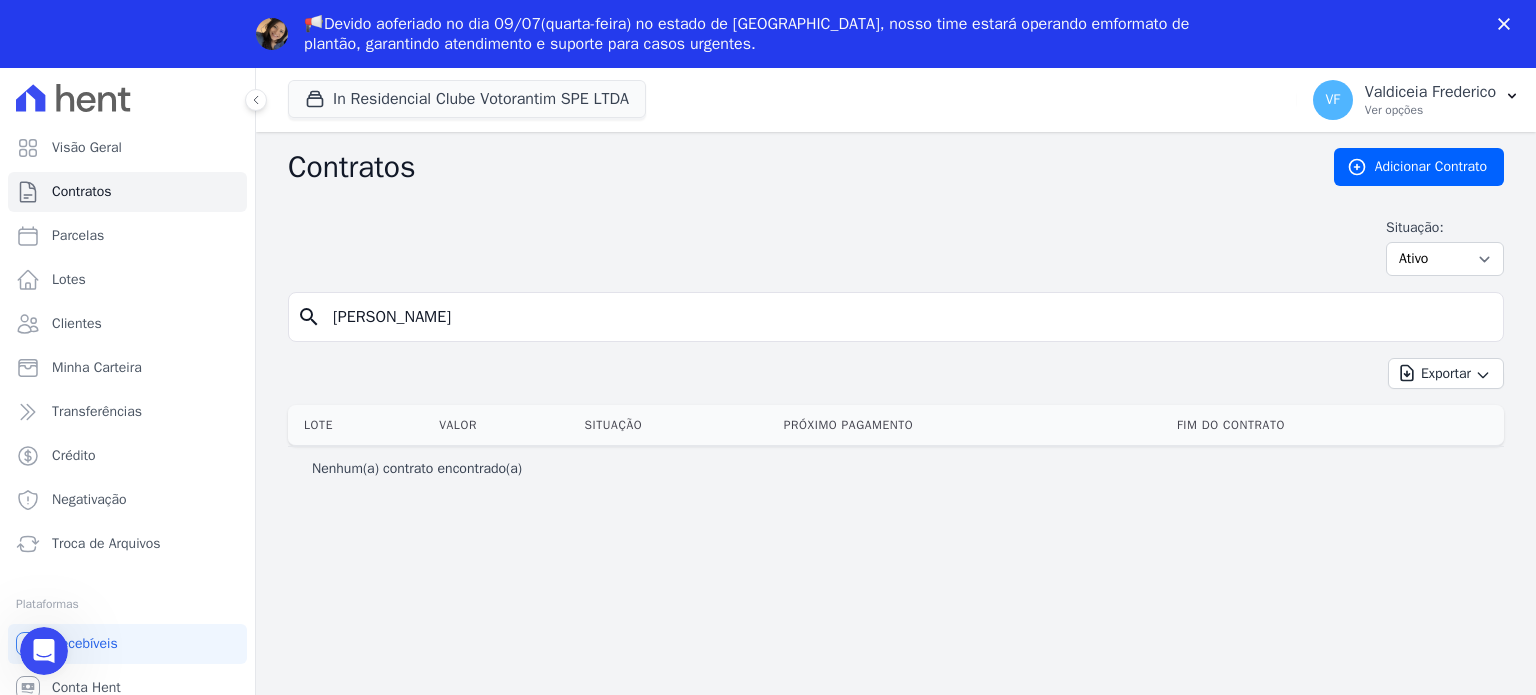 scroll, scrollTop: 0, scrollLeft: 0, axis: both 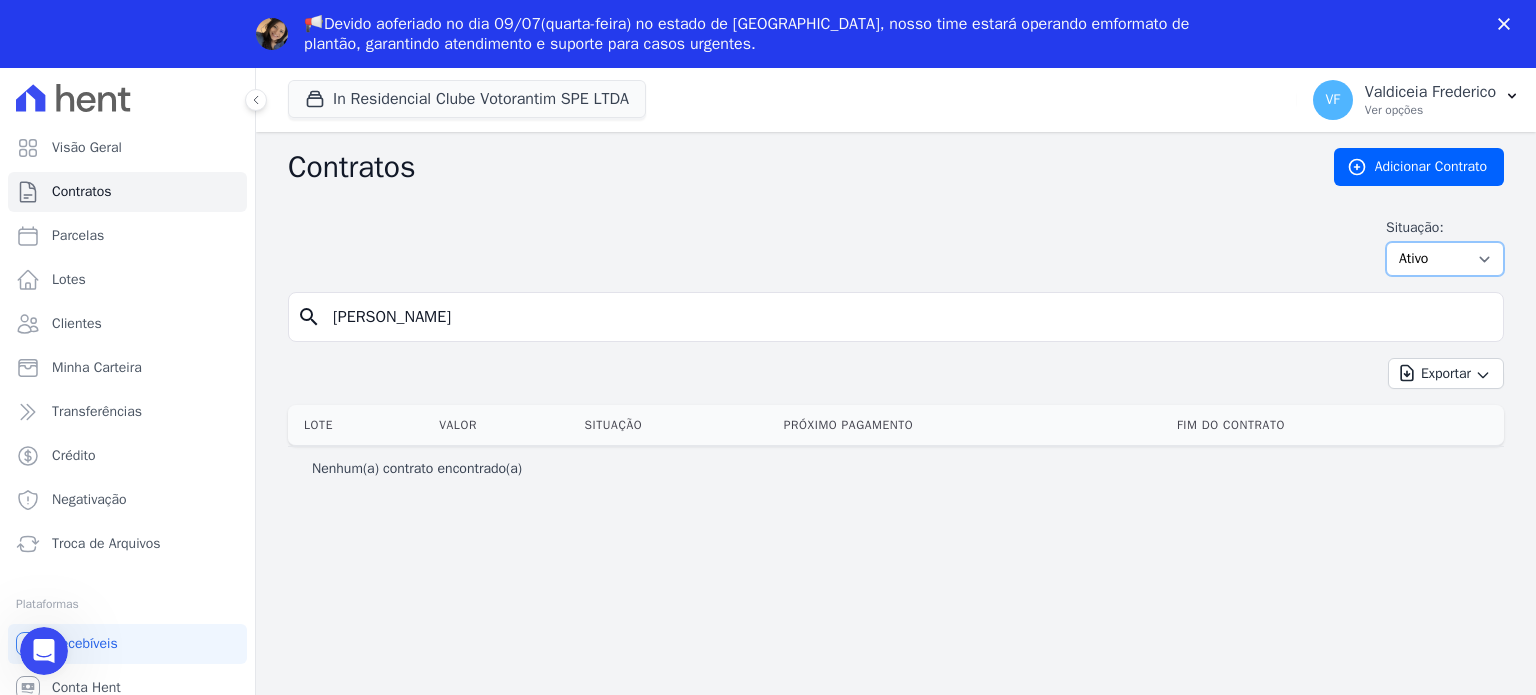 click on "Ativo
Todos
Pausado
Distratado
Rascunho
Expirado
Encerrado" at bounding box center (1445, 259) 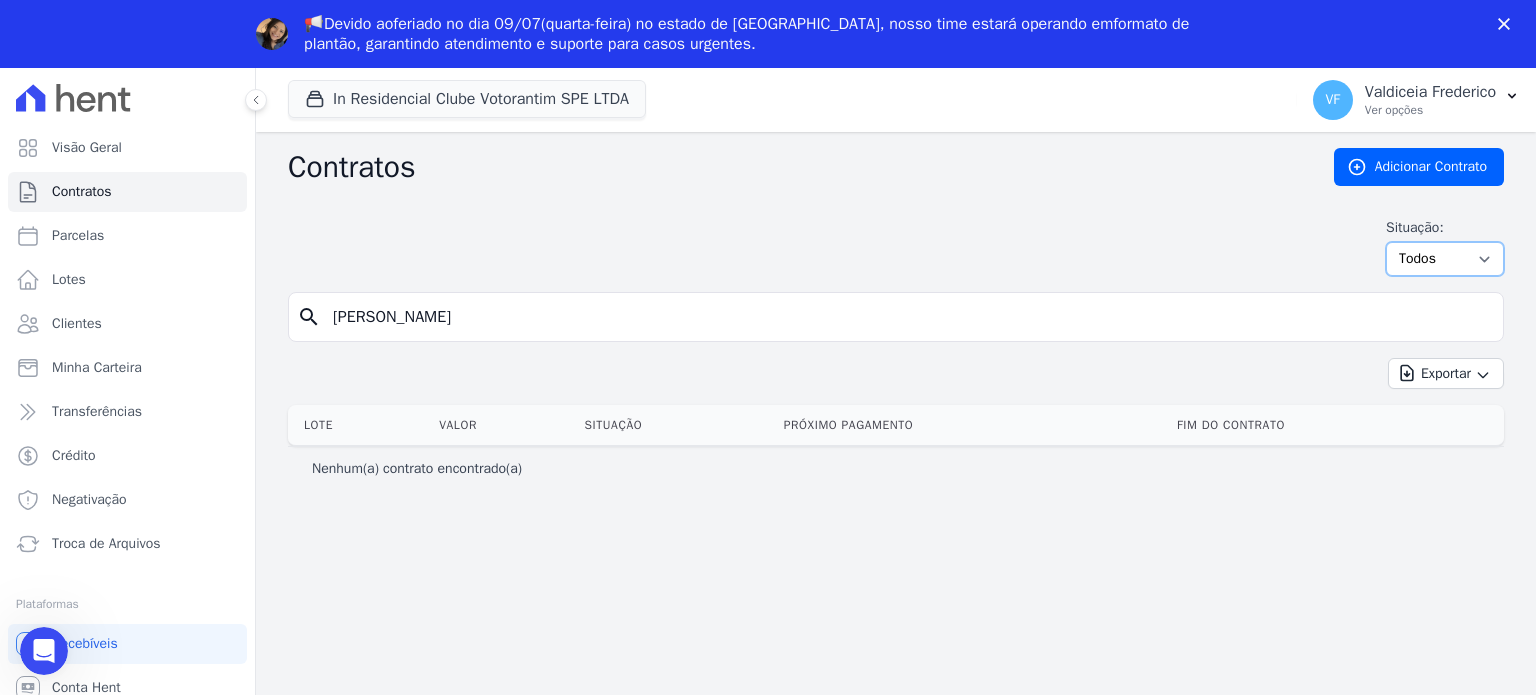 click on "Ativo
Todos
Pausado
Distratado
Rascunho
Expirado
Encerrado" at bounding box center [1445, 259] 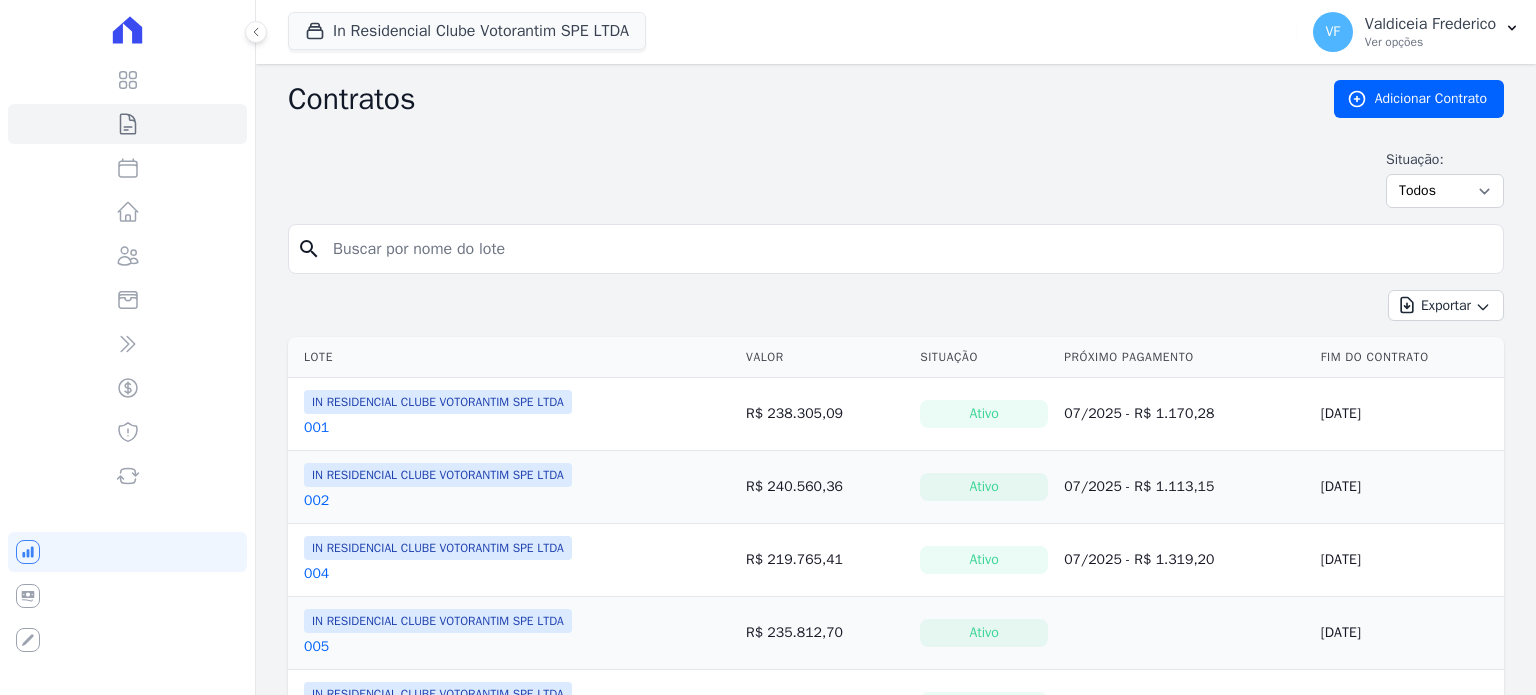 scroll, scrollTop: 0, scrollLeft: 0, axis: both 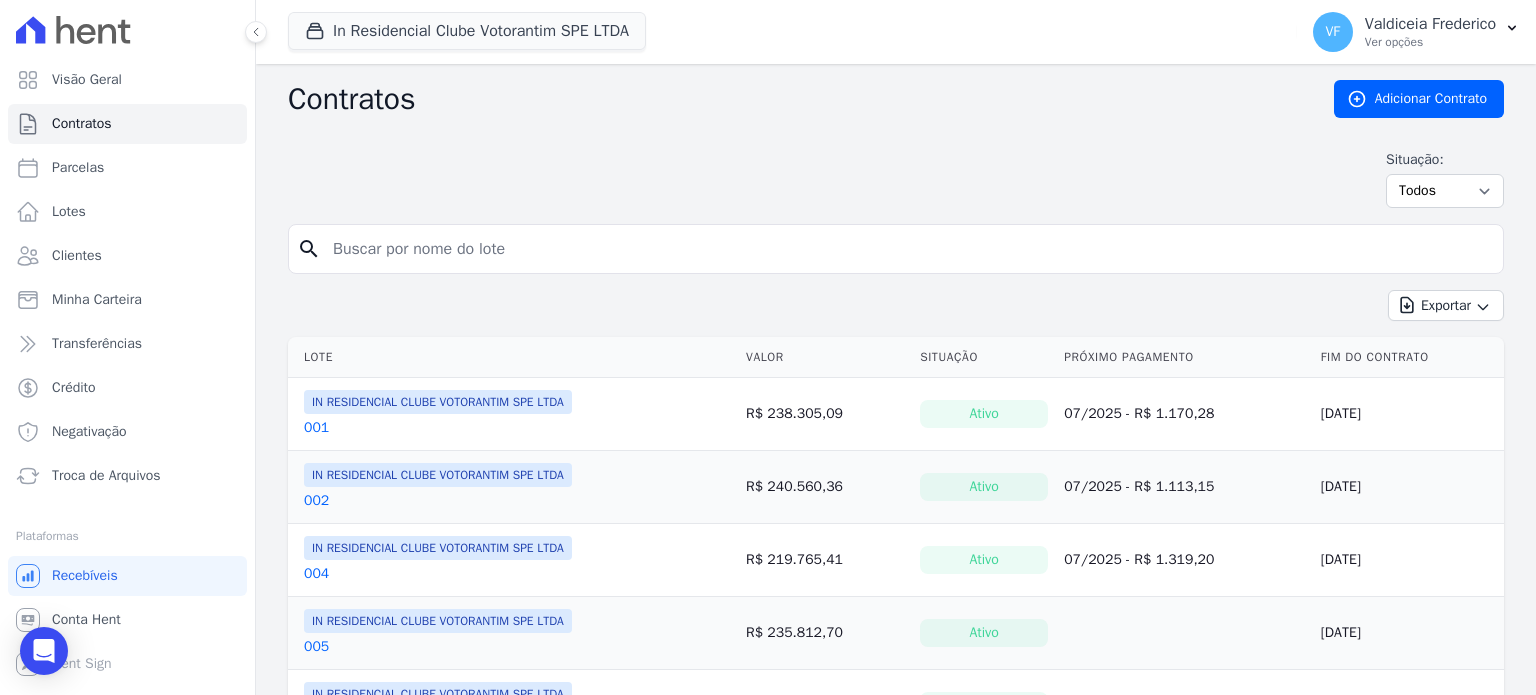 click on "Contratos
Adicionar Contrato
Situação:
Ativo
Todos
Pausado
Distratado
Rascunho
Expirado
Encerrado
search
Exportar
Exportar PDF
Exportar CSV
Exportar Fichas
Lote
[GEOGRAPHIC_DATA]
Situação
Próximo Pagamento" at bounding box center (896, 1177) 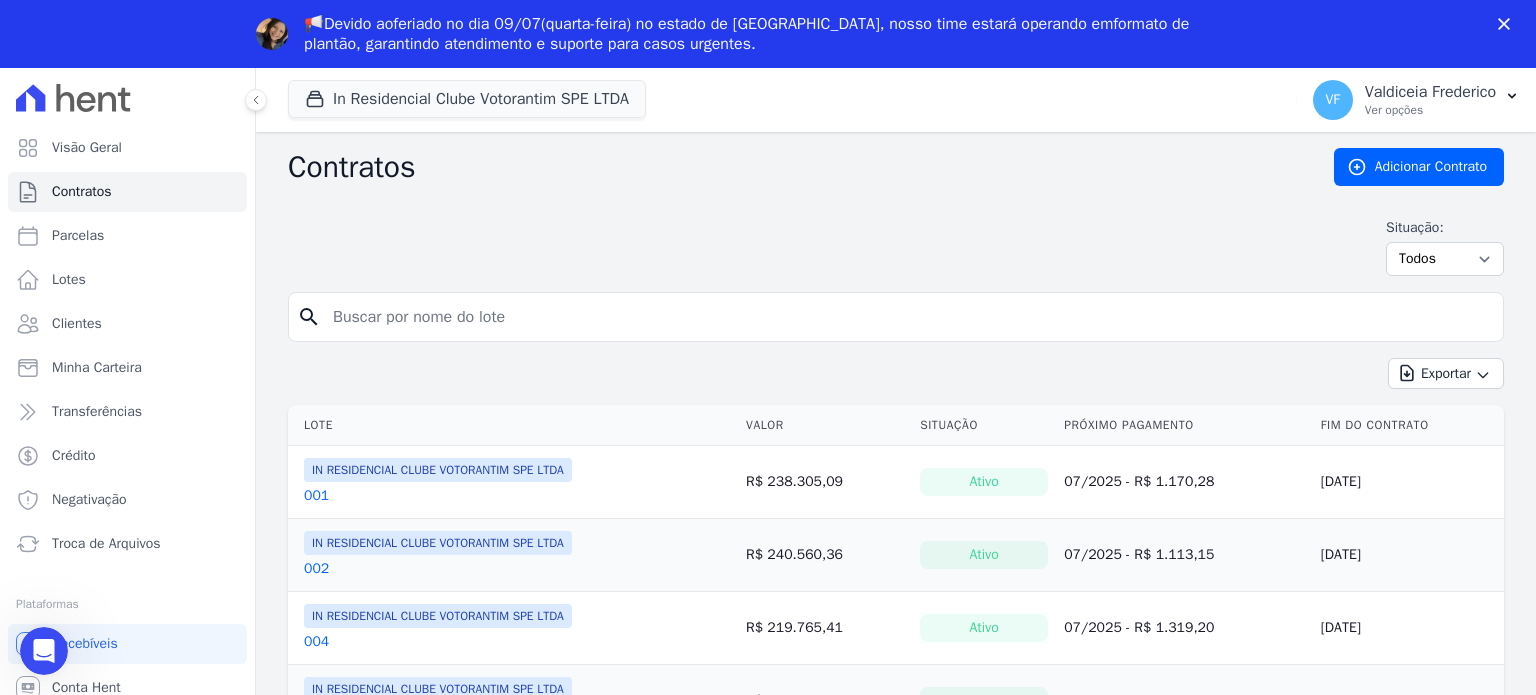 scroll, scrollTop: 0, scrollLeft: 0, axis: both 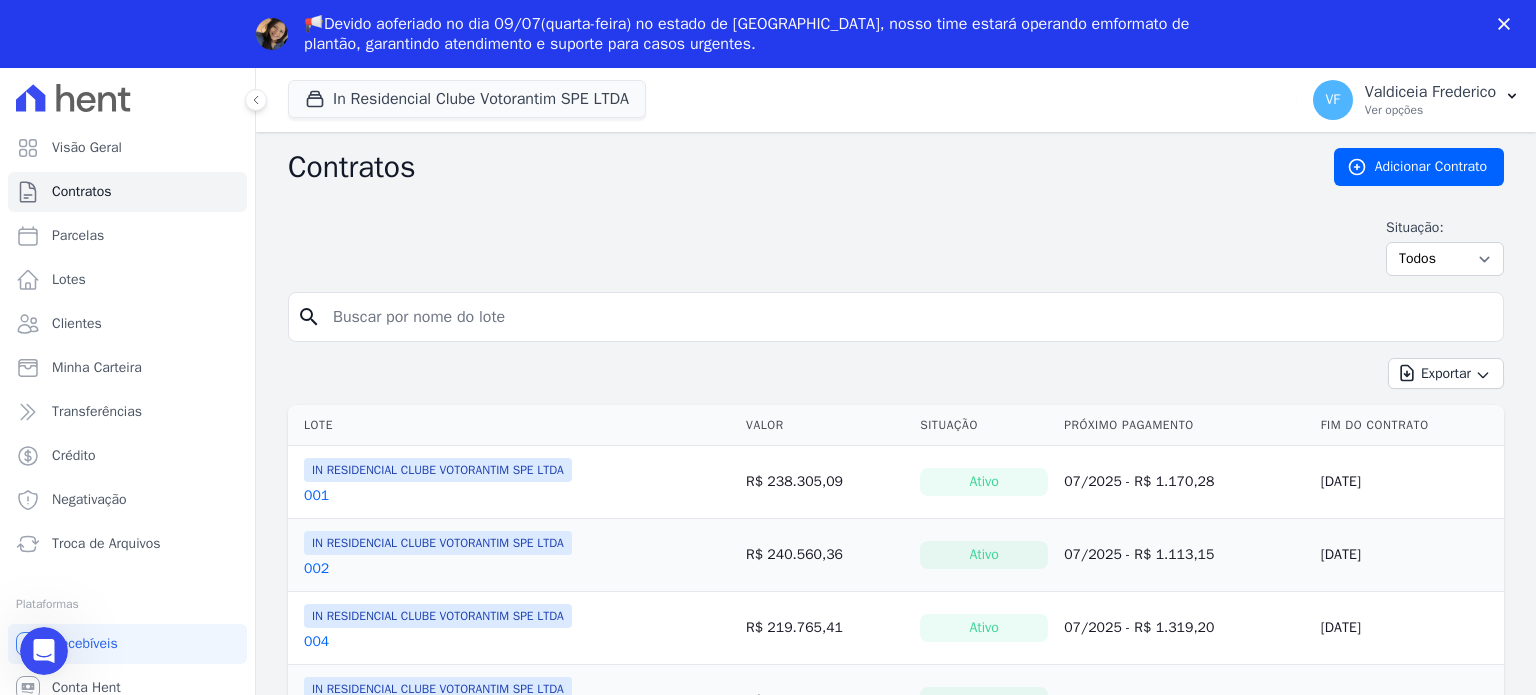 paste on "[PERSON_NAME]" 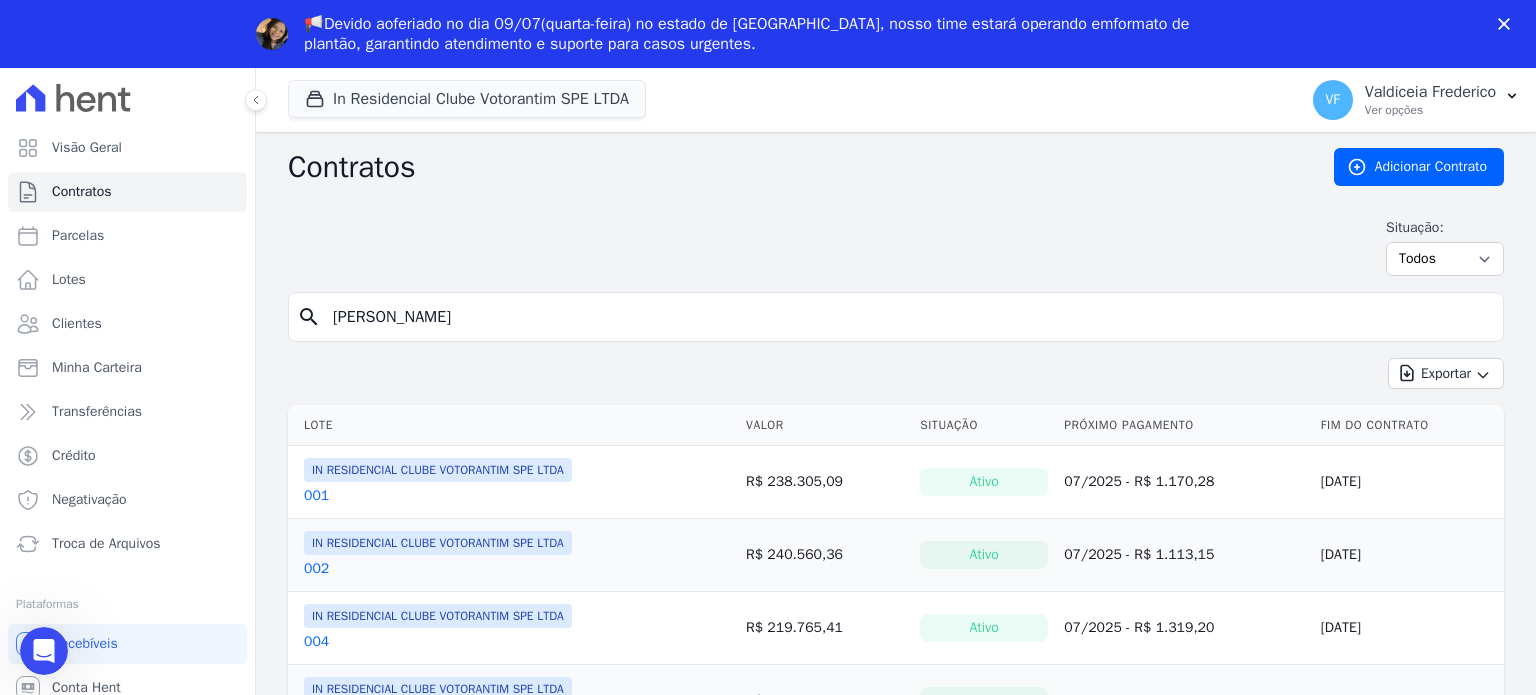 type on "[PERSON_NAME]" 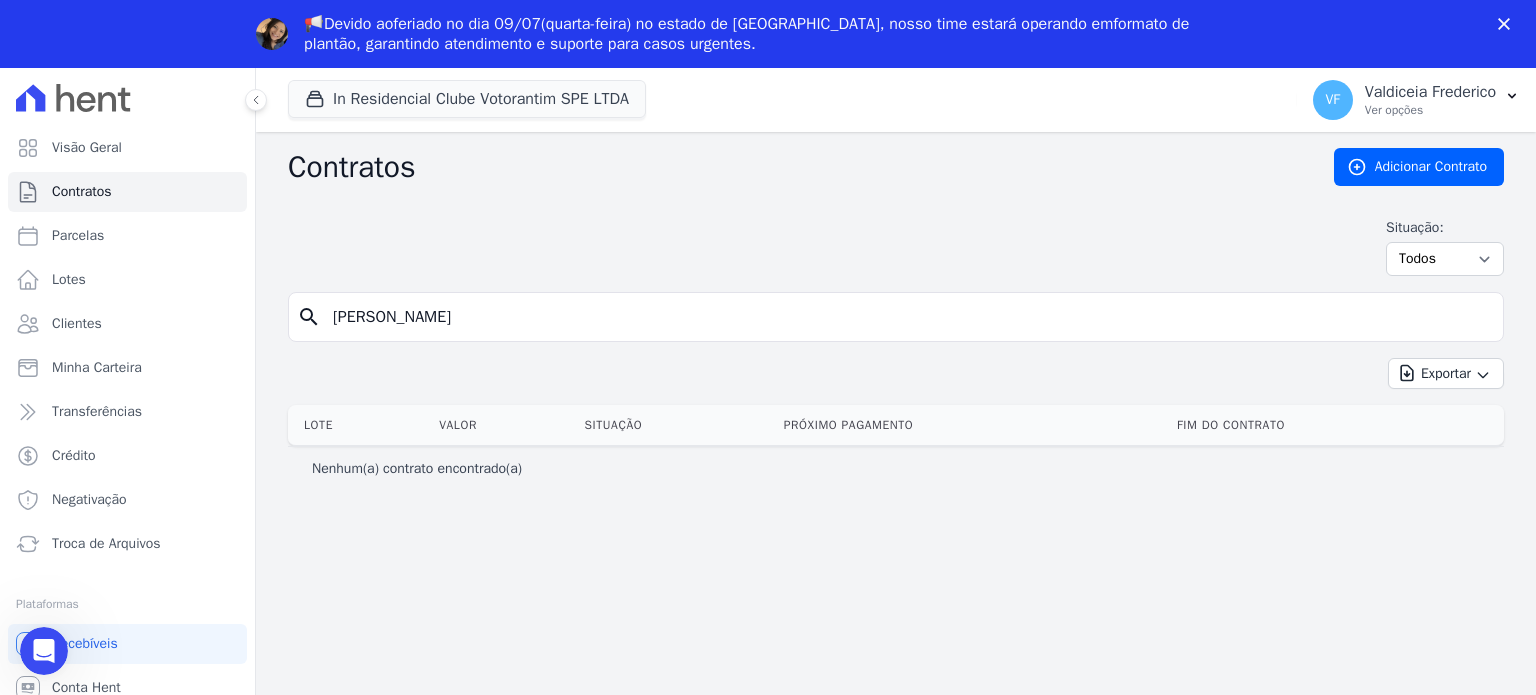 scroll, scrollTop: 0, scrollLeft: 0, axis: both 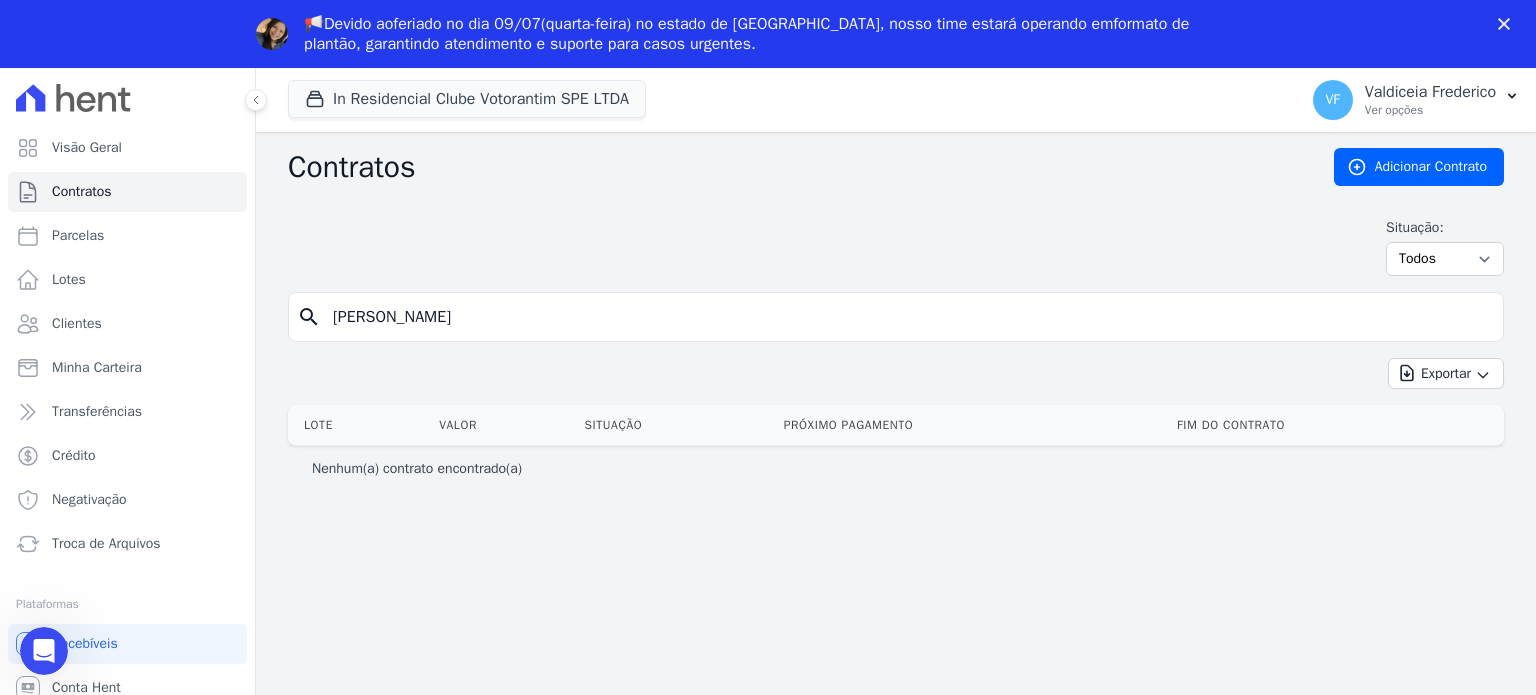click on "[PERSON_NAME]" at bounding box center [908, 317] 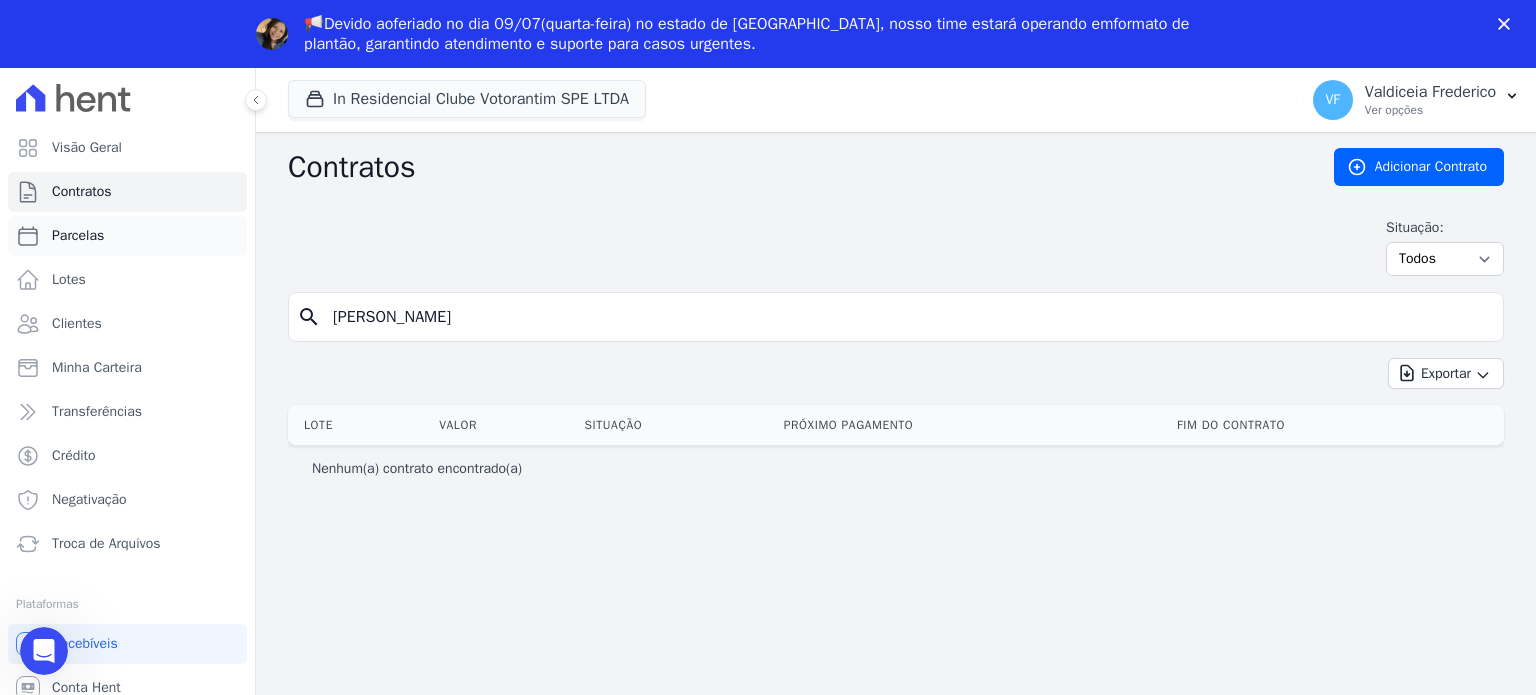 click on "Parcelas" at bounding box center (127, 236) 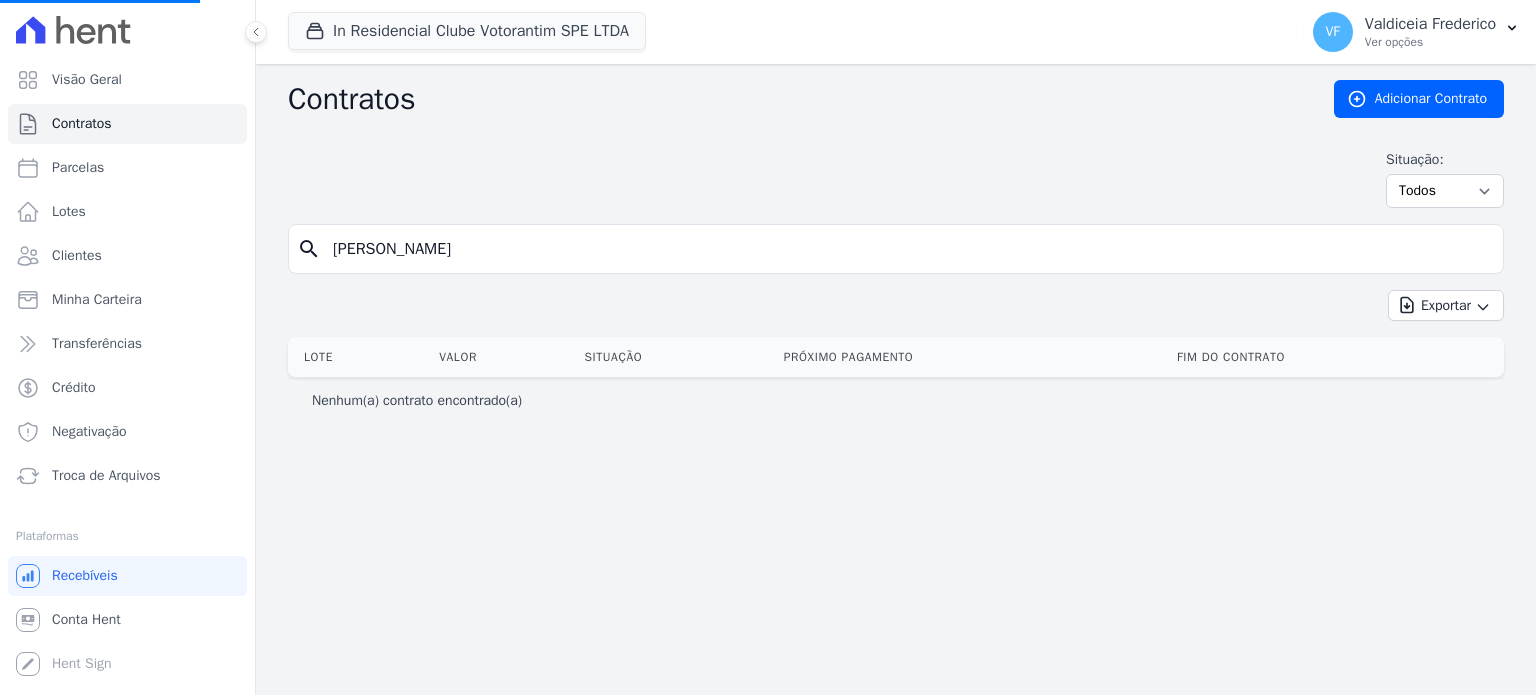 select 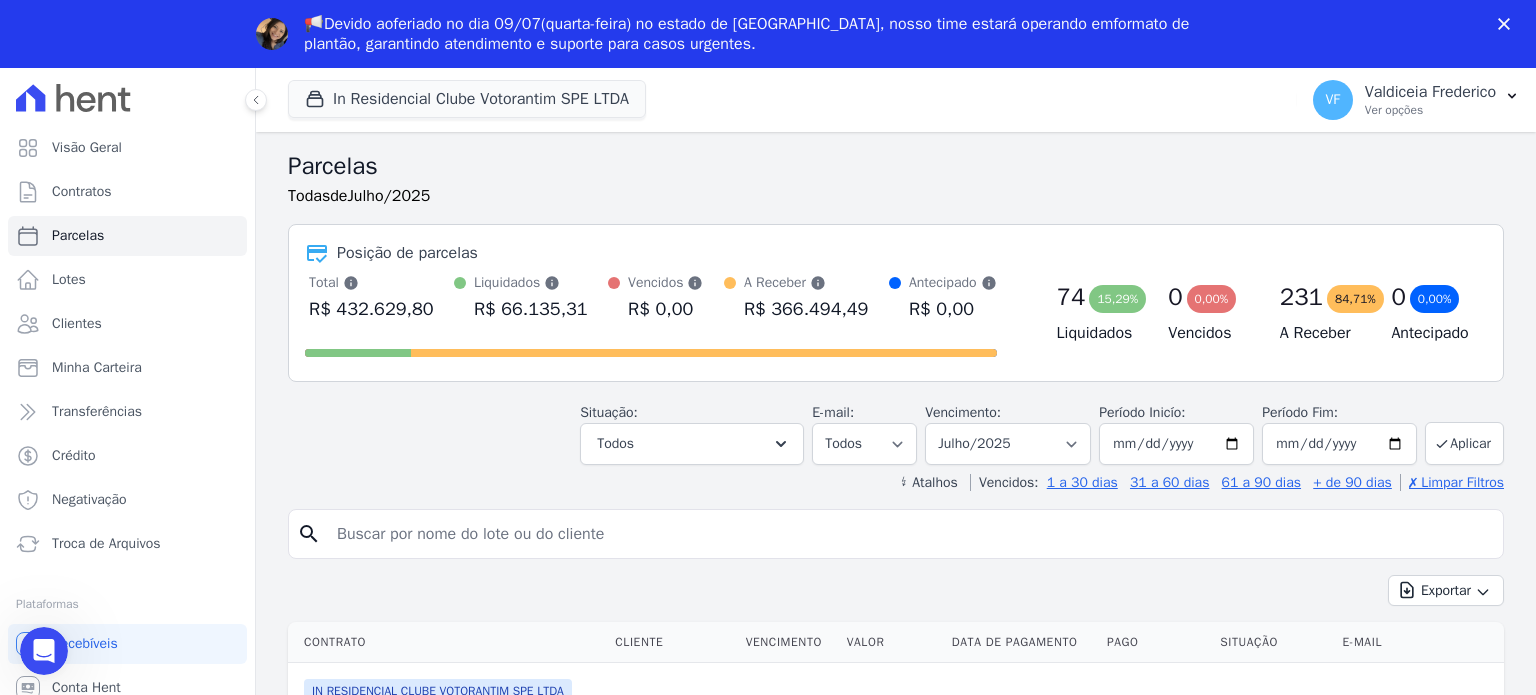 scroll, scrollTop: 0, scrollLeft: 0, axis: both 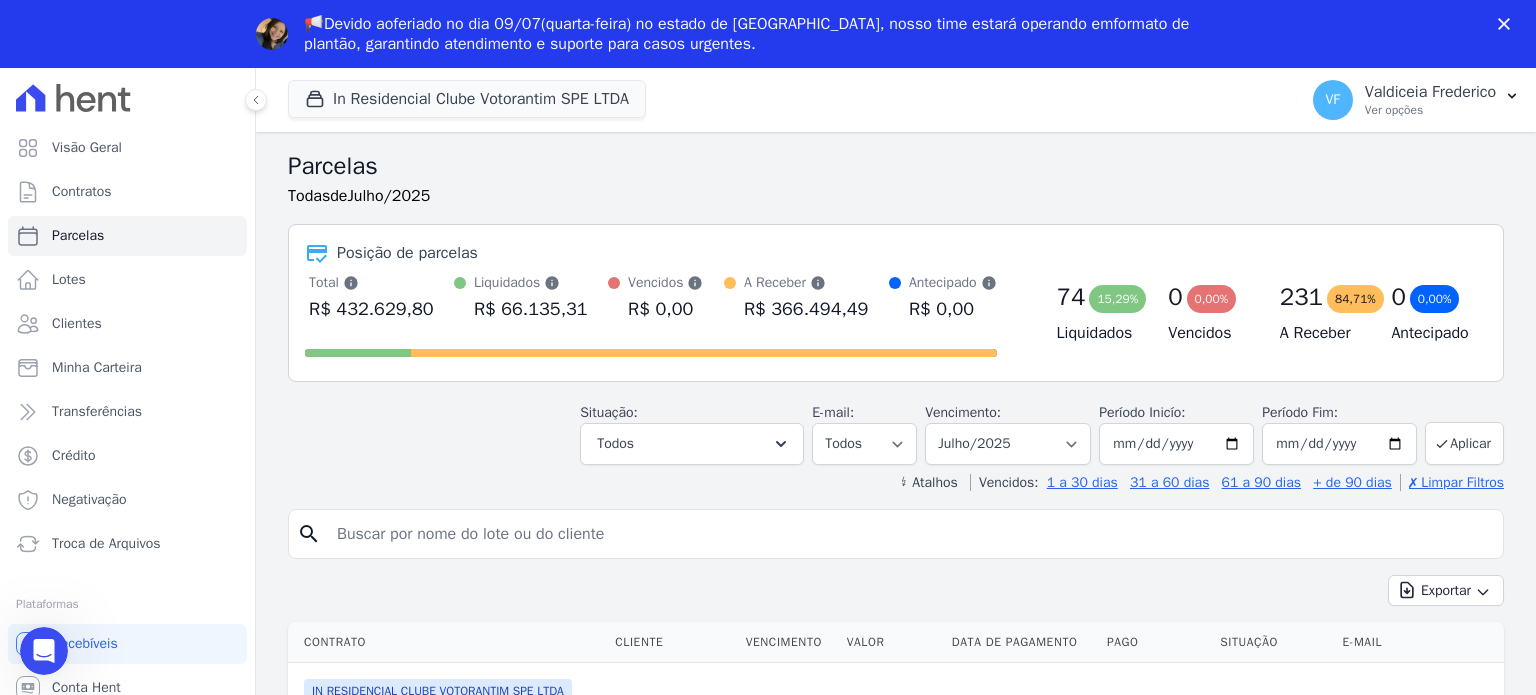 click at bounding box center (910, 534) 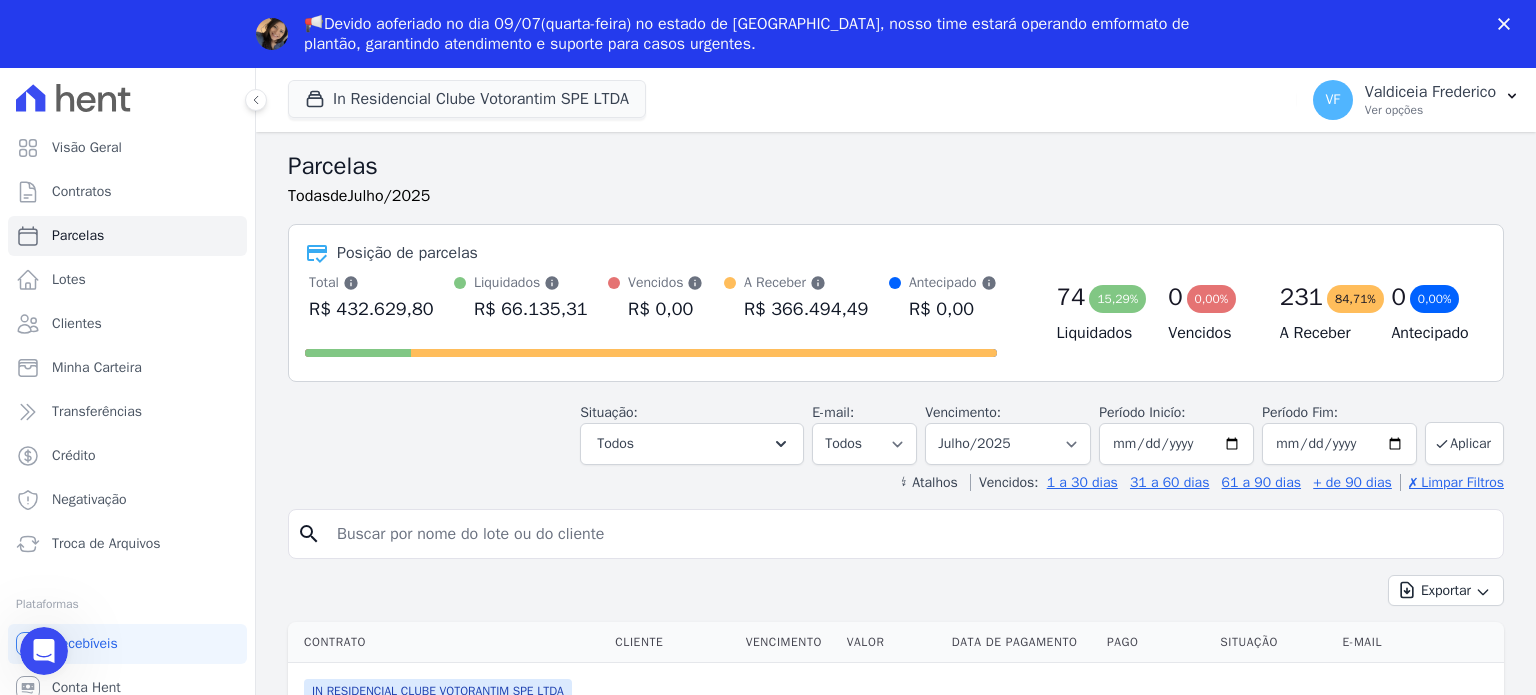 type on "v" 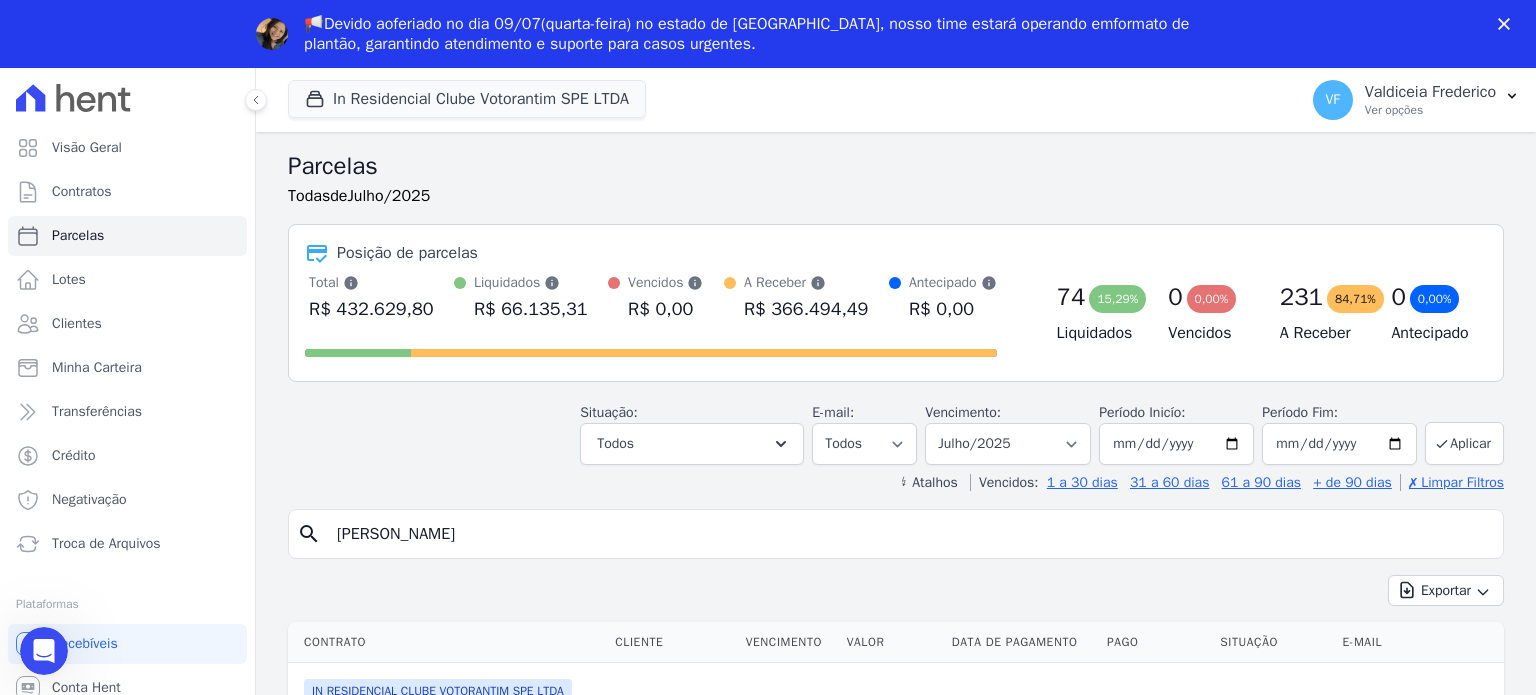 type on "[PERSON_NAME]" 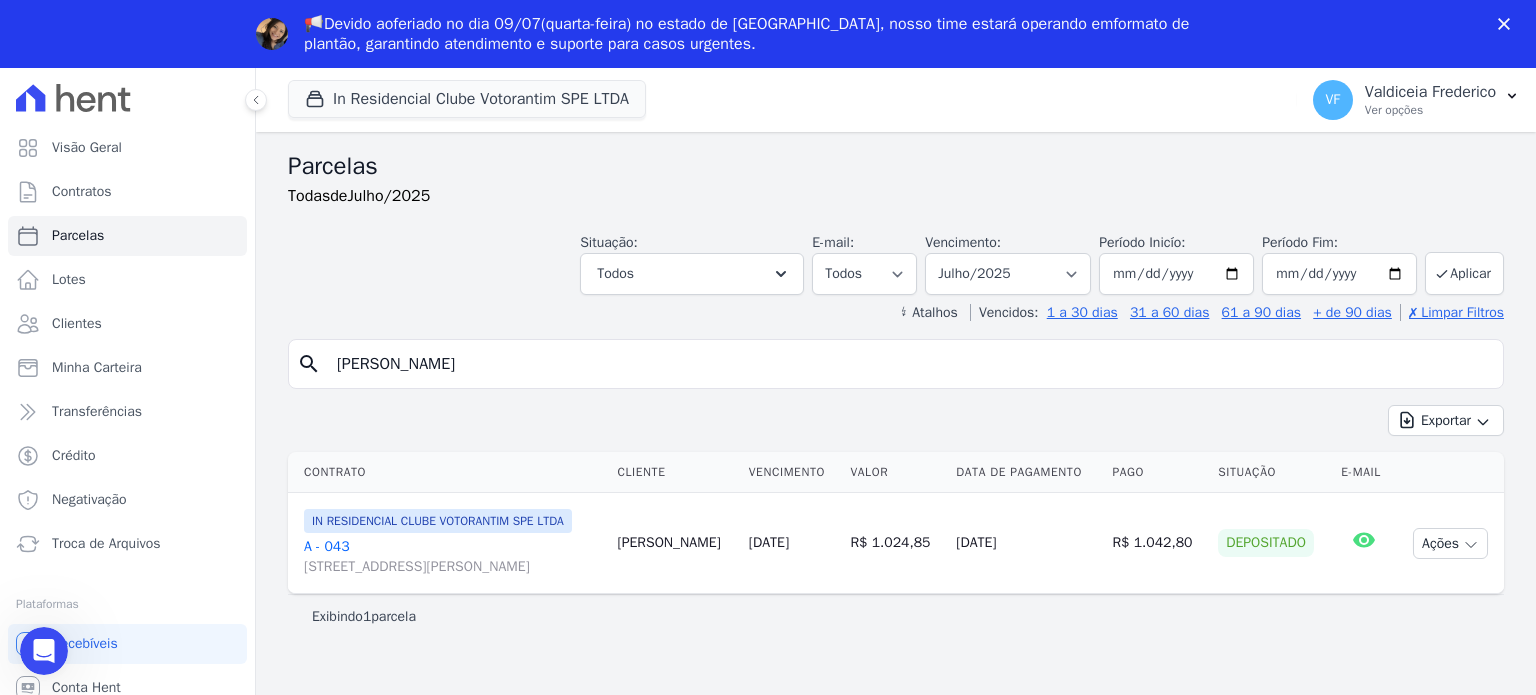 scroll, scrollTop: 0, scrollLeft: 0, axis: both 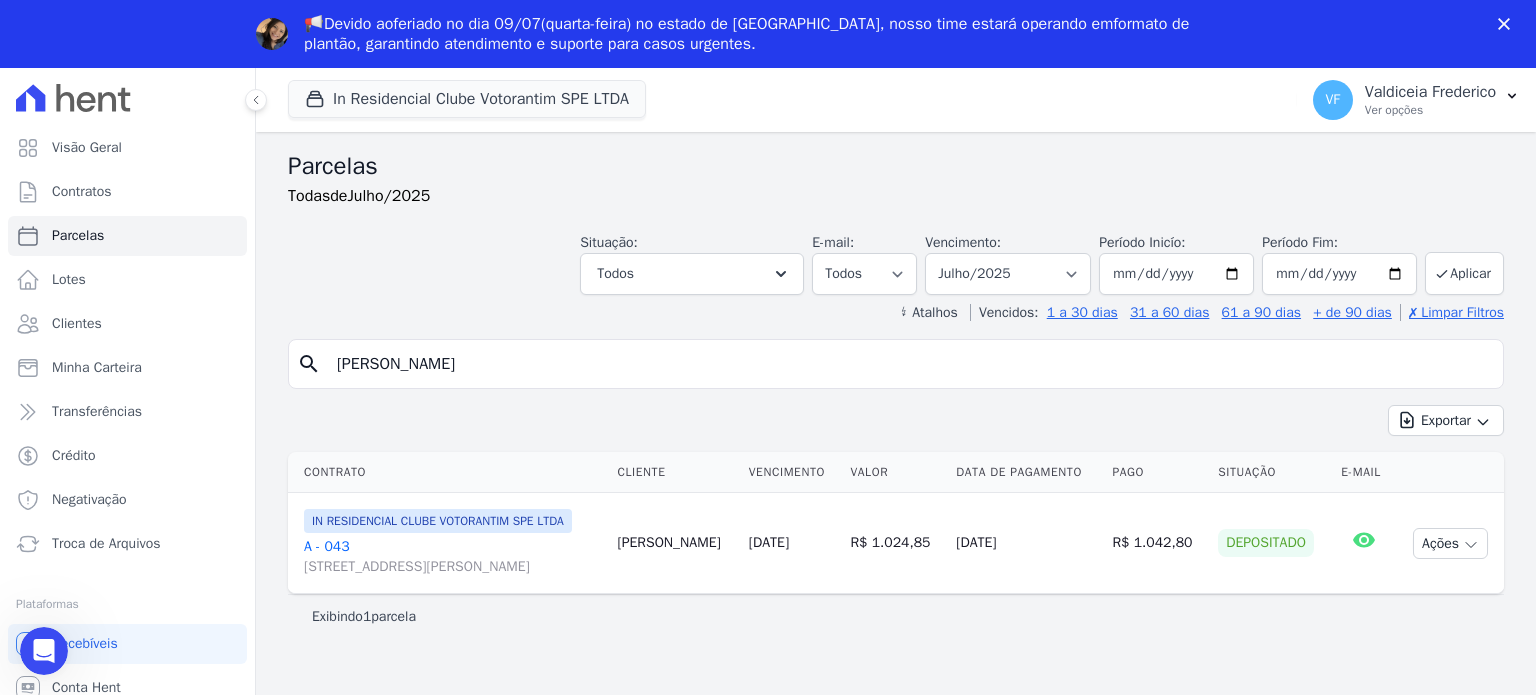 click on "A - 043
Avenida Antônio Carlos Comitre, 1328, sala B, Parque Campolim" at bounding box center (452, 557) 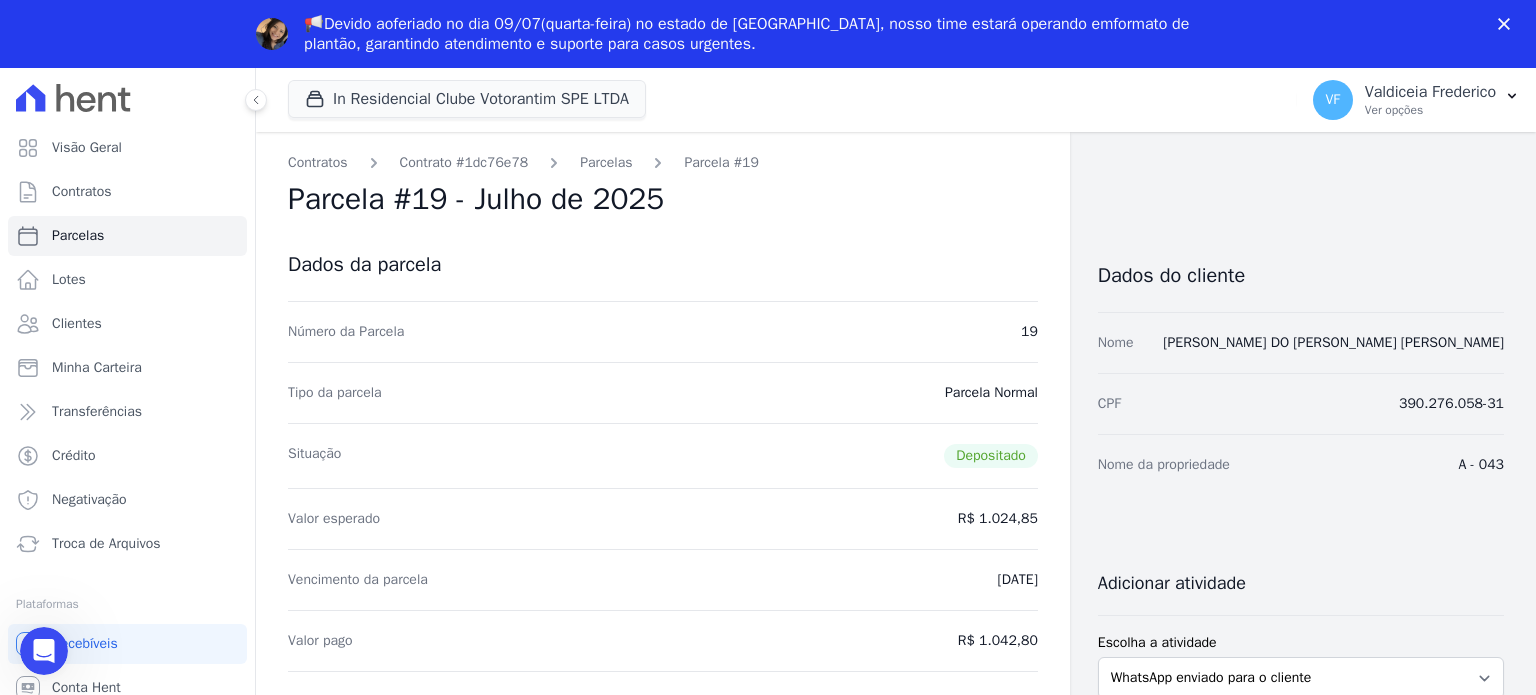 scroll, scrollTop: 0, scrollLeft: 0, axis: both 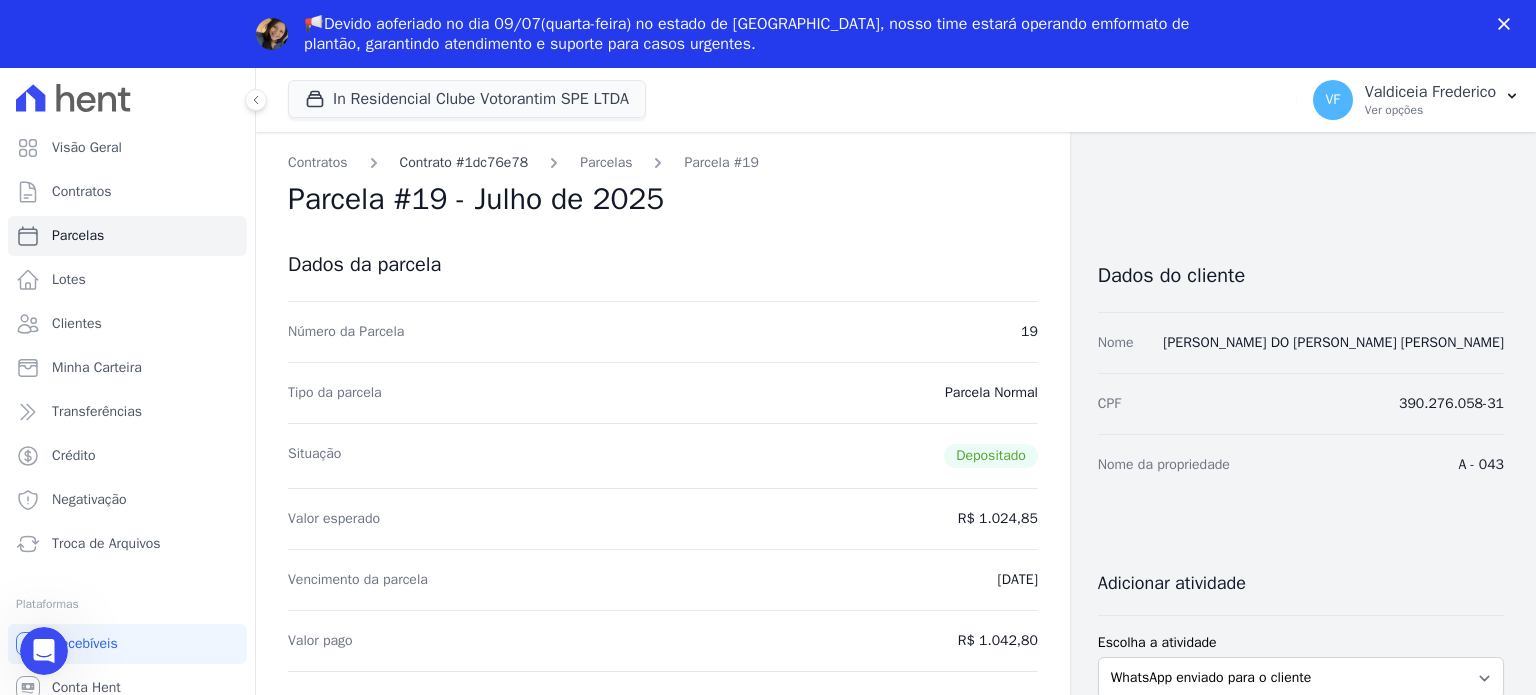 click on "Contrato
#1dc76e78" at bounding box center [464, 162] 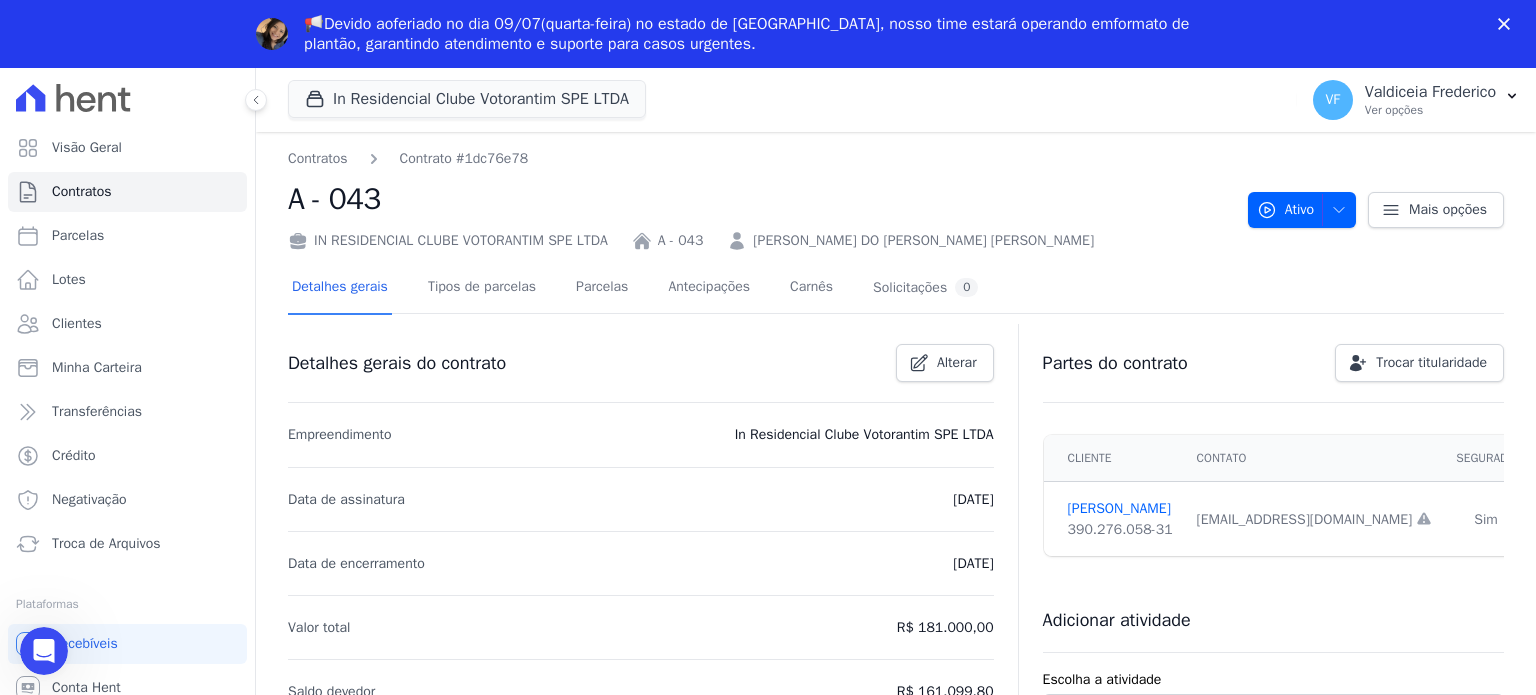 scroll, scrollTop: 0, scrollLeft: 0, axis: both 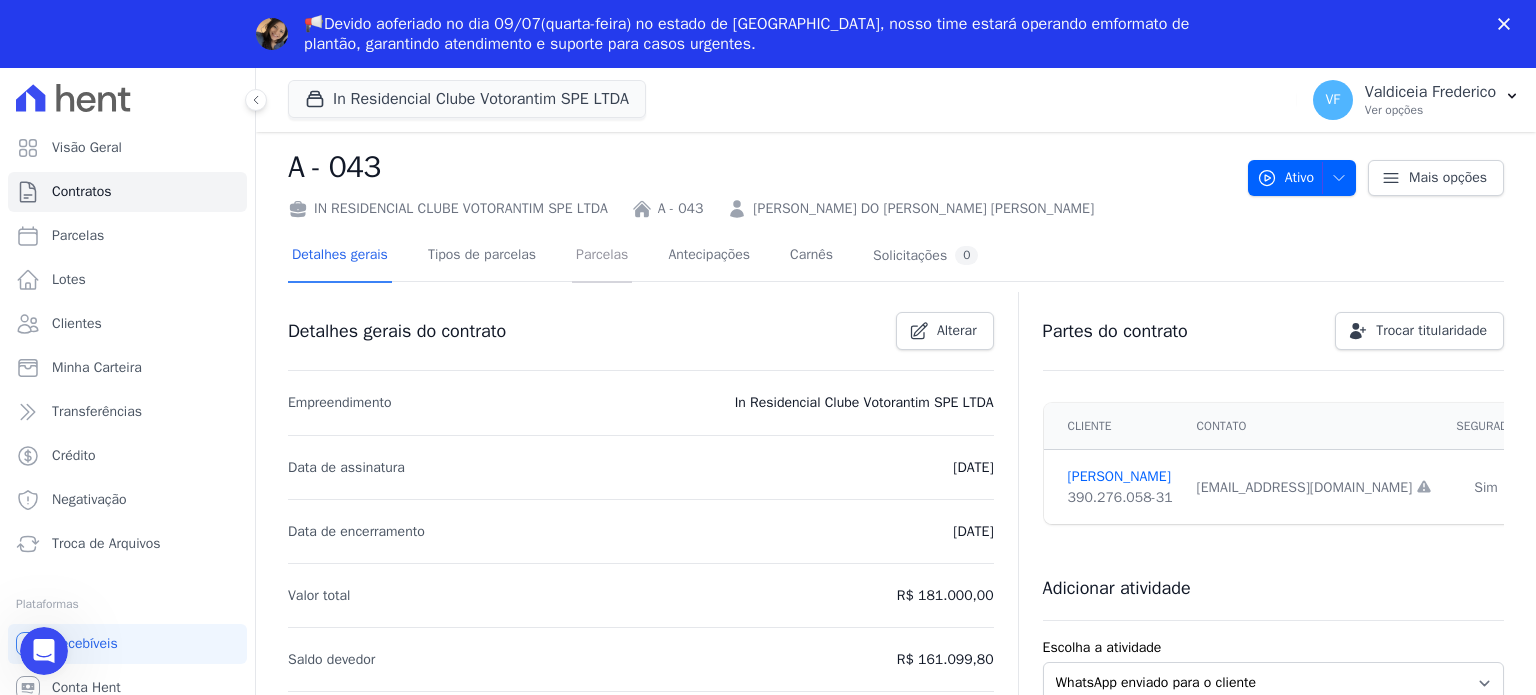 click on "Parcelas" at bounding box center (602, 256) 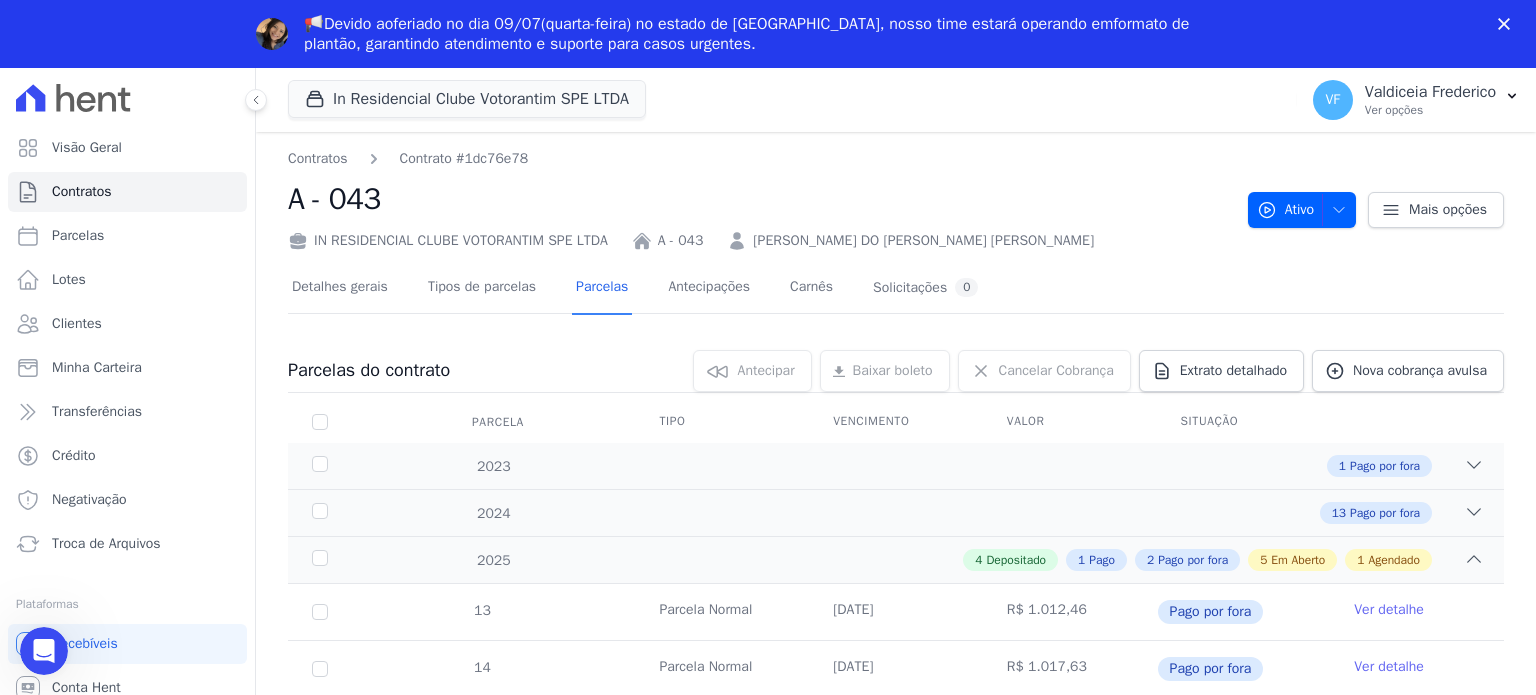 scroll, scrollTop: 0, scrollLeft: 0, axis: both 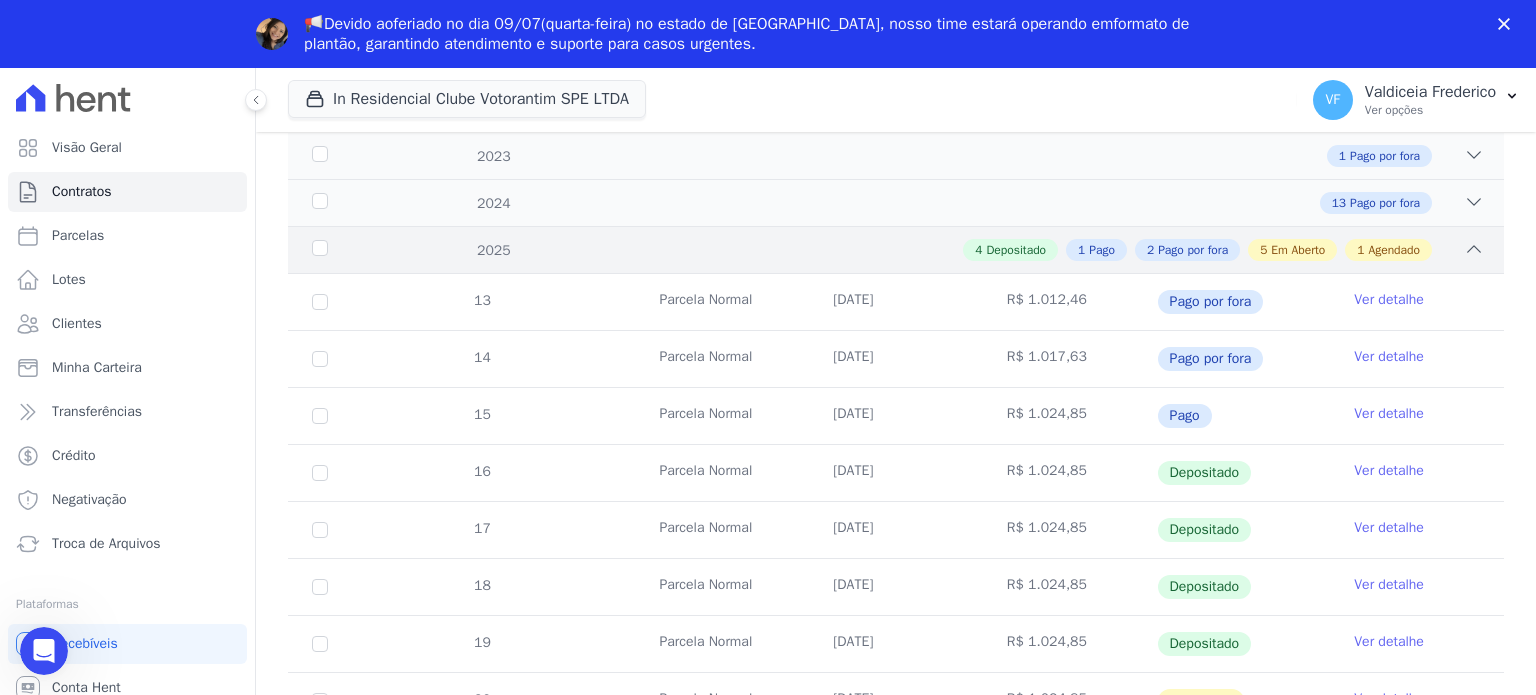click on "4
Depositado
1
Pago
2
Pago por fora
5
Em Aberto
1
Agendado" at bounding box center (955, 250) 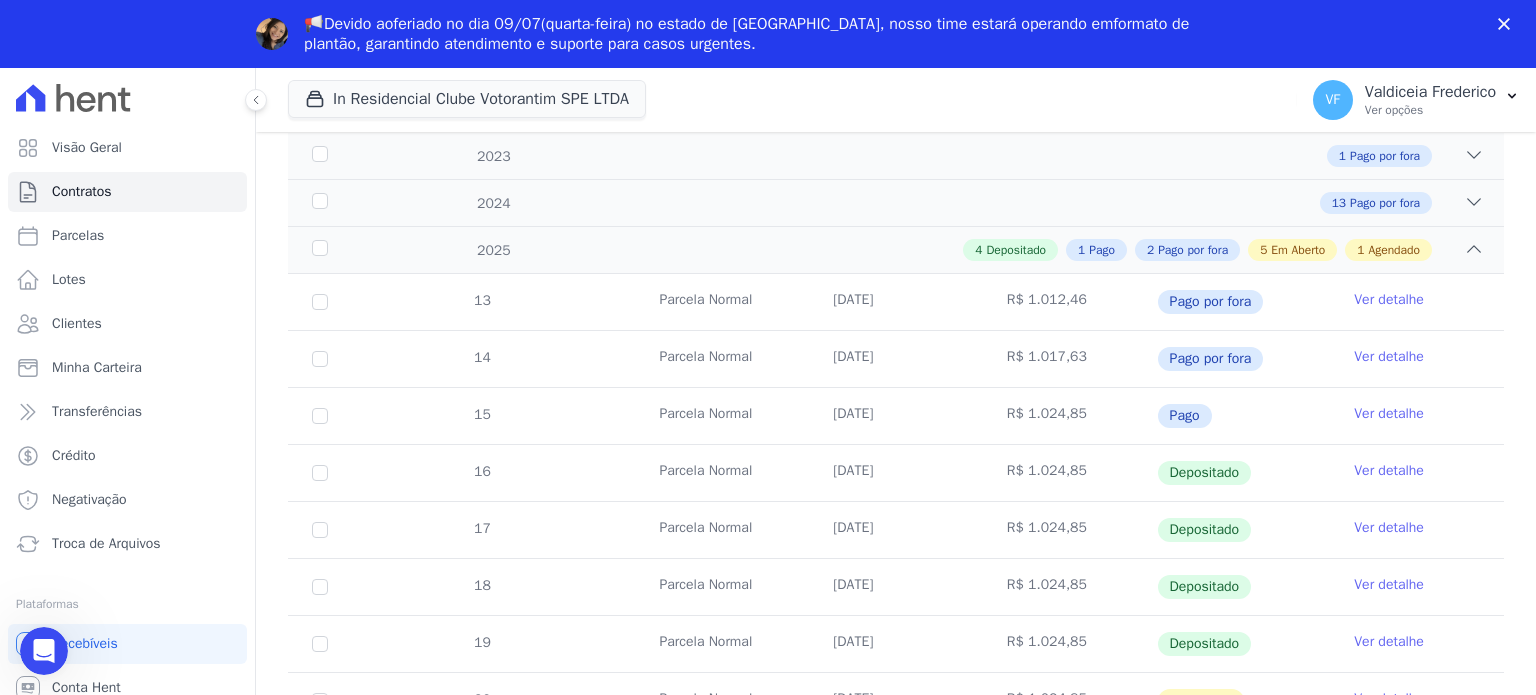 scroll, scrollTop: 0, scrollLeft: 0, axis: both 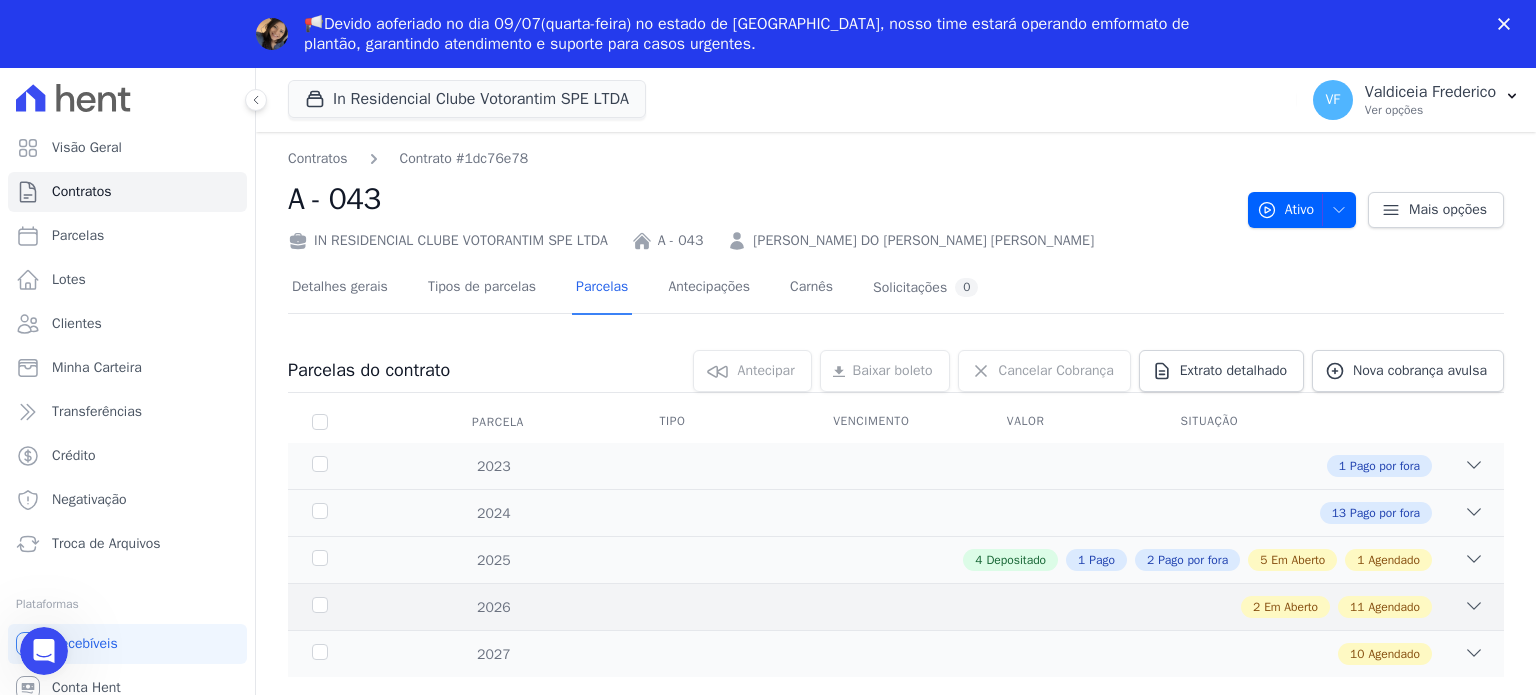 click on "2
Em Aberto
11
Agendado" at bounding box center (955, 607) 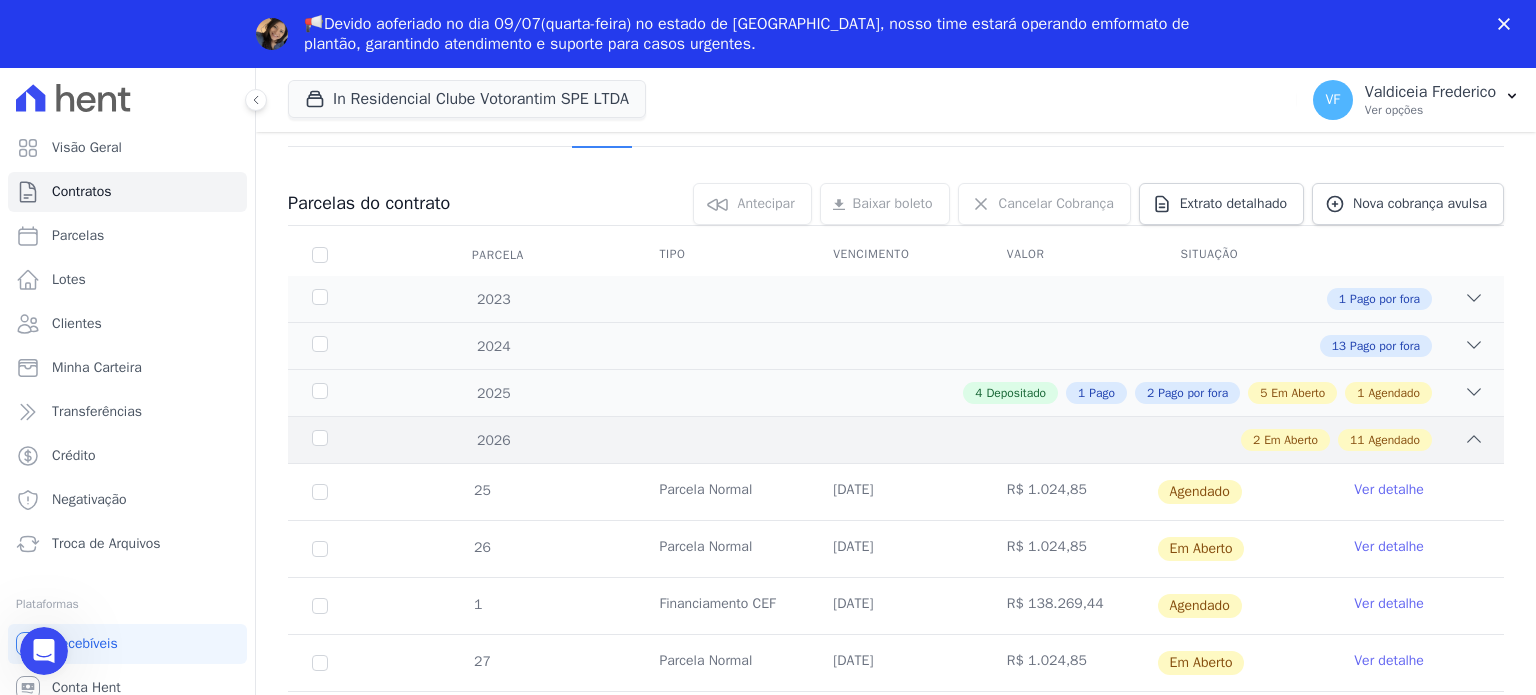 scroll, scrollTop: 166, scrollLeft: 0, axis: vertical 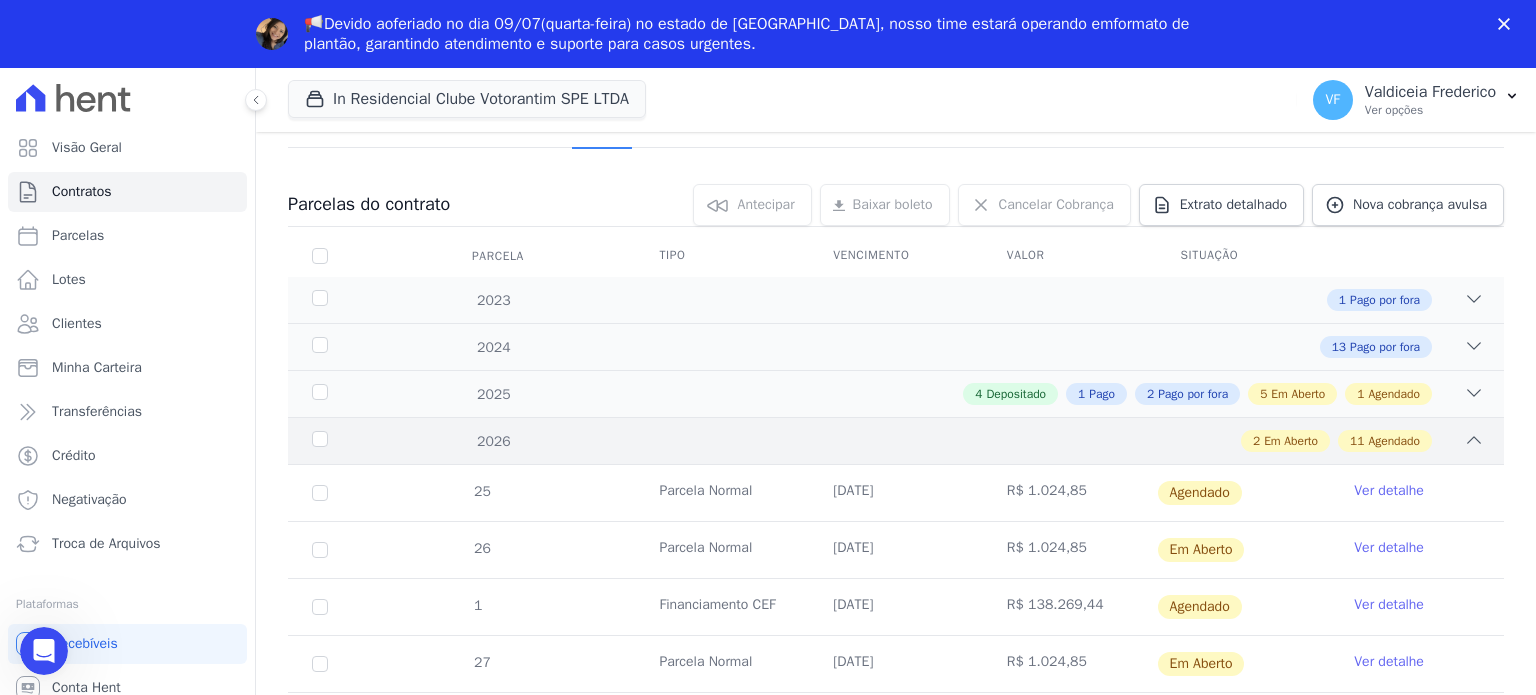 click on "2
Em Aberto
11
Agendado" at bounding box center [955, 441] 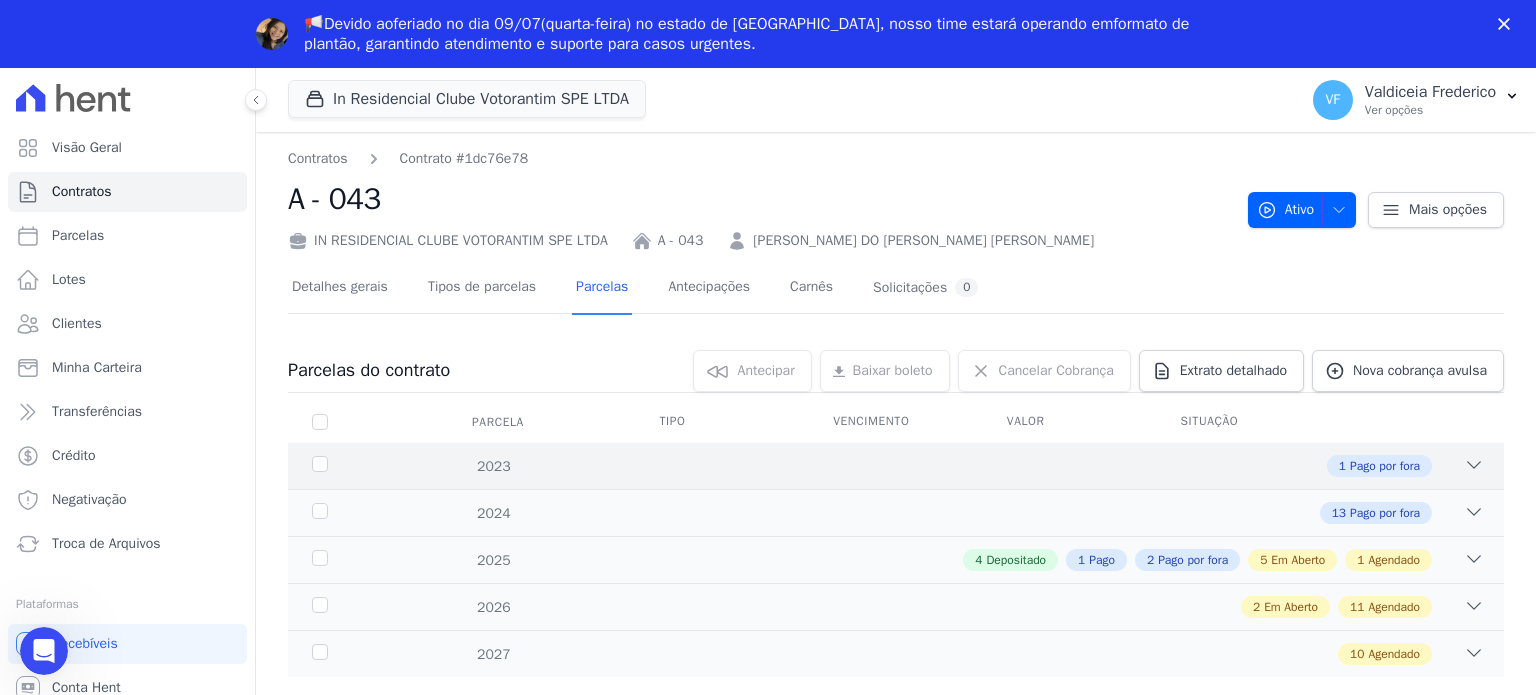 scroll, scrollTop: 0, scrollLeft: 0, axis: both 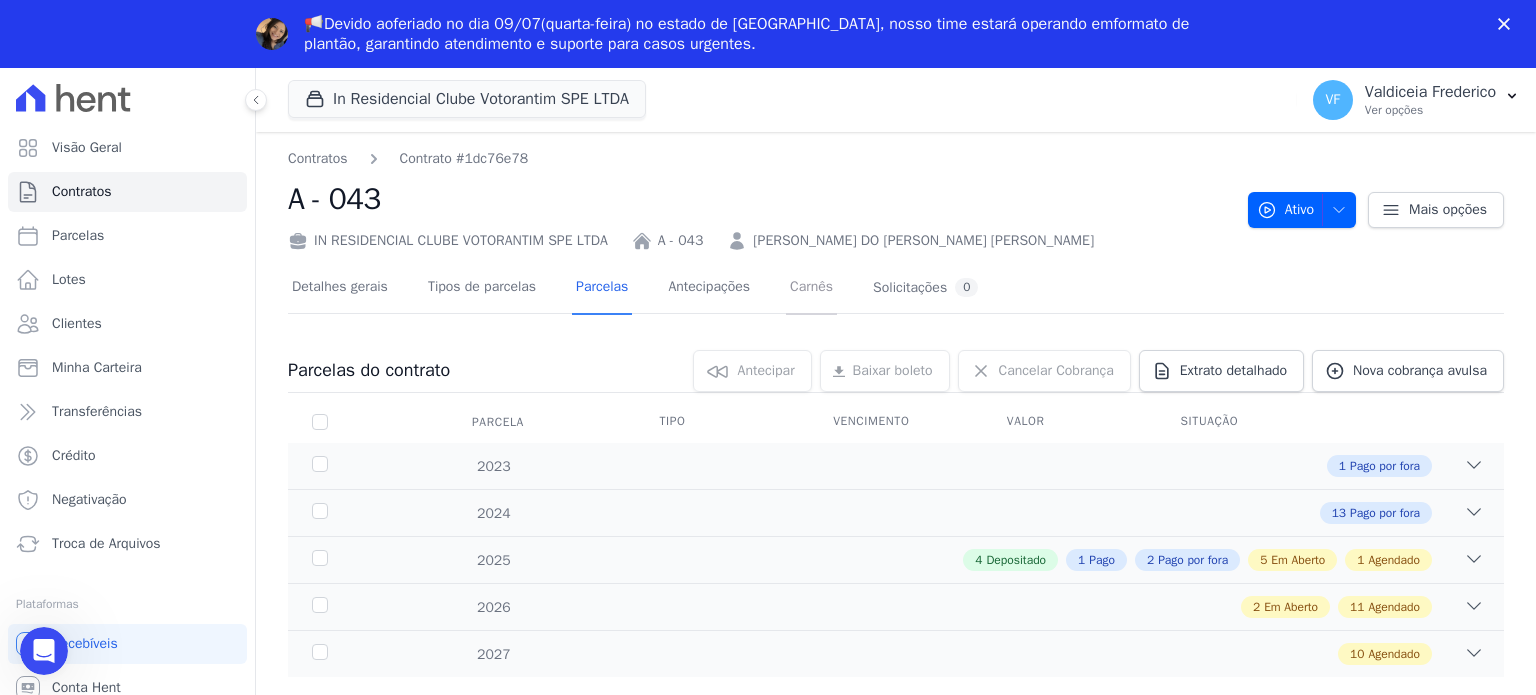 click on "Carnês" at bounding box center [811, 288] 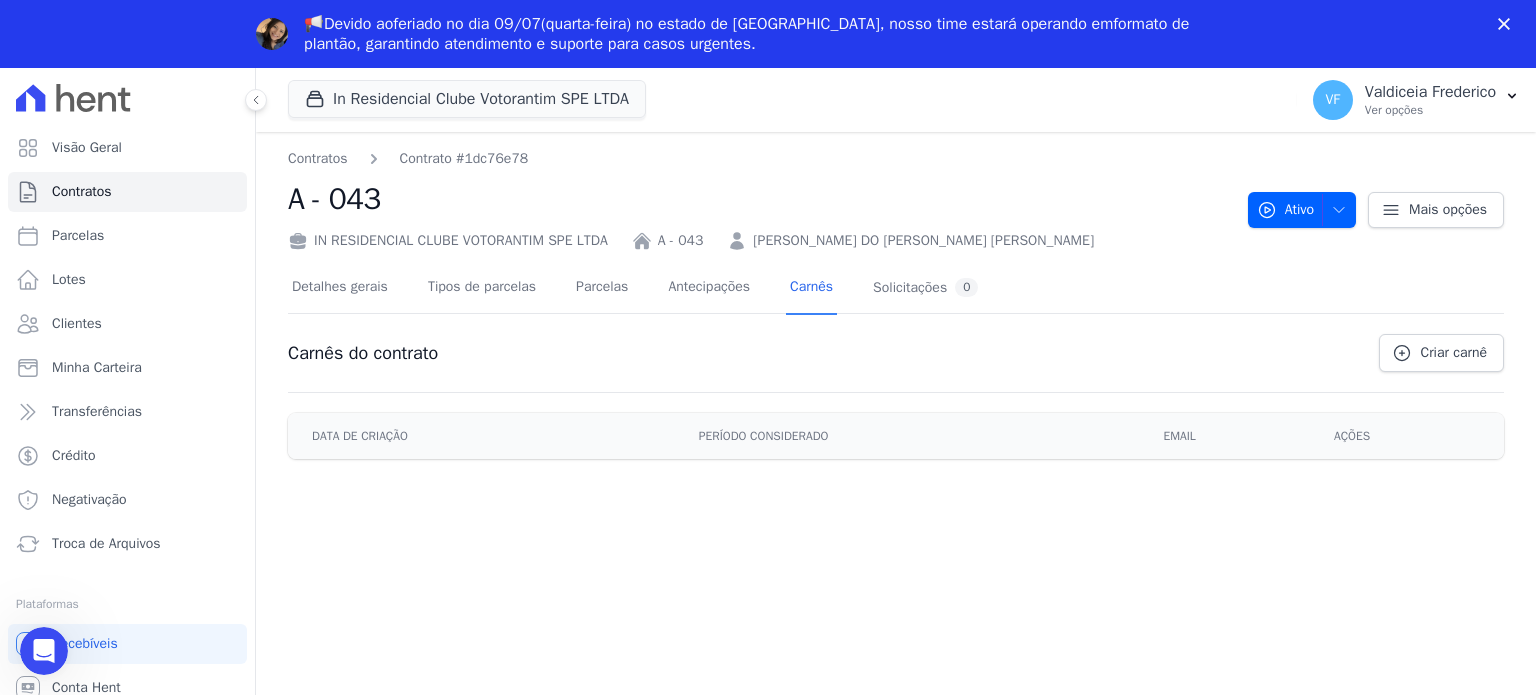 scroll, scrollTop: 0, scrollLeft: 0, axis: both 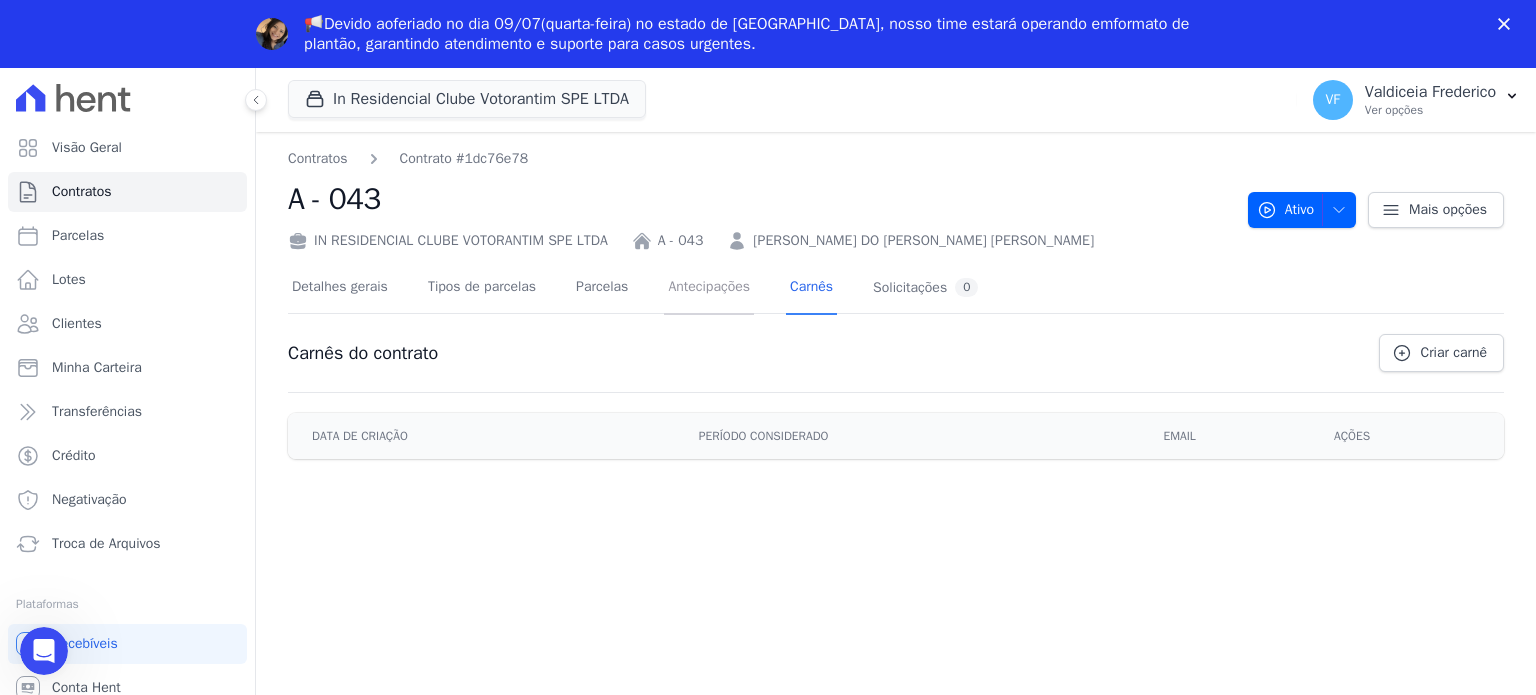 click on "Antecipações" at bounding box center (709, 288) 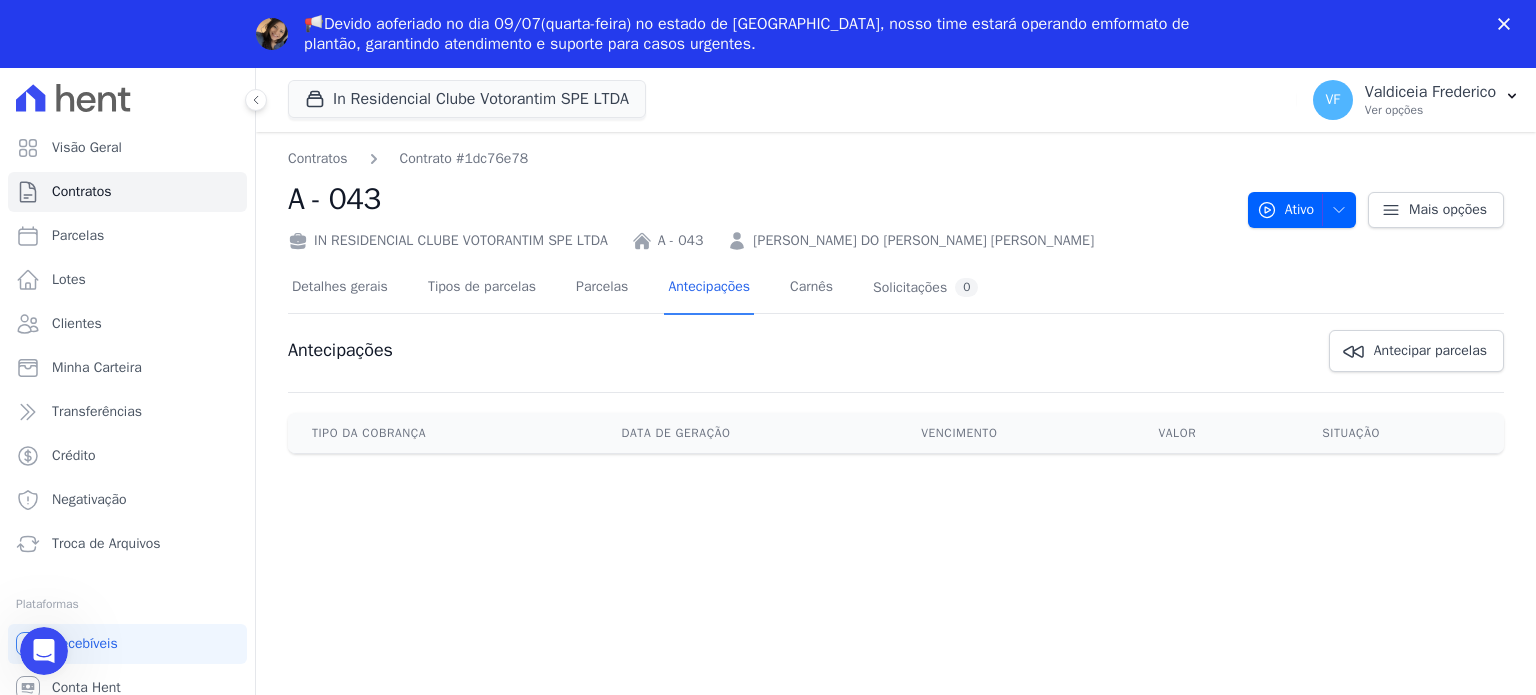 scroll, scrollTop: 0, scrollLeft: 0, axis: both 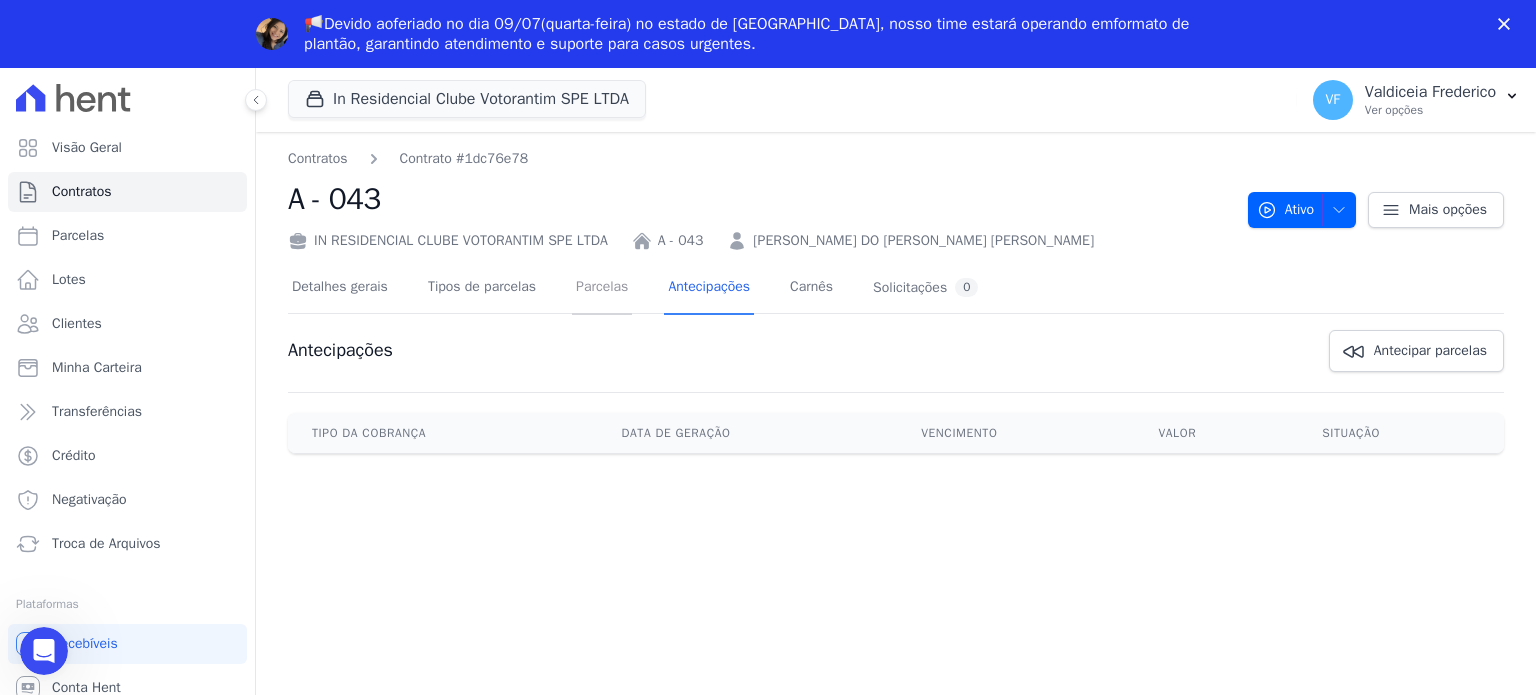 click on "Parcelas" at bounding box center (602, 288) 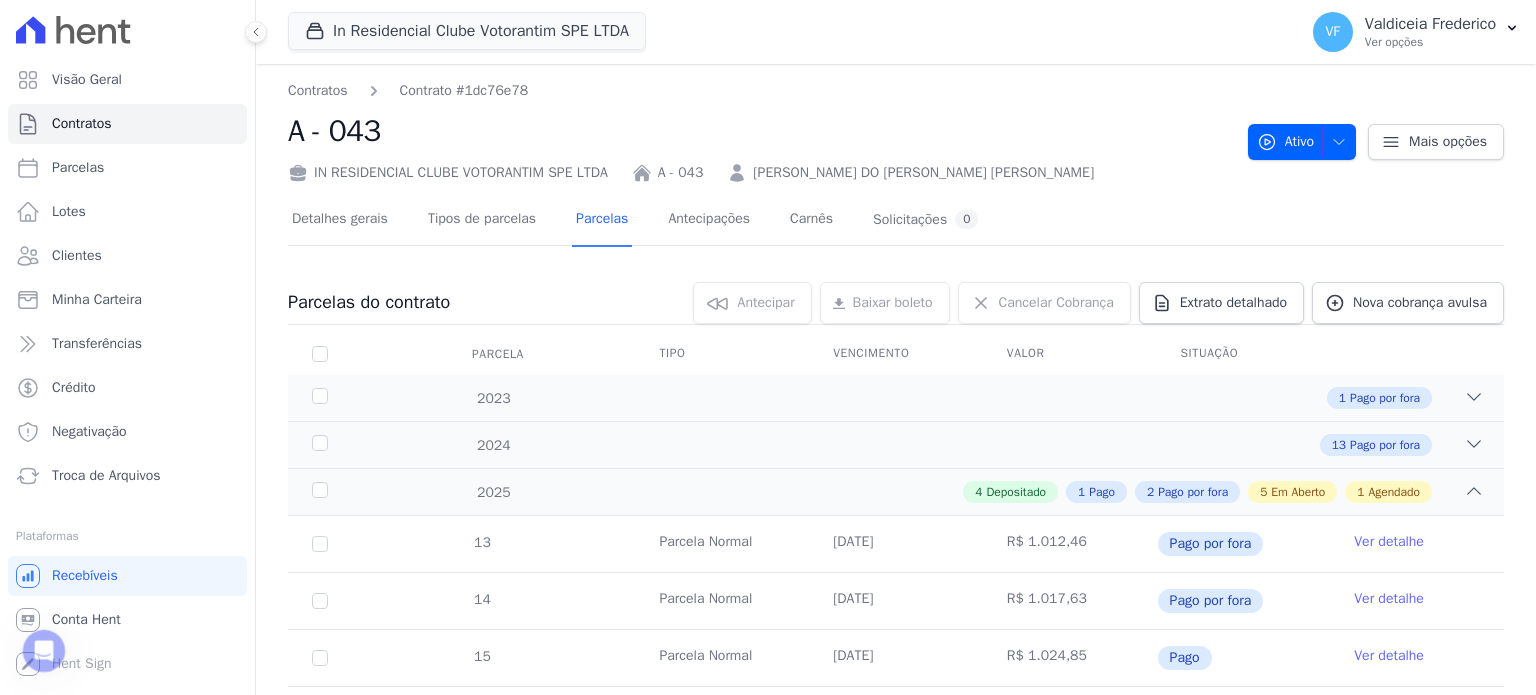 scroll, scrollTop: 0, scrollLeft: 0, axis: both 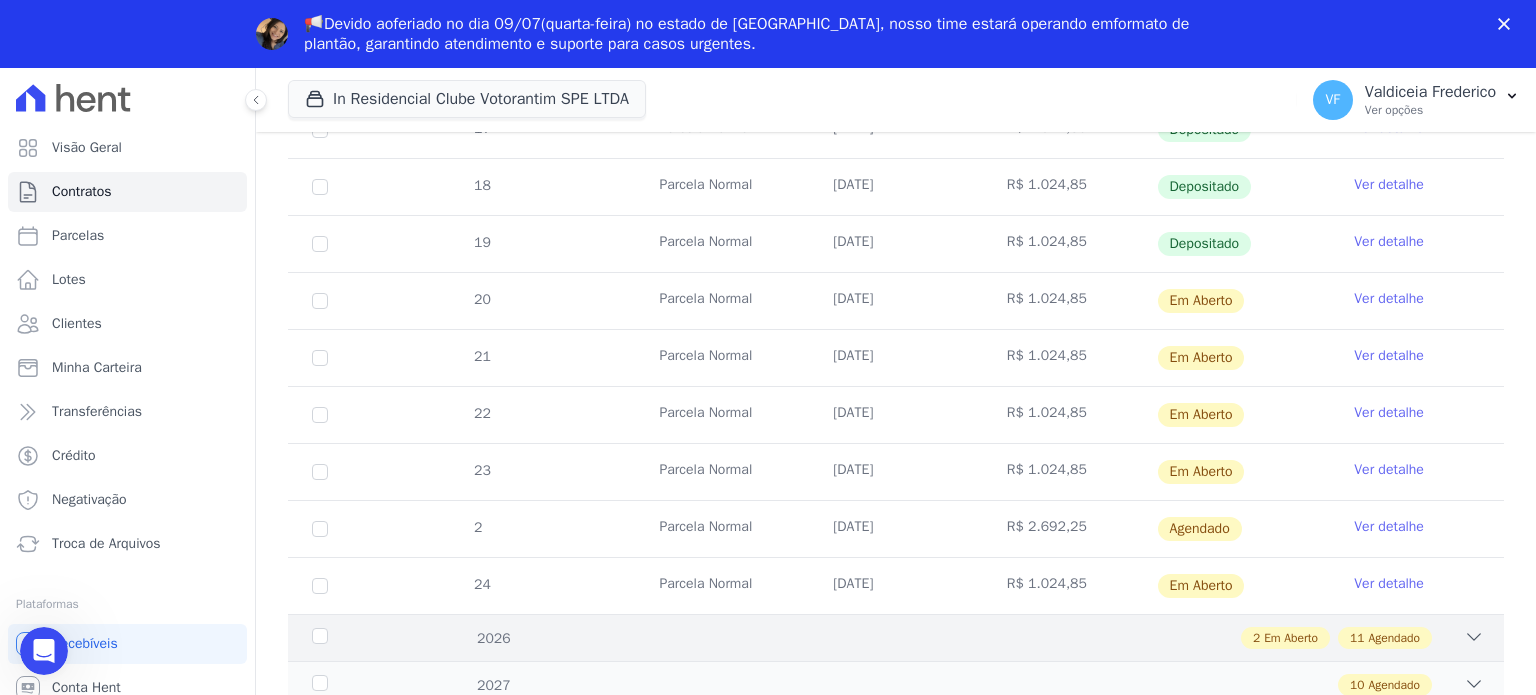 click on "2
Em Aberto
11
Agendado" at bounding box center (955, 638) 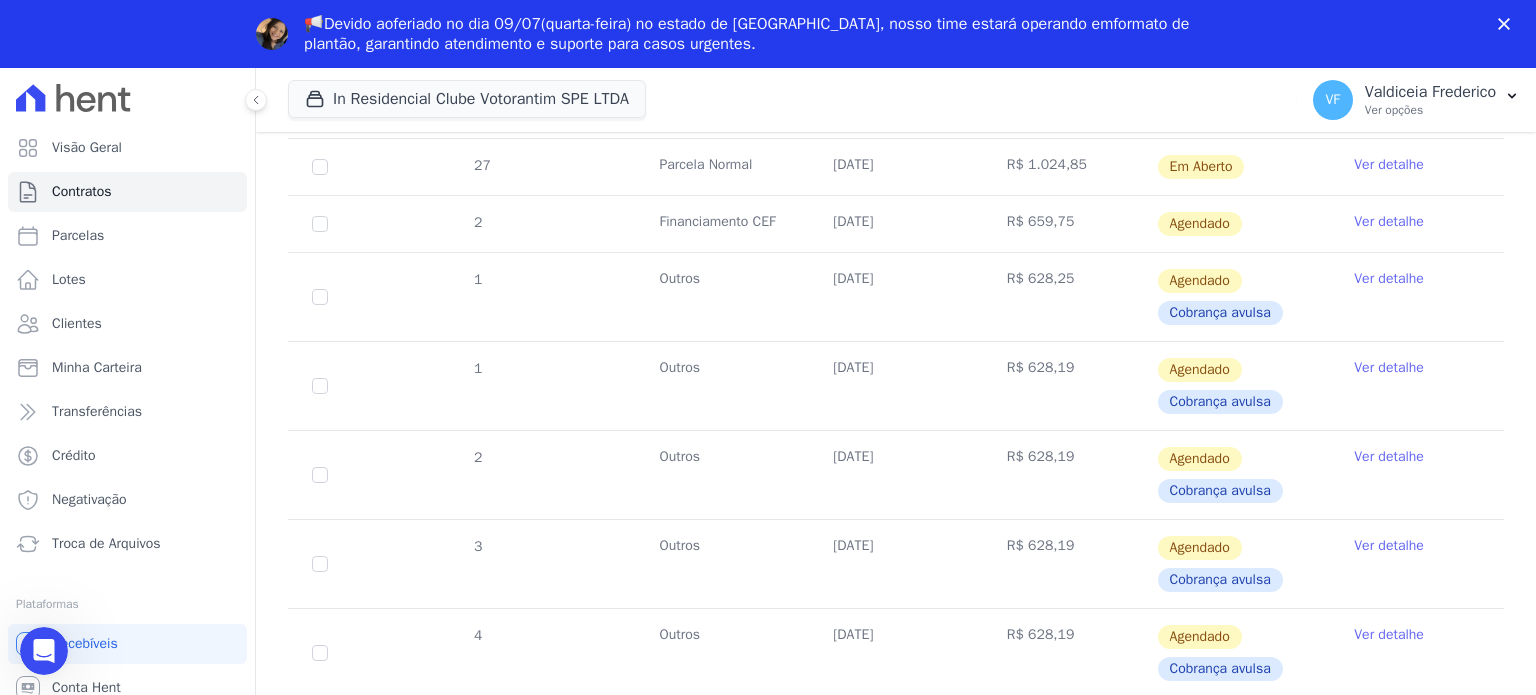 scroll, scrollTop: 1704, scrollLeft: 0, axis: vertical 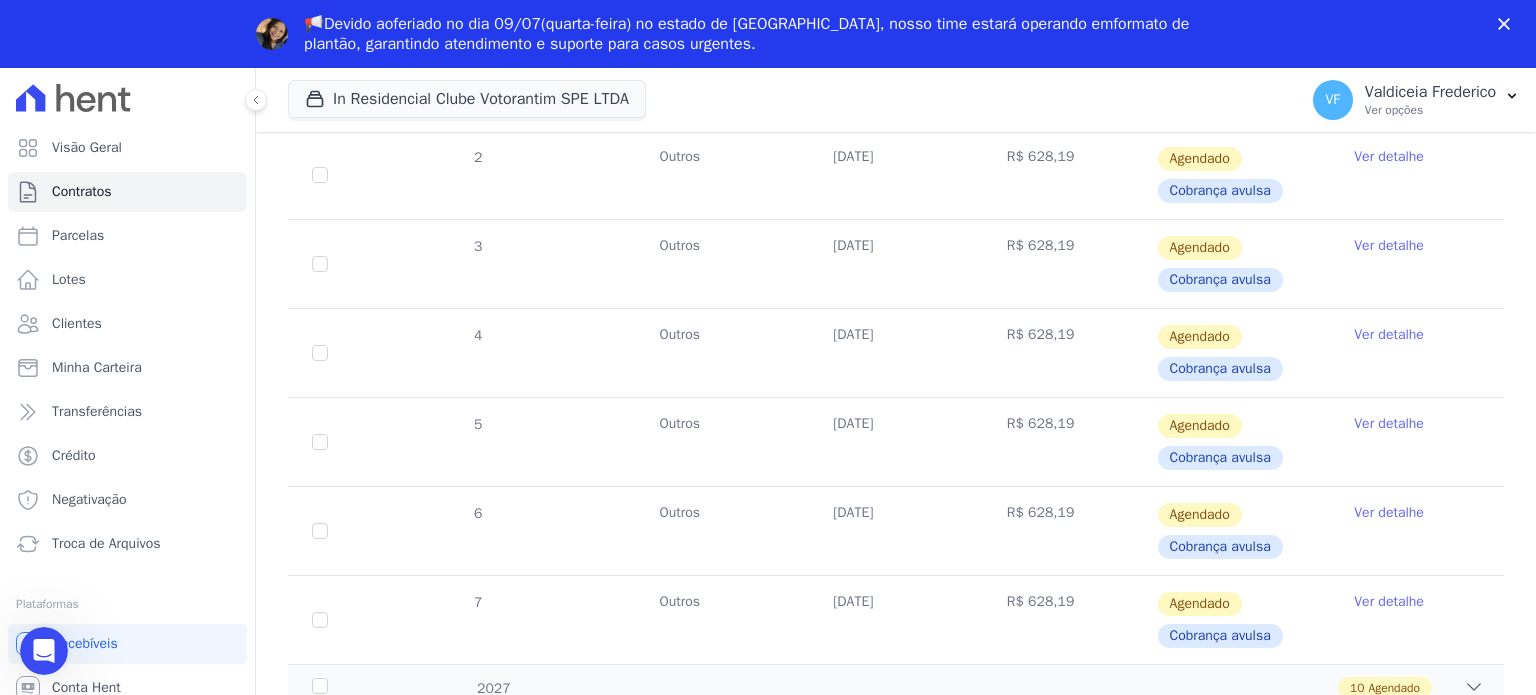 click on "Cobrança avulsa" at bounding box center [1220, 636] 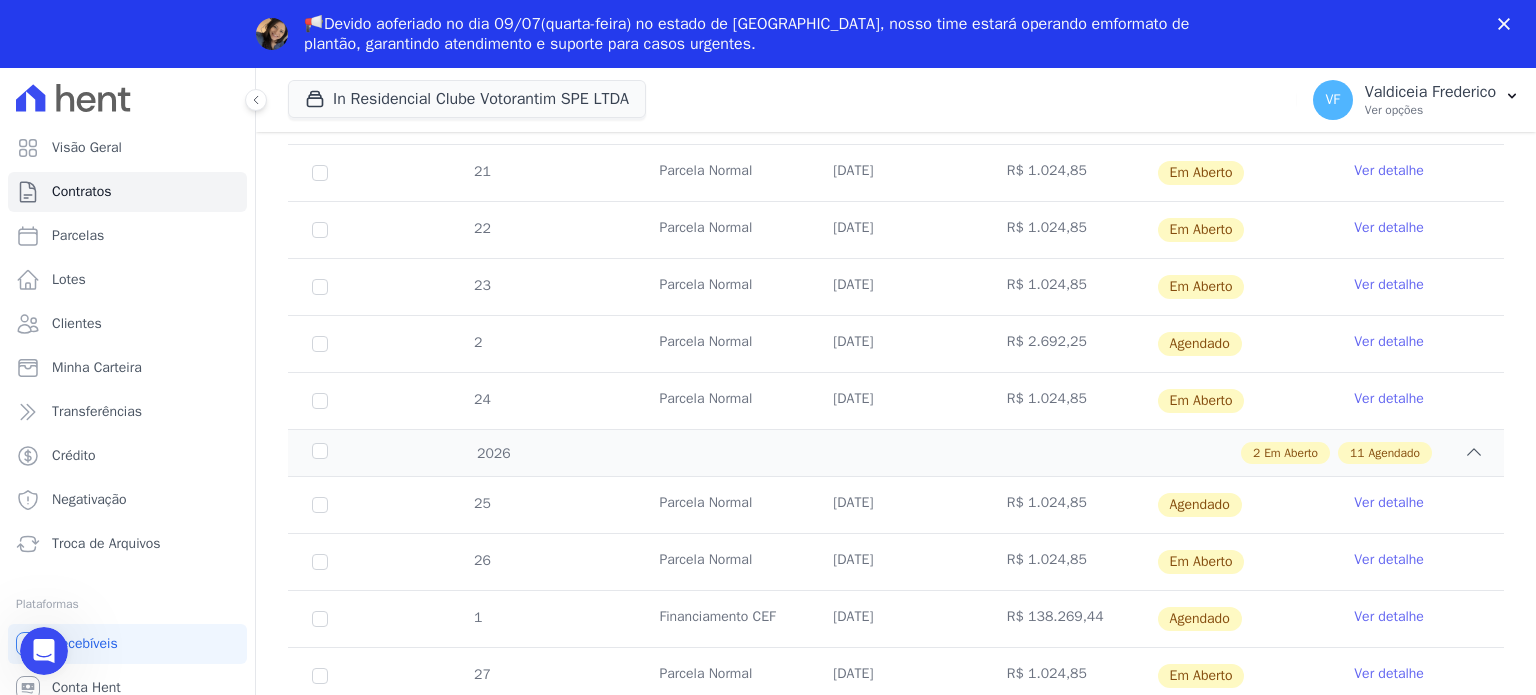 scroll, scrollTop: 804, scrollLeft: 0, axis: vertical 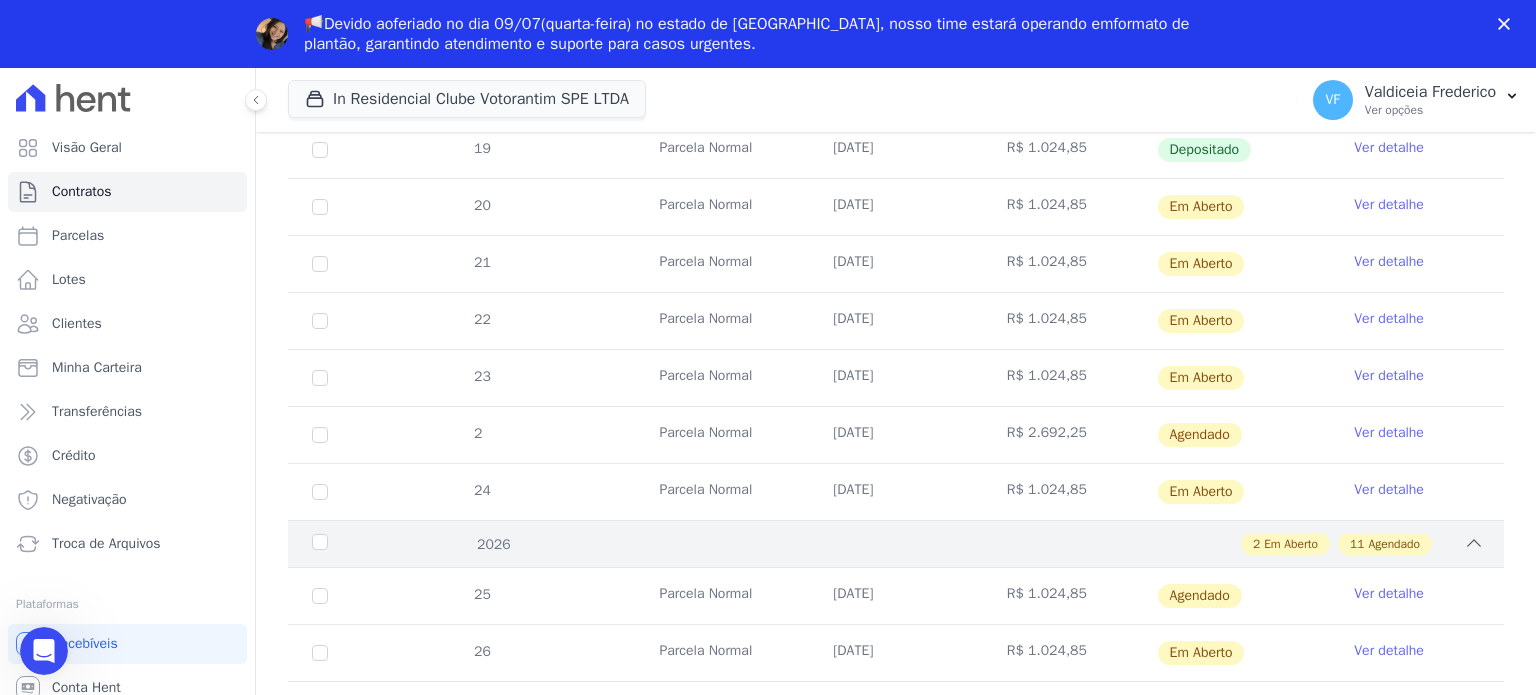 click 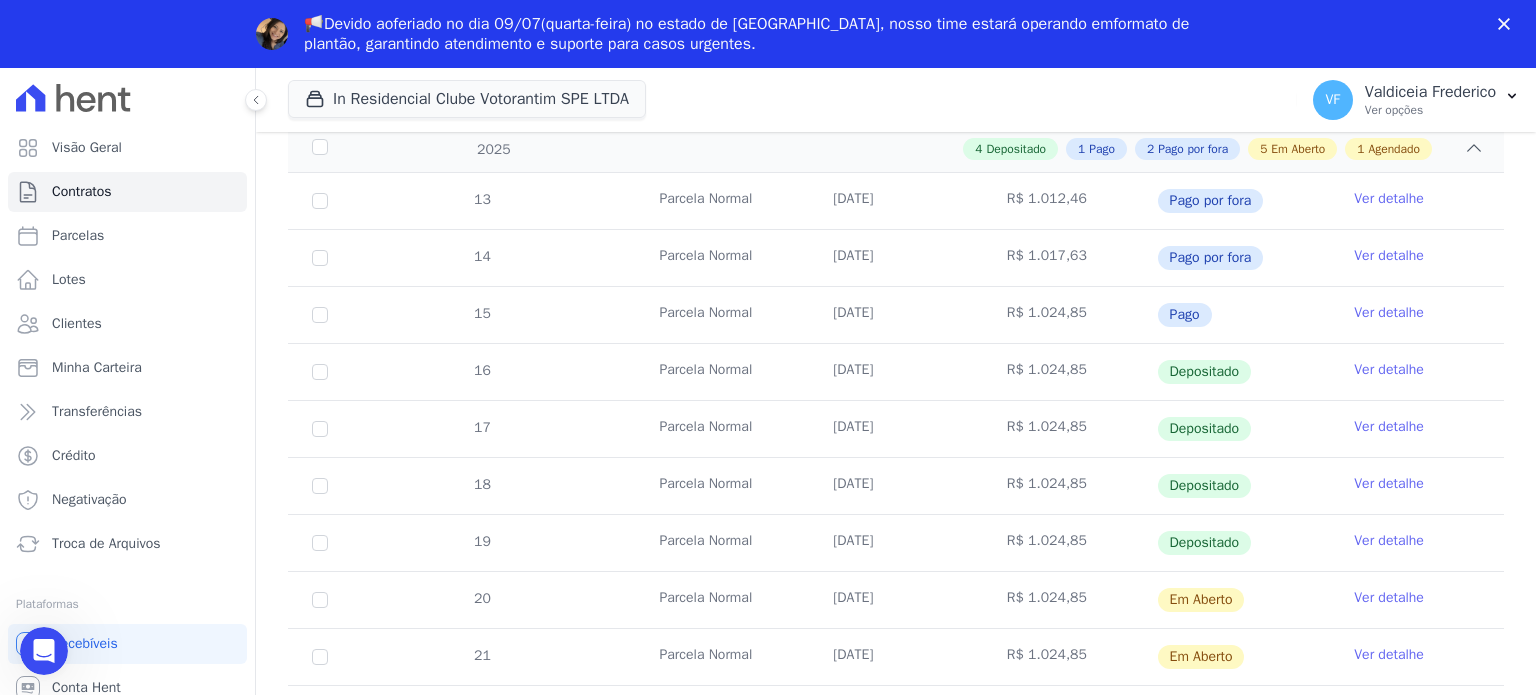 scroll, scrollTop: 410, scrollLeft: 0, axis: vertical 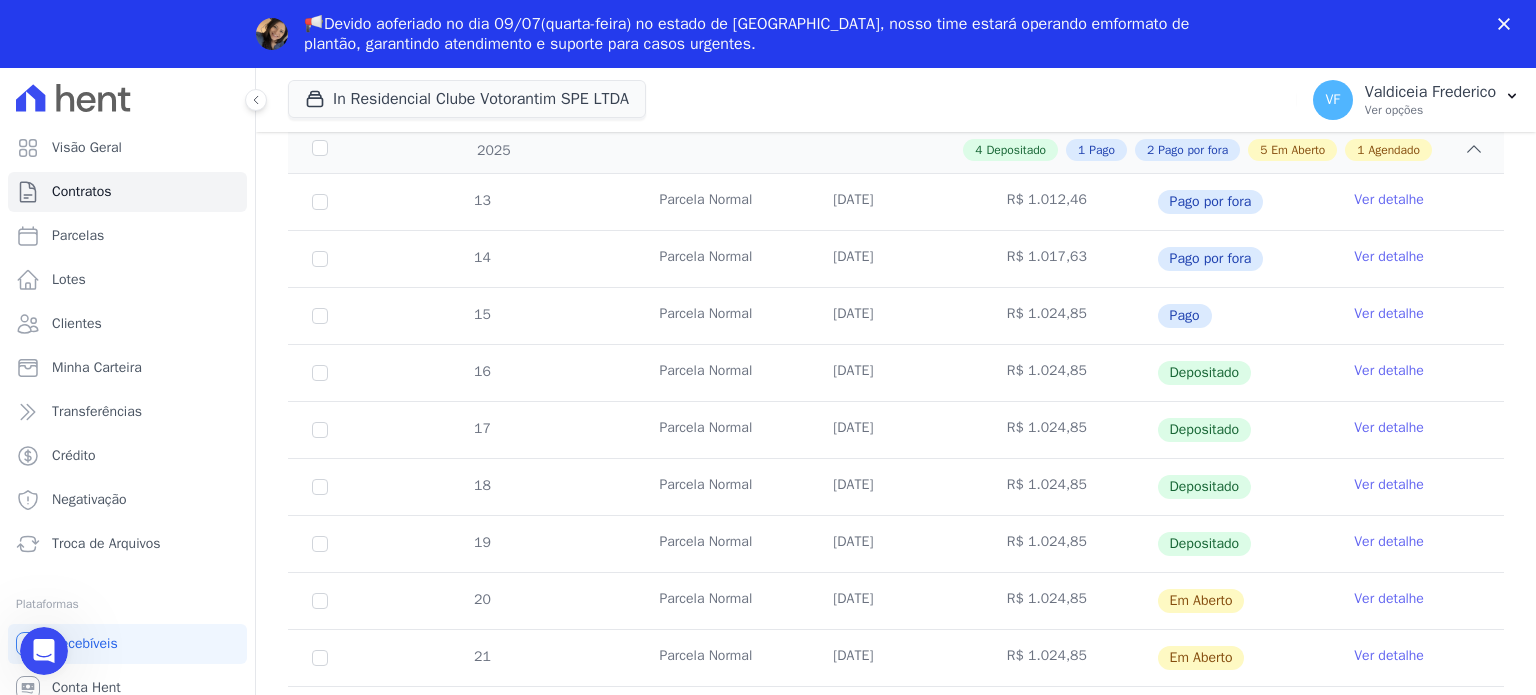 click on "Ver detalhe" at bounding box center (1389, 485) 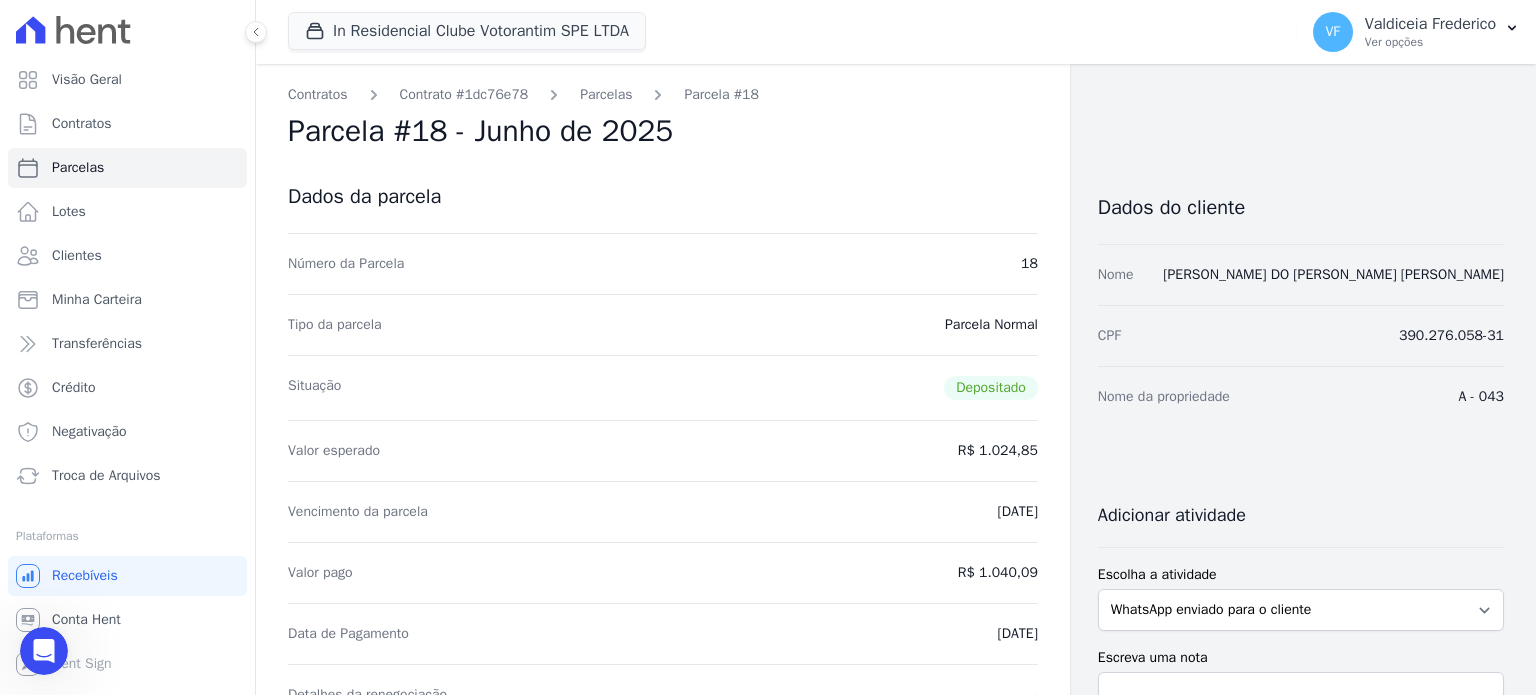 scroll, scrollTop: 0, scrollLeft: 0, axis: both 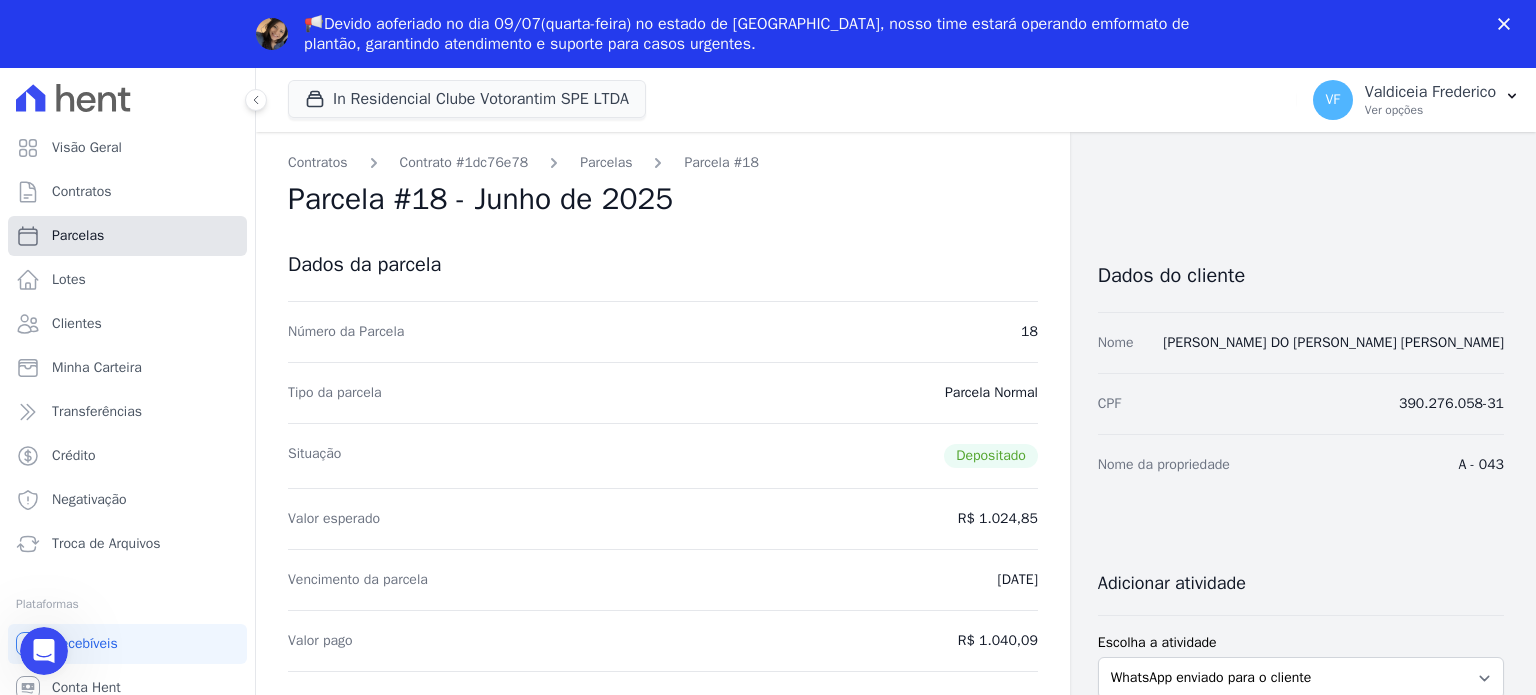 click on "Parcelas" at bounding box center [127, 236] 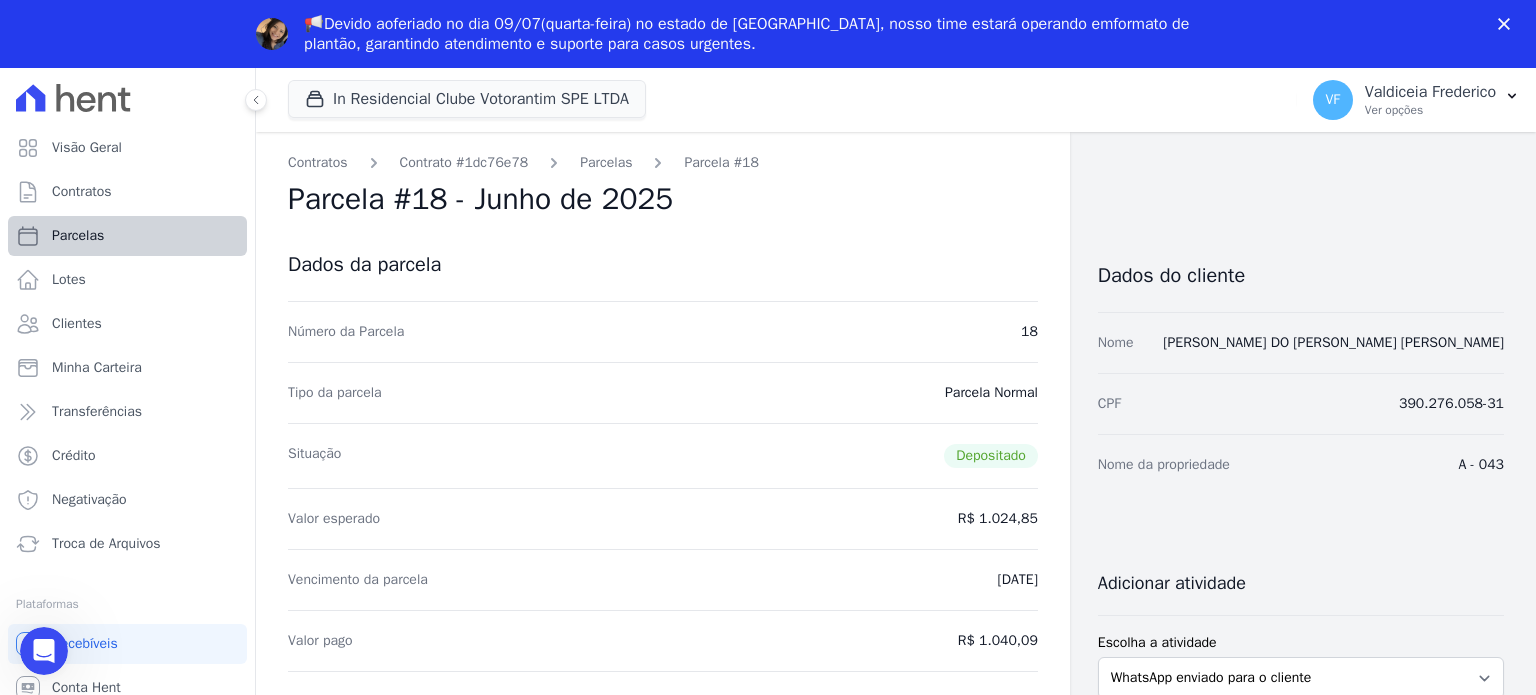 select 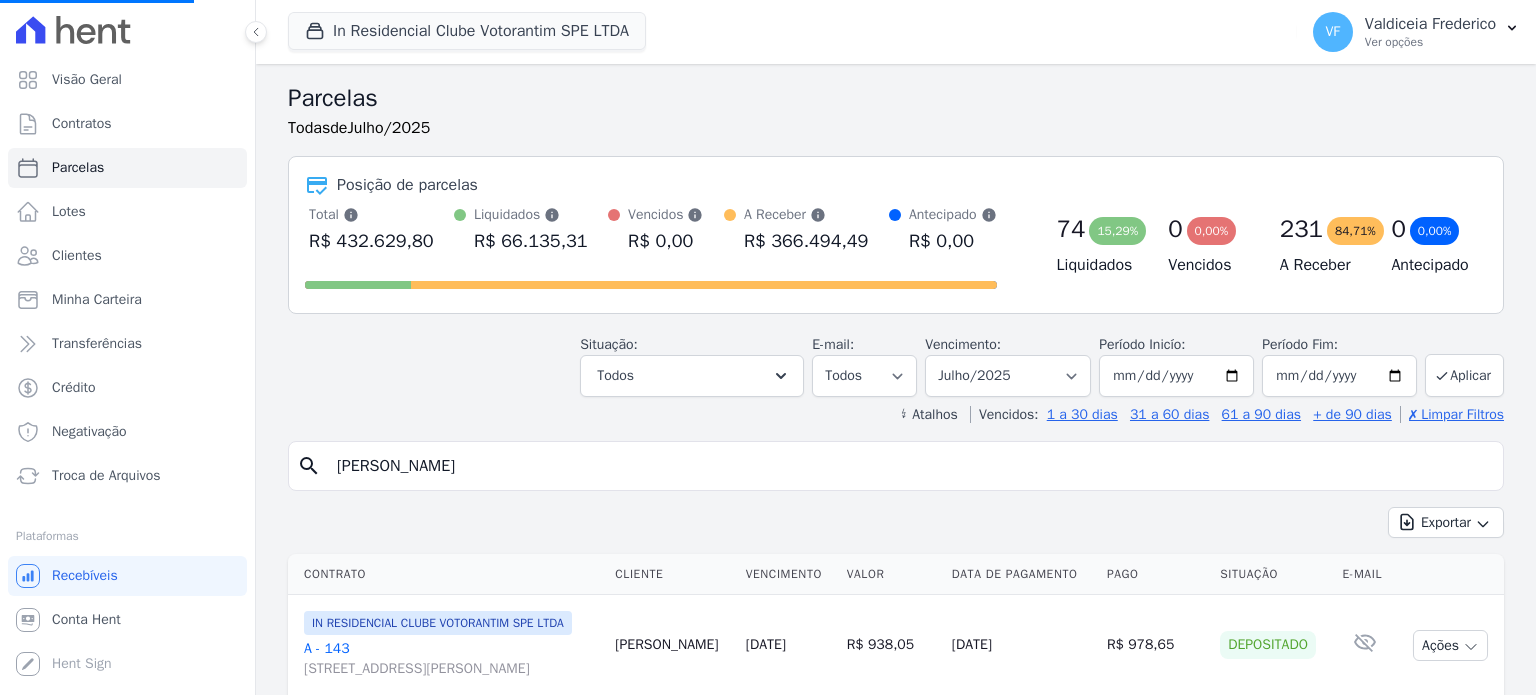select 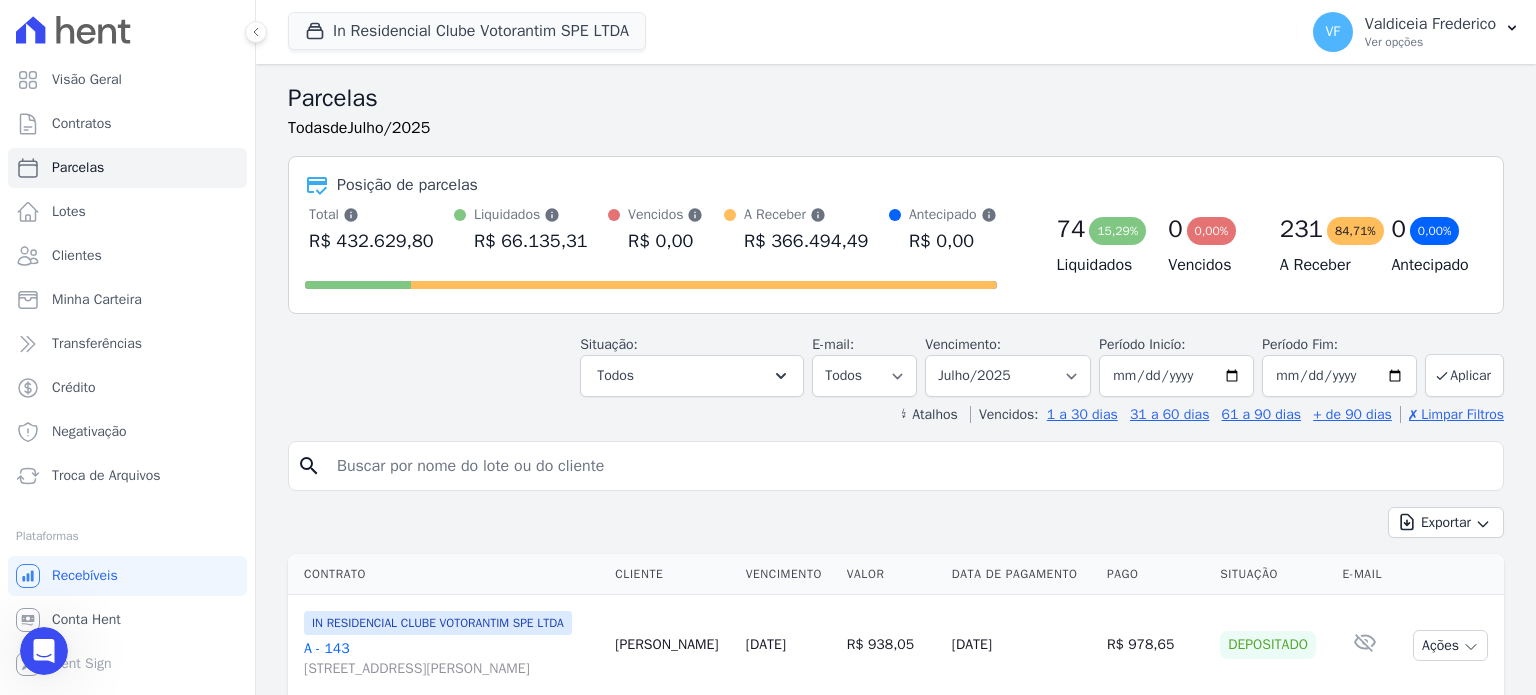 scroll, scrollTop: 0, scrollLeft: 0, axis: both 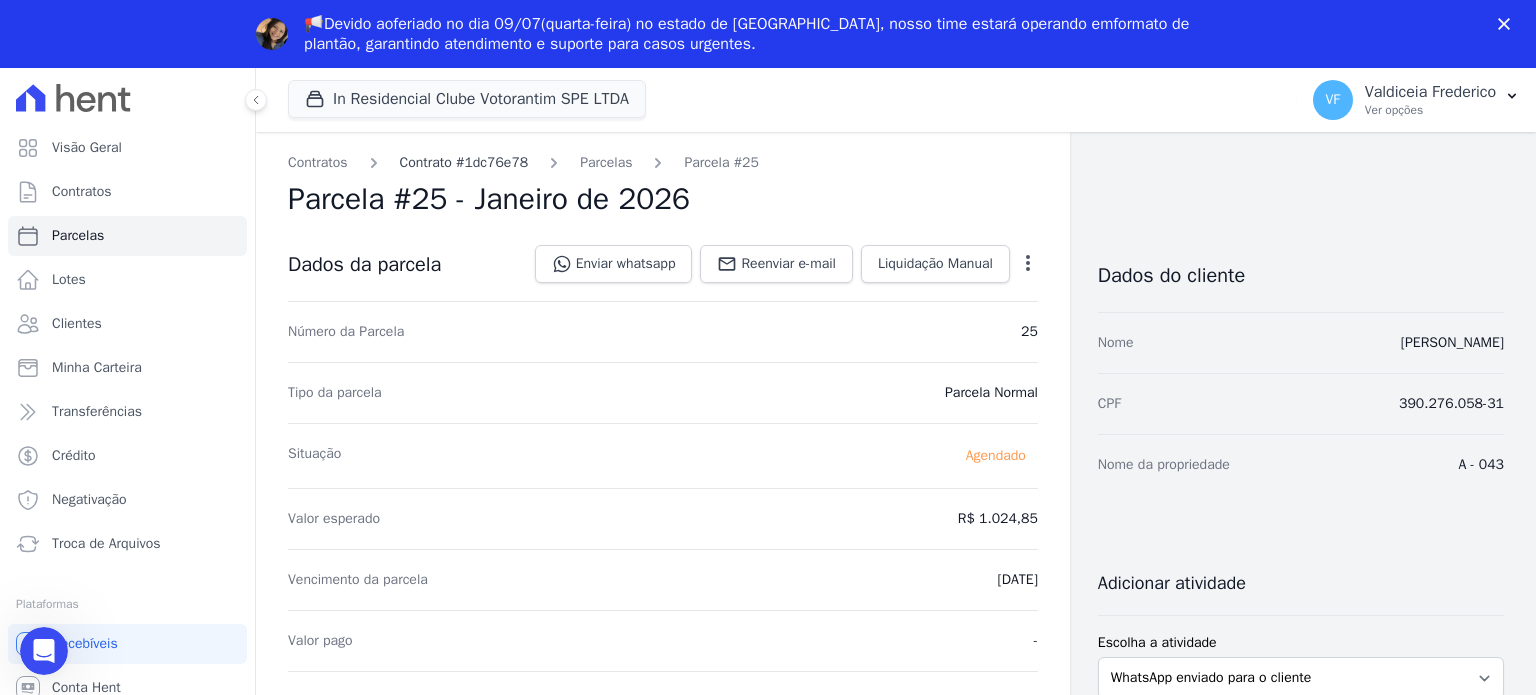 click on "Contrato
#1dc76e78" at bounding box center [464, 162] 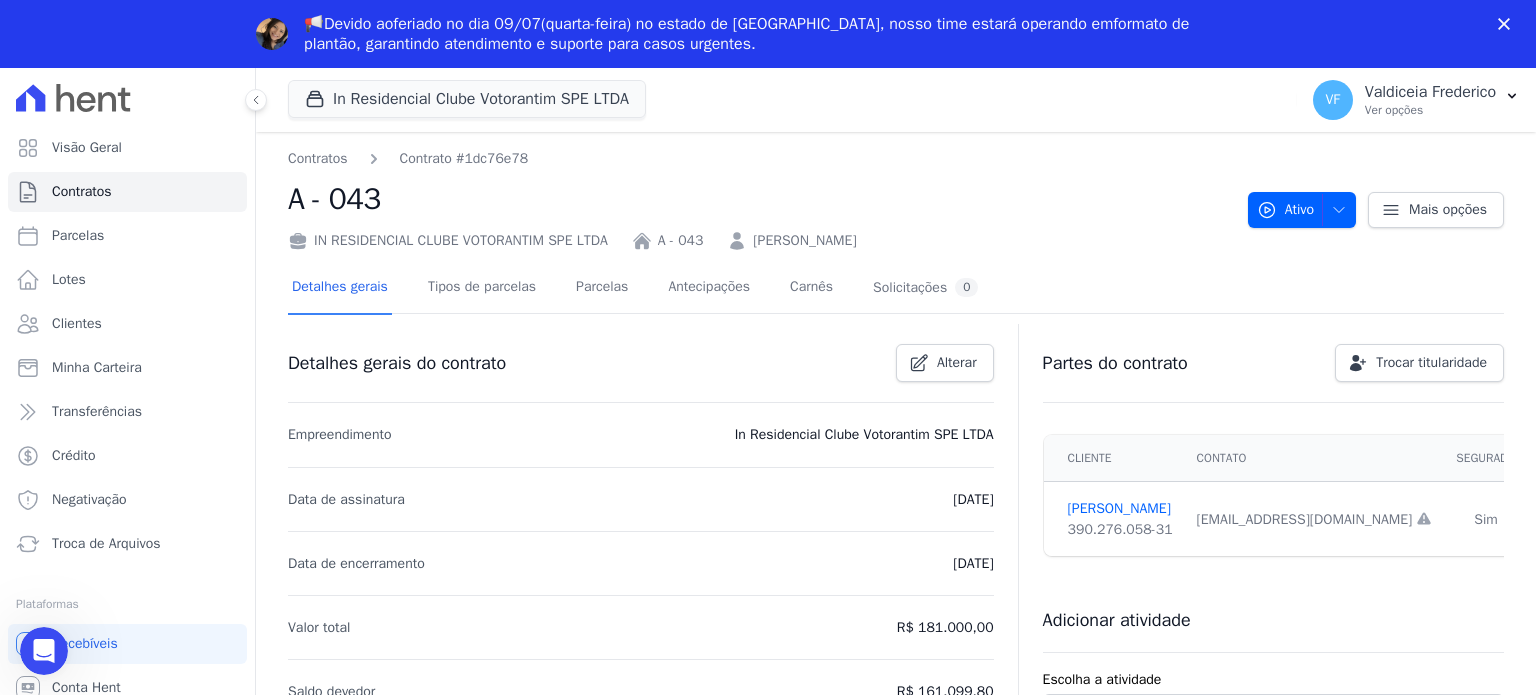 scroll, scrollTop: 0, scrollLeft: 0, axis: both 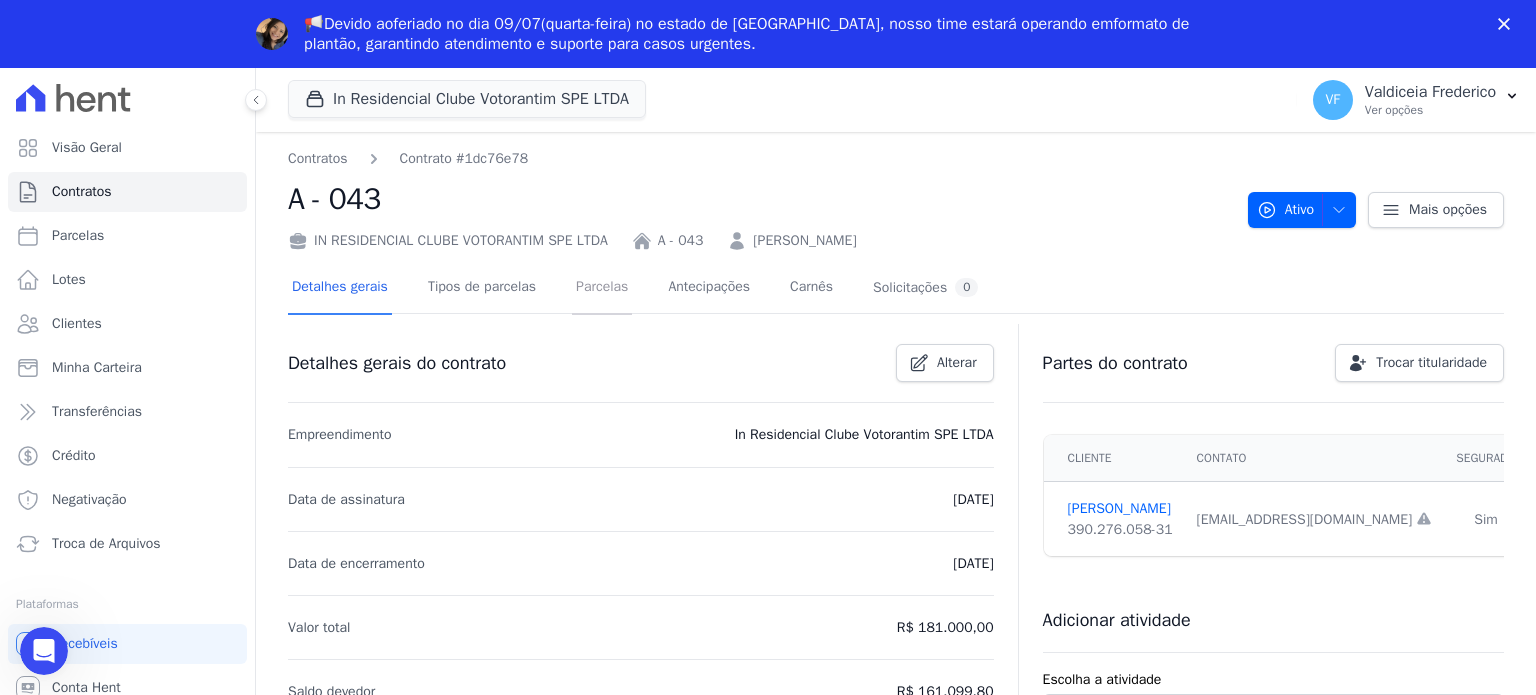 click on "Parcelas" at bounding box center [602, 288] 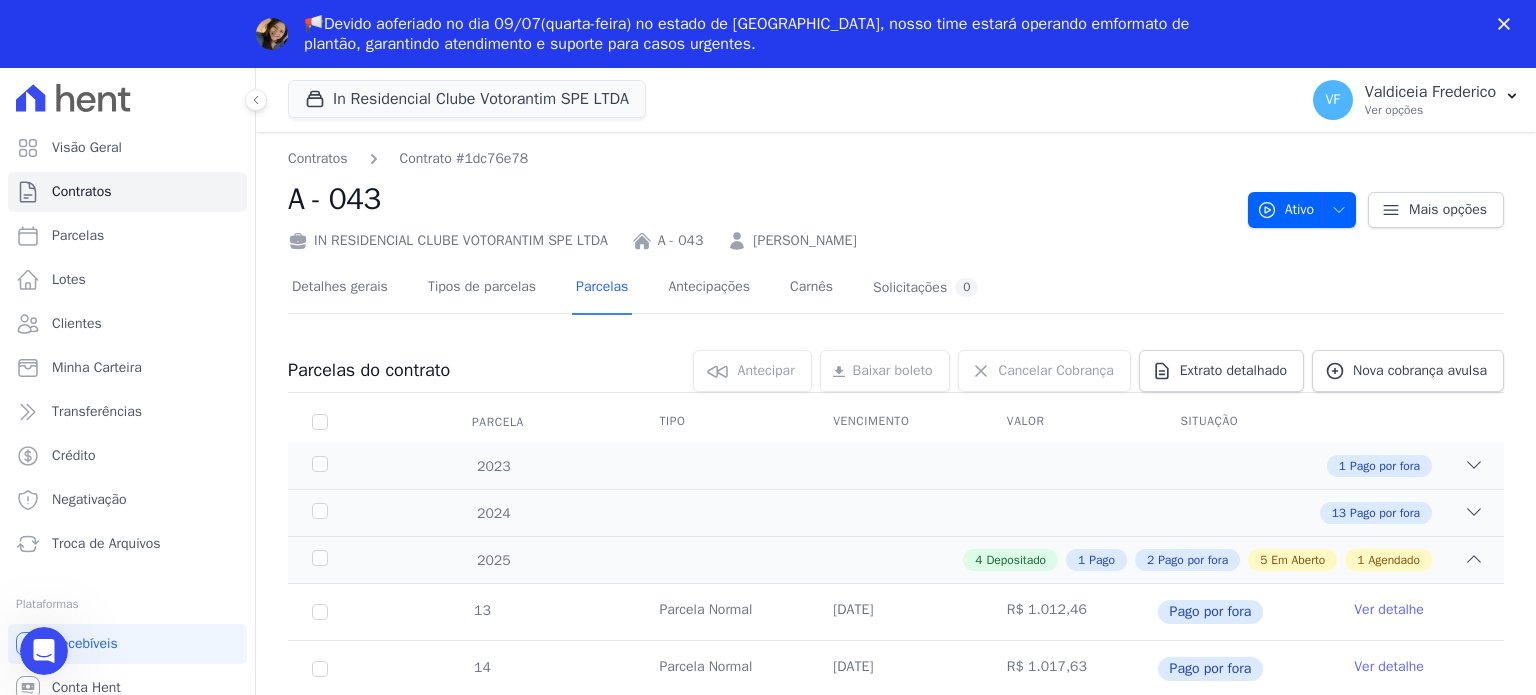 scroll, scrollTop: 0, scrollLeft: 0, axis: both 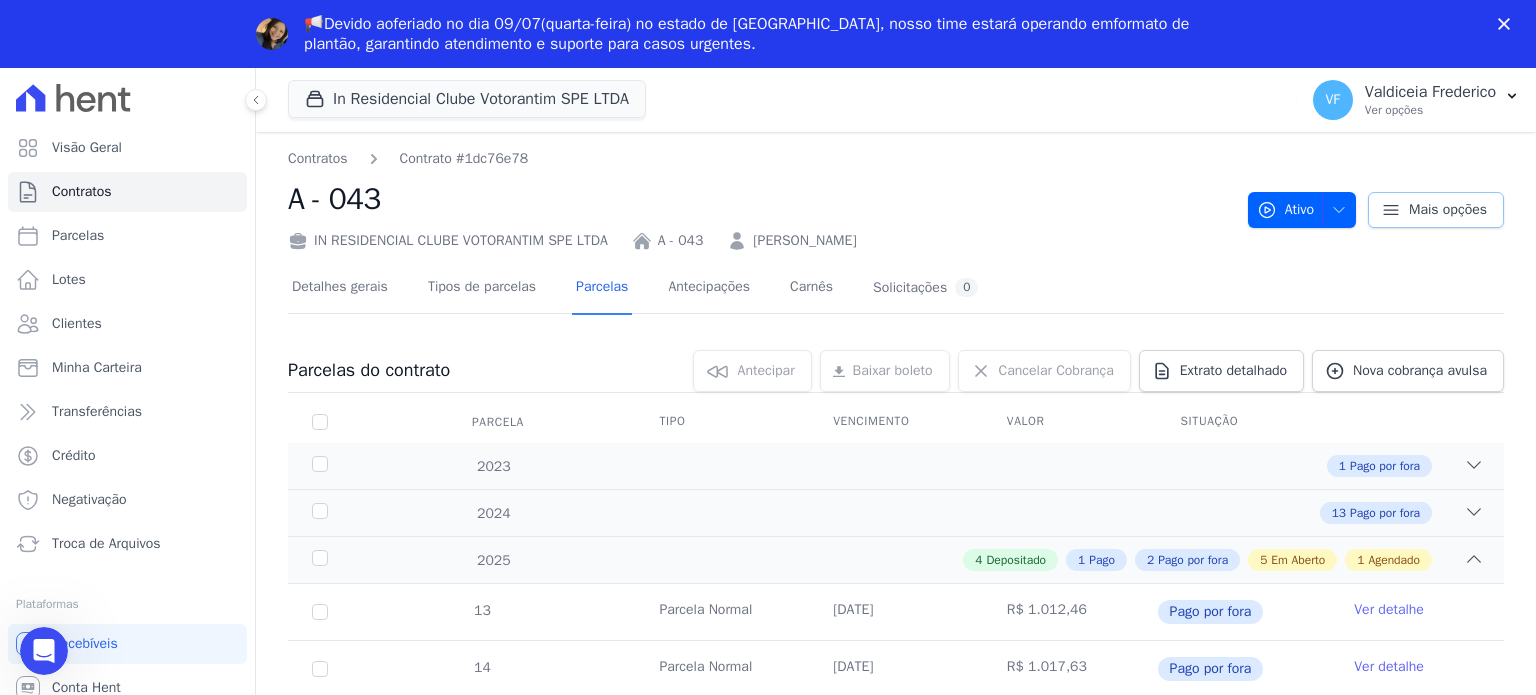 click on "Mais opções" at bounding box center (1448, 210) 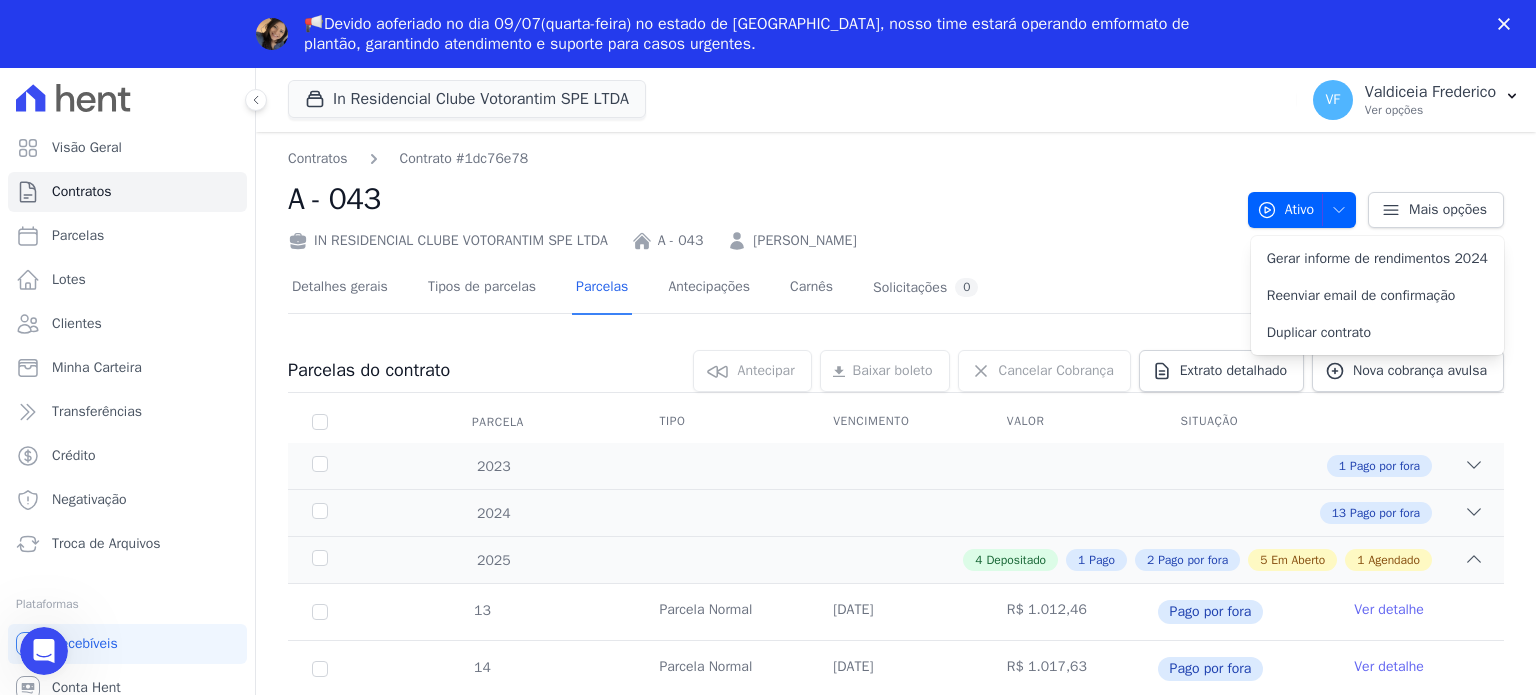 click on "Detalhes gerais
Tipos de parcelas
[GEOGRAPHIC_DATA]
Antecipações
Carnês
Solicitações
0" at bounding box center [896, 288] 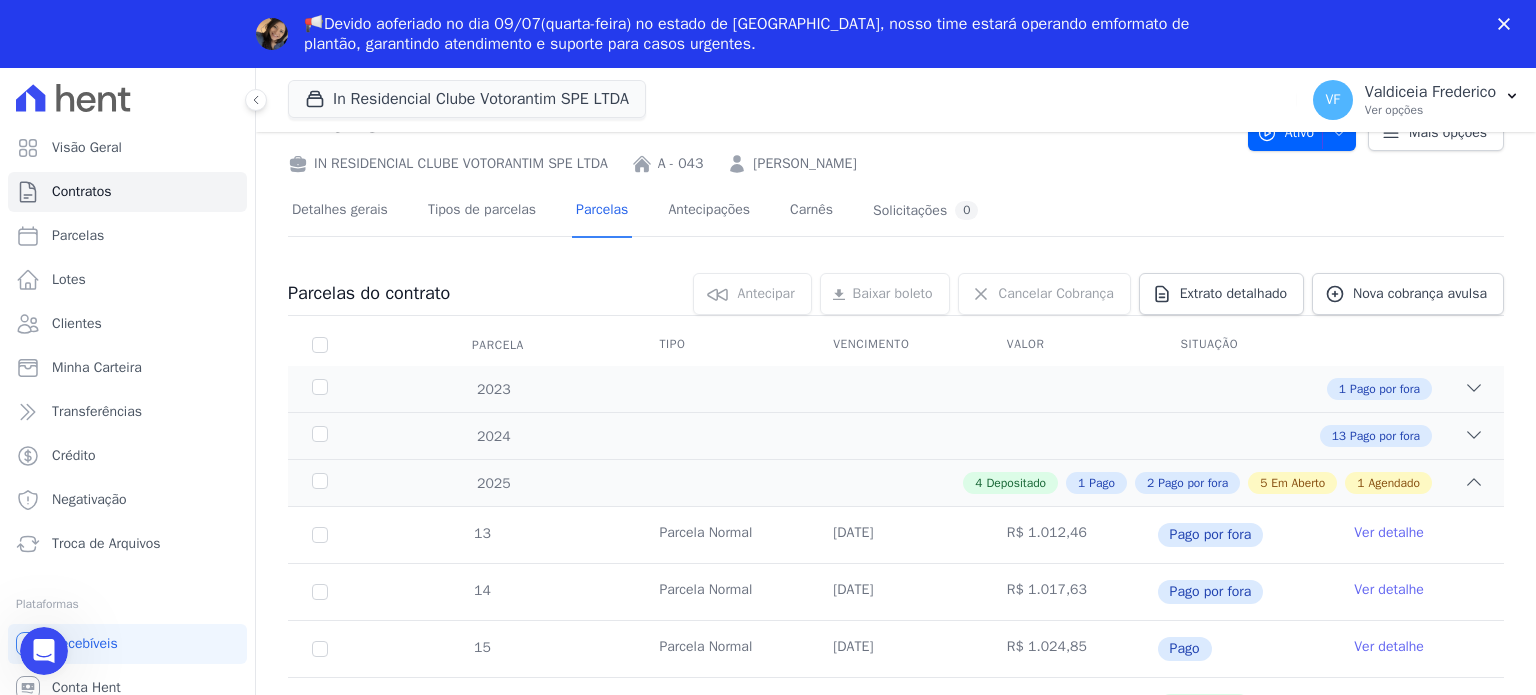 scroll, scrollTop: 200, scrollLeft: 0, axis: vertical 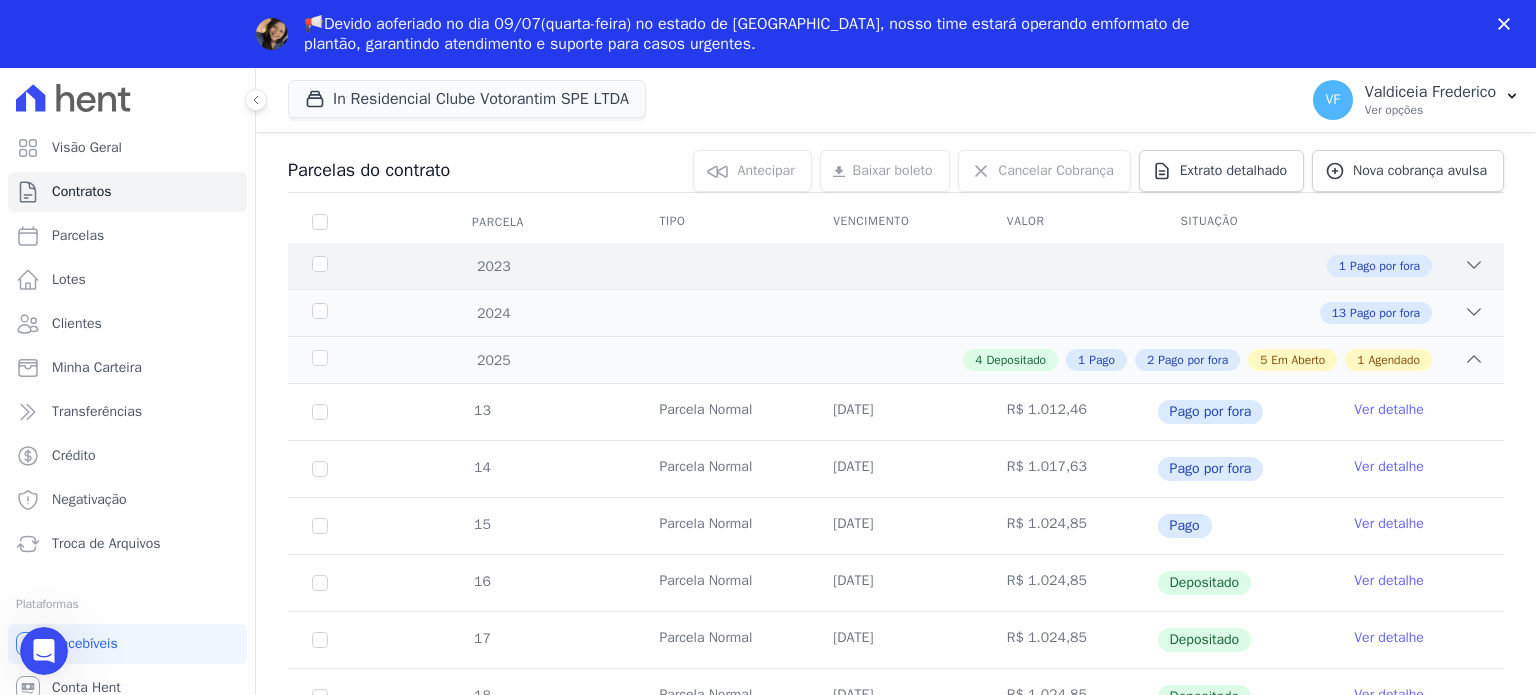 click on "1
Pago por fora" at bounding box center (955, 266) 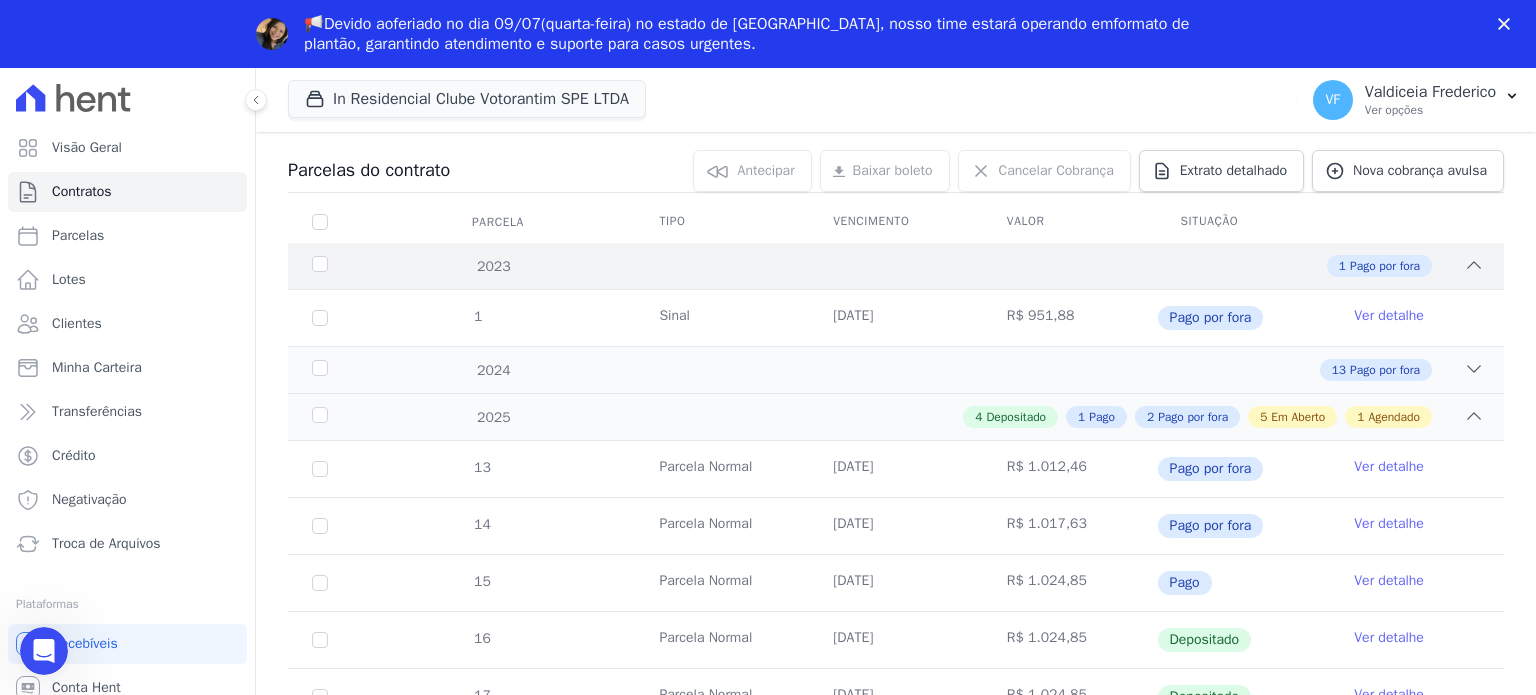 drag, startPoint x: 802, startPoint y: 266, endPoint x: 800, endPoint y: 281, distance: 15.132746 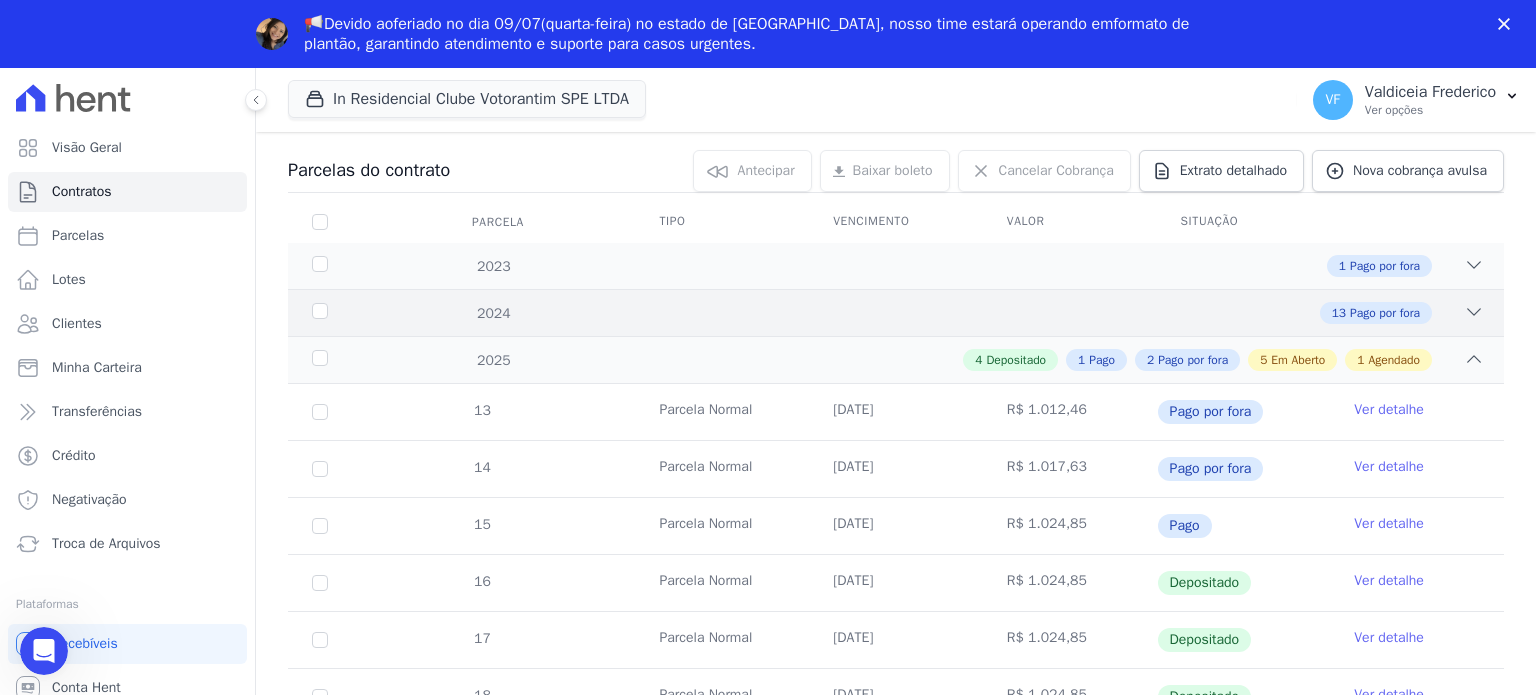 click on "13
Pago por fora" at bounding box center (955, 313) 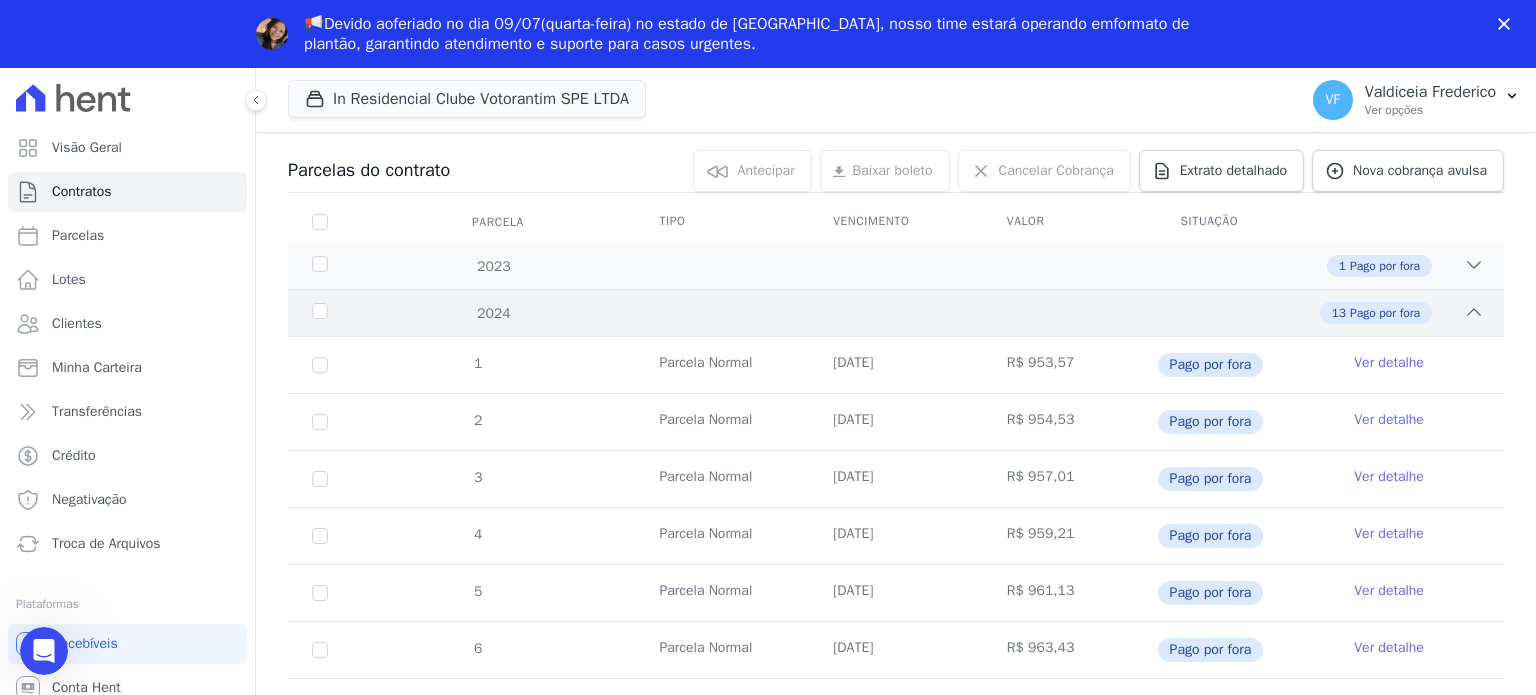 click on "13
Pago por fora" at bounding box center (955, 313) 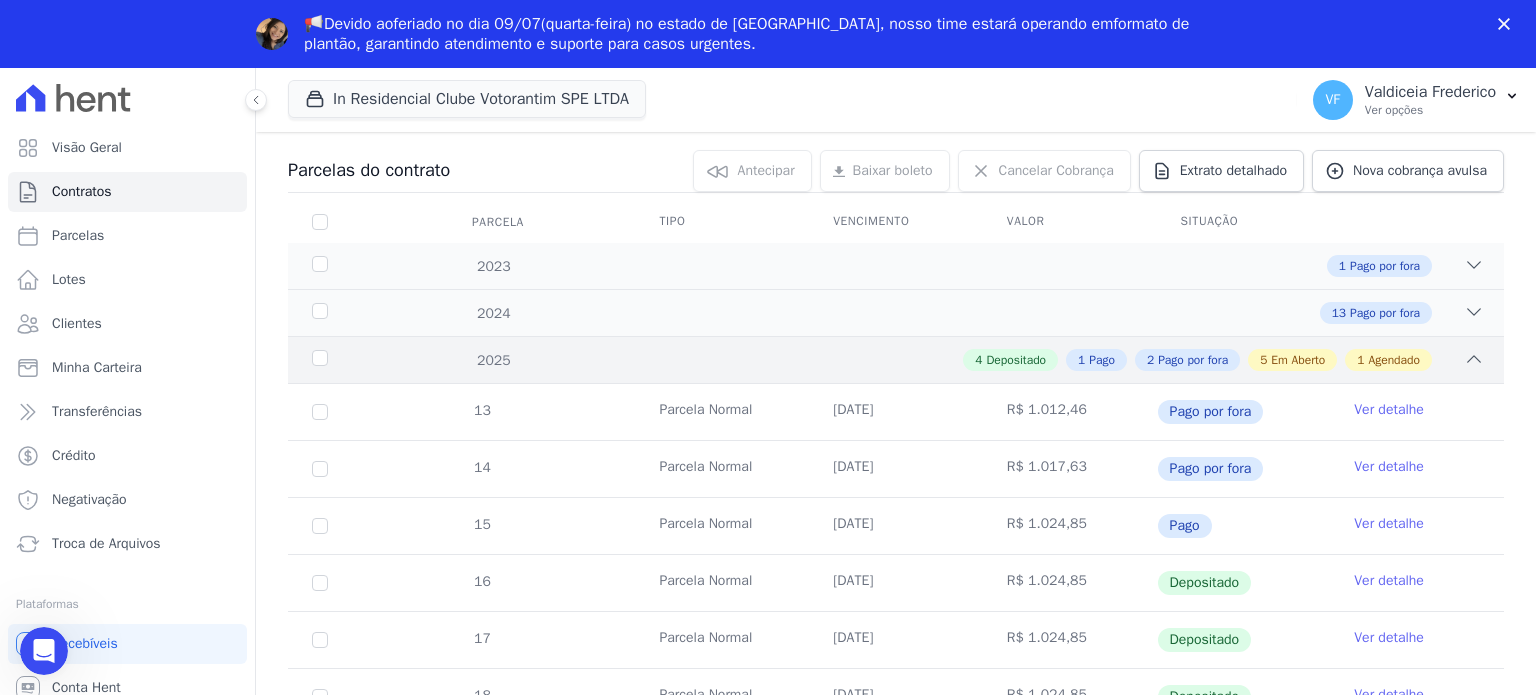 click on "4
Depositado
1
Pago
2
Pago por fora
5
Em Aberto
1
Agendado" at bounding box center [955, 360] 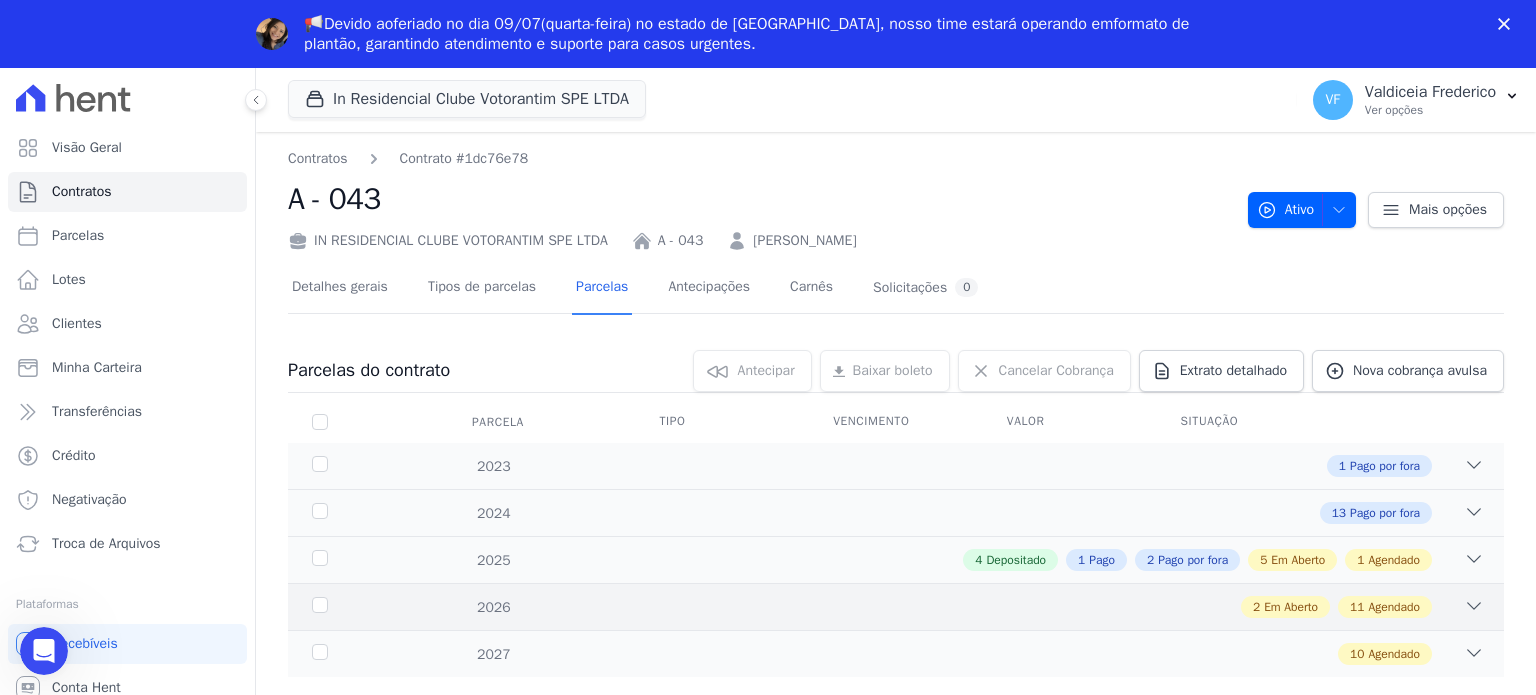 click on "2
Em Aberto
11
Agendado" at bounding box center [955, 607] 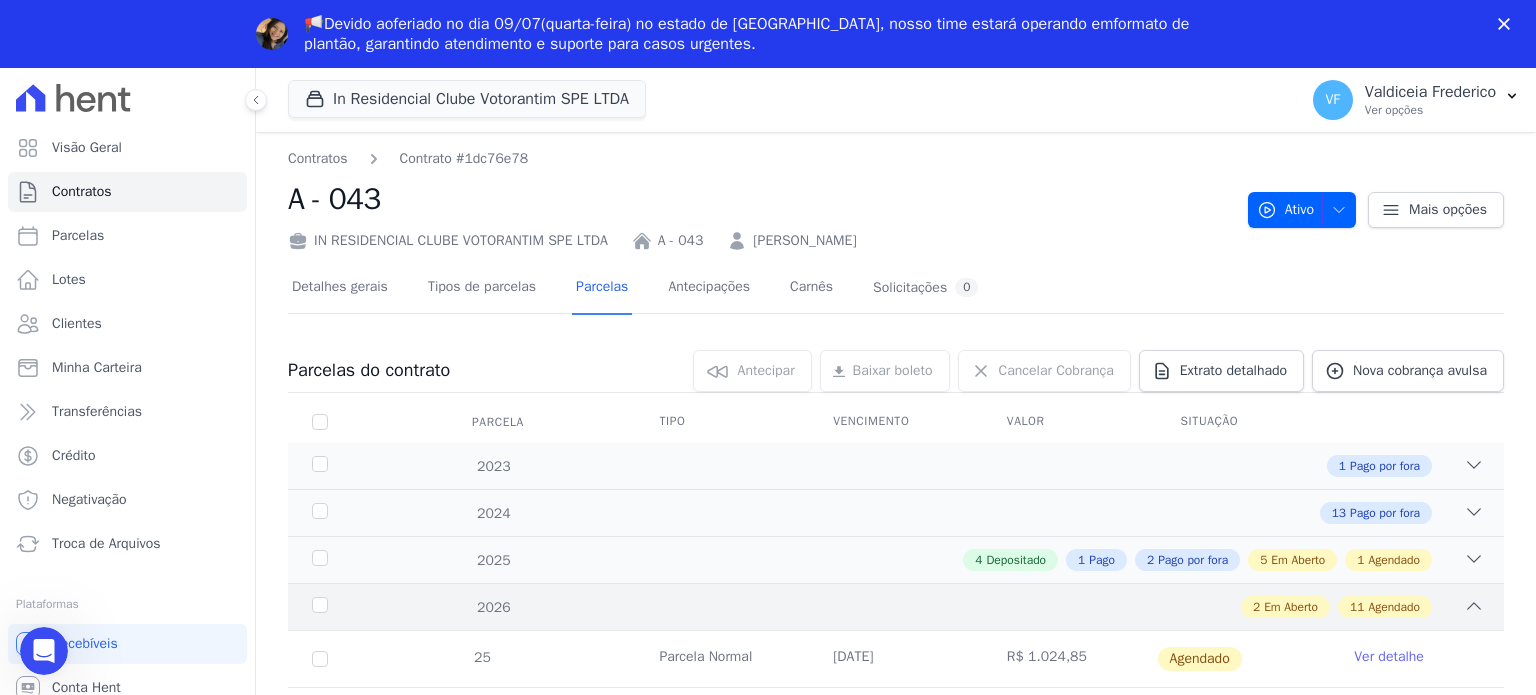 scroll, scrollTop: 300, scrollLeft: 0, axis: vertical 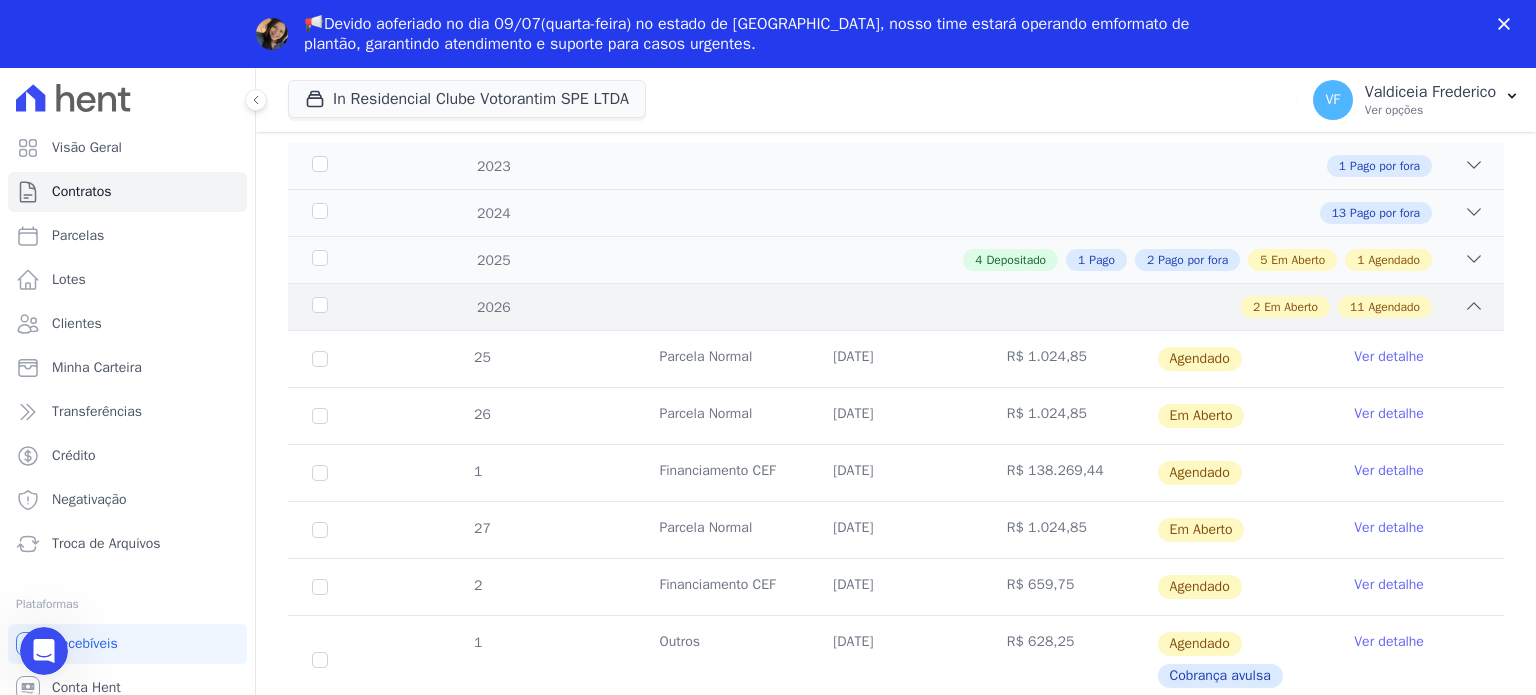 click on "Em Aberto" at bounding box center [1291, 307] 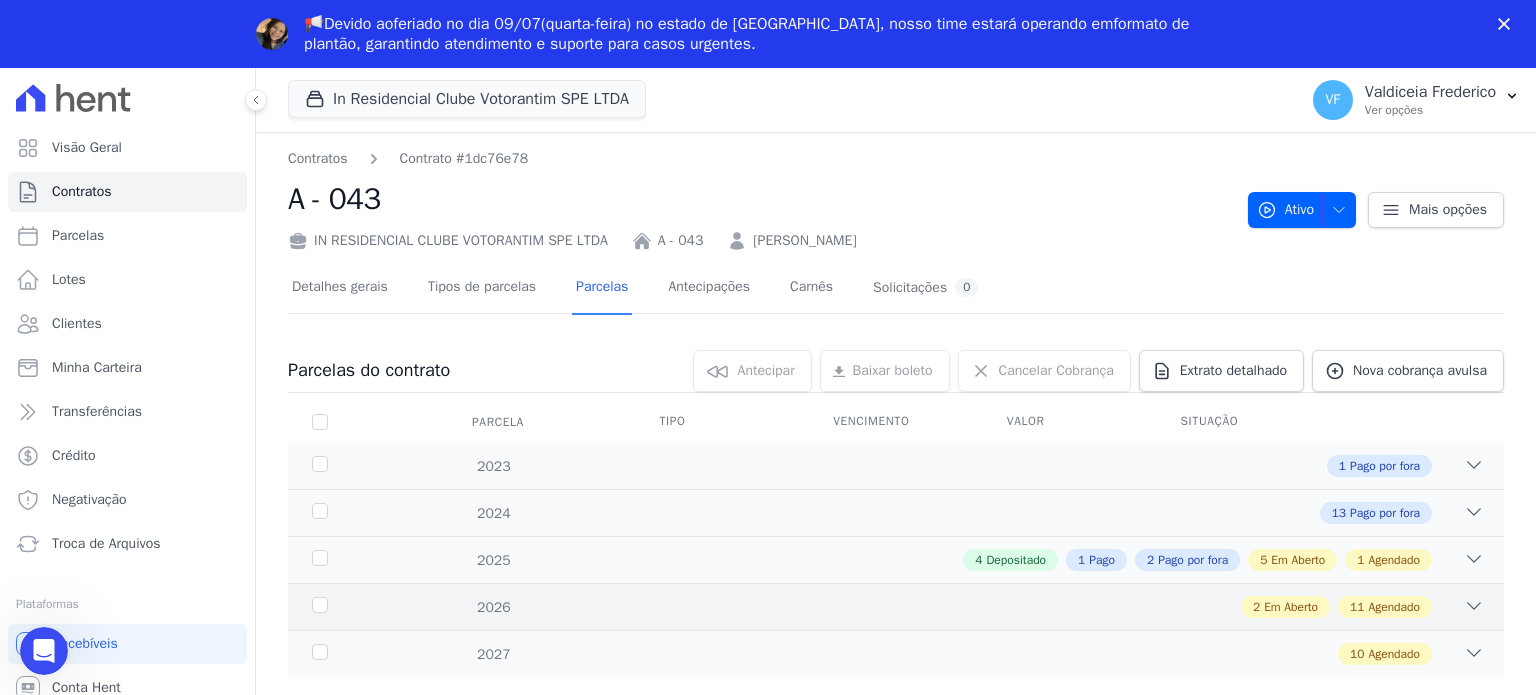 scroll, scrollTop: 0, scrollLeft: 0, axis: both 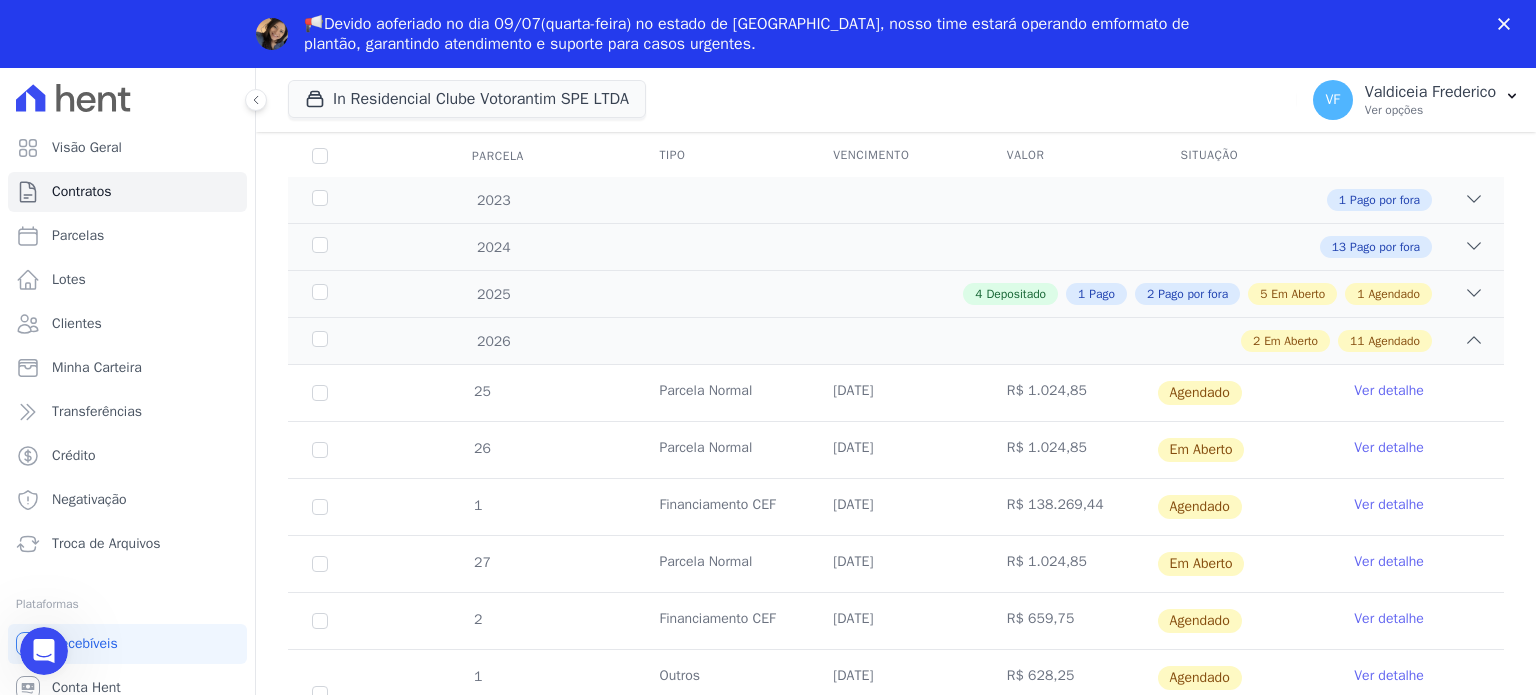 click on "Ver detalhe" at bounding box center [1389, 391] 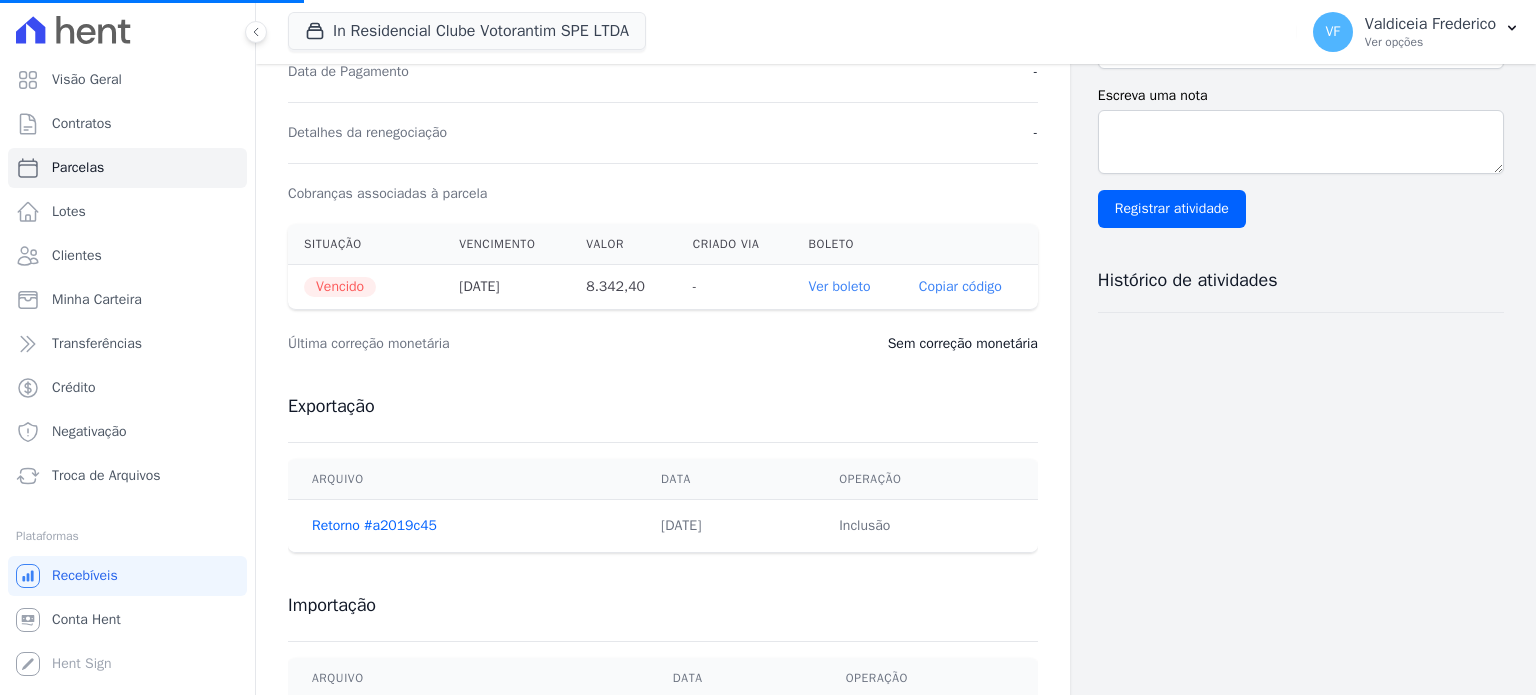 scroll, scrollTop: 0, scrollLeft: 0, axis: both 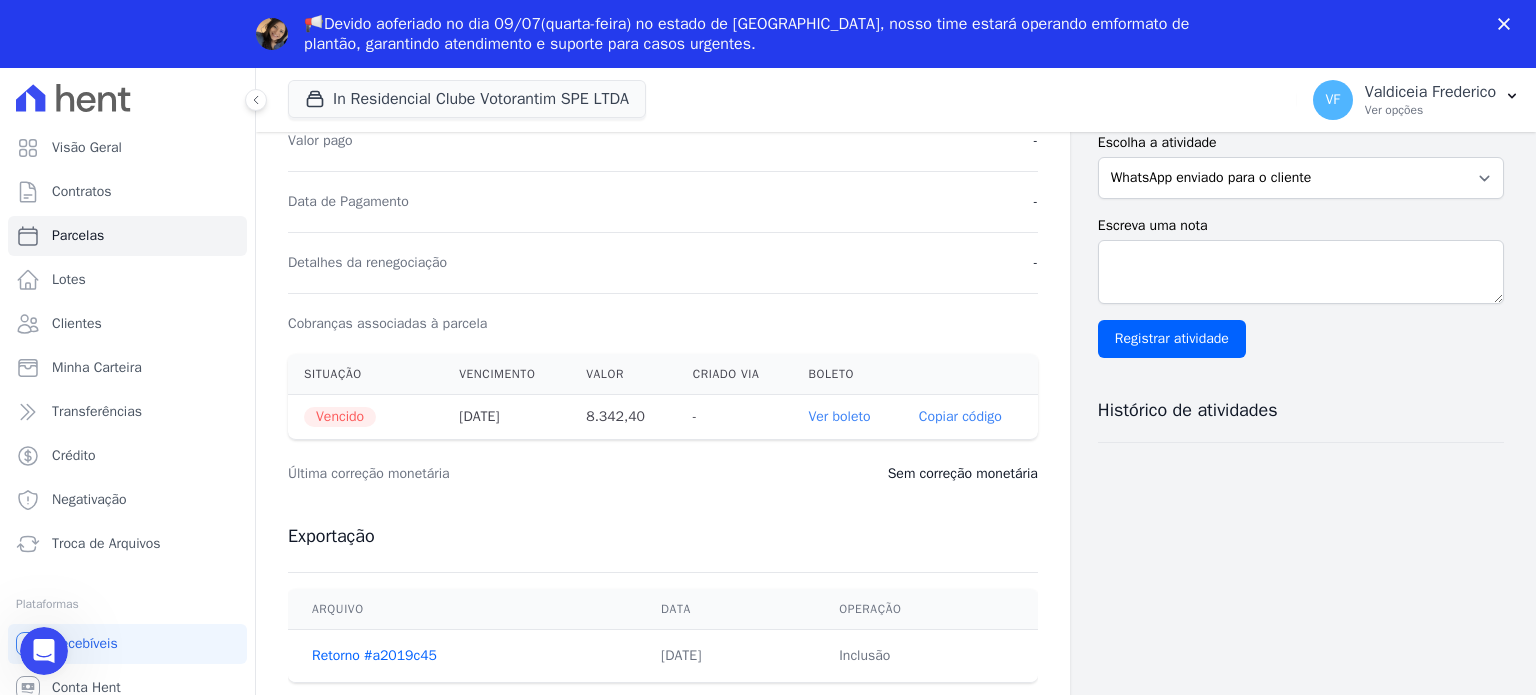 click on "Ver boleto" at bounding box center [839, 416] 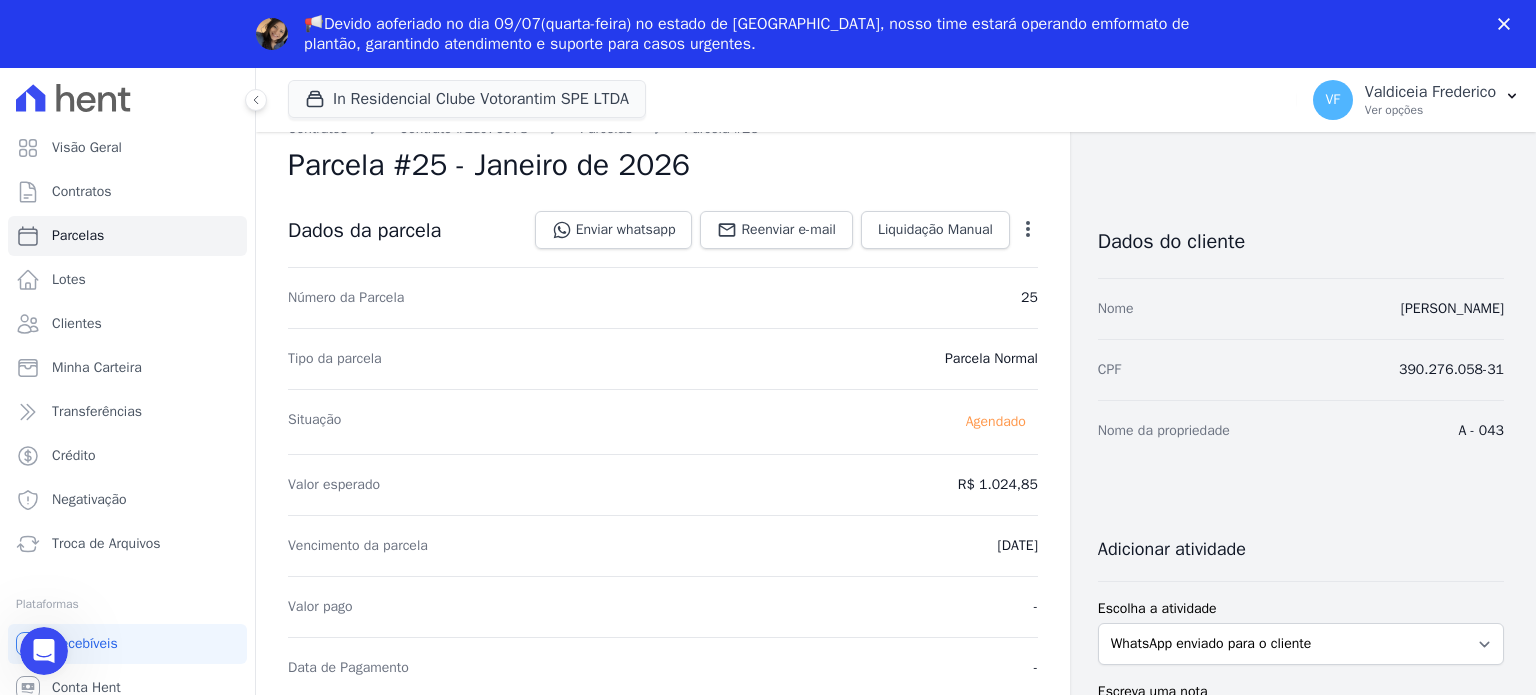 scroll, scrollTop: 0, scrollLeft: 0, axis: both 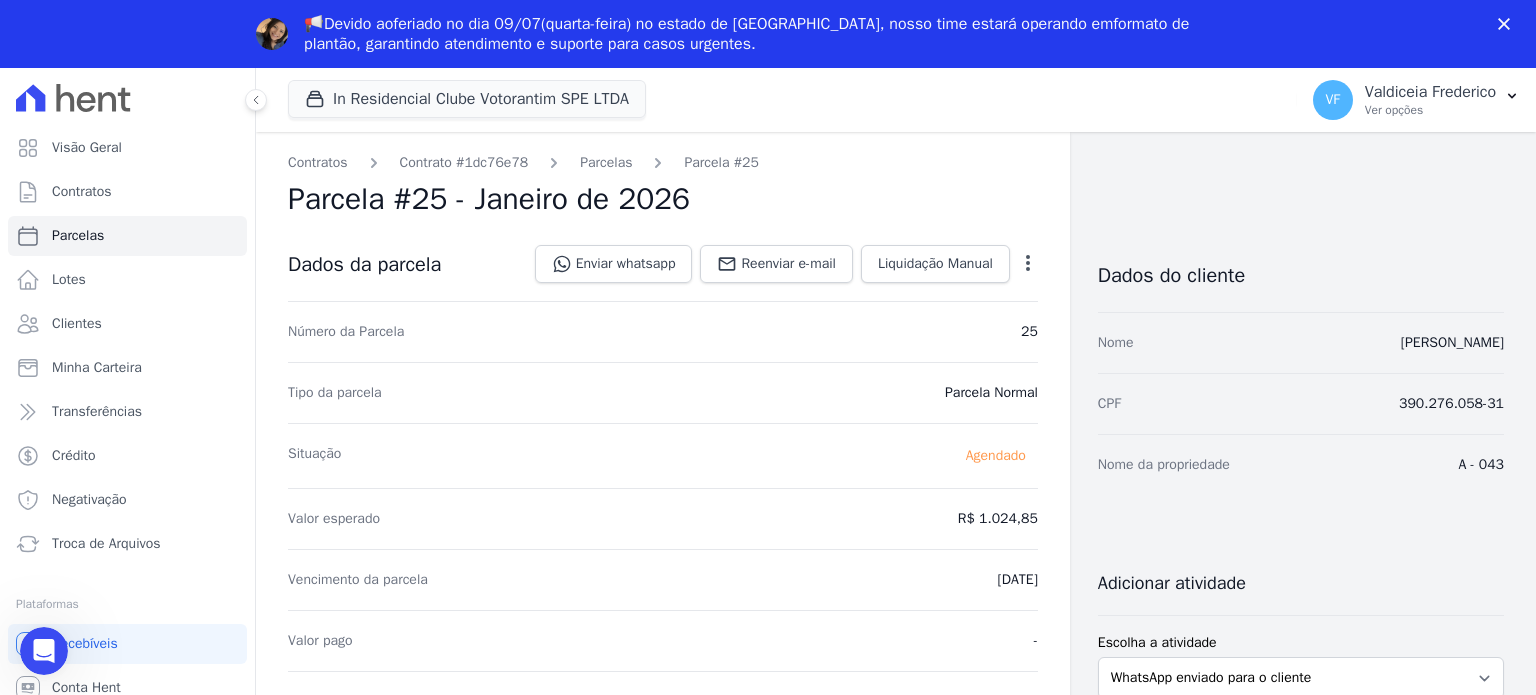 click 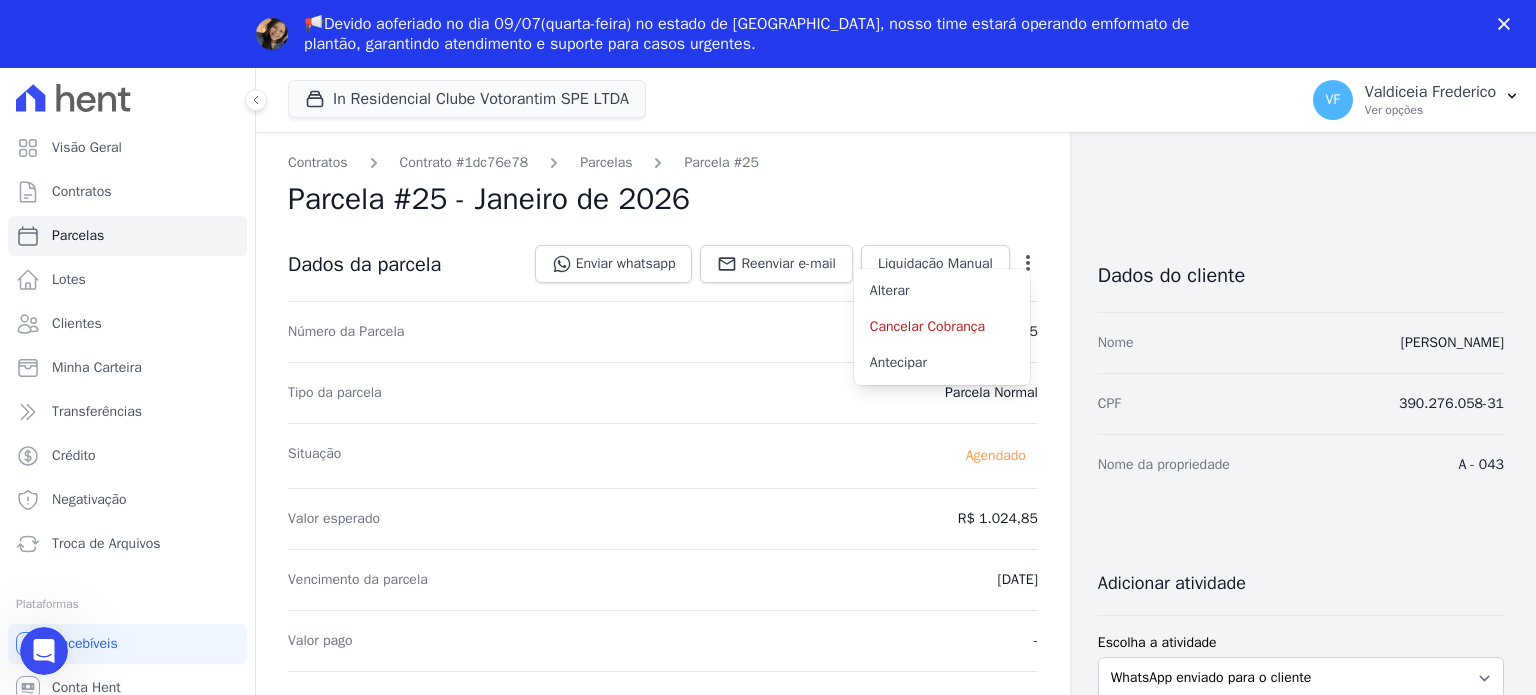 click on "Situação
[GEOGRAPHIC_DATA]" at bounding box center [663, 455] 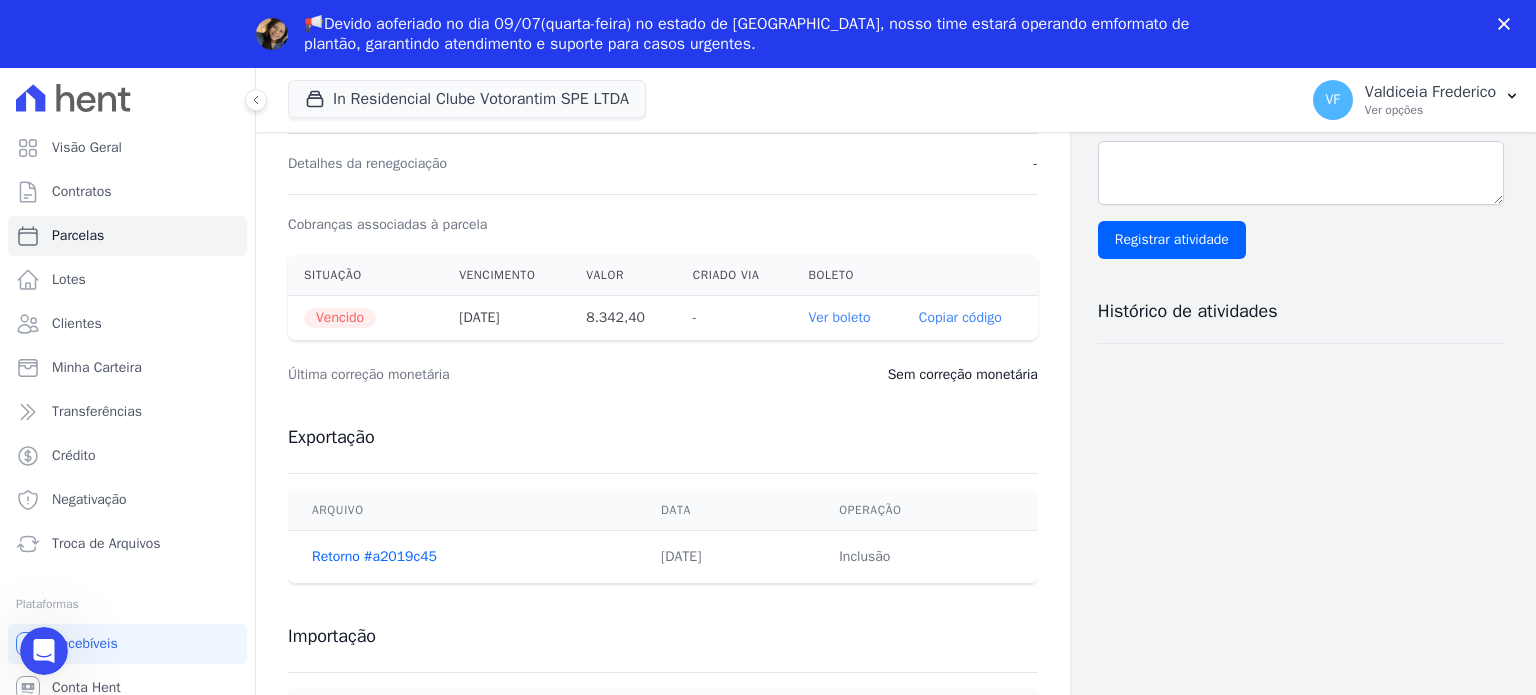 scroll, scrollTop: 600, scrollLeft: 0, axis: vertical 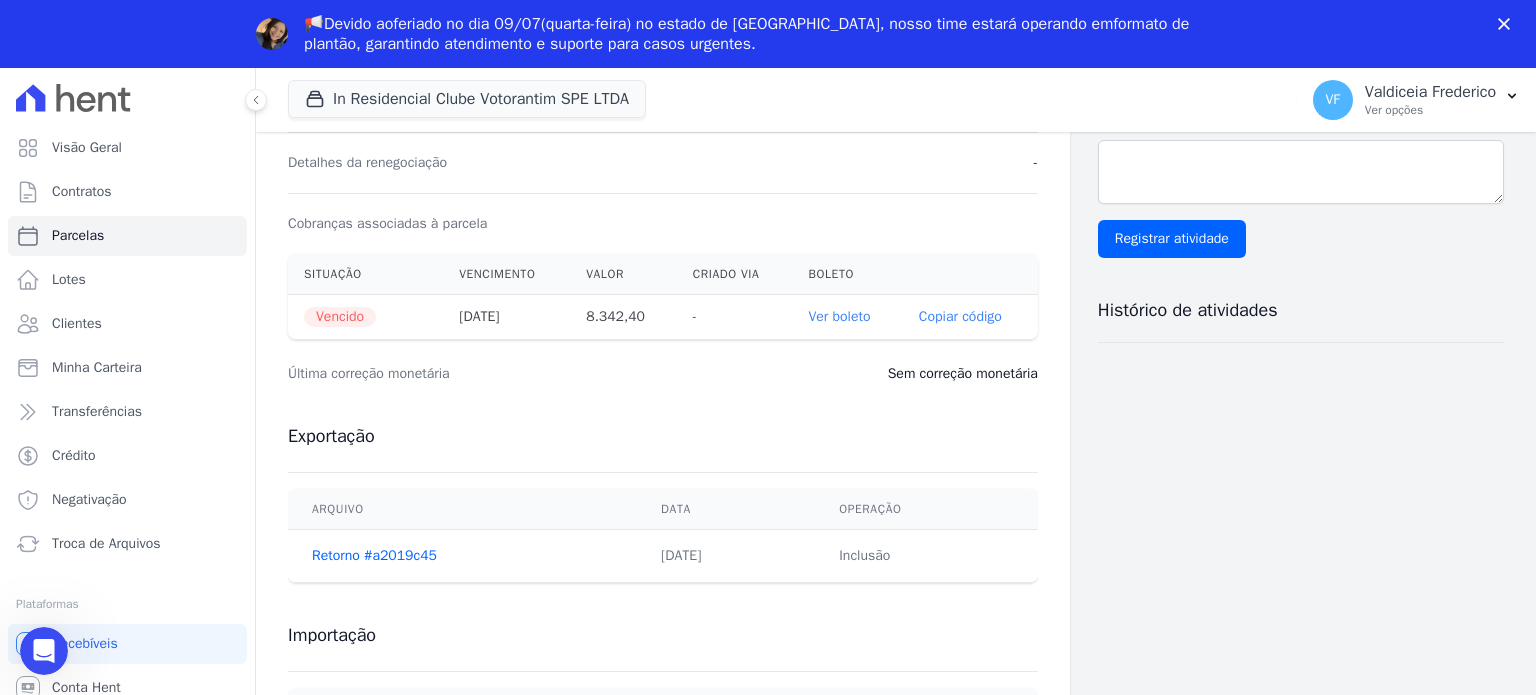 click on "Vencido" at bounding box center (340, 317) 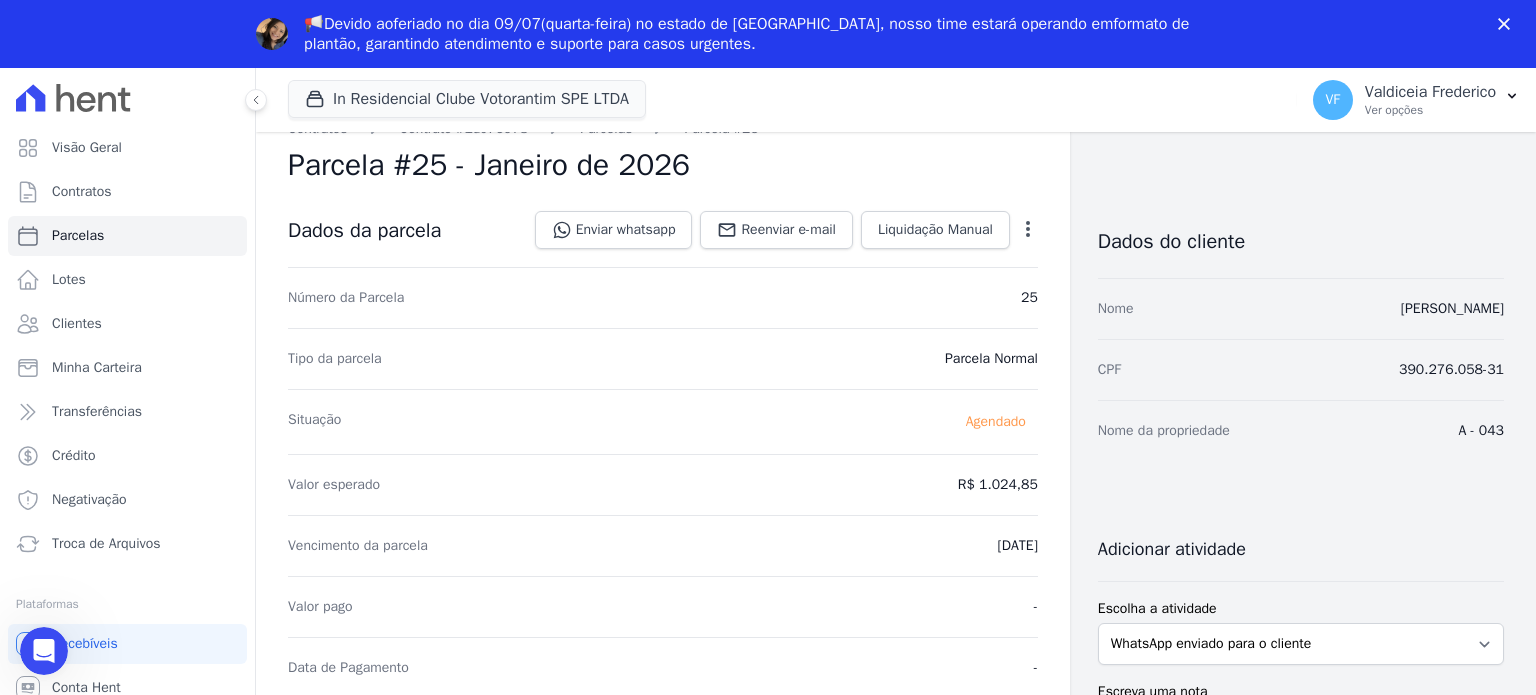 scroll, scrollTop: 0, scrollLeft: 0, axis: both 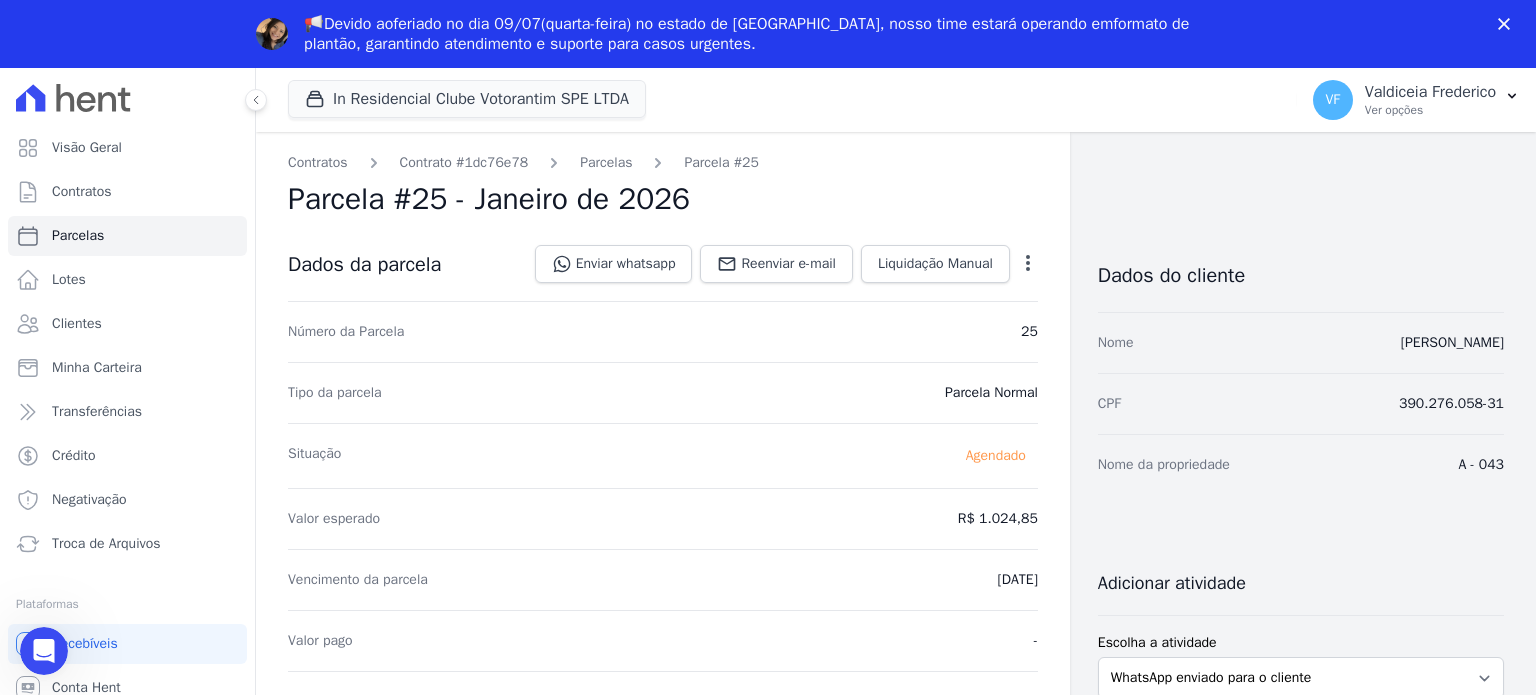 click 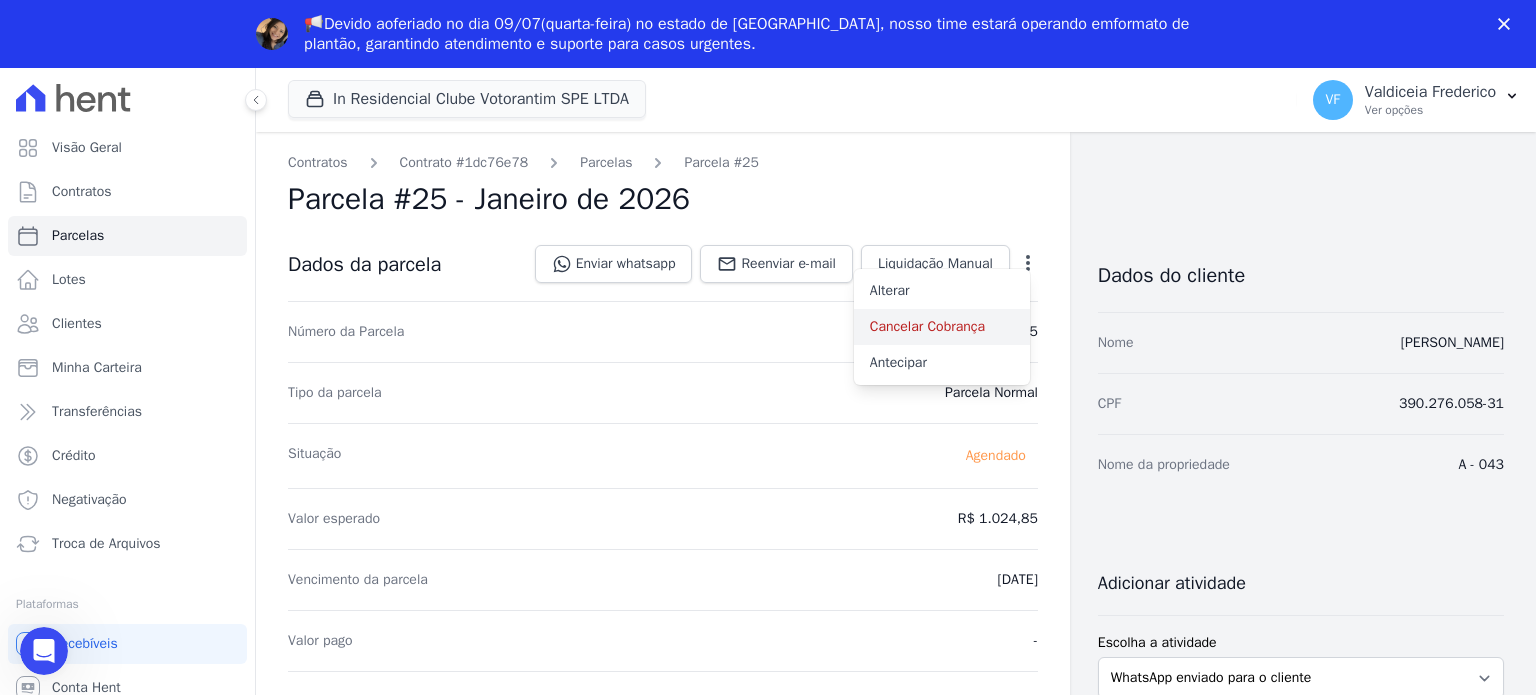 click on "Cancelar Cobrança" at bounding box center (942, 327) 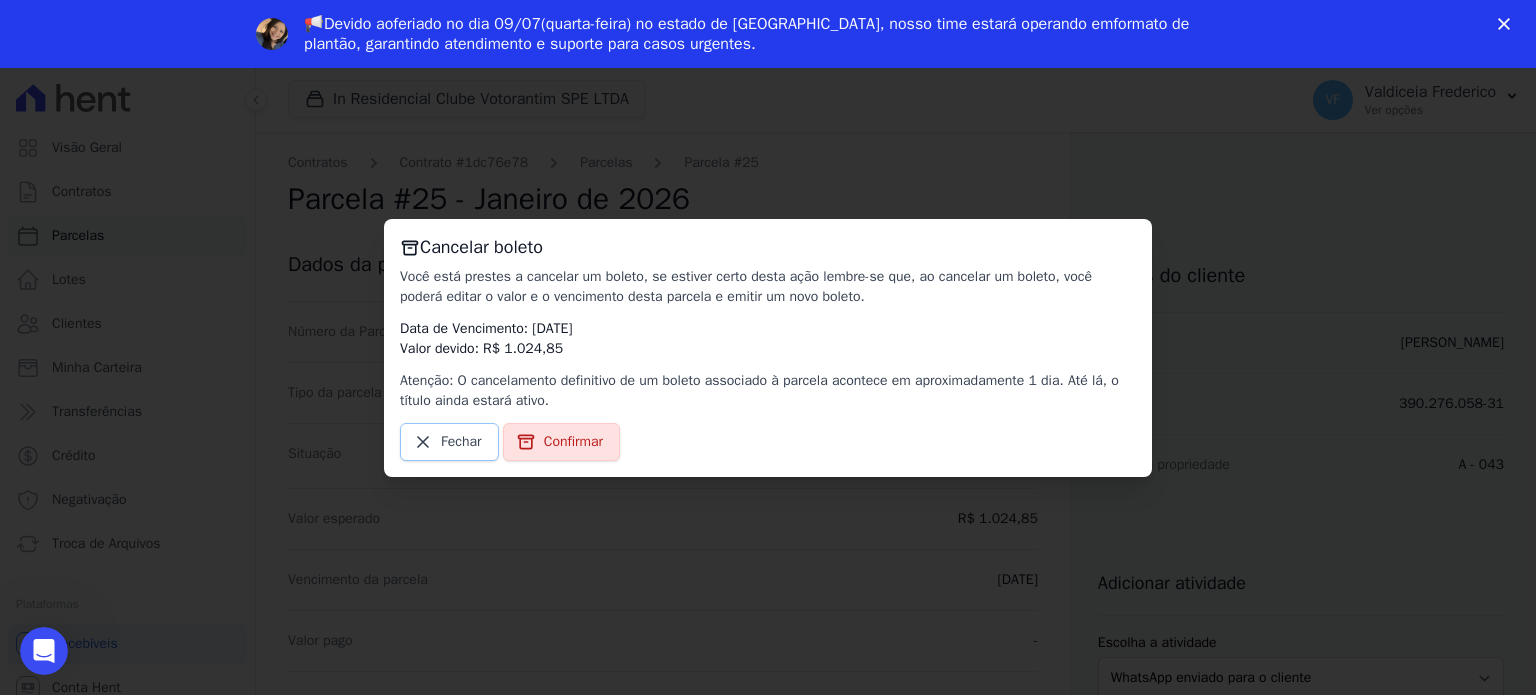 click on "Fechar" at bounding box center (461, 442) 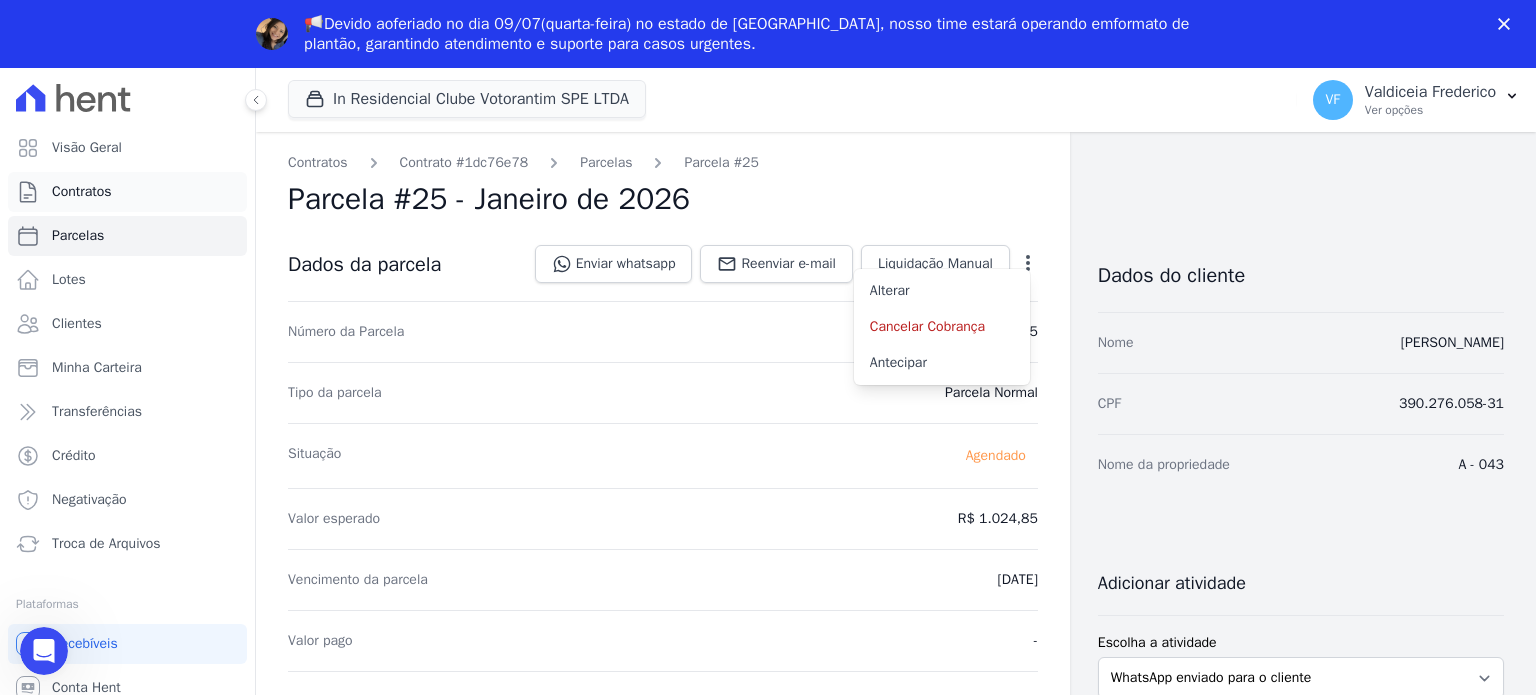 click on "Contratos" at bounding box center [82, 192] 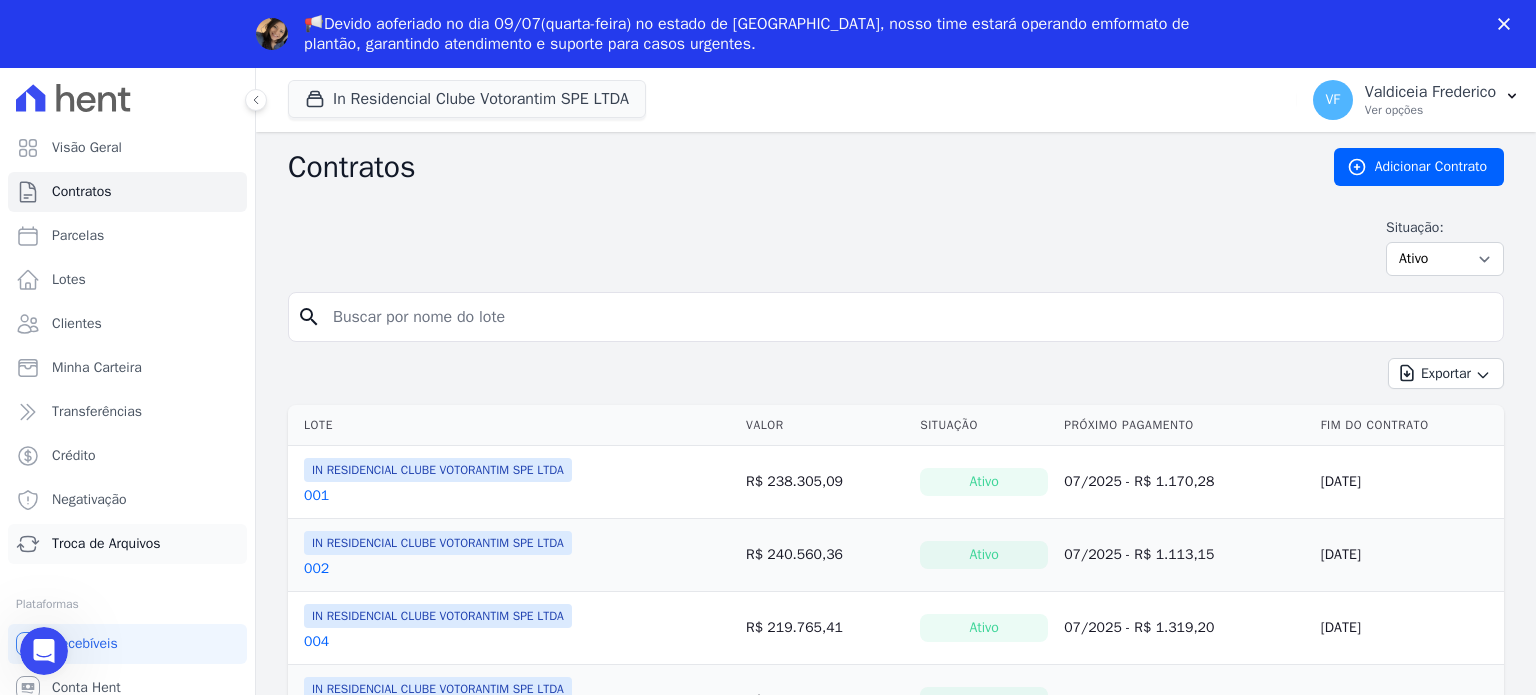 scroll, scrollTop: 0, scrollLeft: 0, axis: both 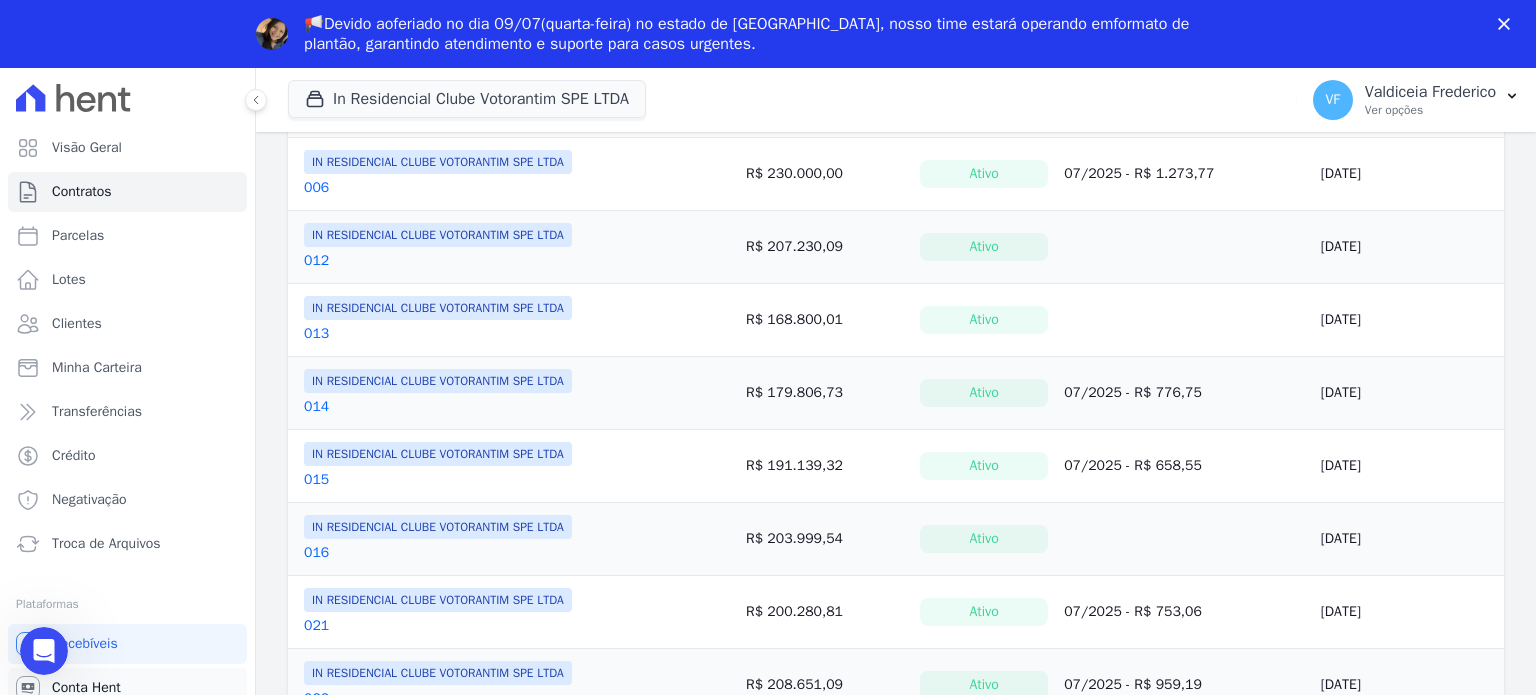 click on "Conta Hent" at bounding box center (86, 688) 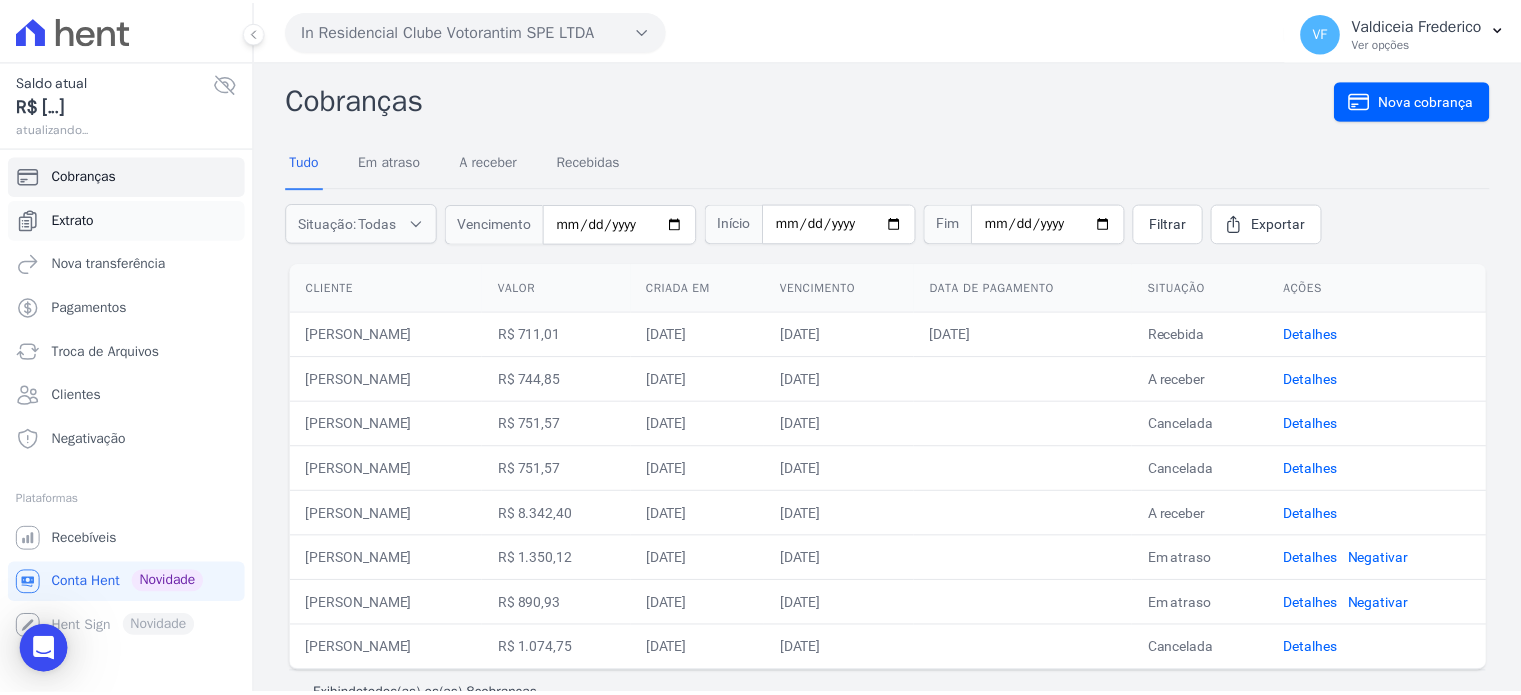 scroll, scrollTop: 0, scrollLeft: 0, axis: both 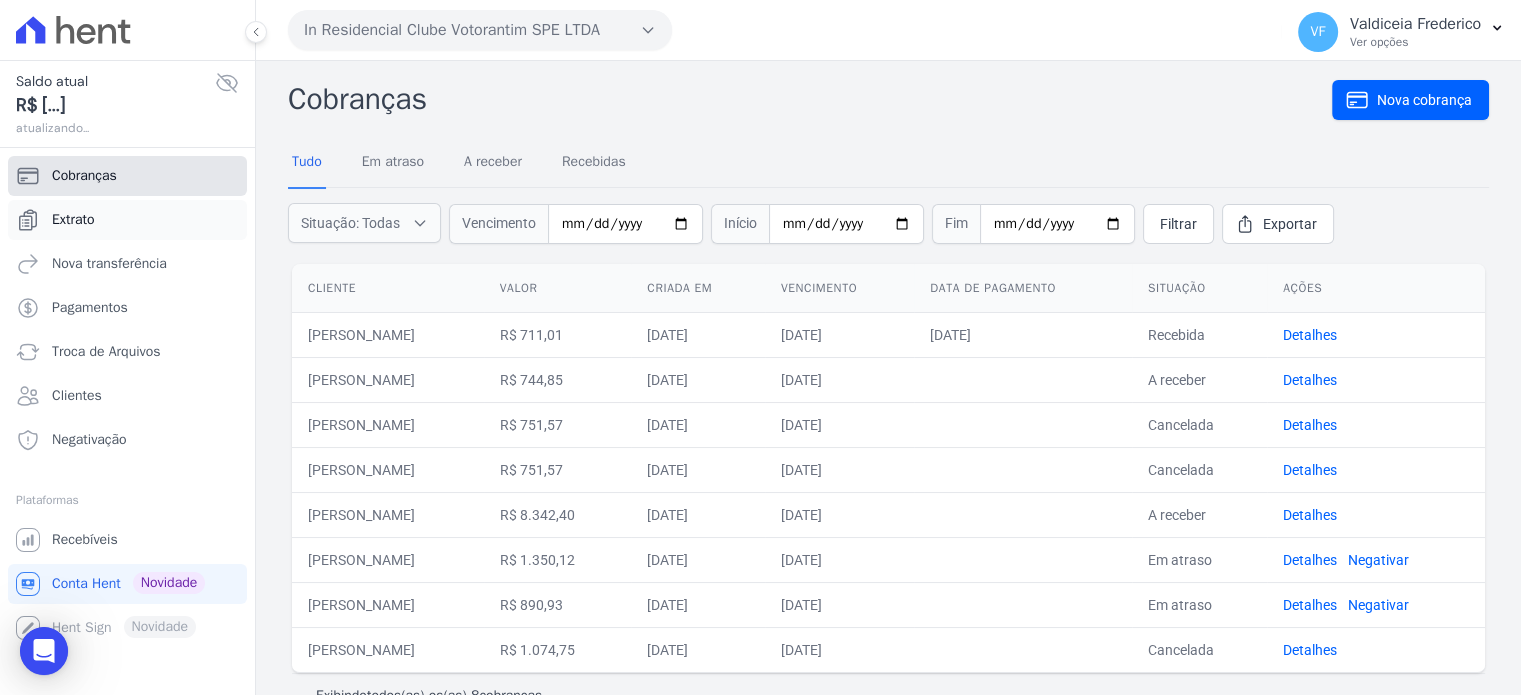 click on "Cobranças" at bounding box center [127, 176] 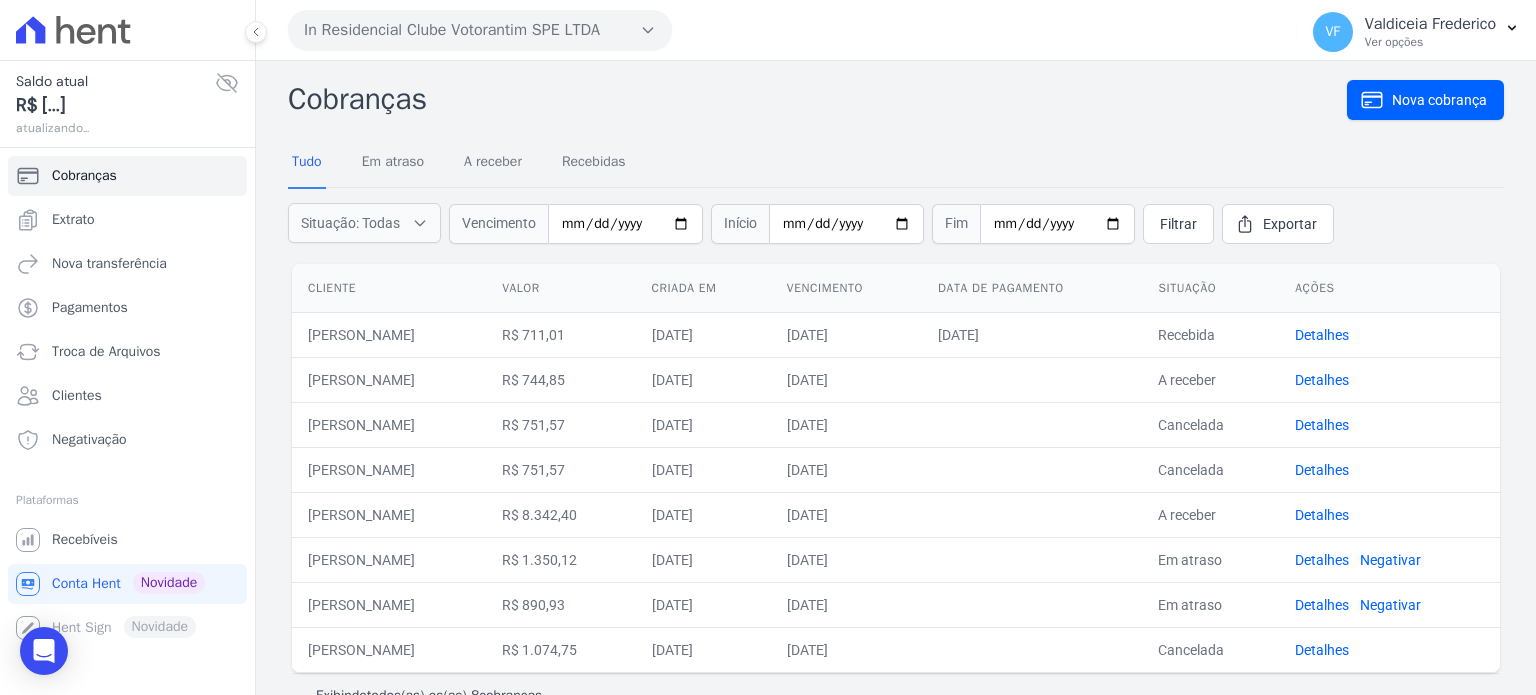 click on "Cobranças
Extrato
Nova transferência
Pagamentos
Troca de Arquivos
Clientes
Negativação" at bounding box center (127, 308) 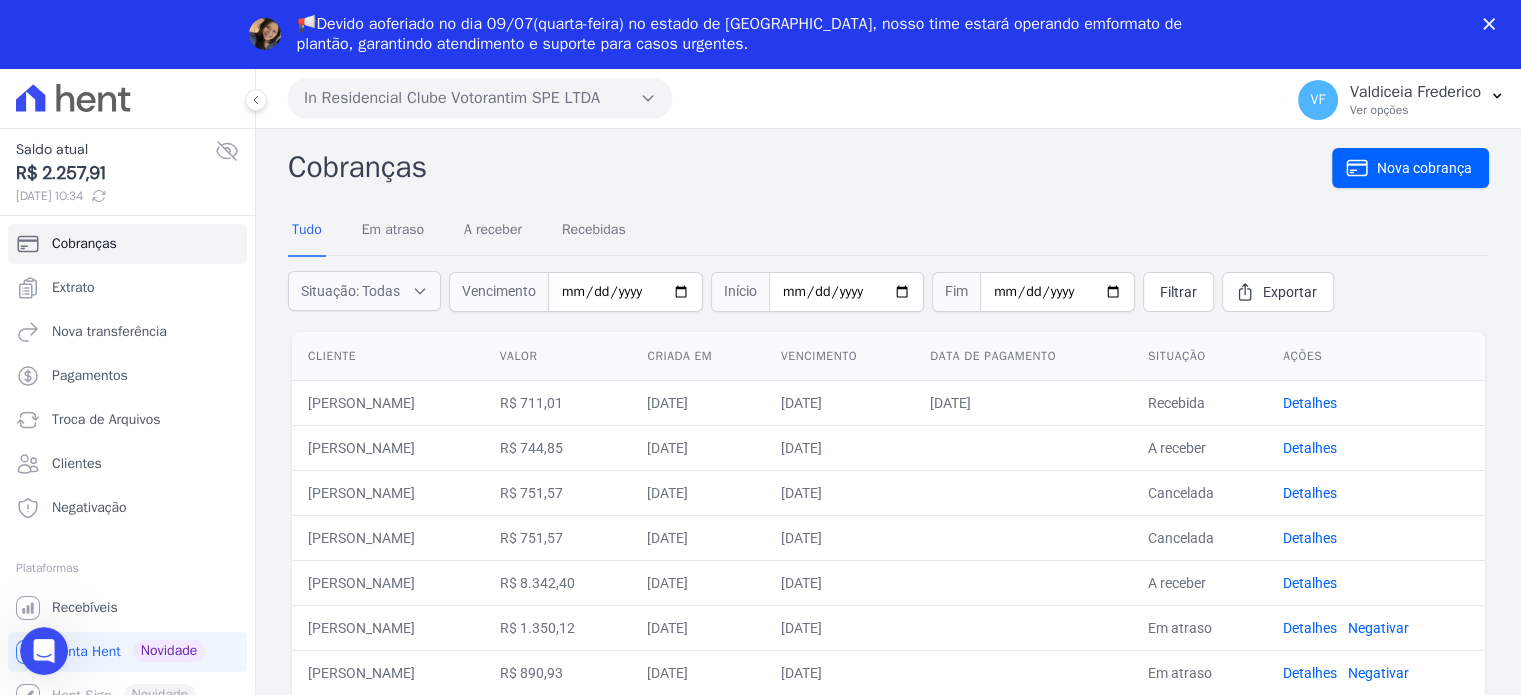 scroll, scrollTop: 0, scrollLeft: 0, axis: both 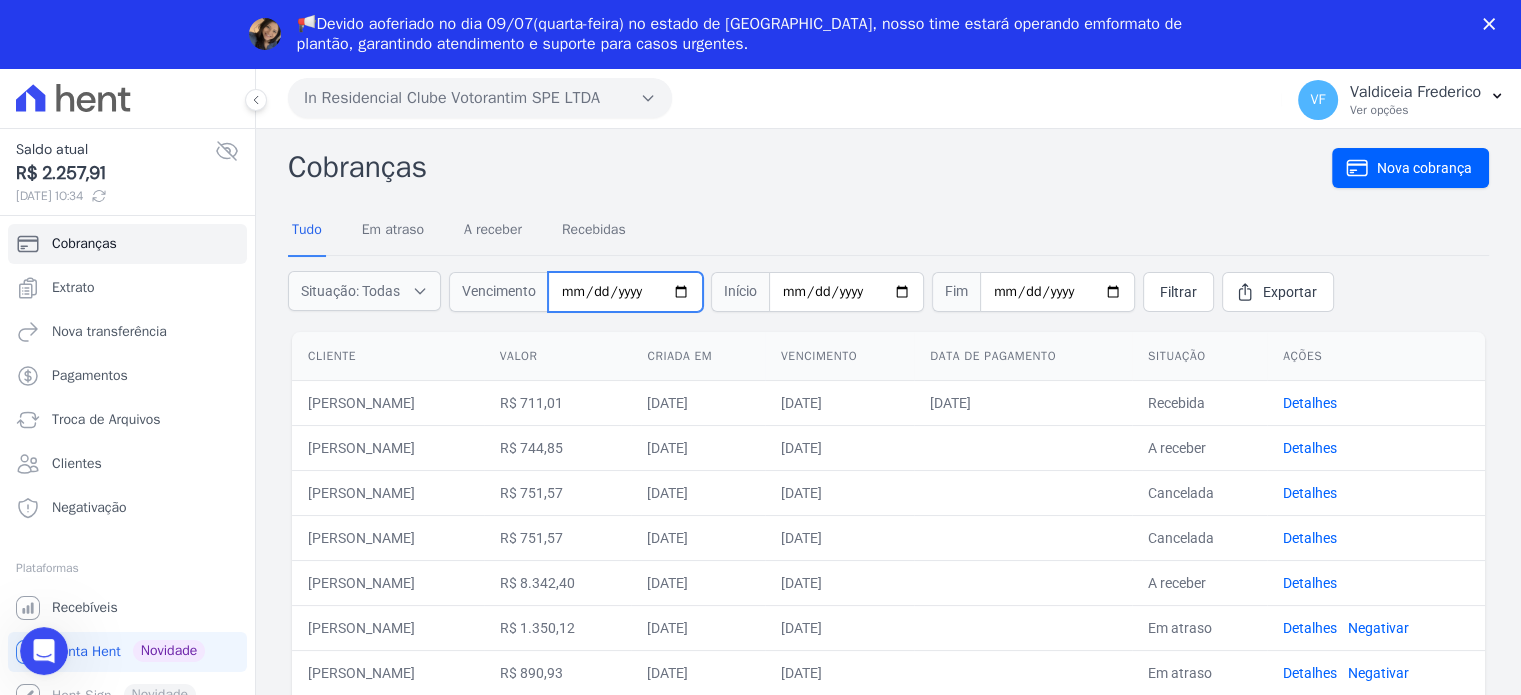 click at bounding box center [625, 292] 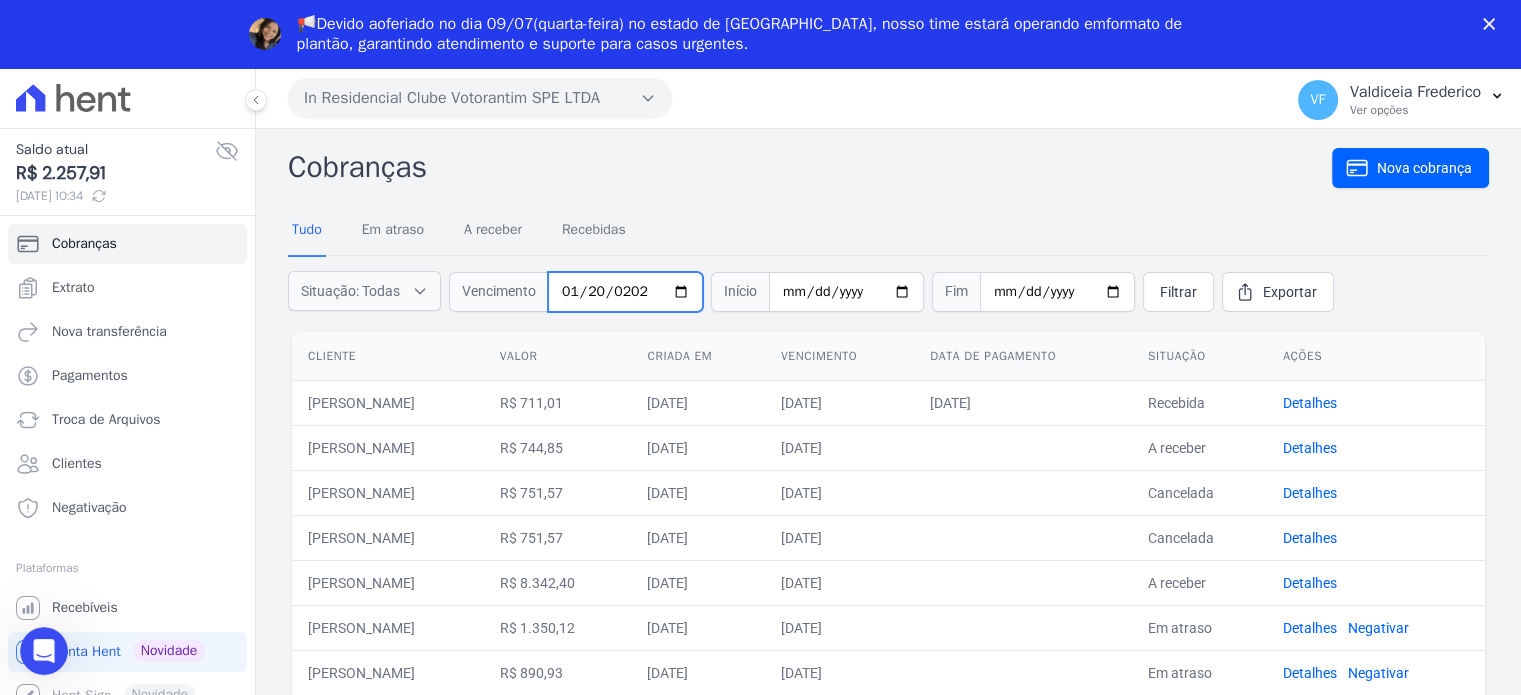 type on "[DATE]" 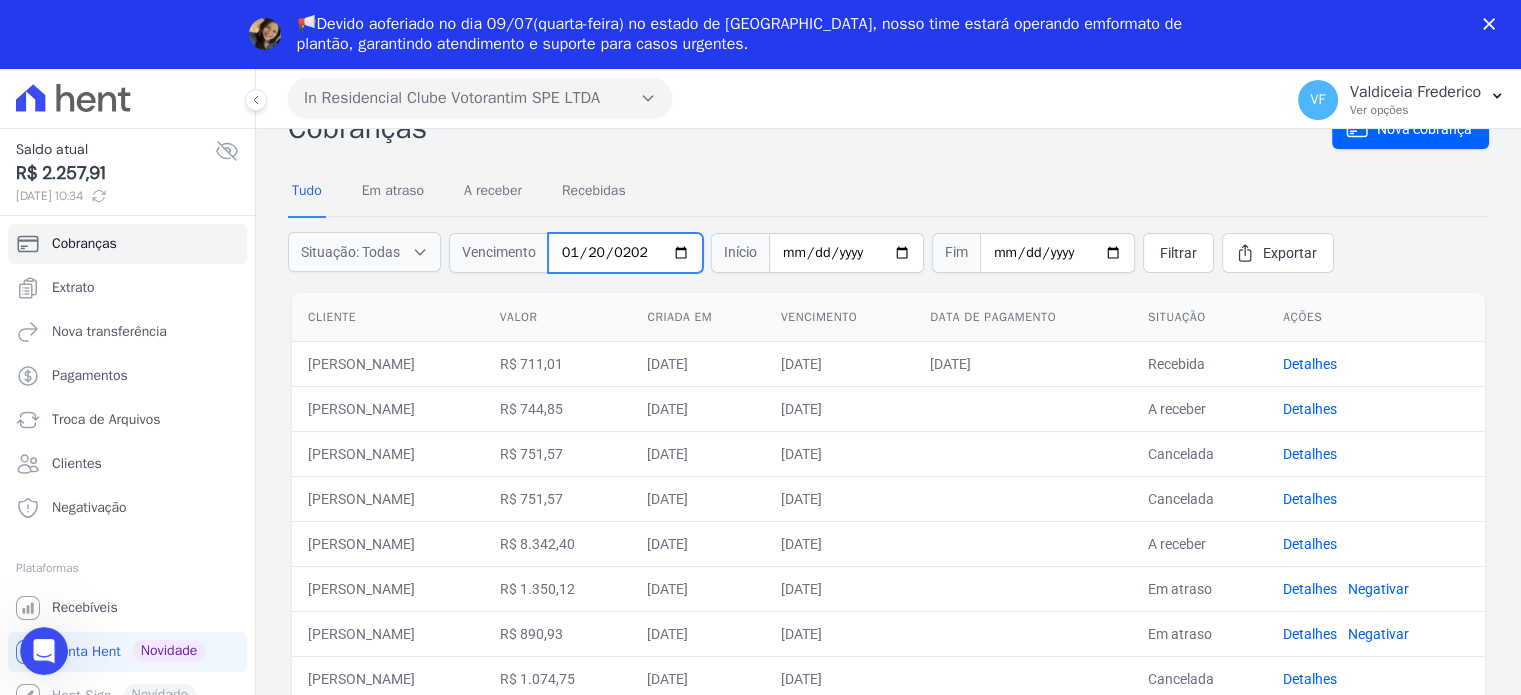 scroll, scrollTop: 0, scrollLeft: 0, axis: both 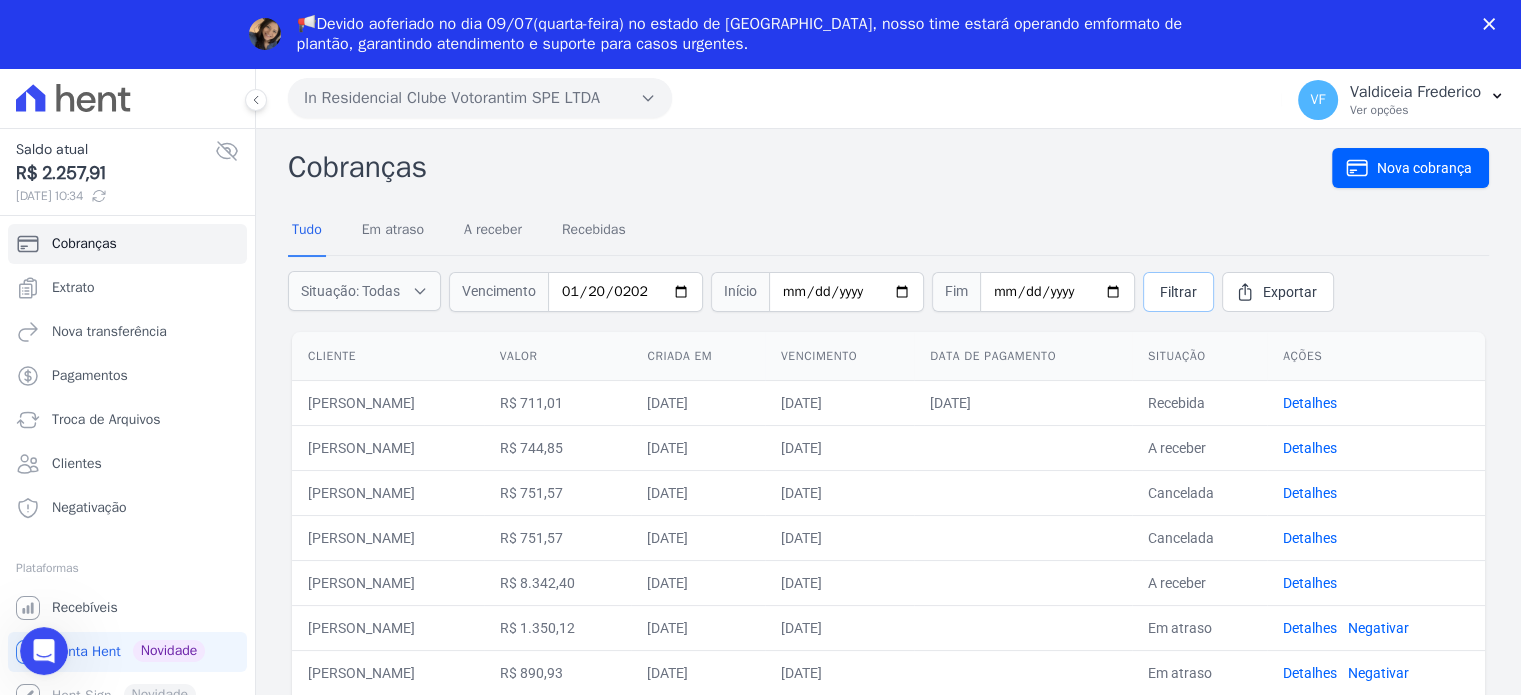 click on "Filtrar" at bounding box center [1178, 292] 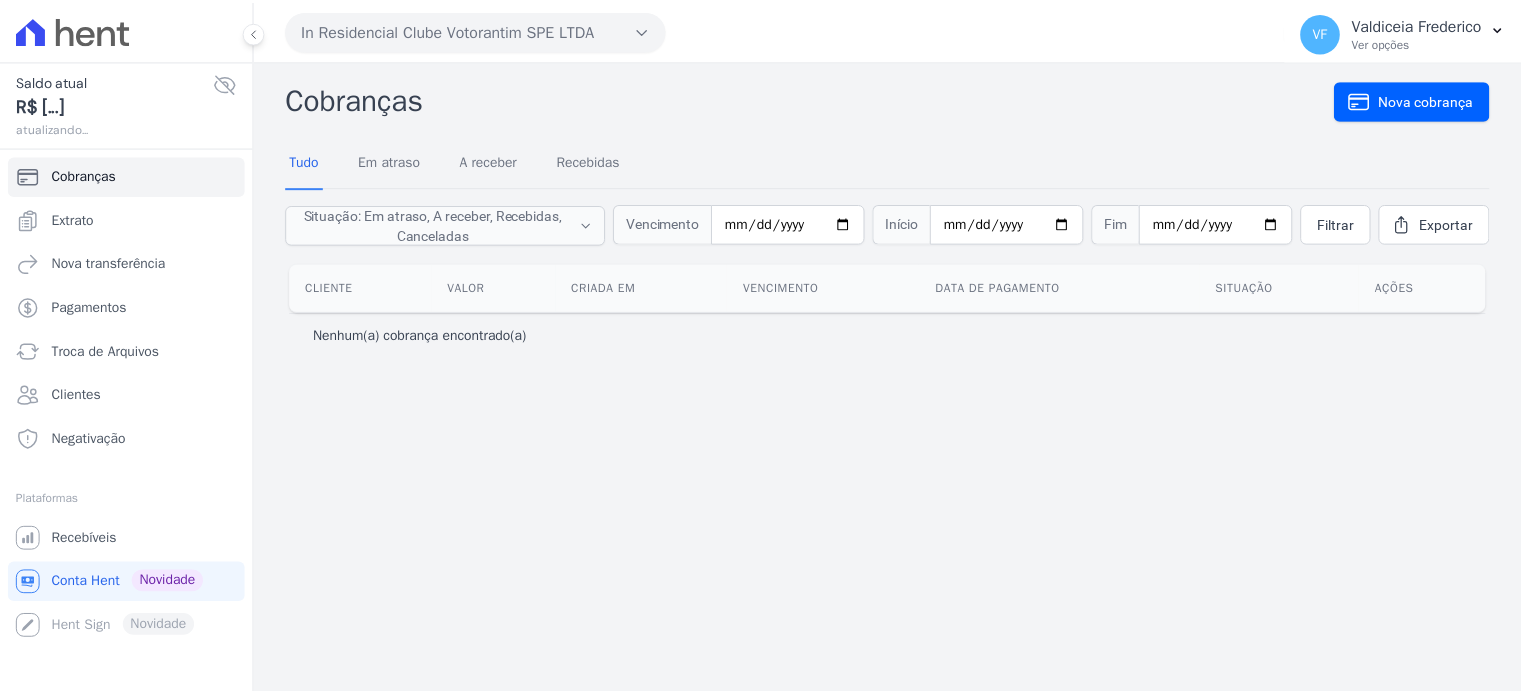 scroll, scrollTop: 0, scrollLeft: 0, axis: both 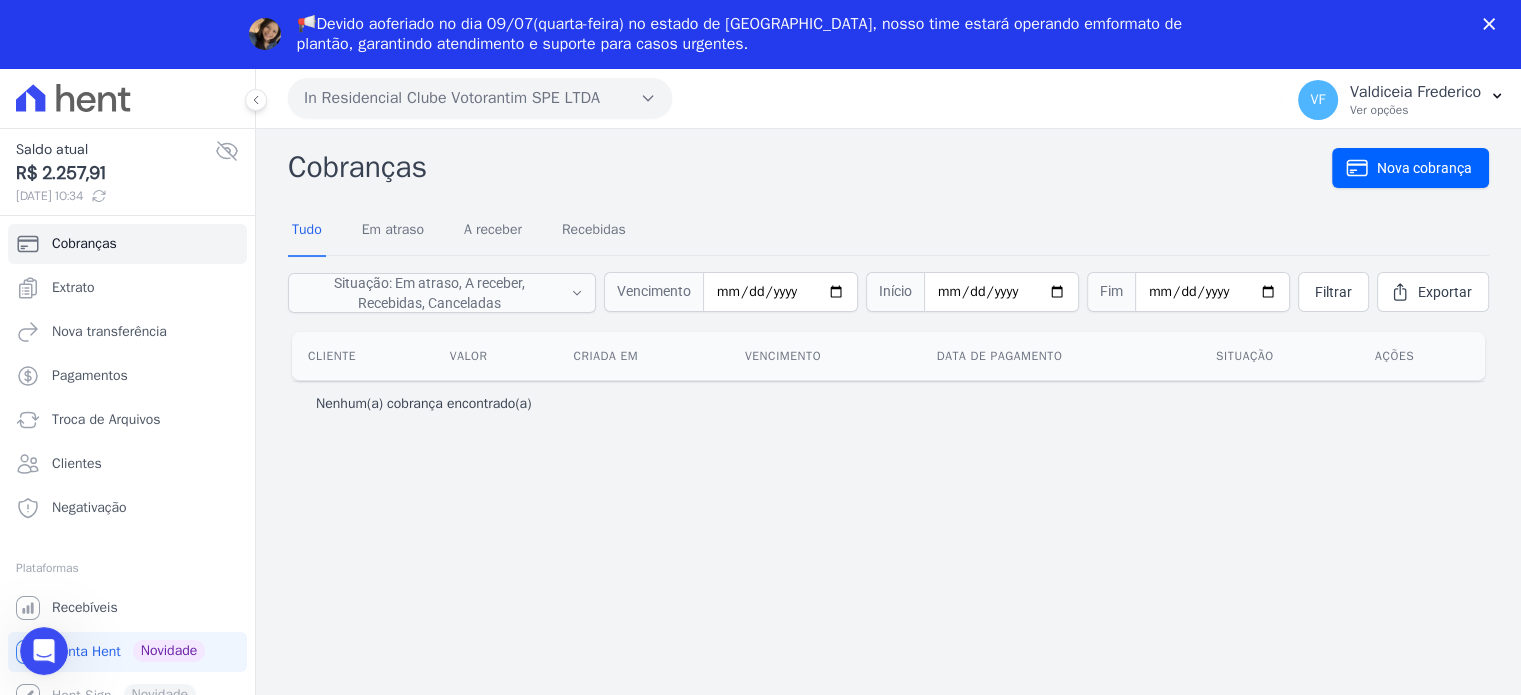 click on "📢Devido ao  feriado no dia 09/07  (quarta-feira) no estado de [GEOGRAPHIC_DATA], nosso time estará operando em  formato de plantão , garantindo atendimento e suporte para casos urgentes." at bounding box center (760, 34) 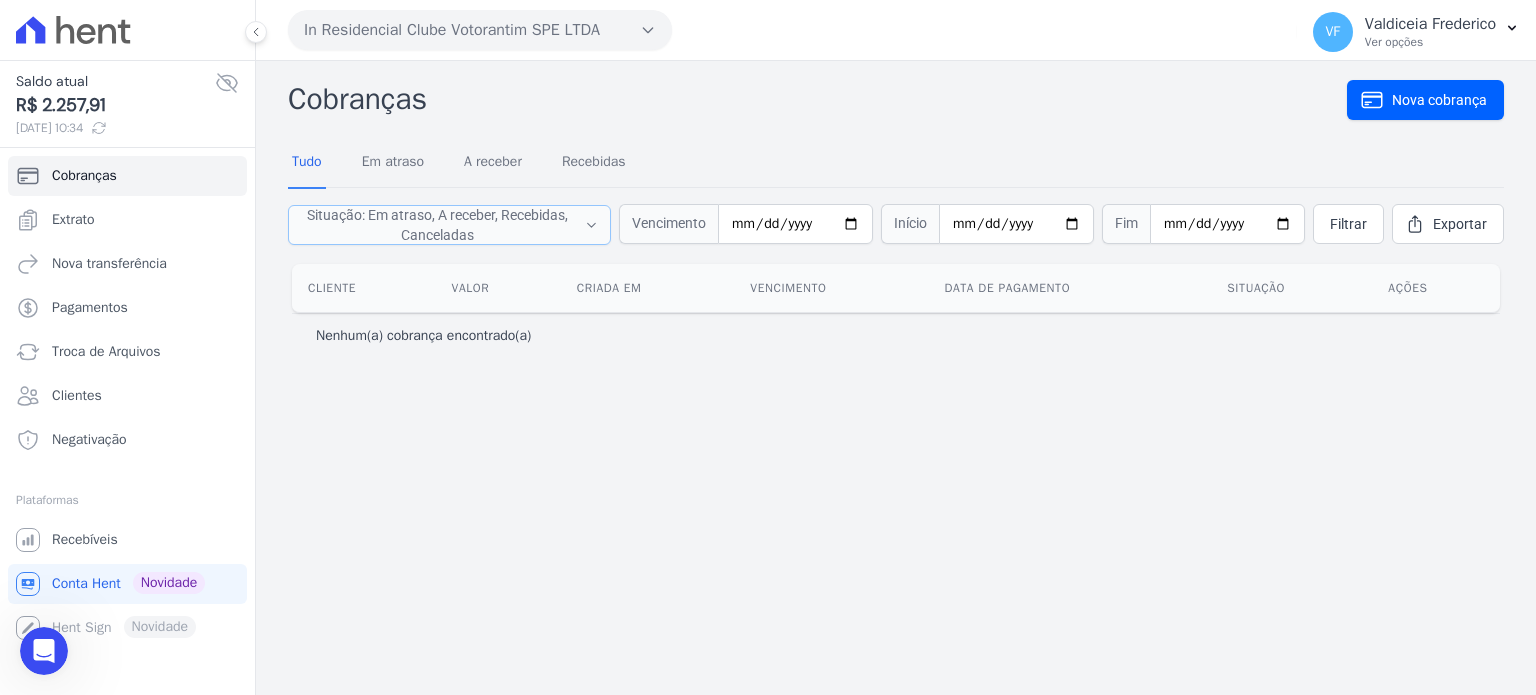 click on "Situação: Em atraso, A receber, Recebidas, Canceladas" at bounding box center [449, 225] 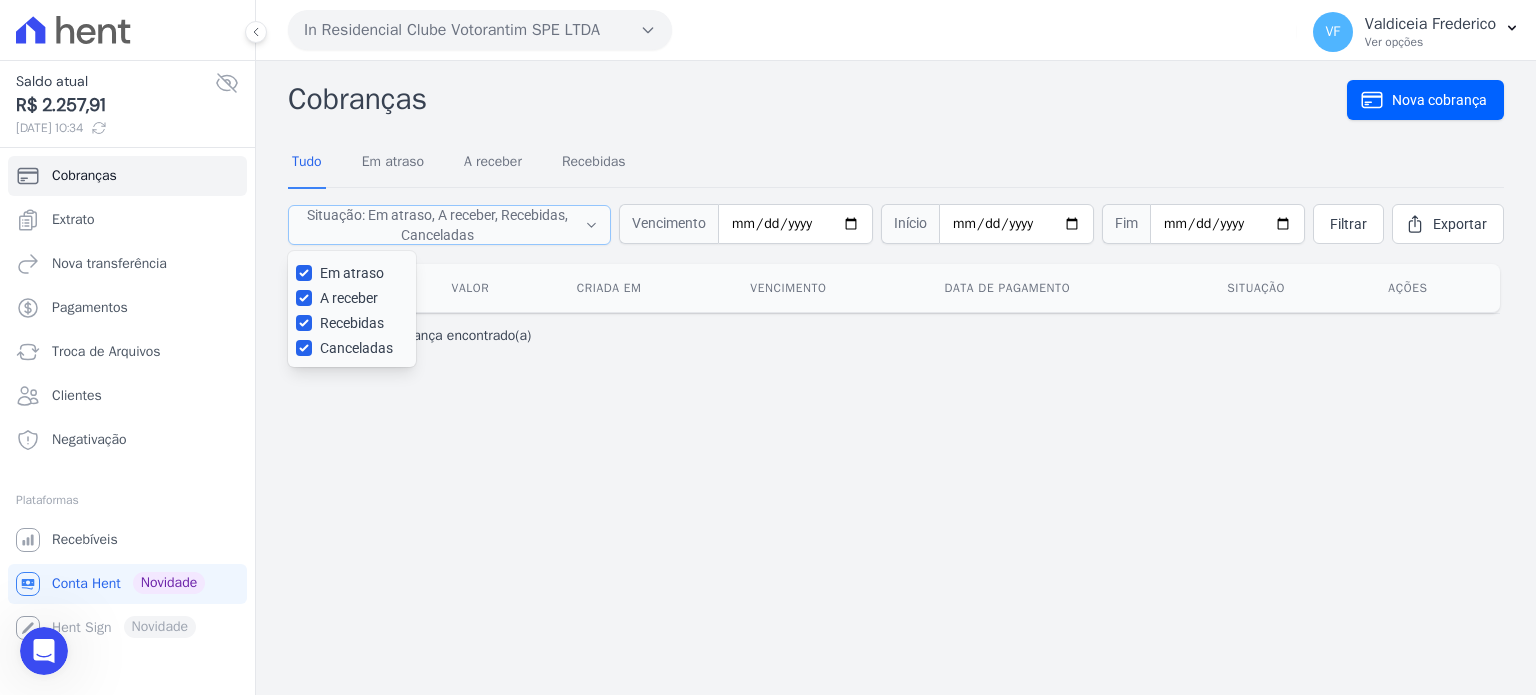 click on "Situação: Em atraso, A receber, Recebidas, Canceladas" at bounding box center [449, 225] 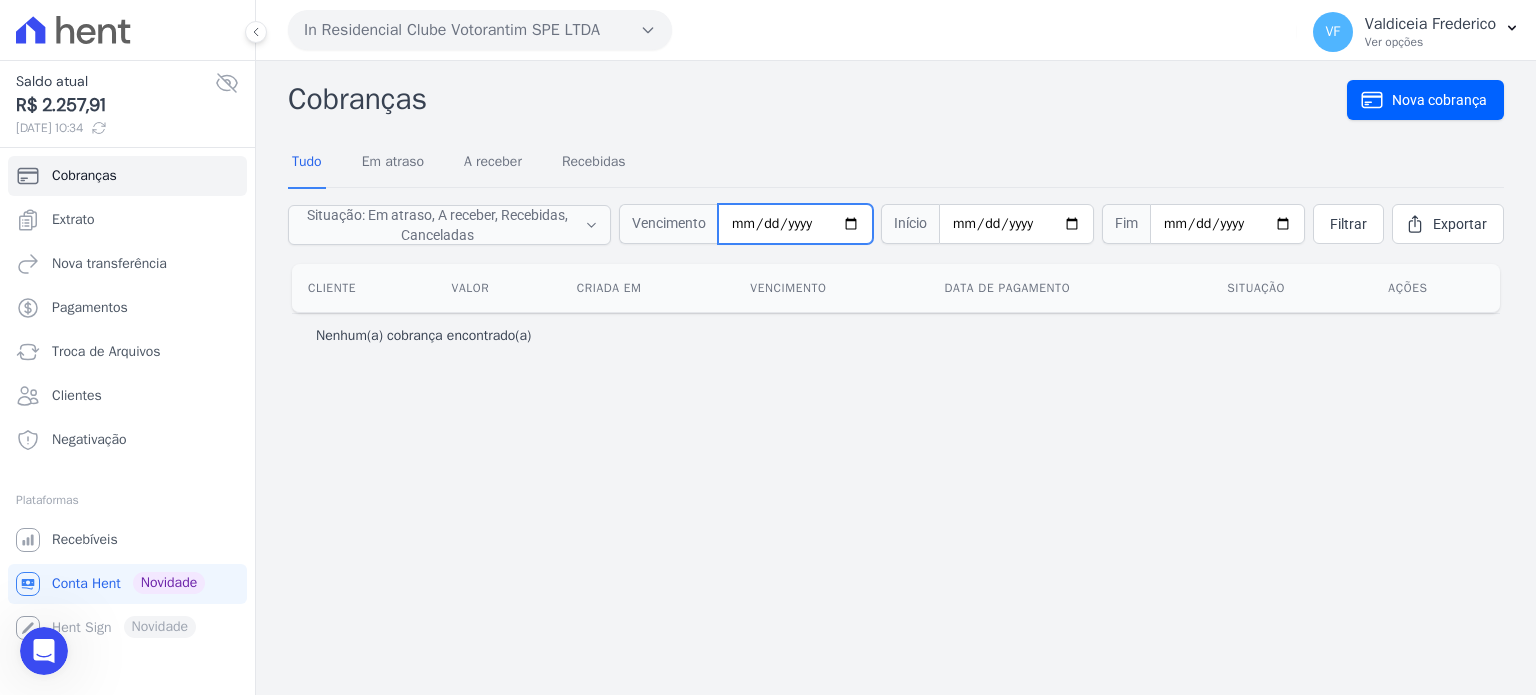 click on "2026-01-20" at bounding box center [795, 224] 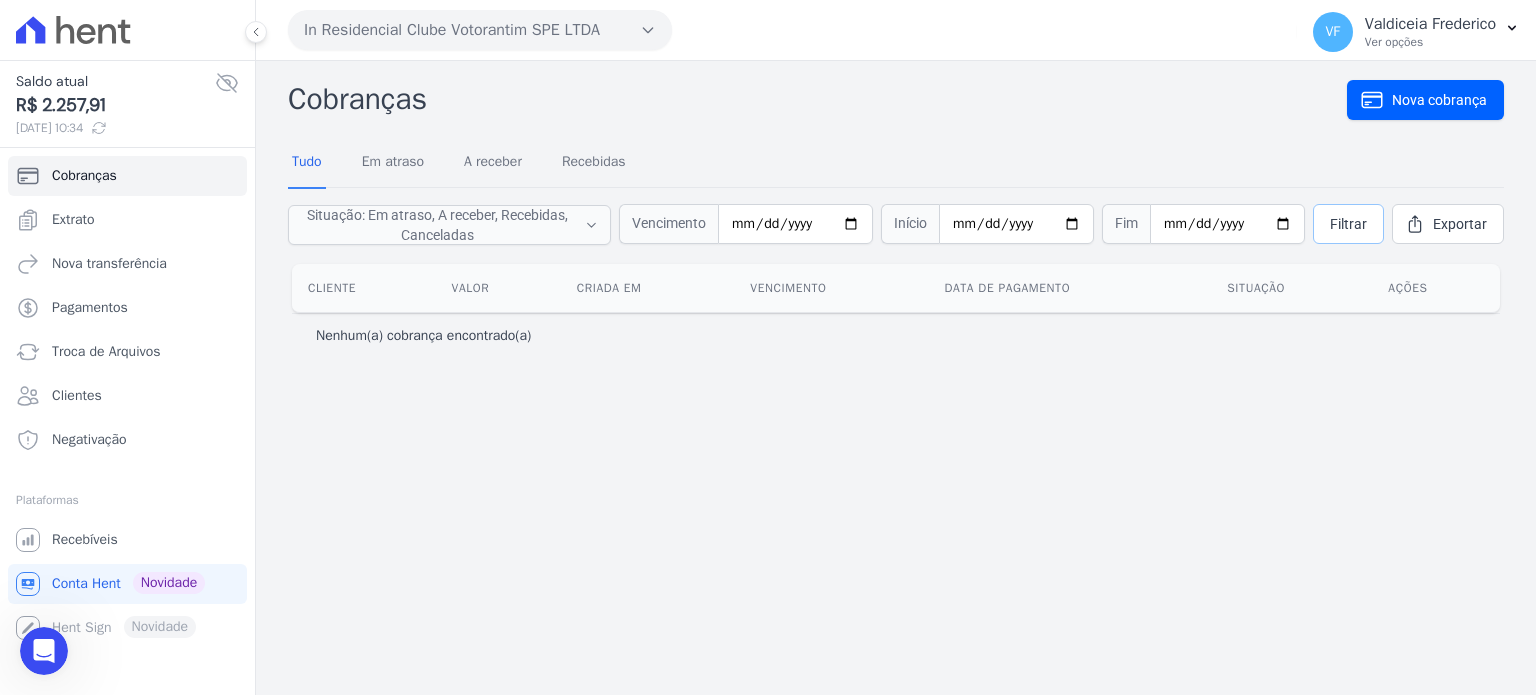 click on "Filtrar" at bounding box center [1348, 224] 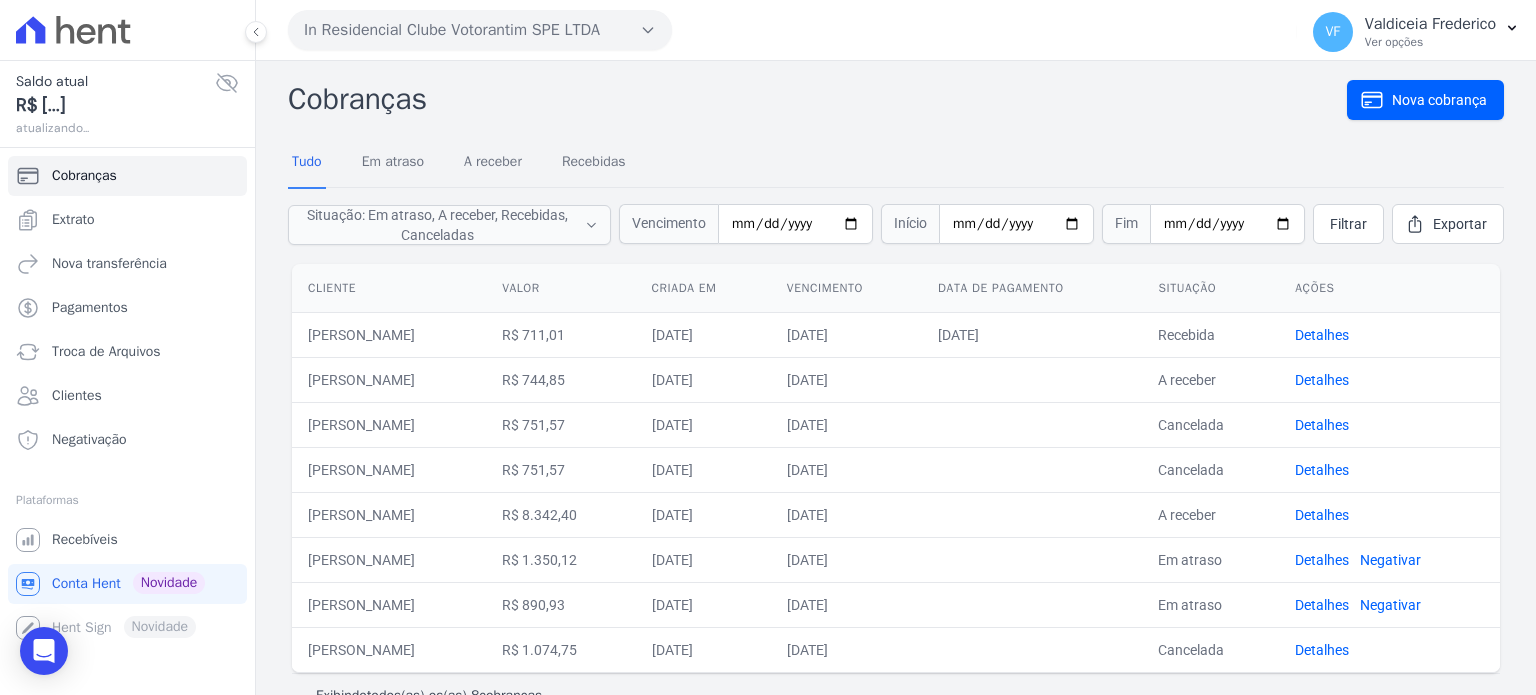 scroll, scrollTop: 0, scrollLeft: 0, axis: both 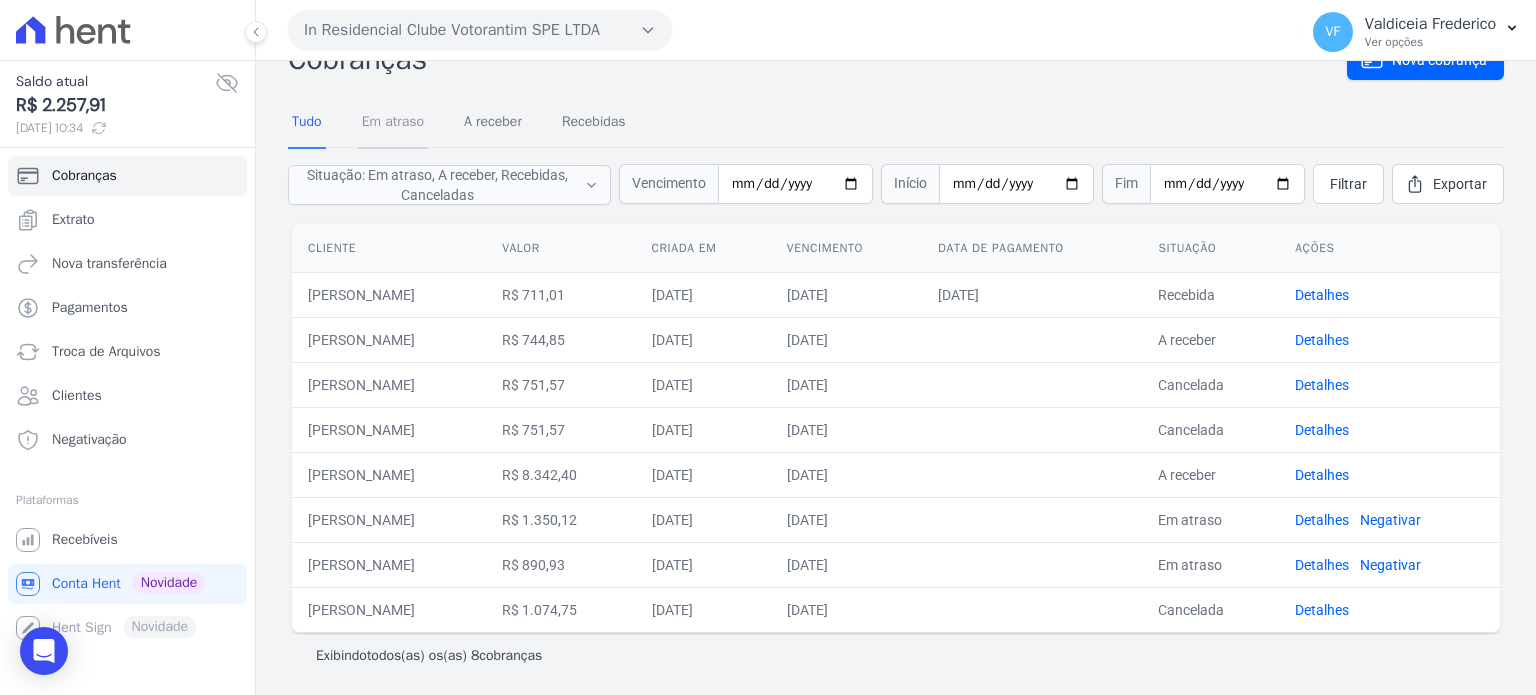 click on "Em atraso" at bounding box center (393, 123) 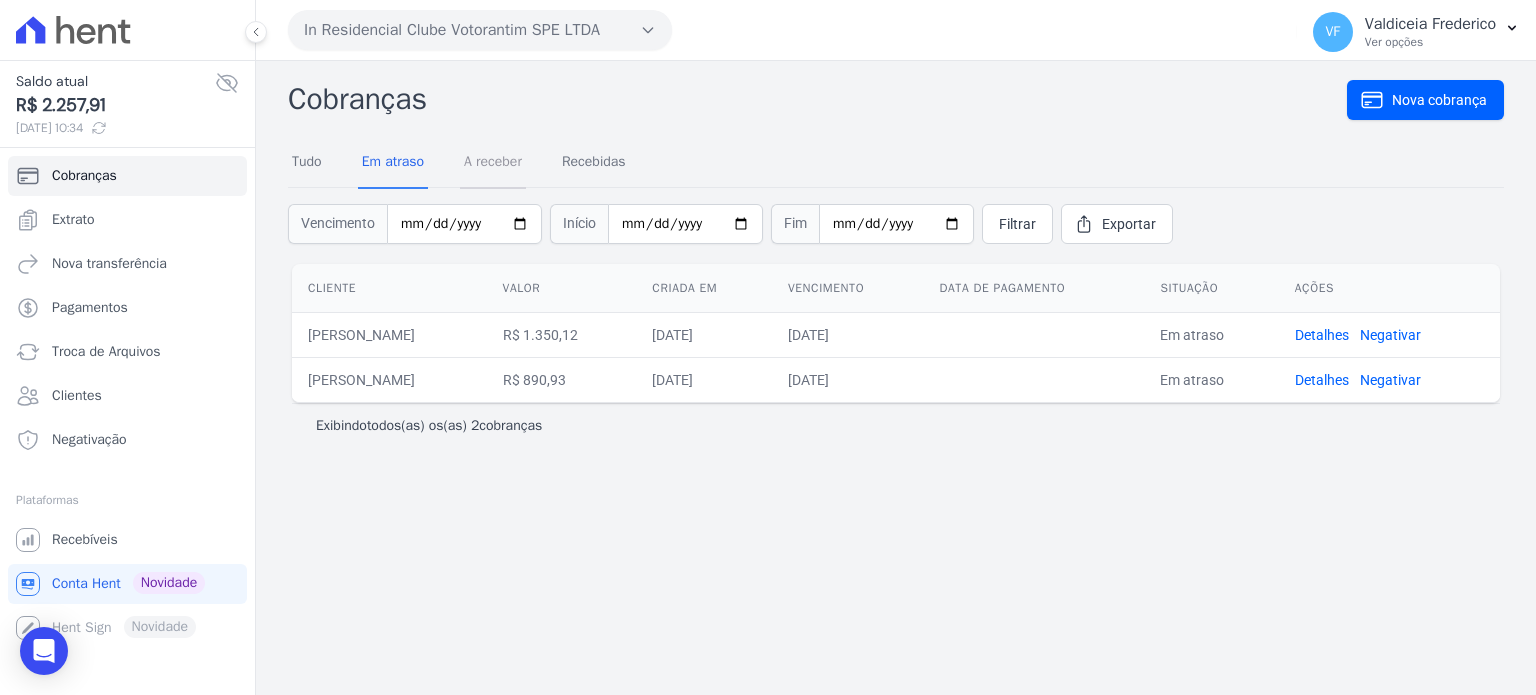 click on "A receber" at bounding box center [493, 163] 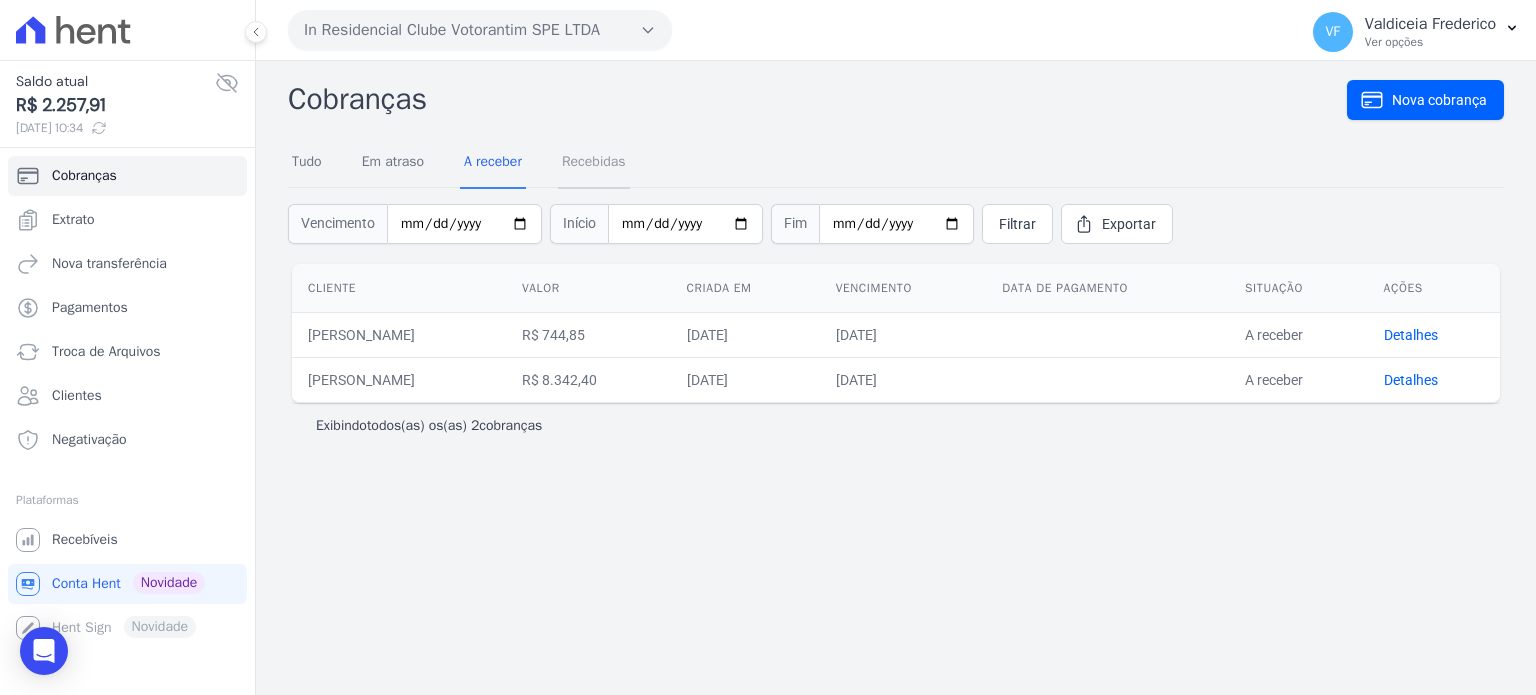 click on "Recebidas" at bounding box center [594, 163] 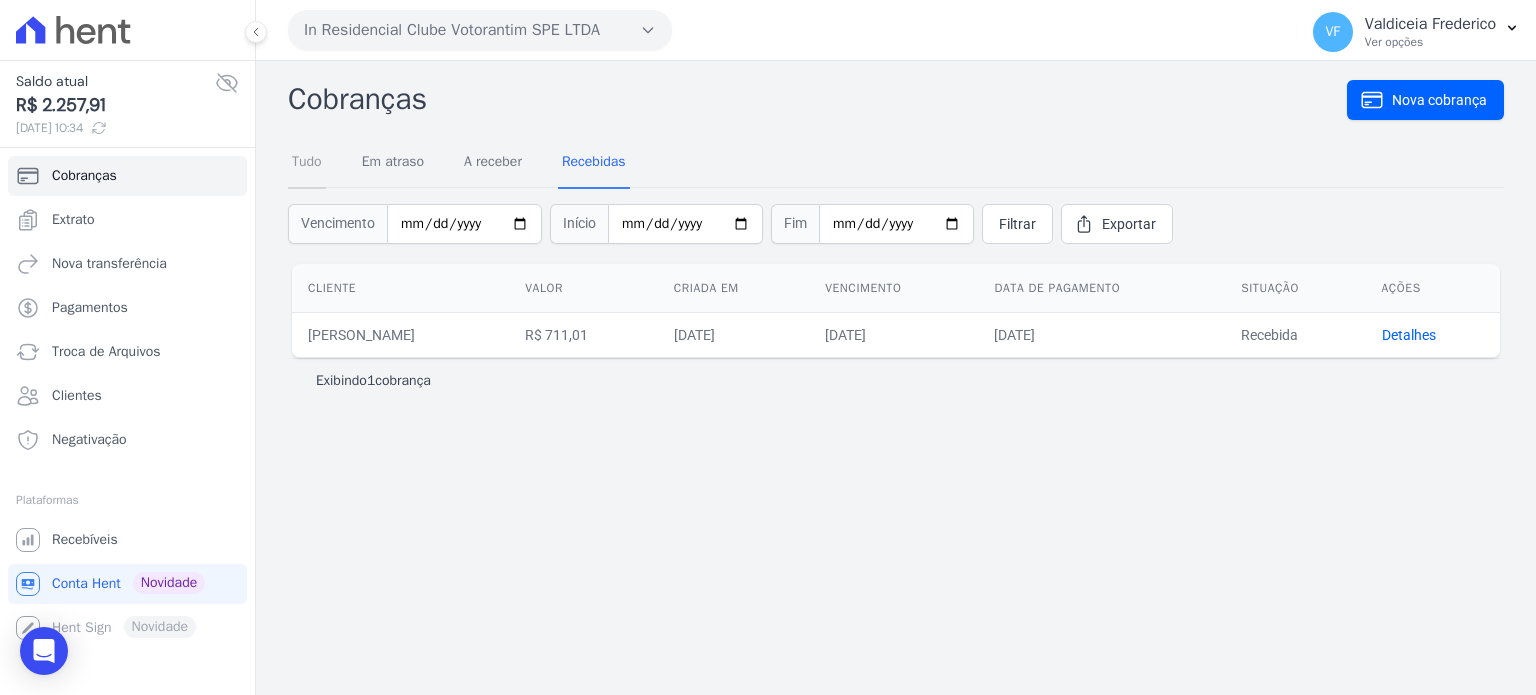 click on "Tudo" at bounding box center (307, 163) 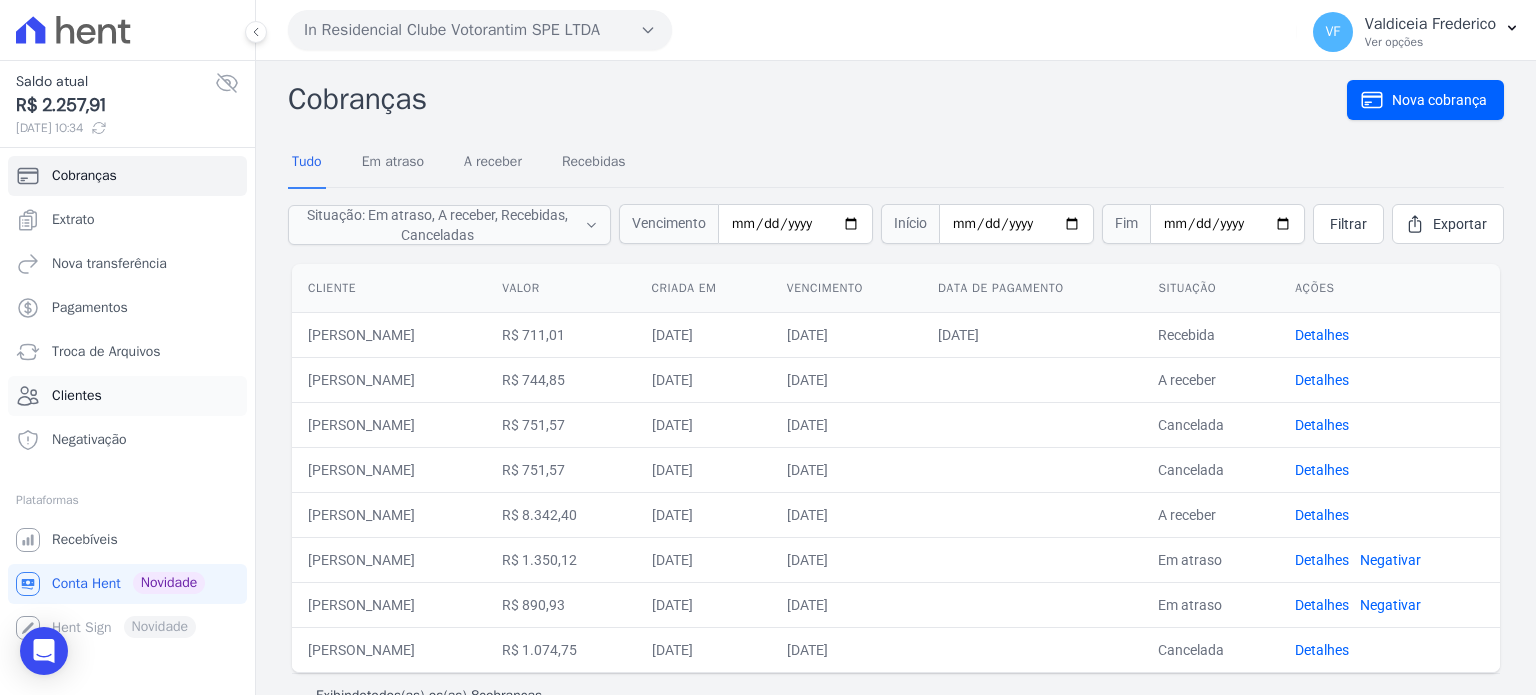 click on "Clientes" at bounding box center (127, 396) 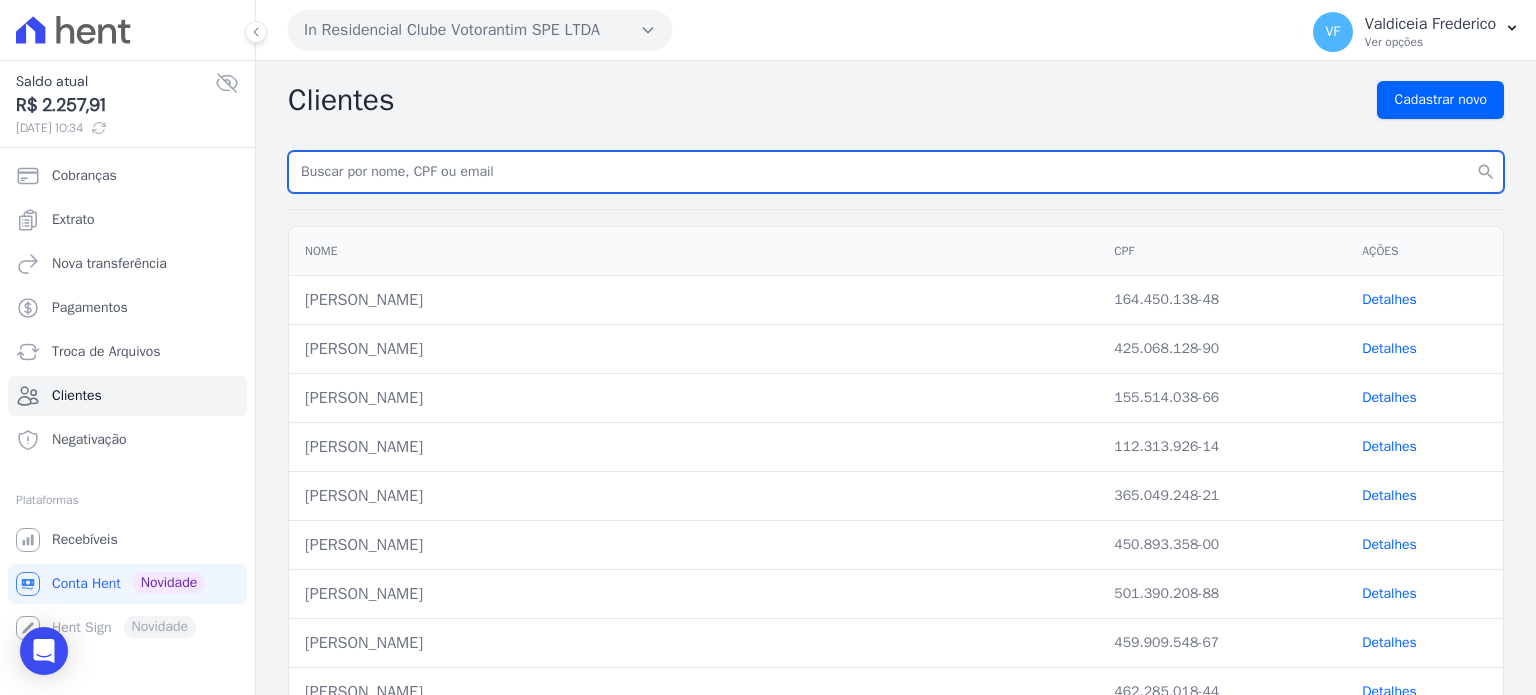 click at bounding box center (896, 172) 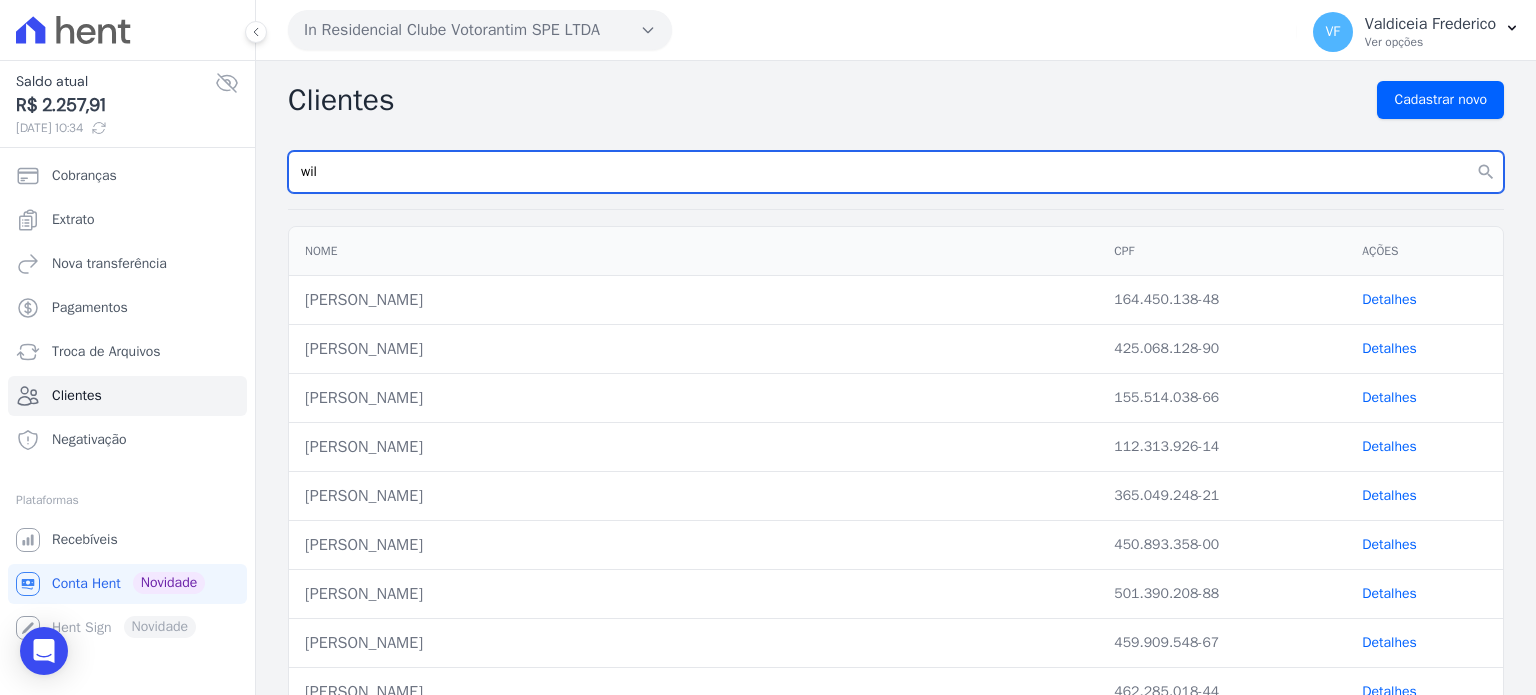 type on "WILLIAM CRISTHIAN" 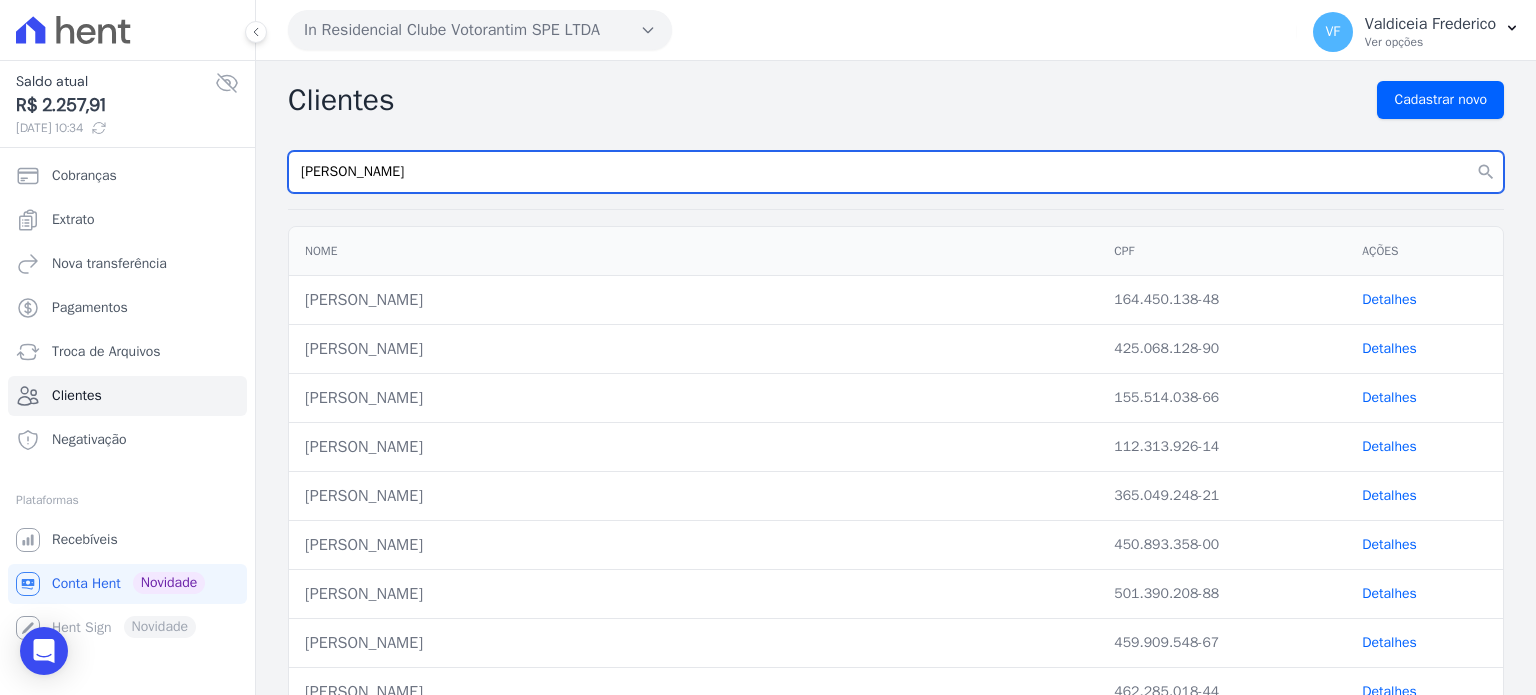 click on "search" at bounding box center (1486, 172) 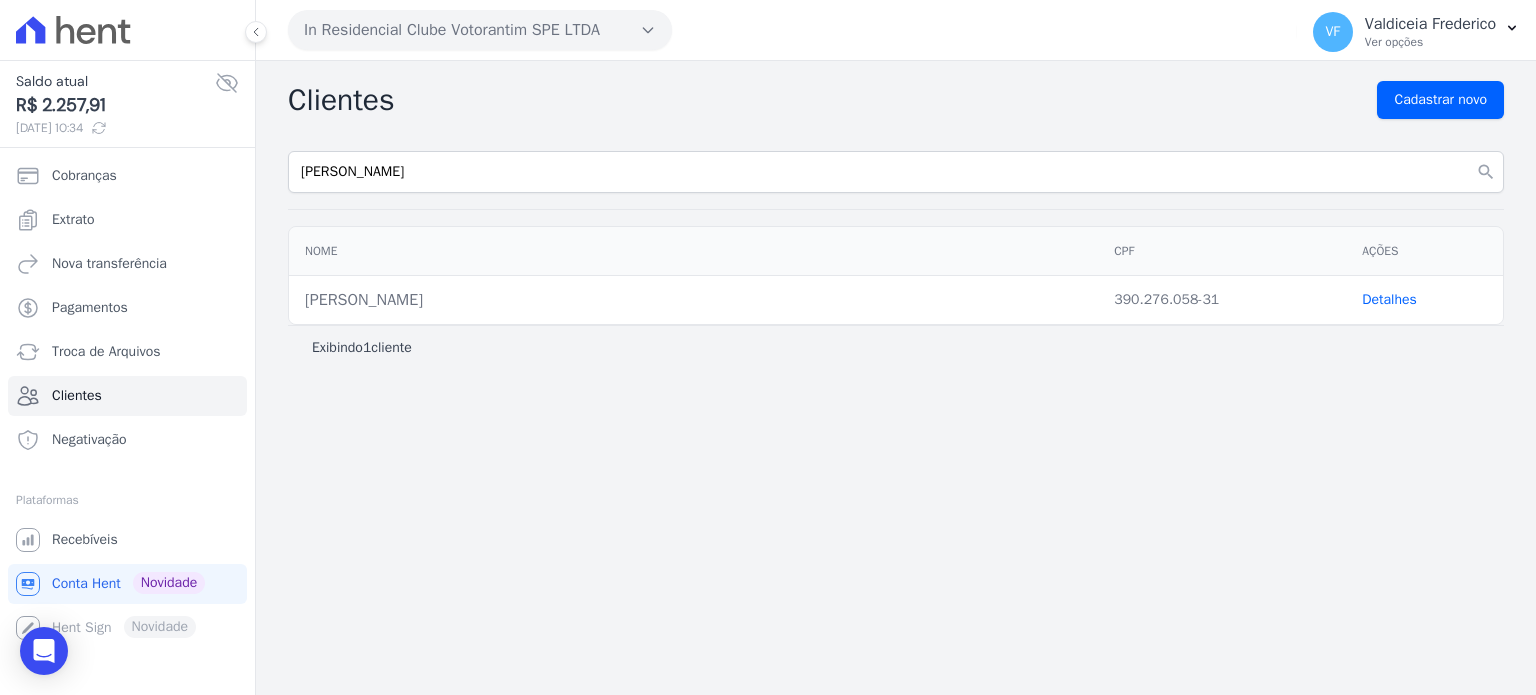 click on "Detalhes" at bounding box center (1424, 300) 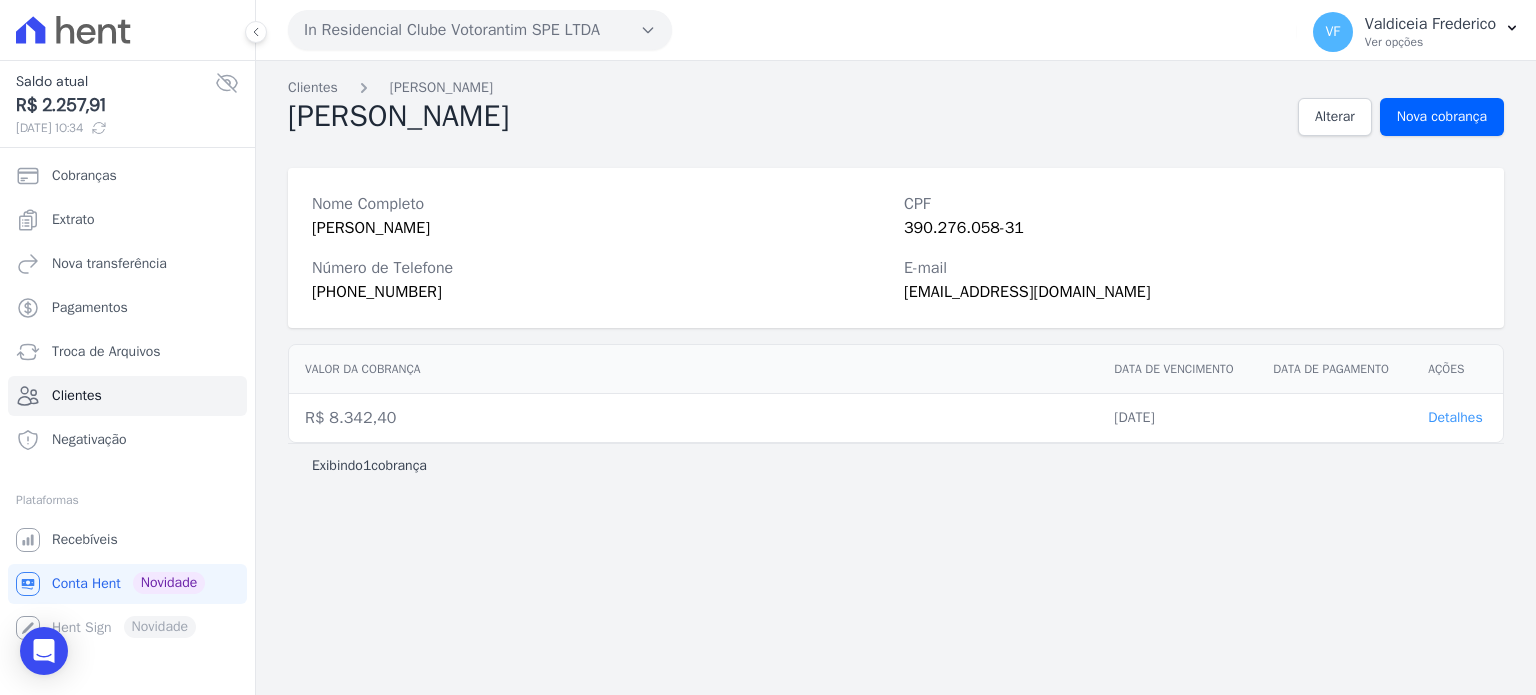click on "Detalhes" at bounding box center [1455, 417] 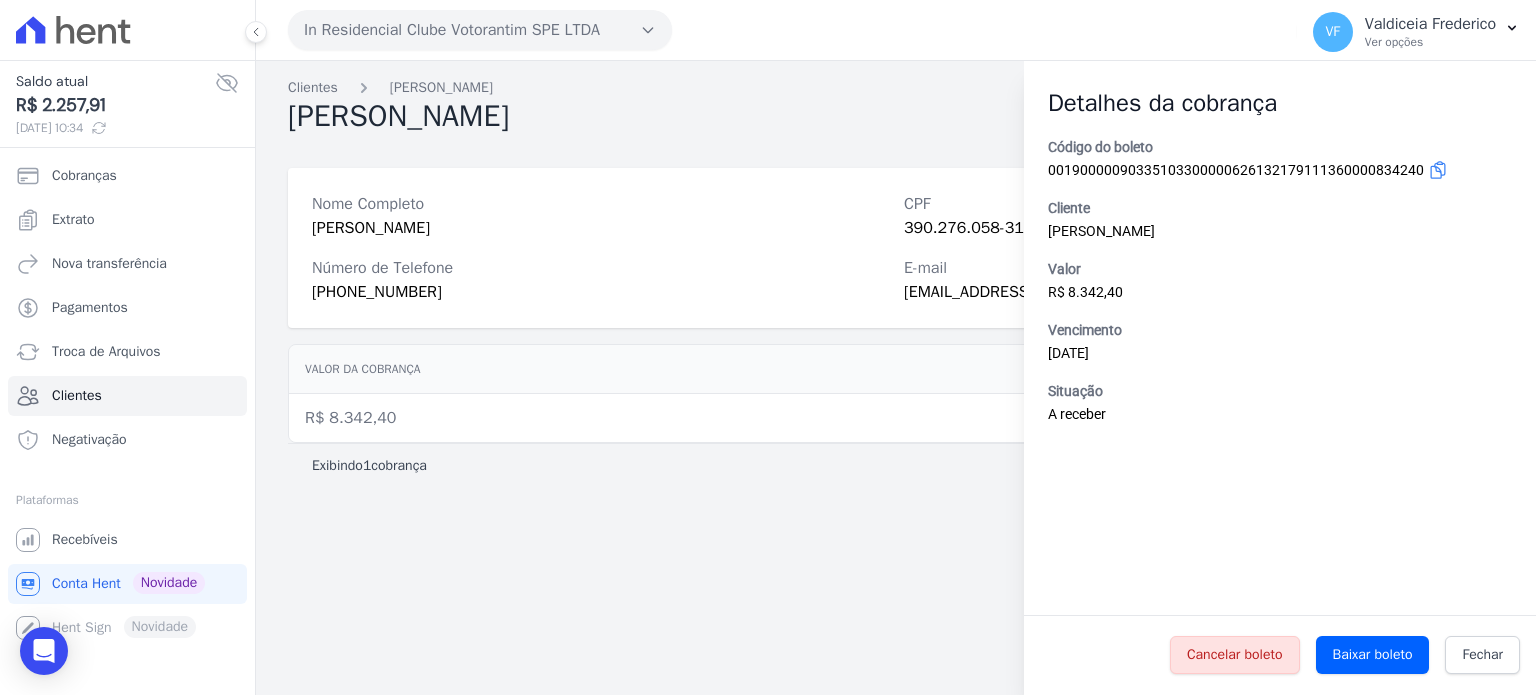 click on "Valor da cobrança" at bounding box center [693, 369] 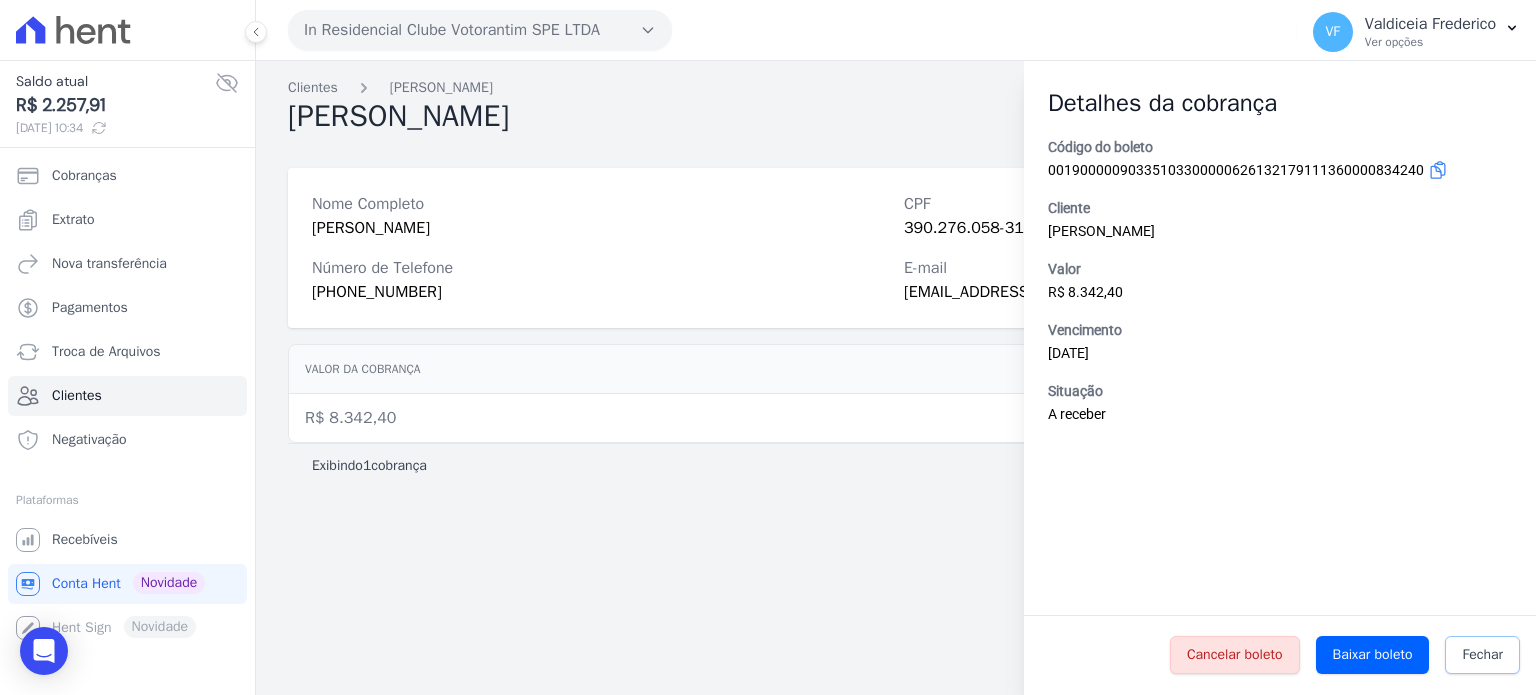 click on "Fechar" at bounding box center (1482, 655) 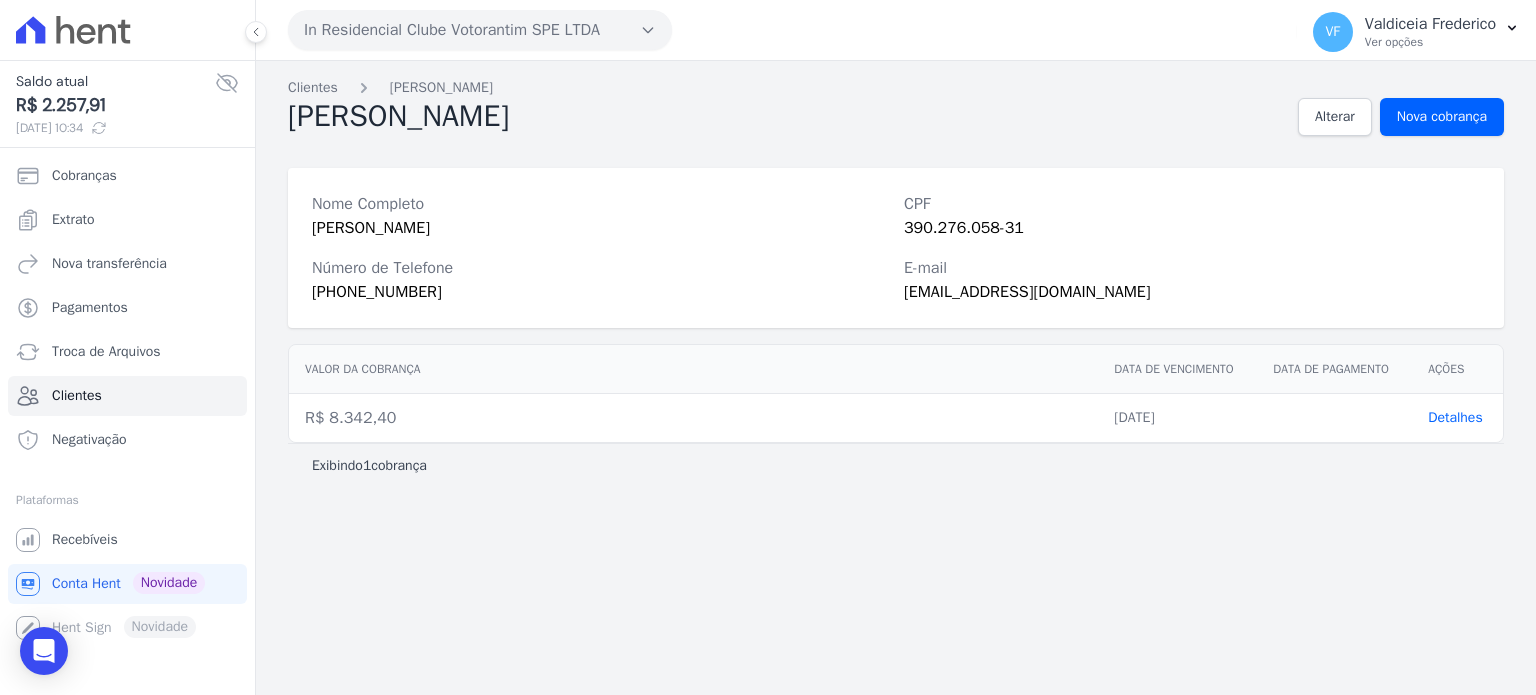 click 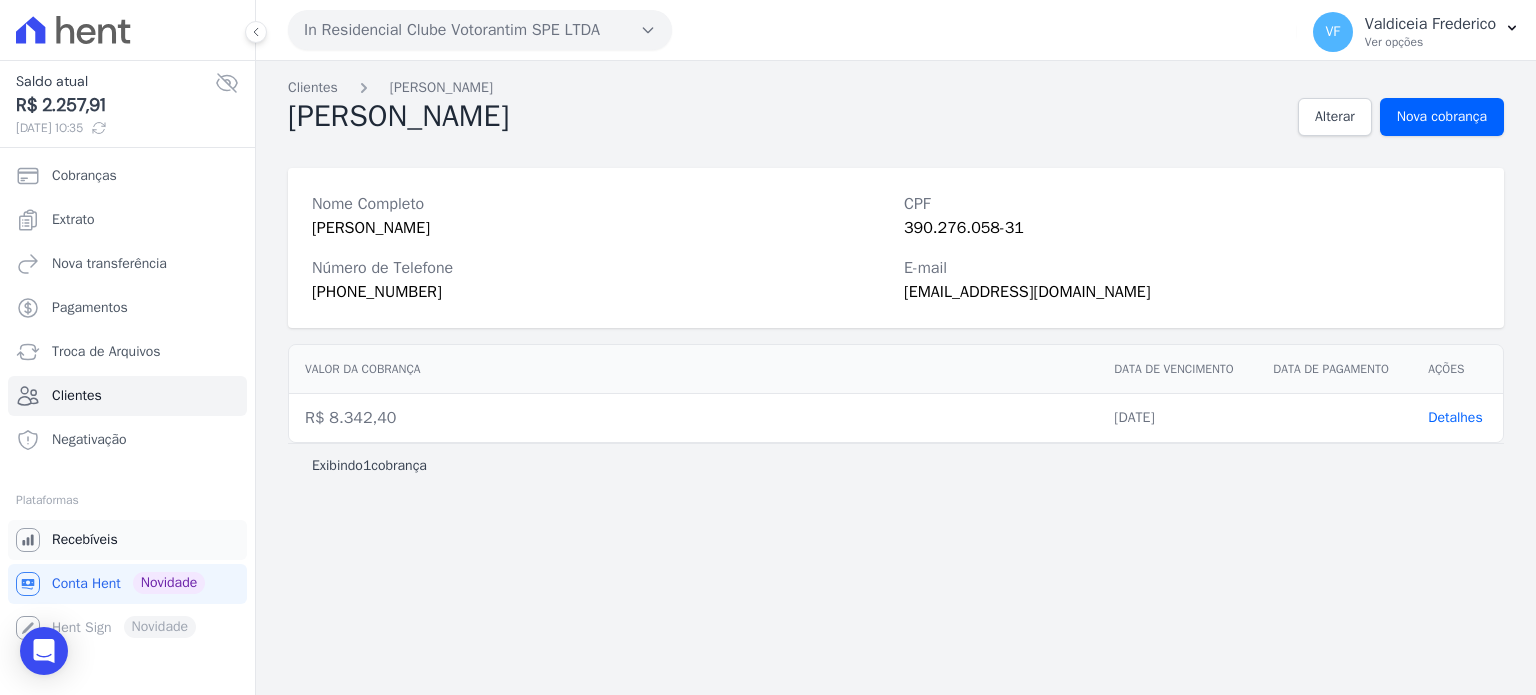 click on "Recebíveis" at bounding box center (127, 540) 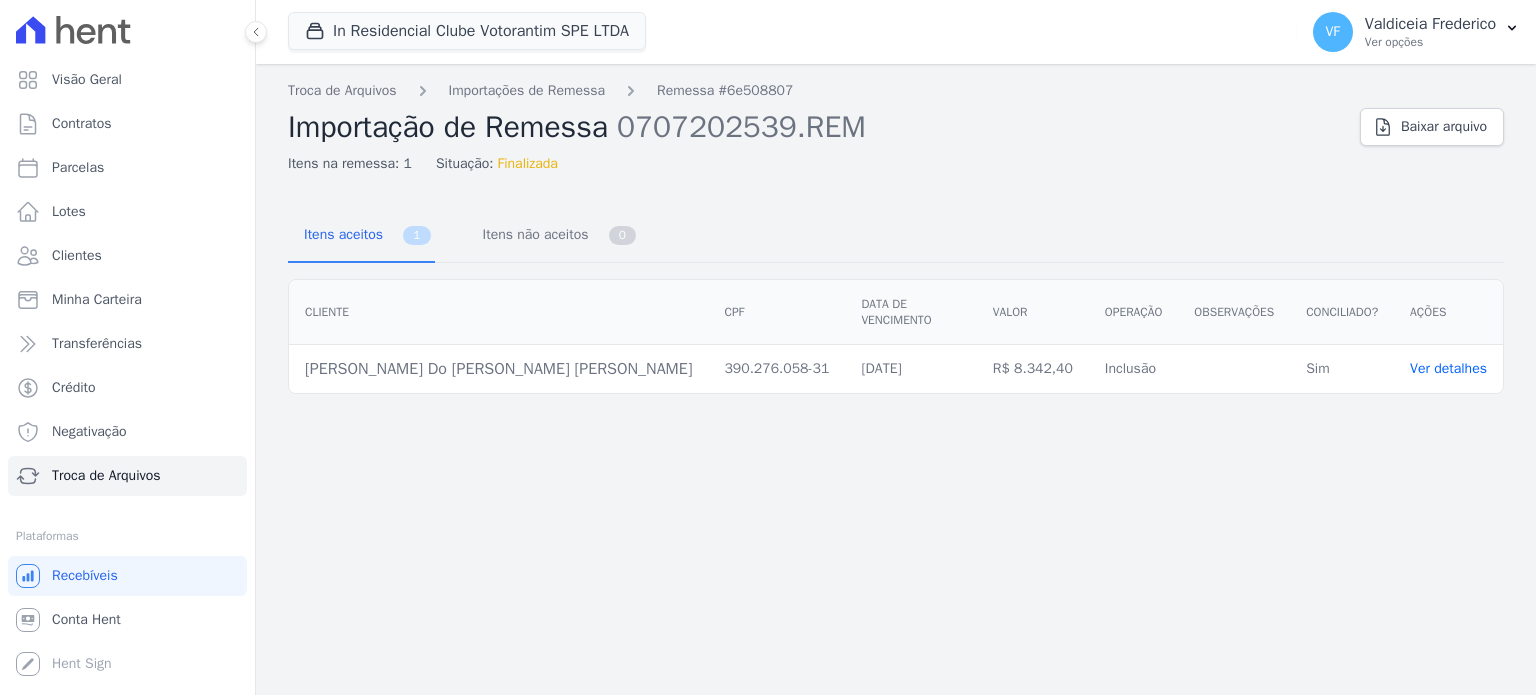 scroll, scrollTop: 0, scrollLeft: 0, axis: both 